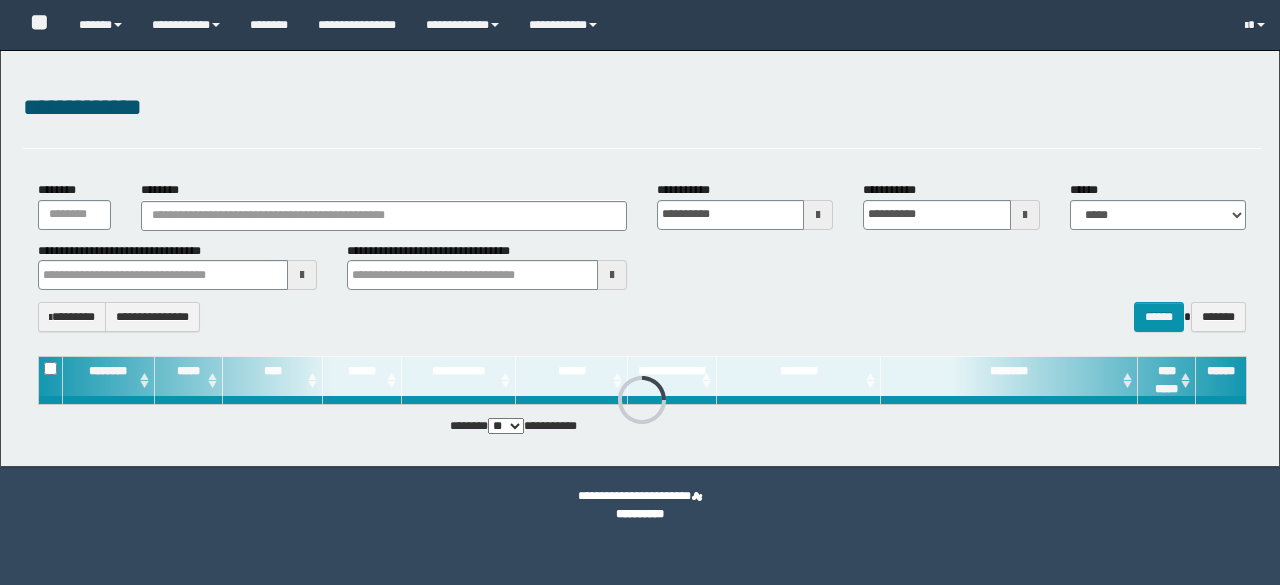 scroll, scrollTop: 0, scrollLeft: 0, axis: both 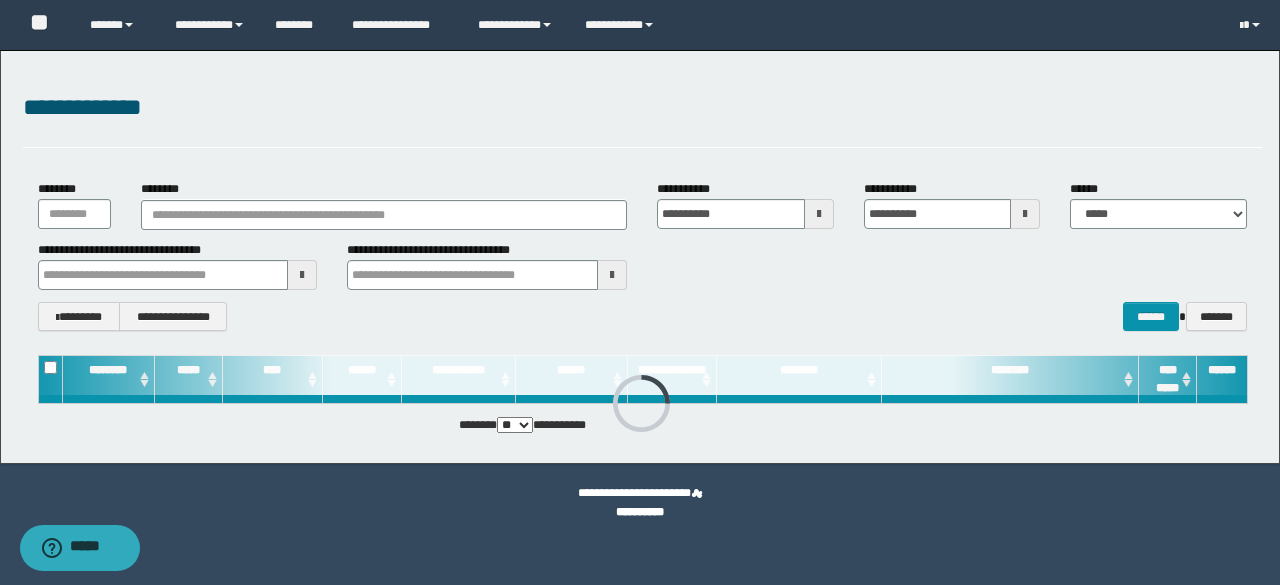 click on "********" at bounding box center (384, 204) 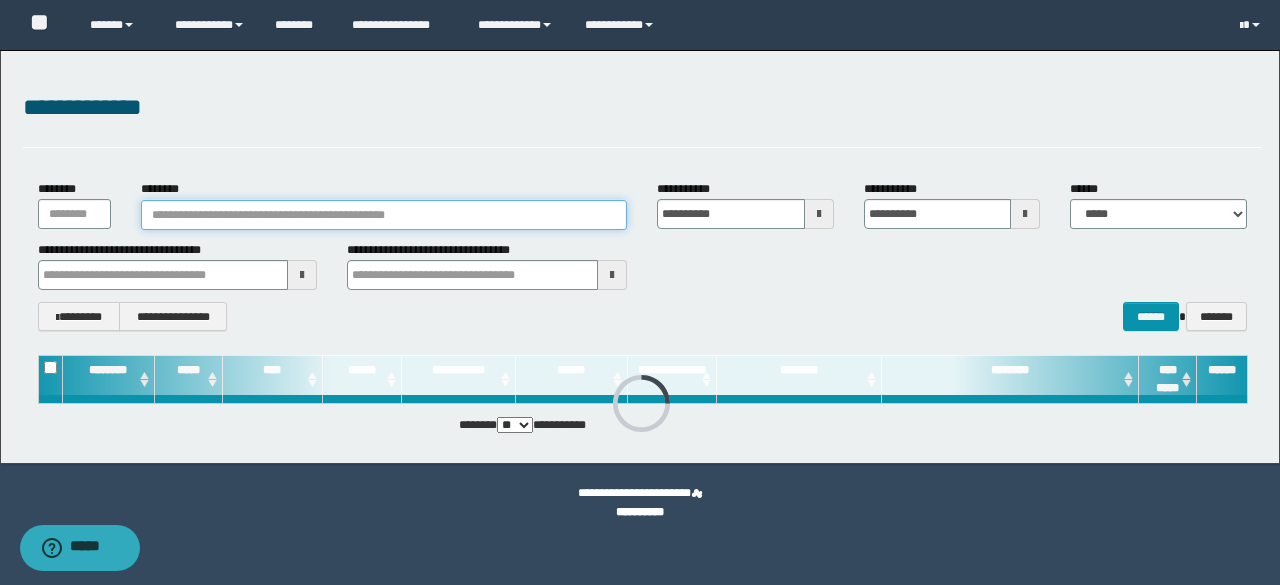 click on "********" at bounding box center [384, 215] 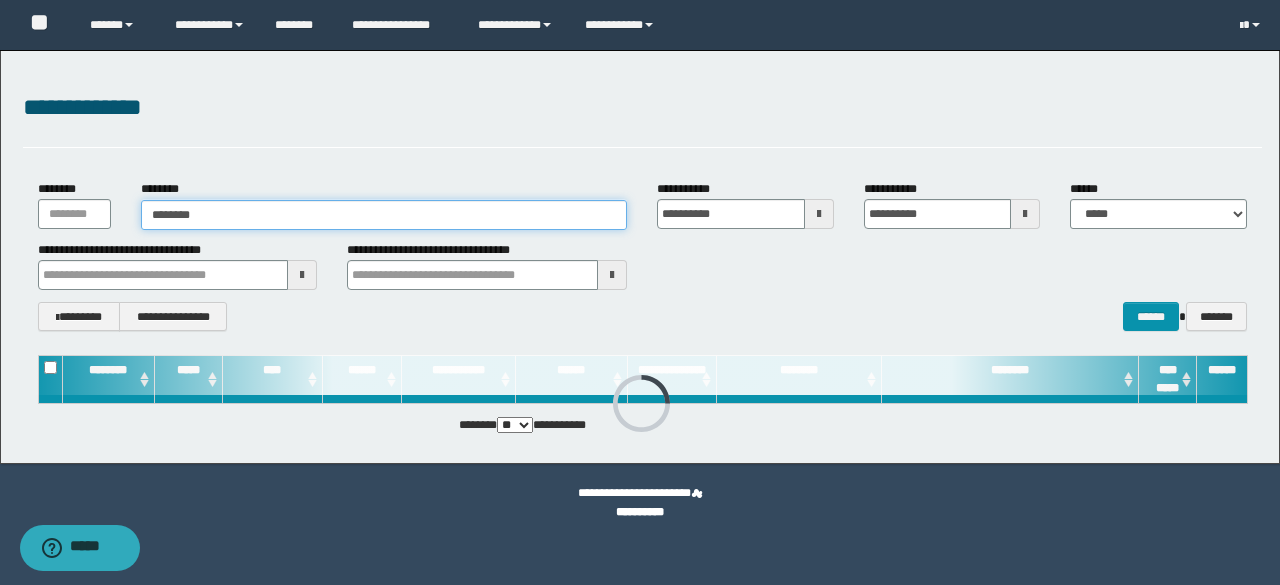 type on "********" 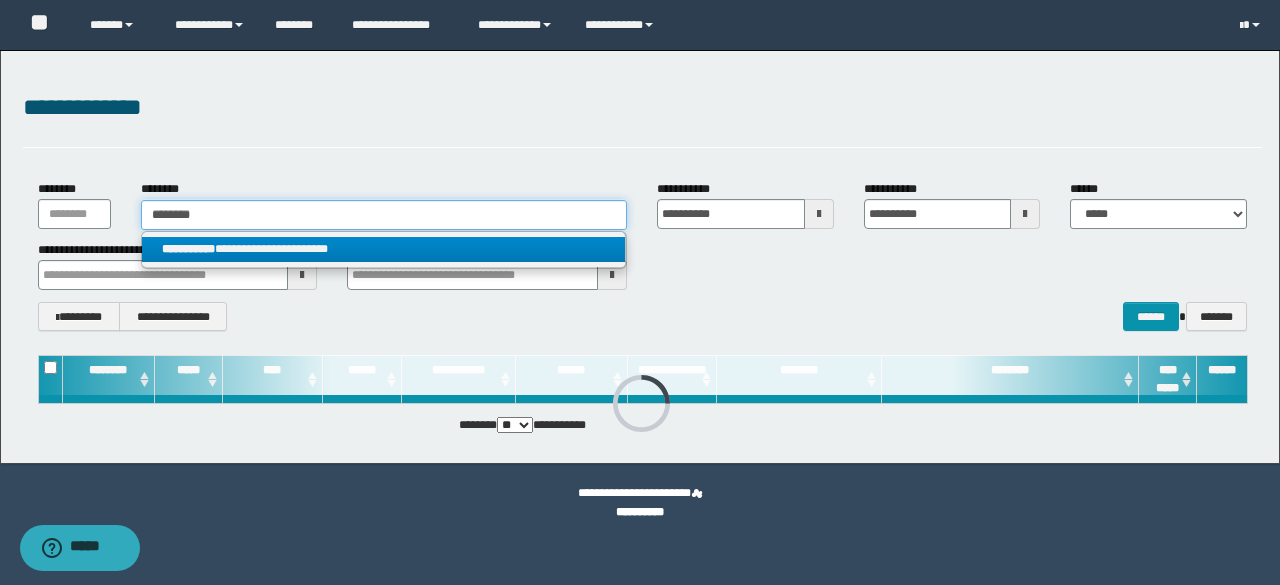 type on "********" 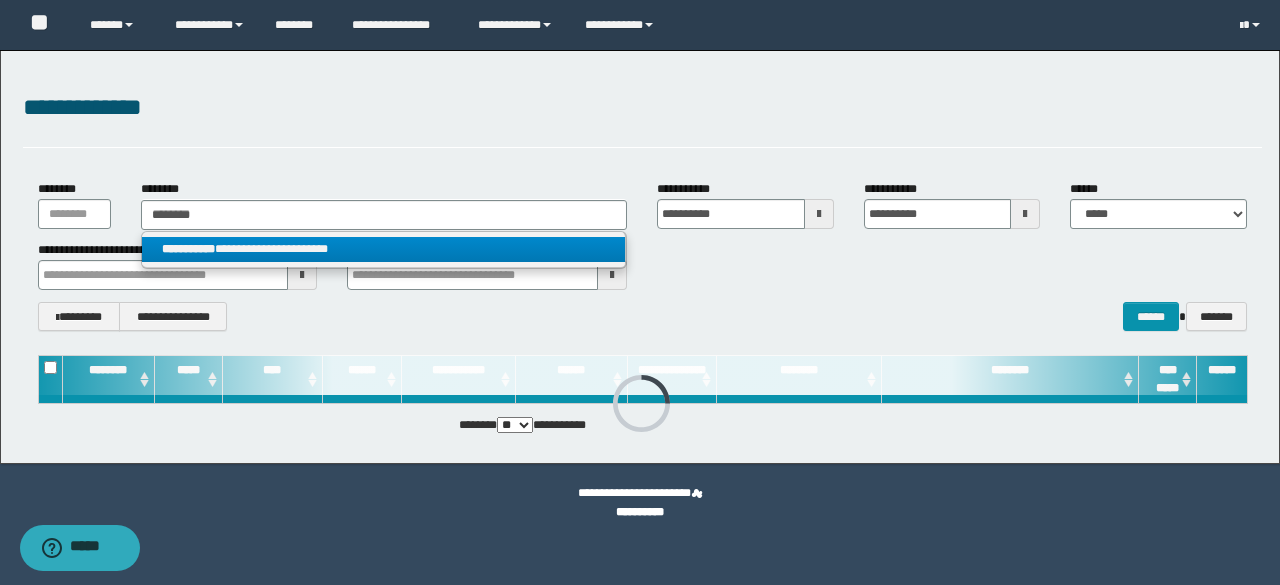 click on "**********" at bounding box center (384, 249) 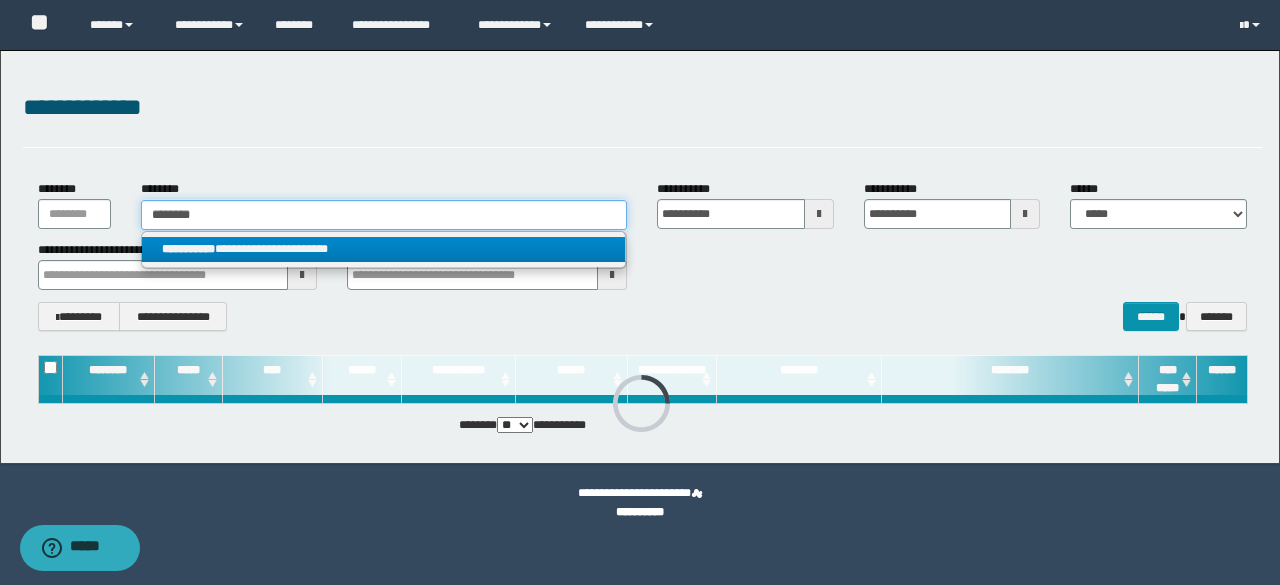 type 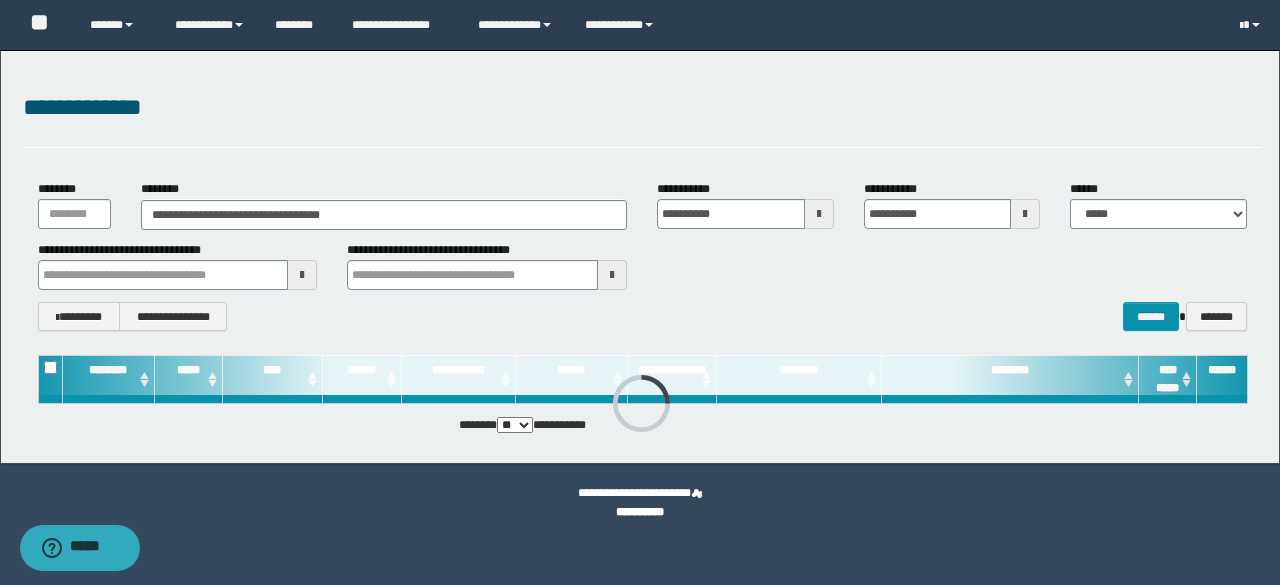 click on "**********" at bounding box center (384, 204) 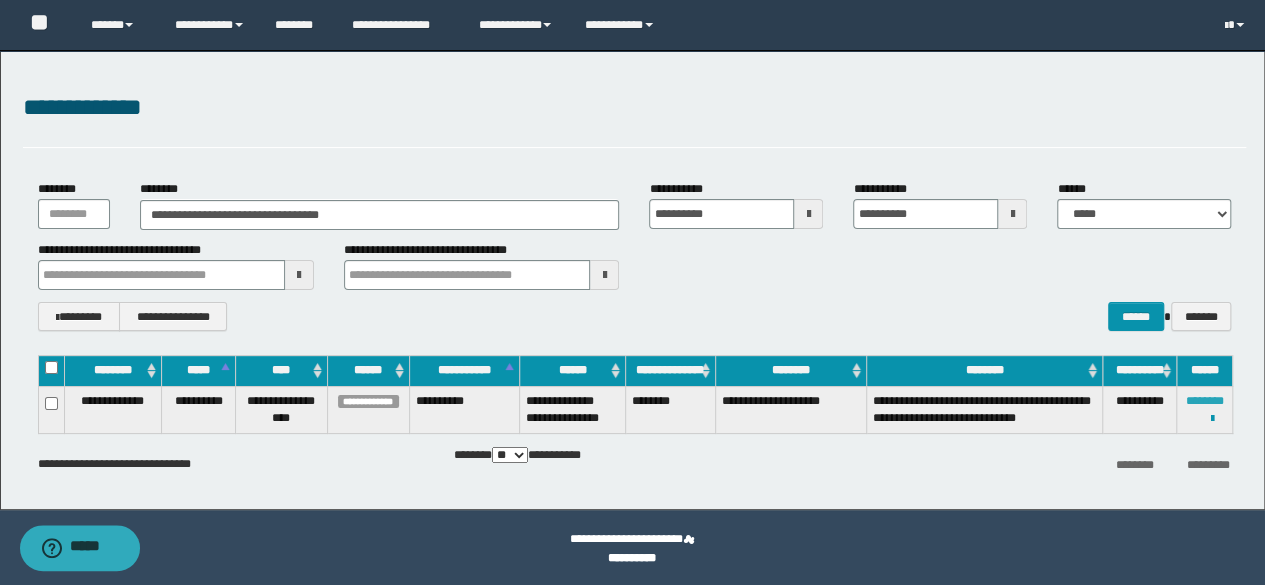 click on "********" at bounding box center (1205, 401) 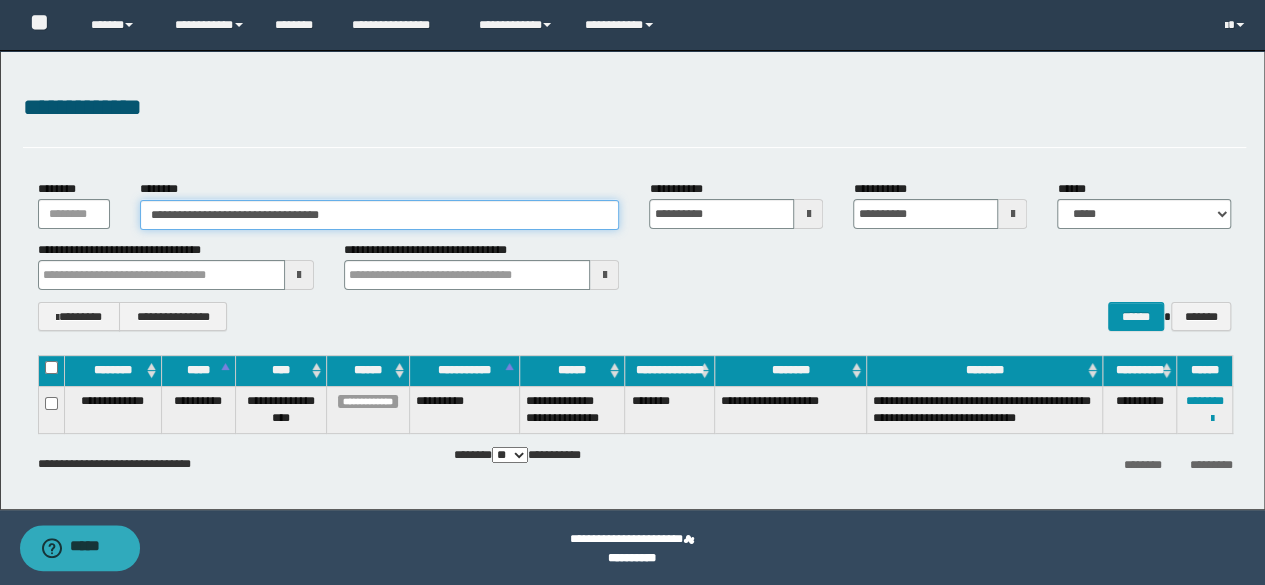 drag, startPoint x: 420, startPoint y: 218, endPoint x: 18, endPoint y: 203, distance: 402.27975 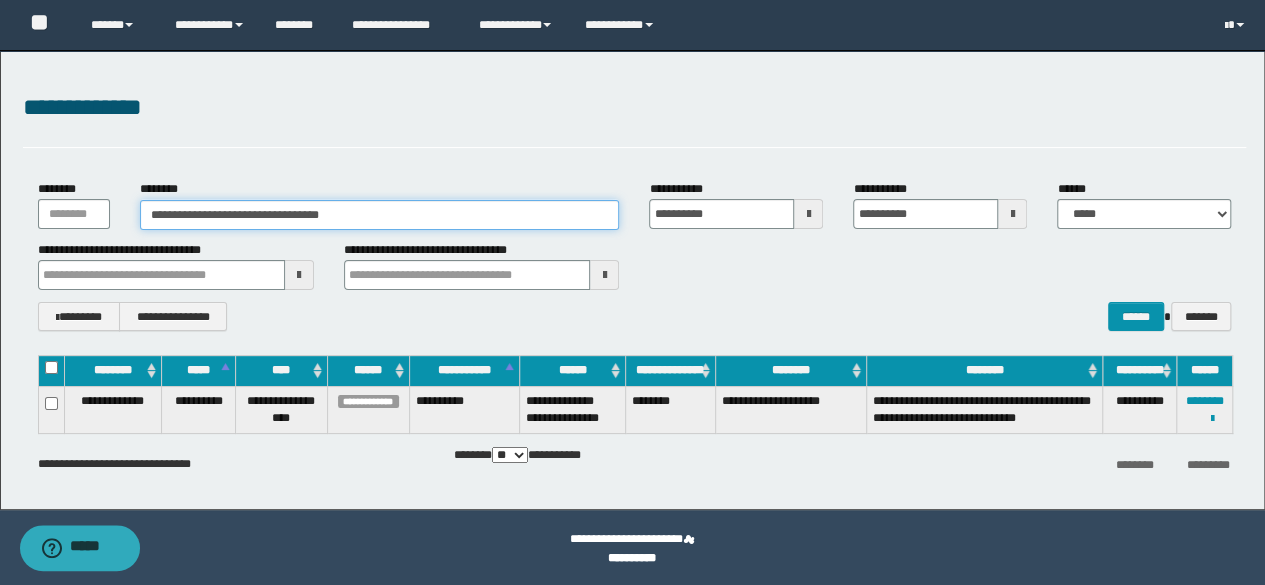 paste 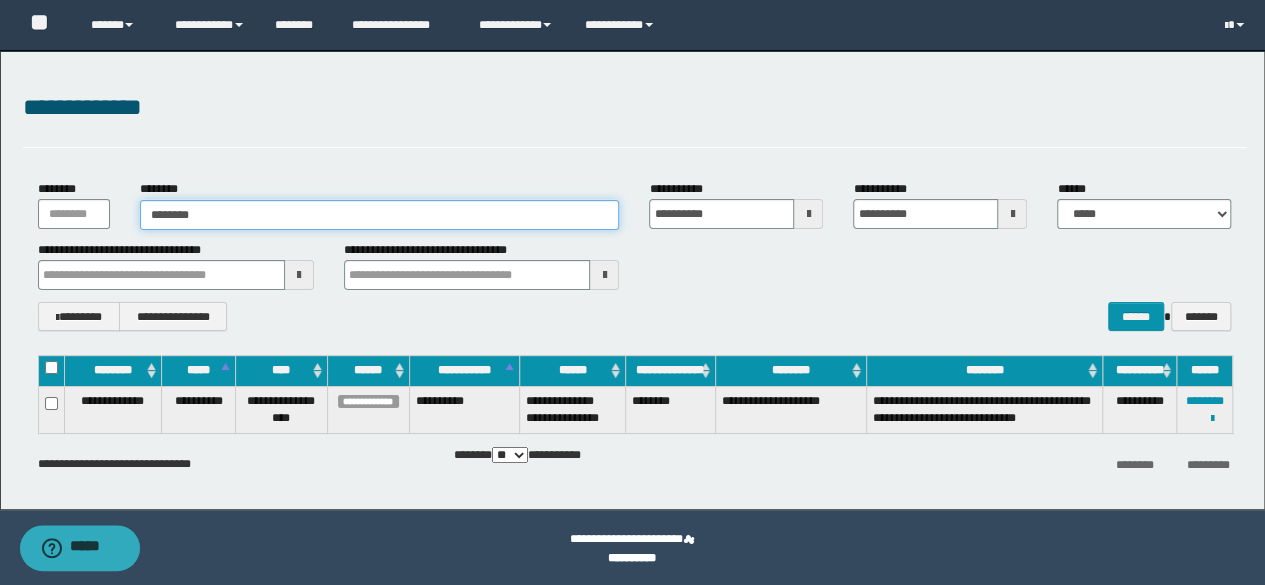 type on "********" 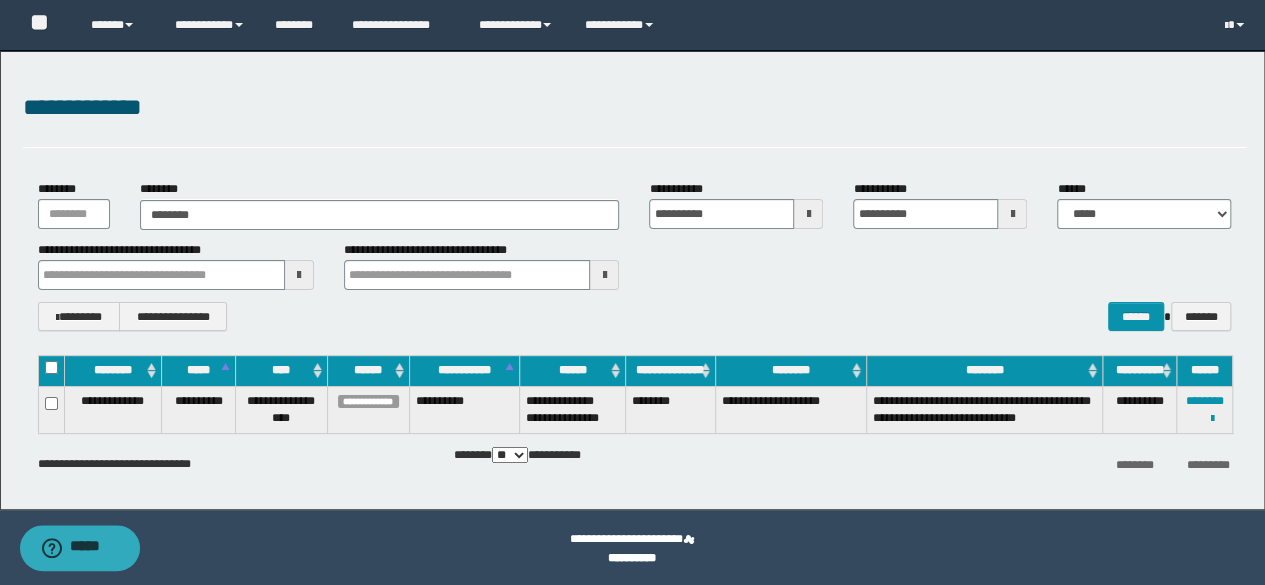 click on "**********" at bounding box center (176, 265) 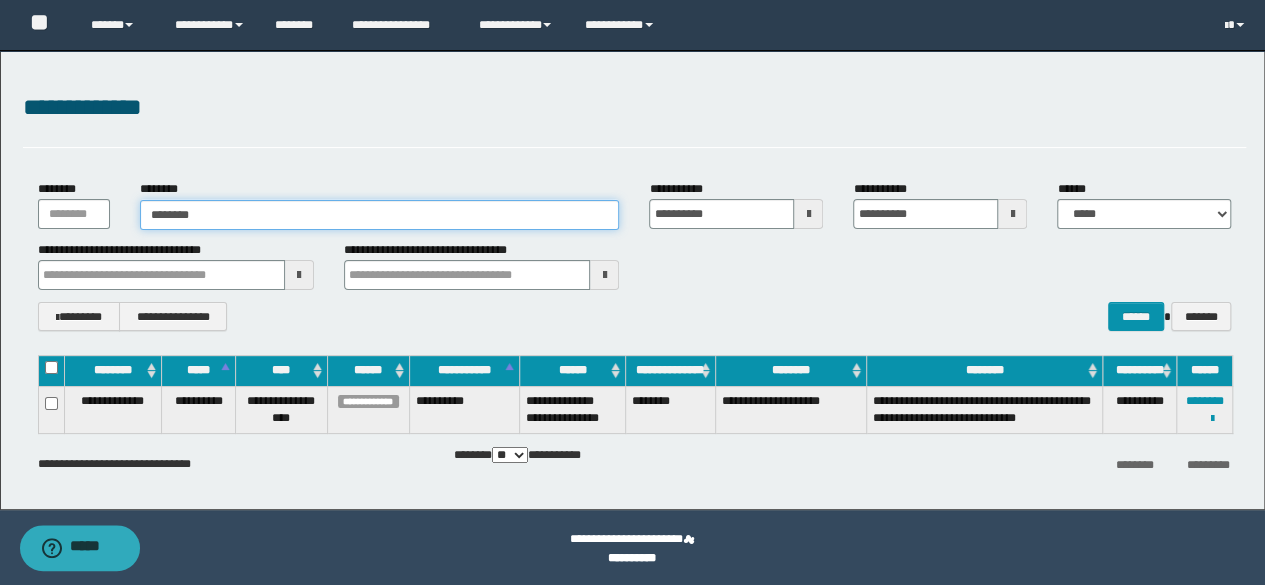 type on "********" 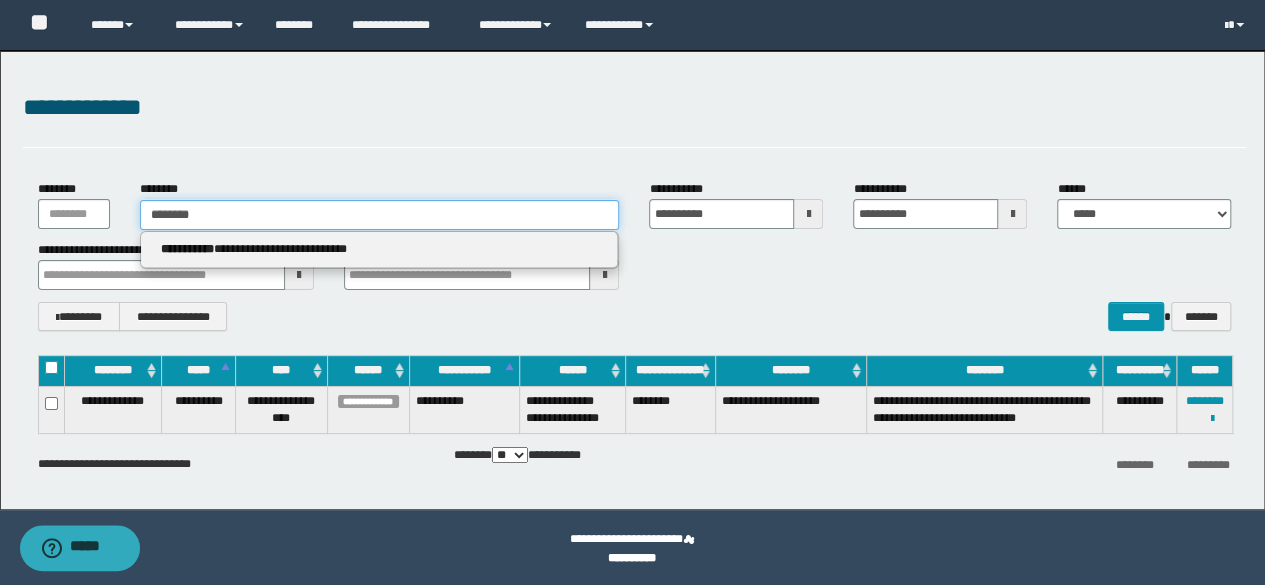 click on "********" at bounding box center [380, 215] 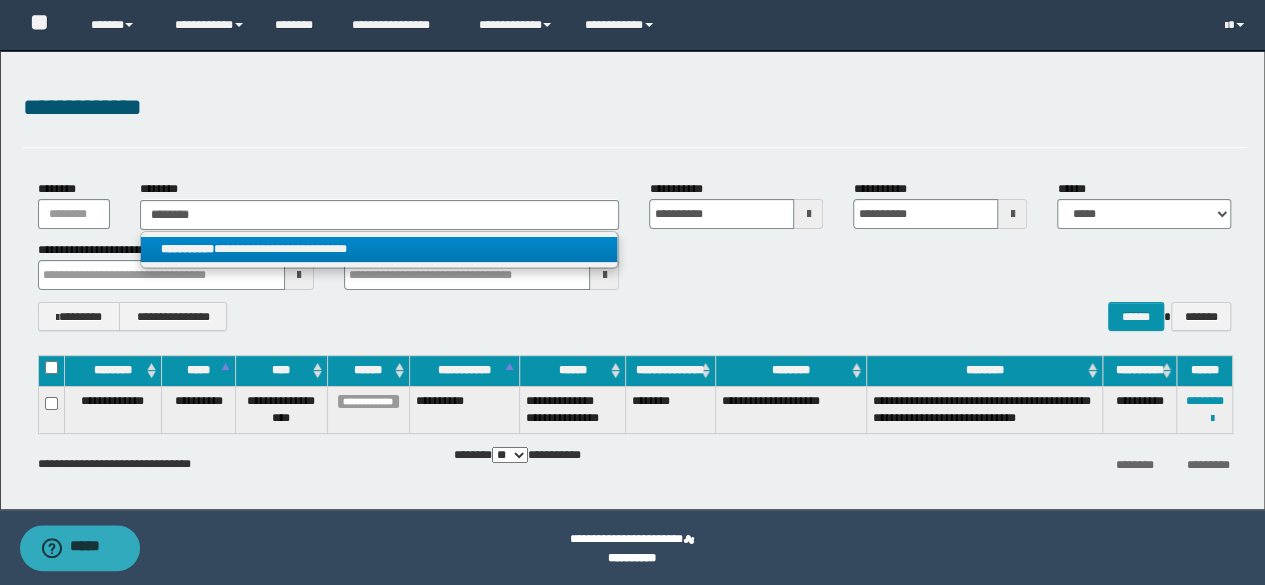 drag, startPoint x: 278, startPoint y: 243, endPoint x: 401, endPoint y: 149, distance: 154.80634 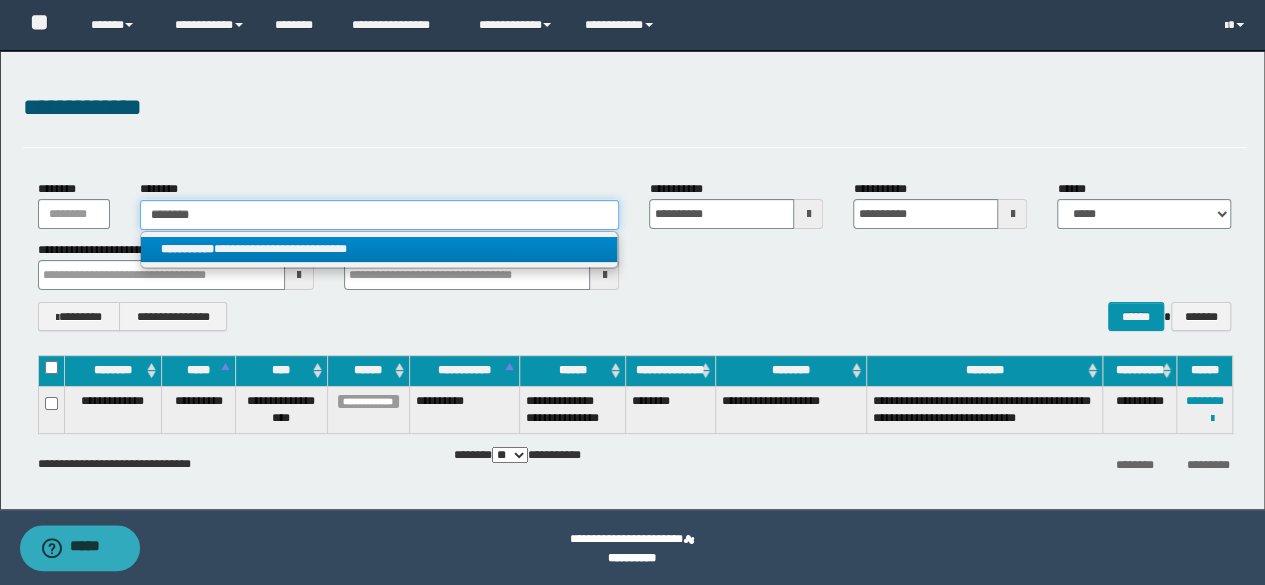 type 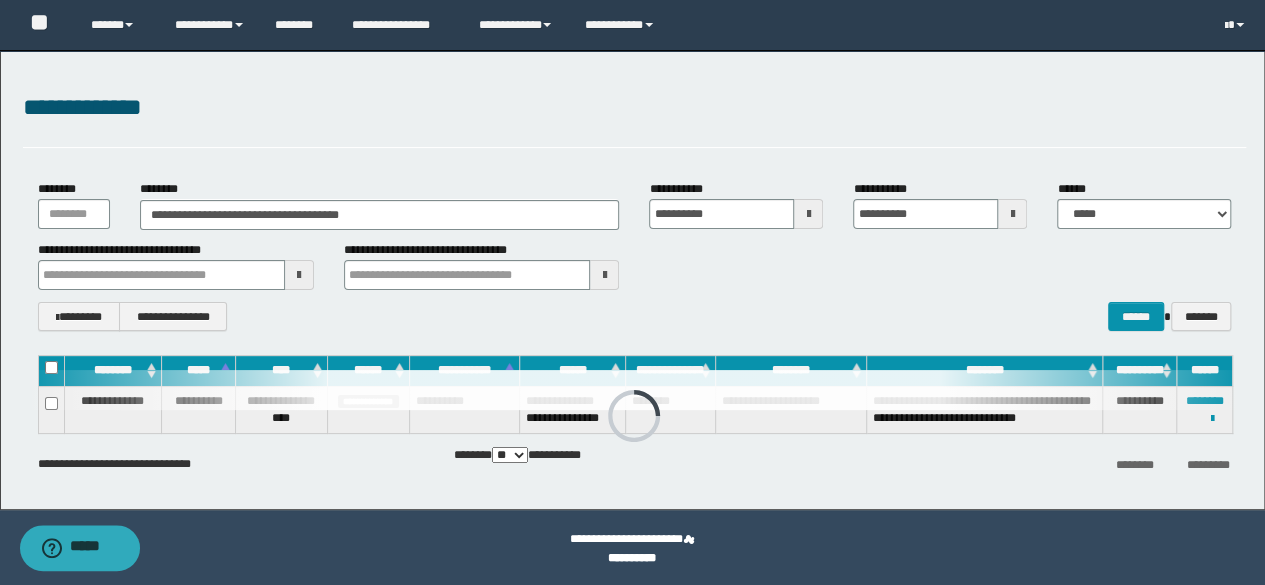 click on "**********" at bounding box center [635, 118] 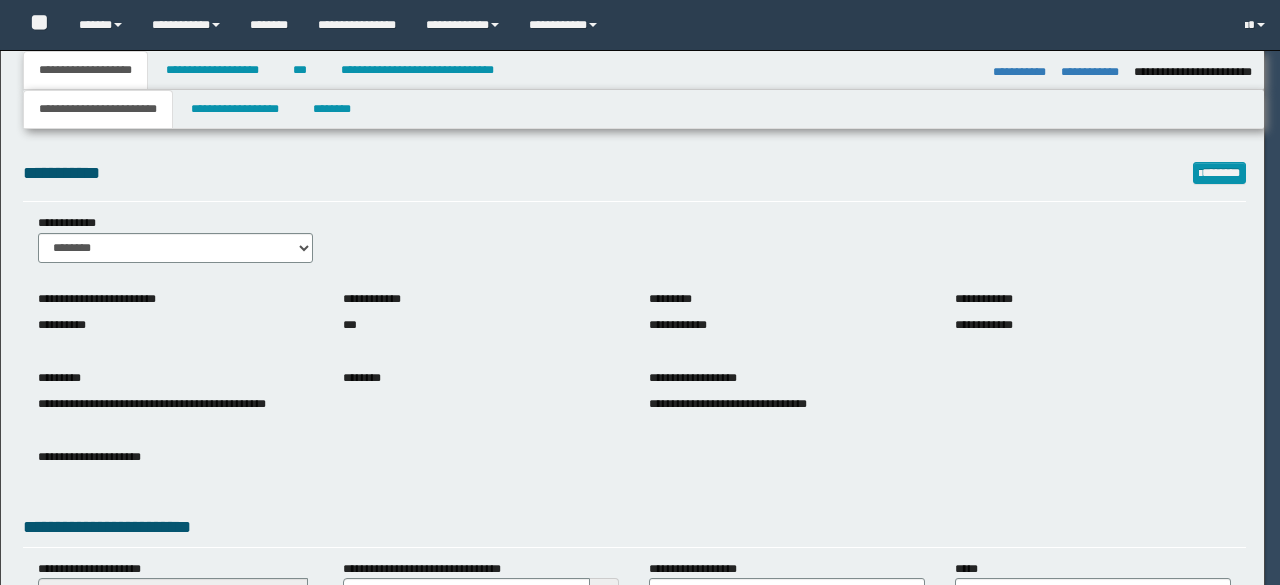 select on "*" 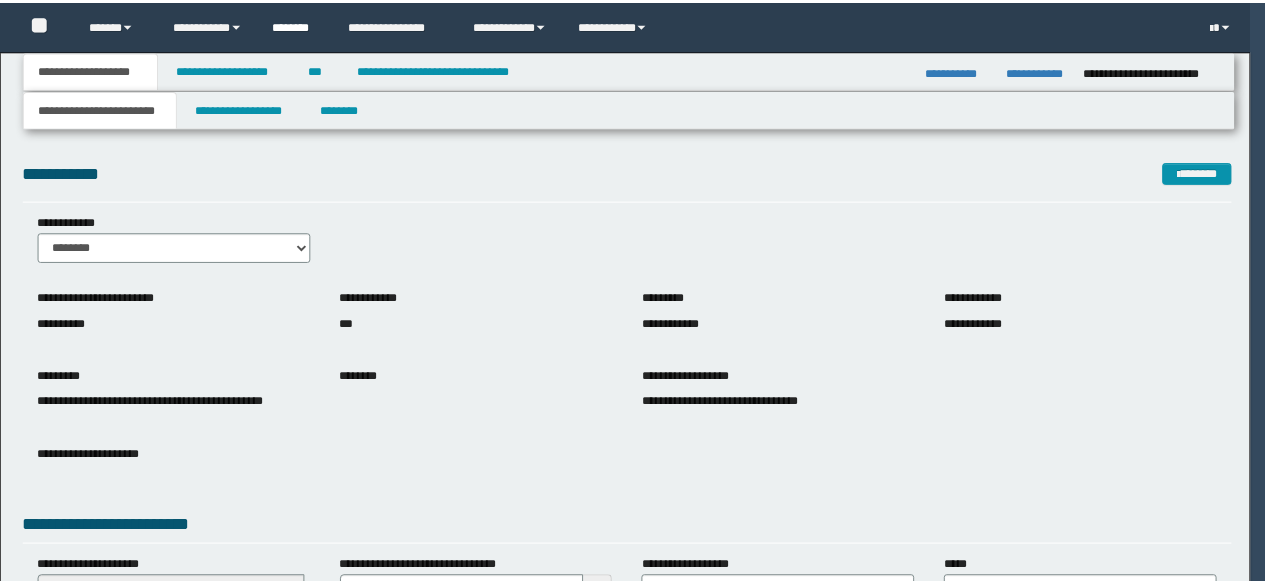 scroll, scrollTop: 0, scrollLeft: 0, axis: both 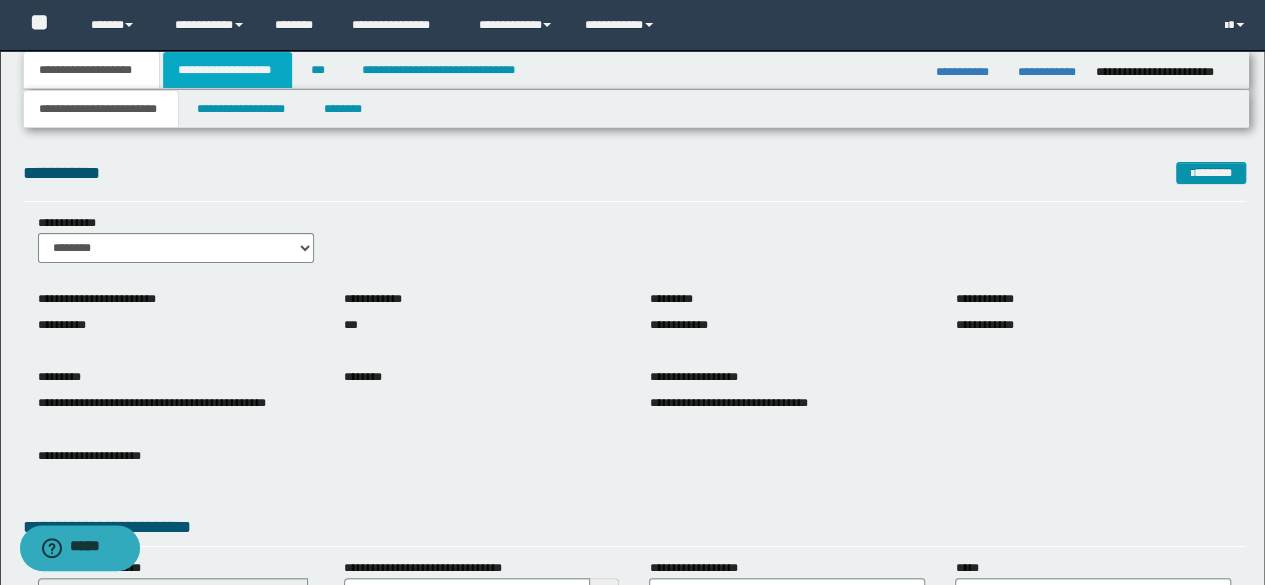 click on "**********" at bounding box center (227, 70) 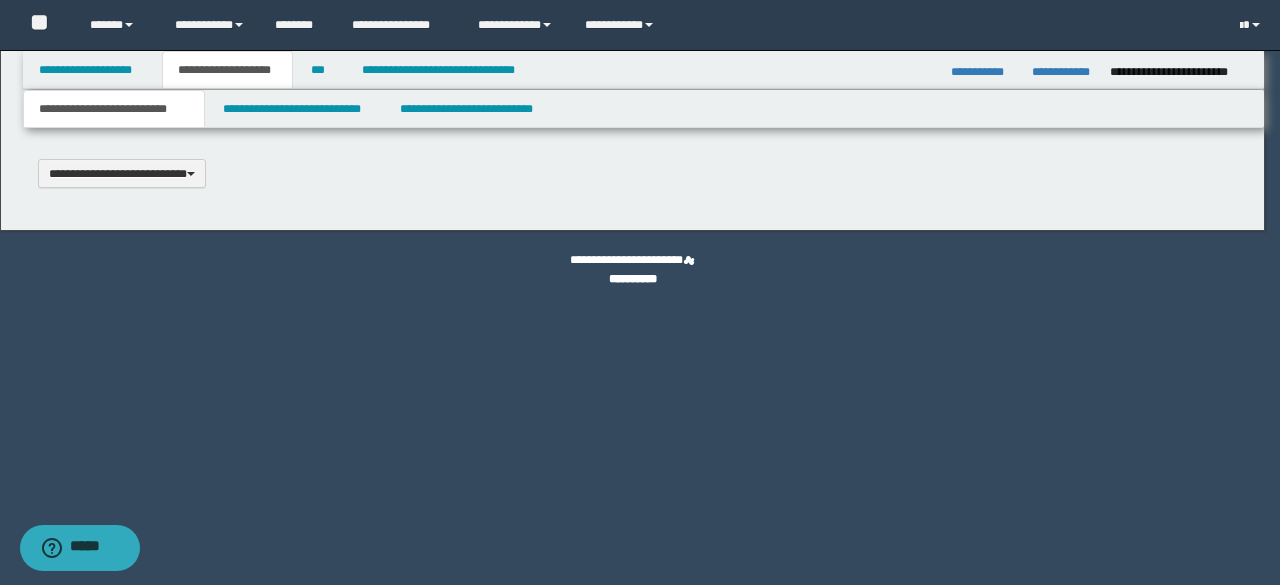 type 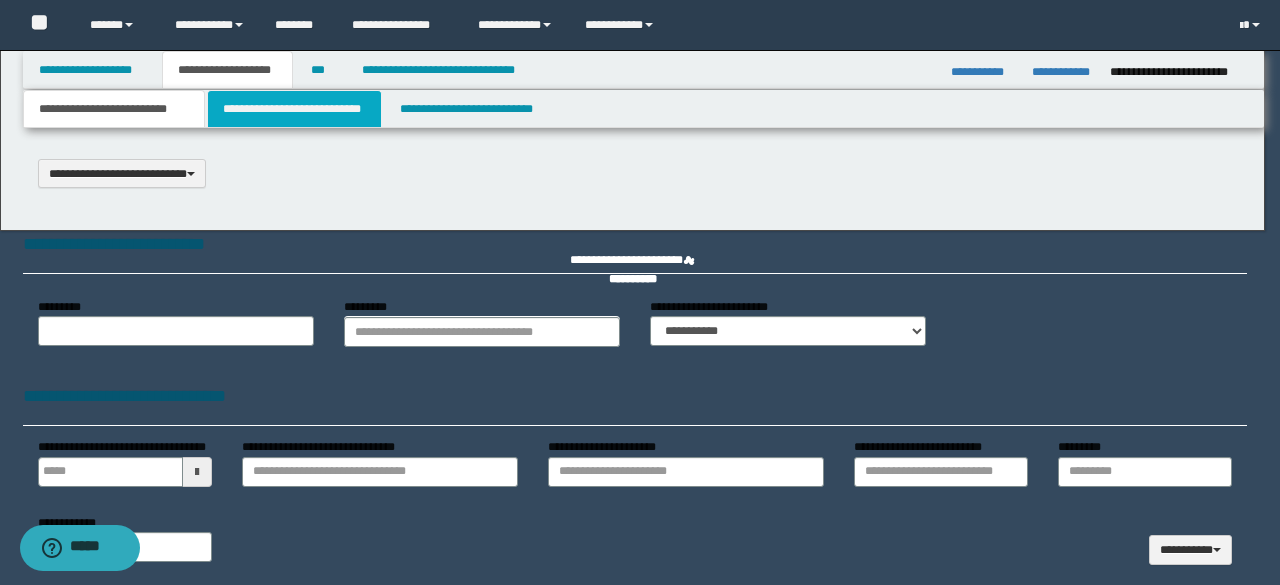 select on "*" 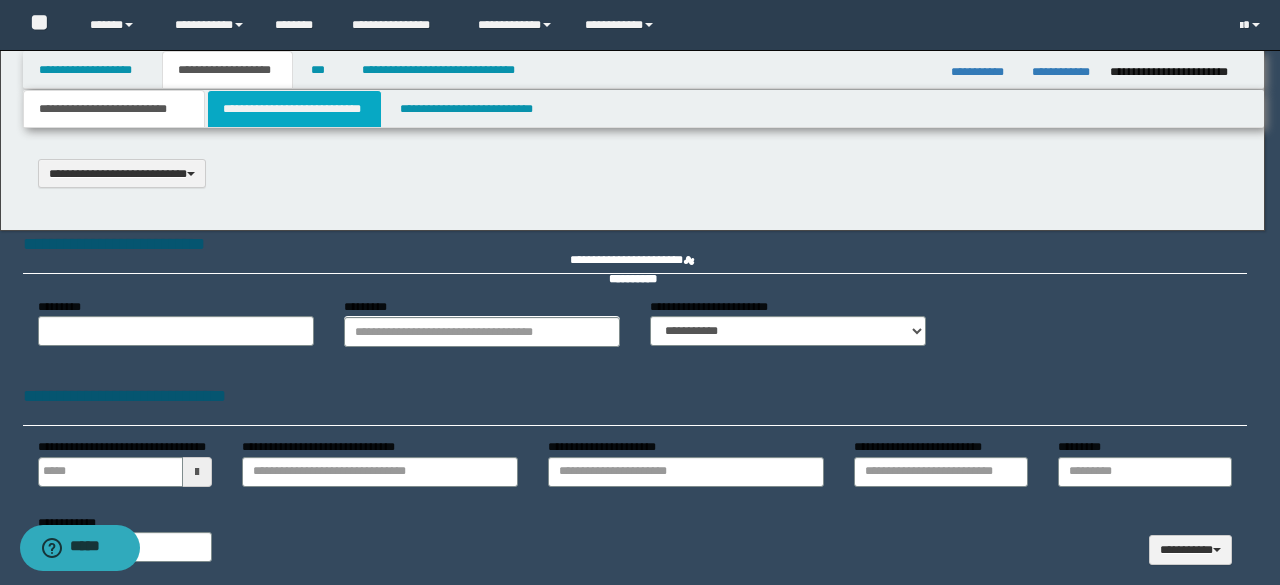 type 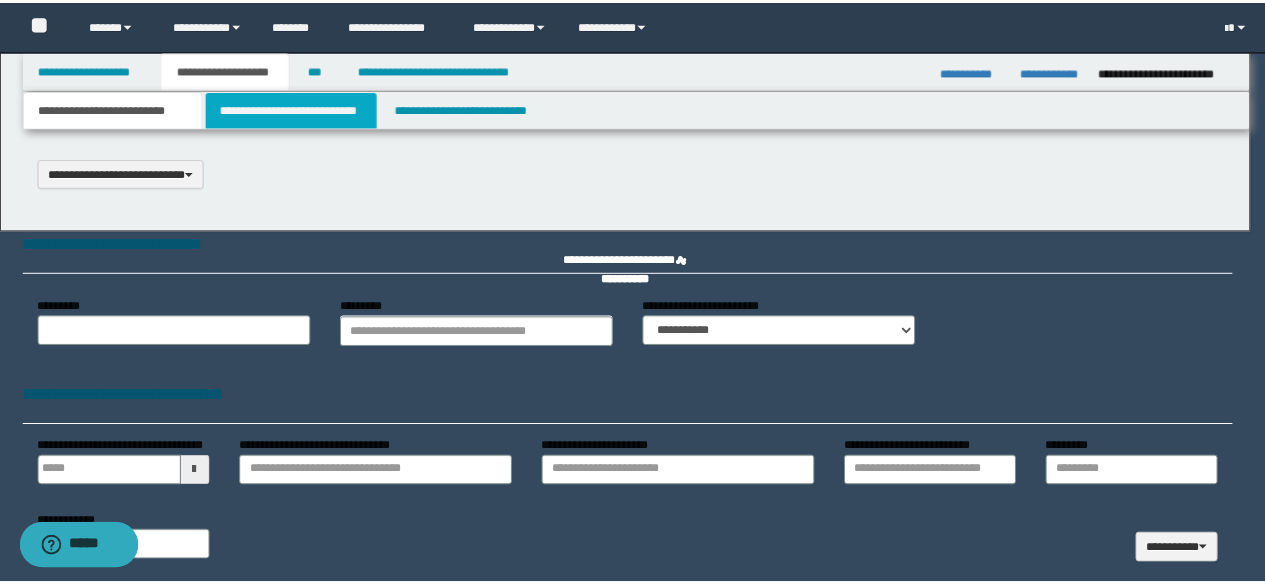 scroll, scrollTop: 0, scrollLeft: 0, axis: both 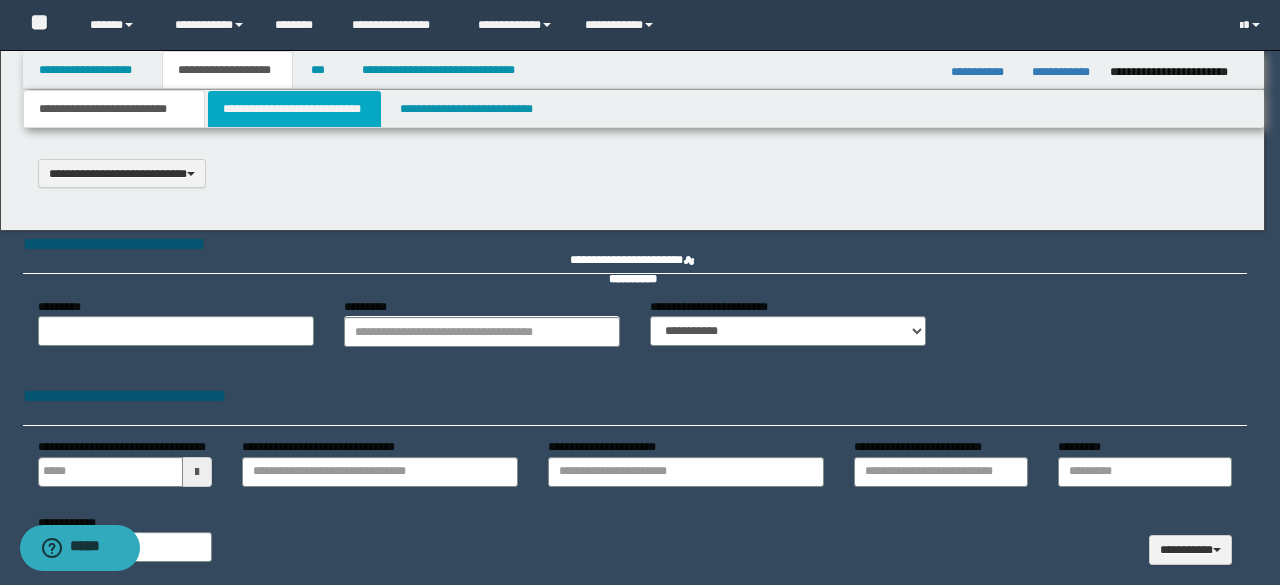 click on "**********" at bounding box center (294, 109) 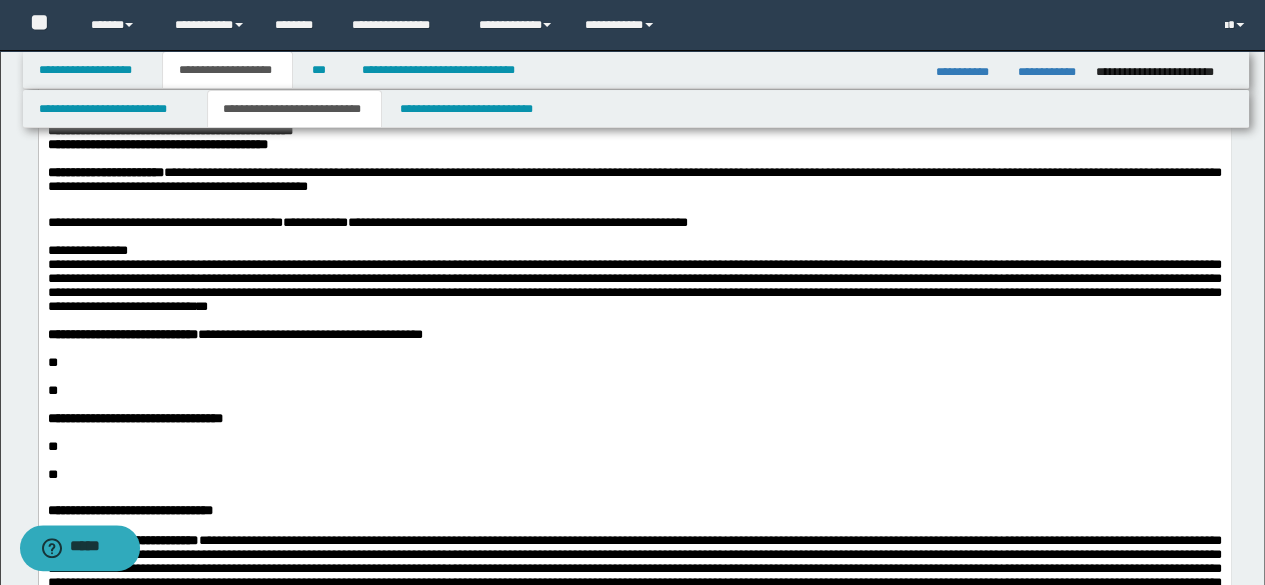 scroll, scrollTop: 900, scrollLeft: 0, axis: vertical 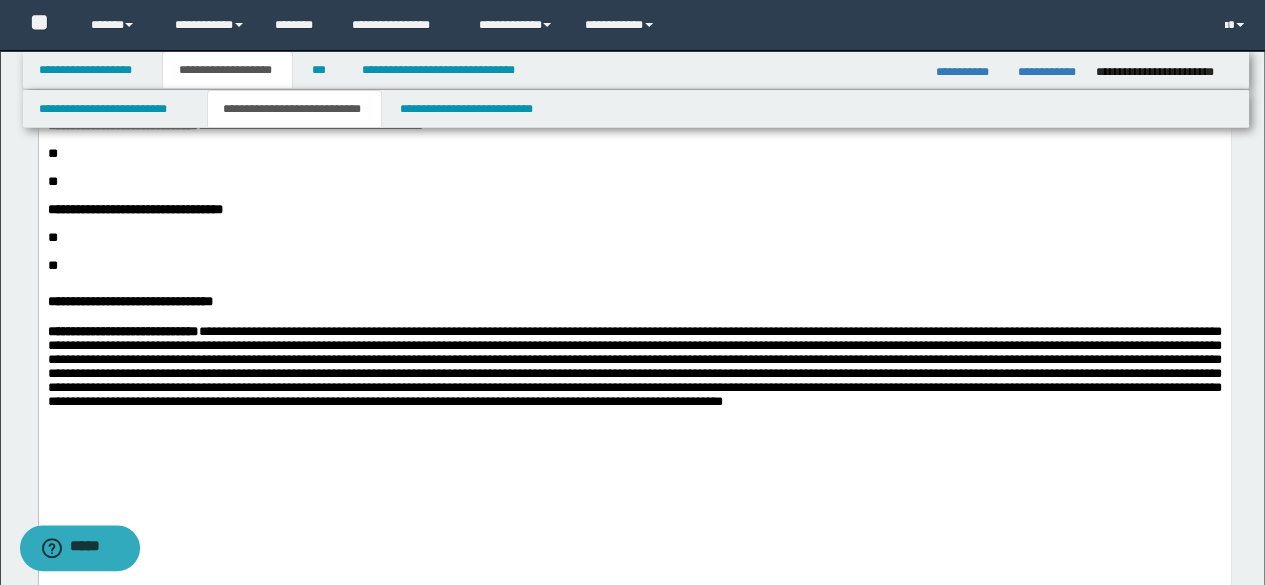 click on "**" at bounding box center (634, 154) 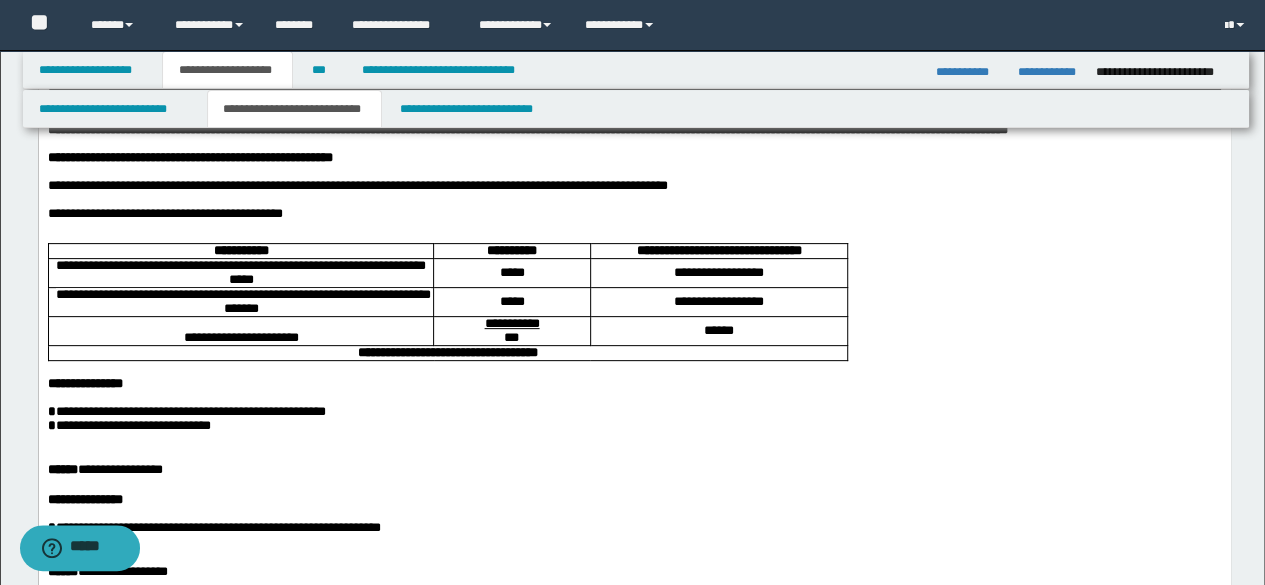 scroll, scrollTop: 0, scrollLeft: 0, axis: both 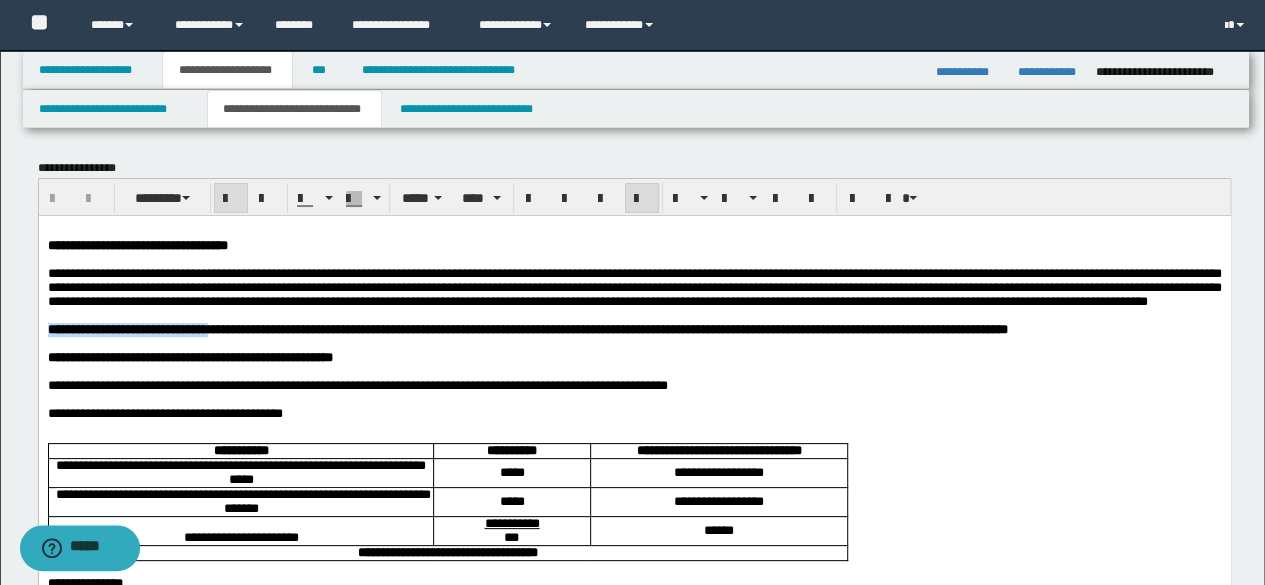 drag, startPoint x: 49, startPoint y: 352, endPoint x: 255, endPoint y: 356, distance: 206.03883 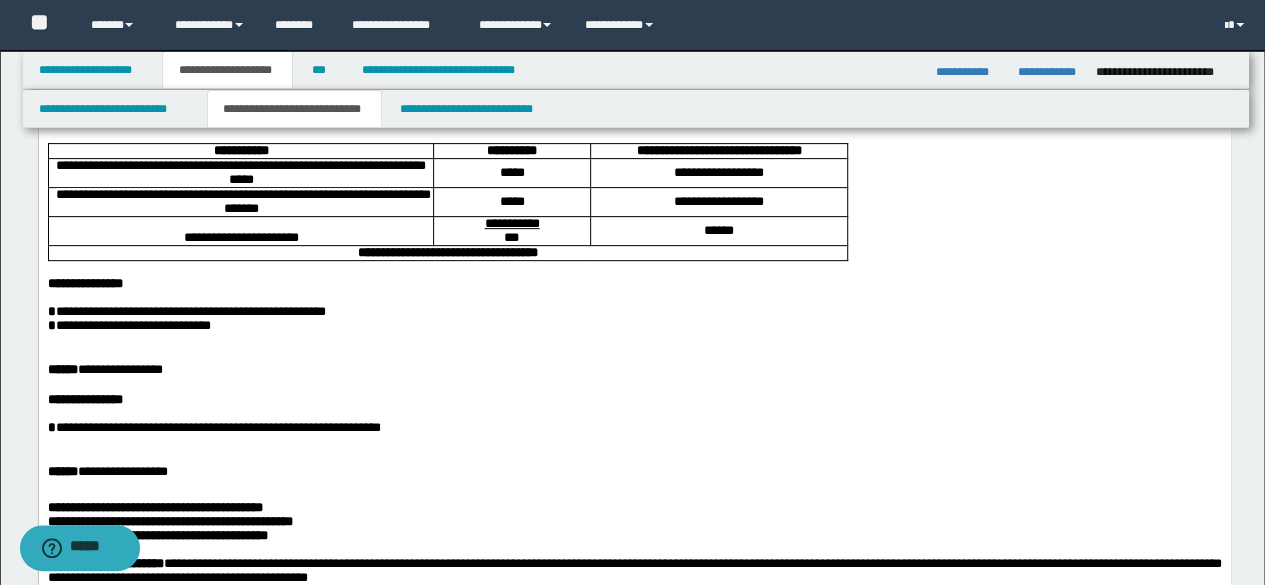 scroll, scrollTop: 800, scrollLeft: 0, axis: vertical 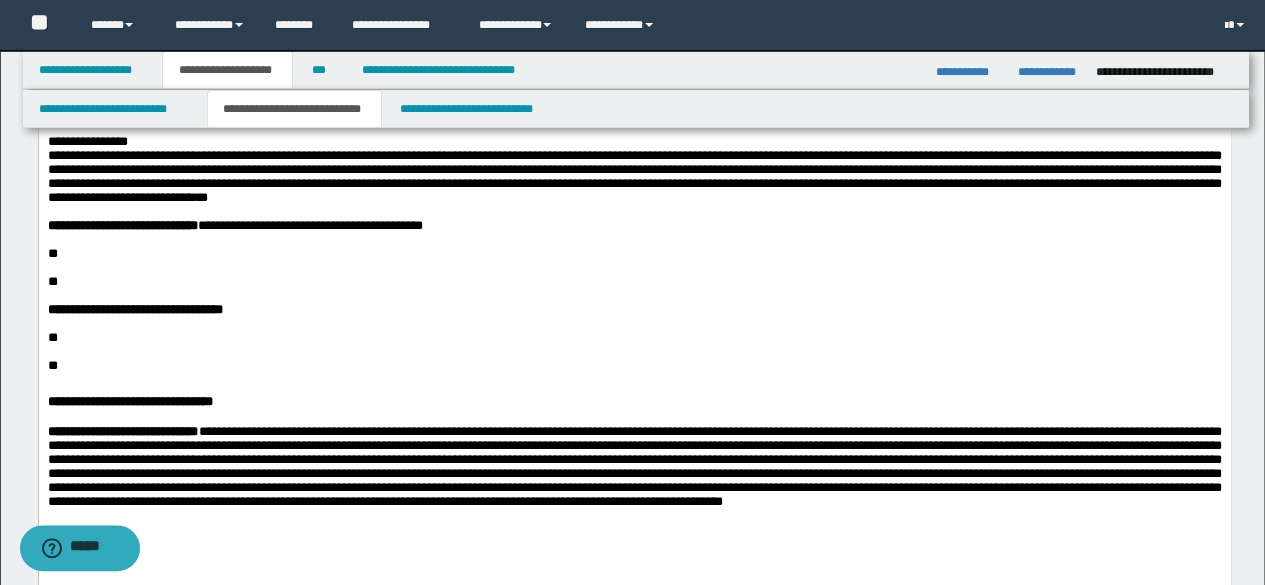 click on "**********" at bounding box center [234, 225] 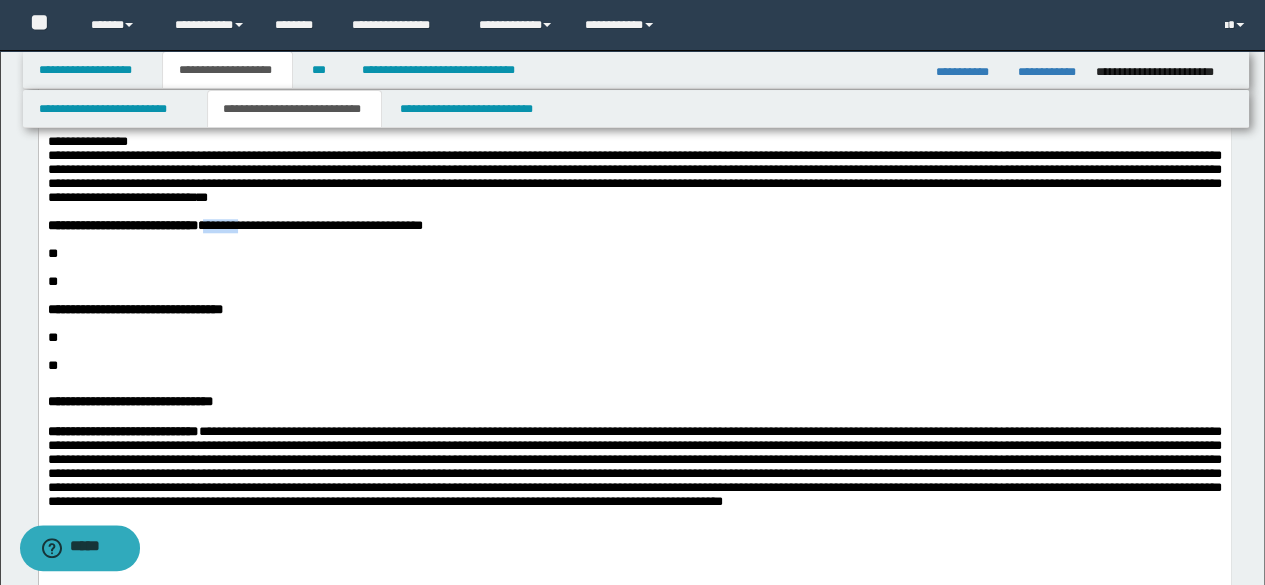 click on "**********" at bounding box center (234, 225) 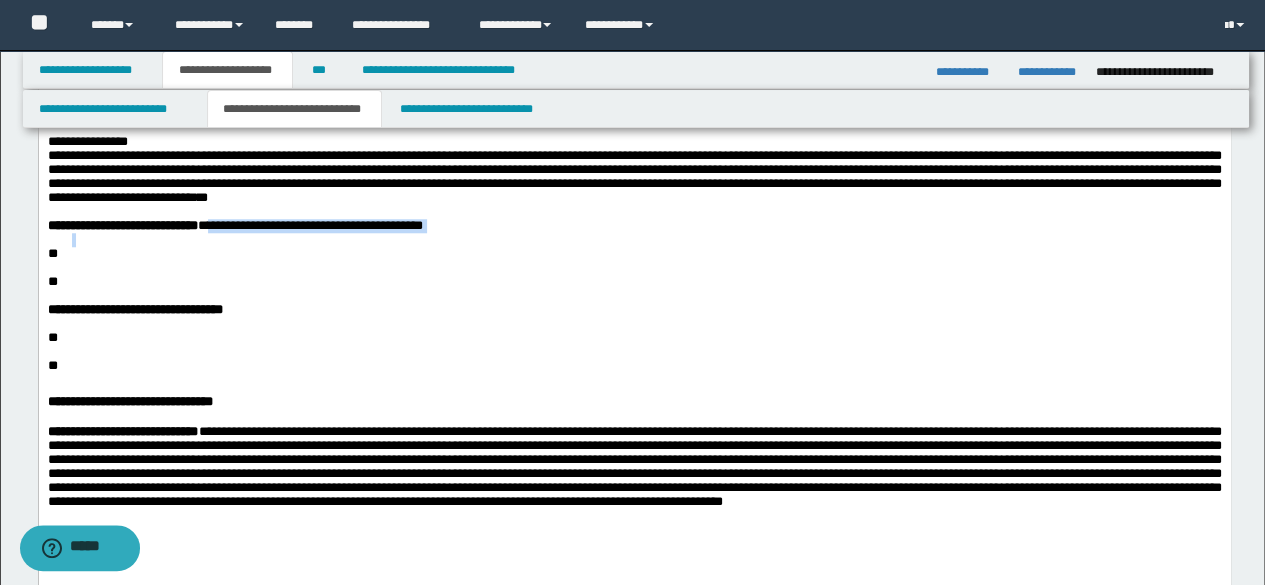 drag, startPoint x: 279, startPoint y: 317, endPoint x: 259, endPoint y: 327, distance: 22.36068 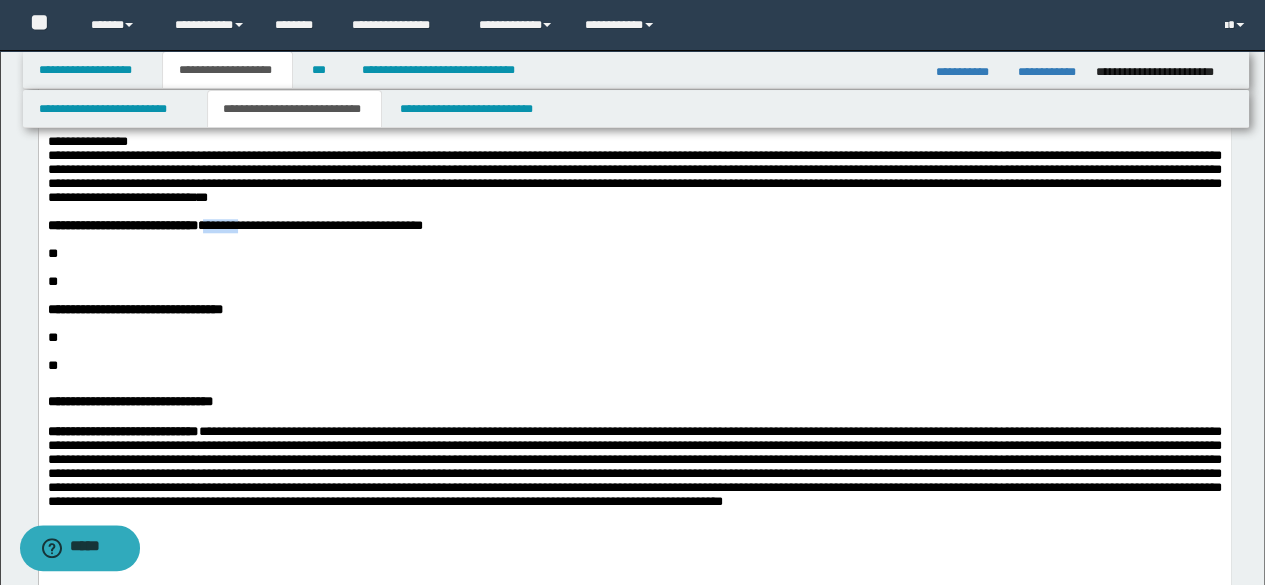click on "**********" at bounding box center [234, 225] 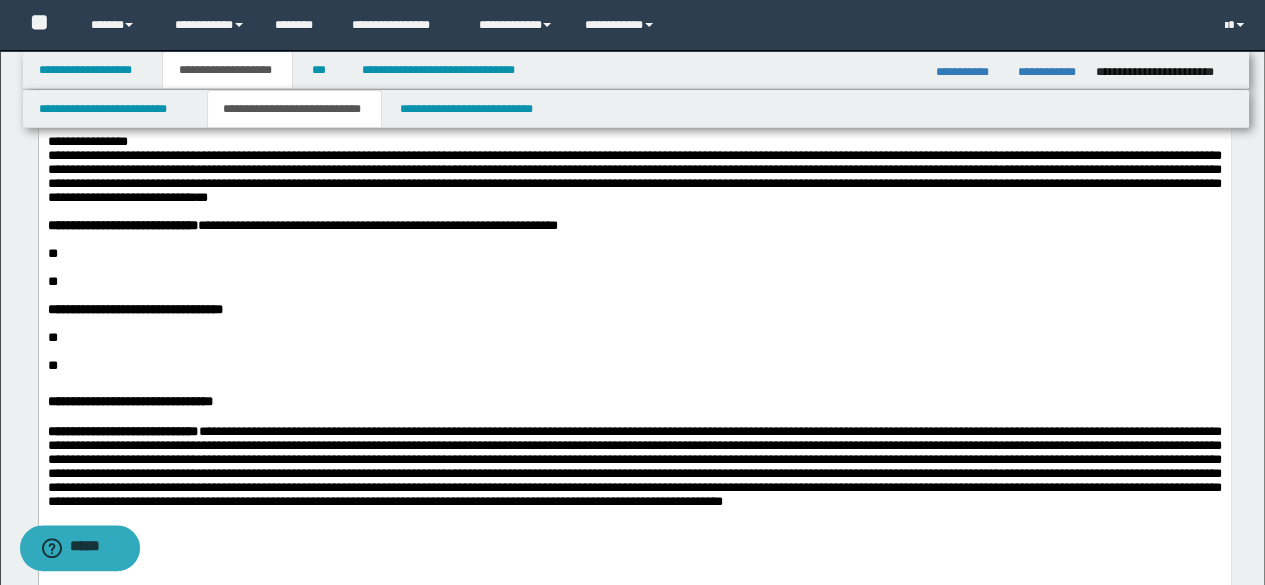 click on "**" at bounding box center [634, 254] 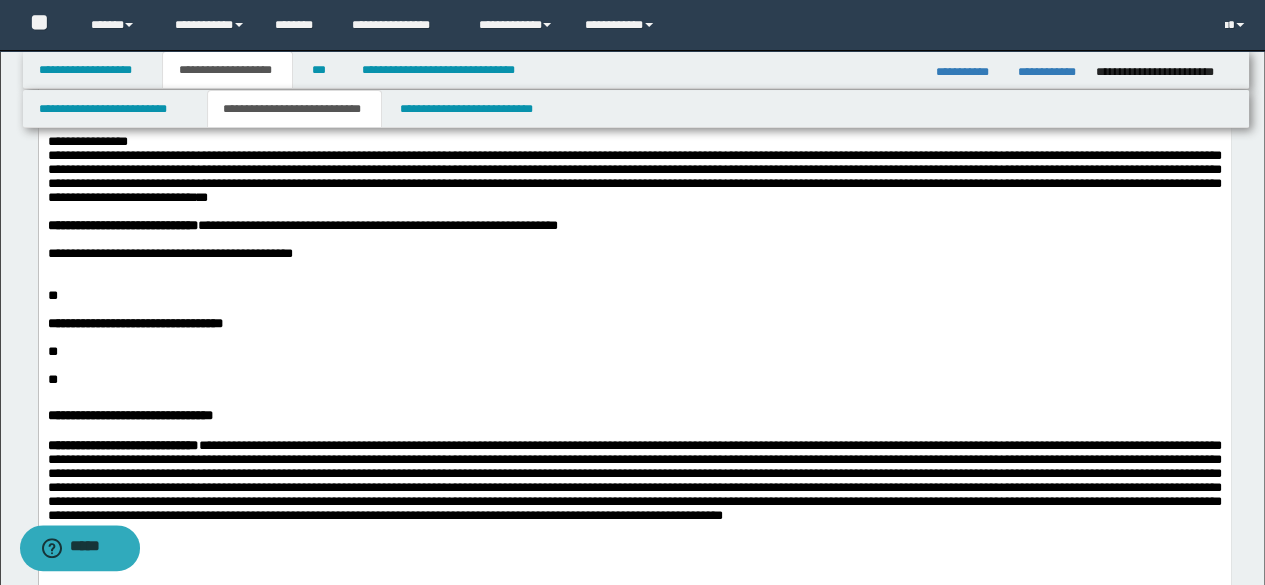click on "**********" at bounding box center [634, 254] 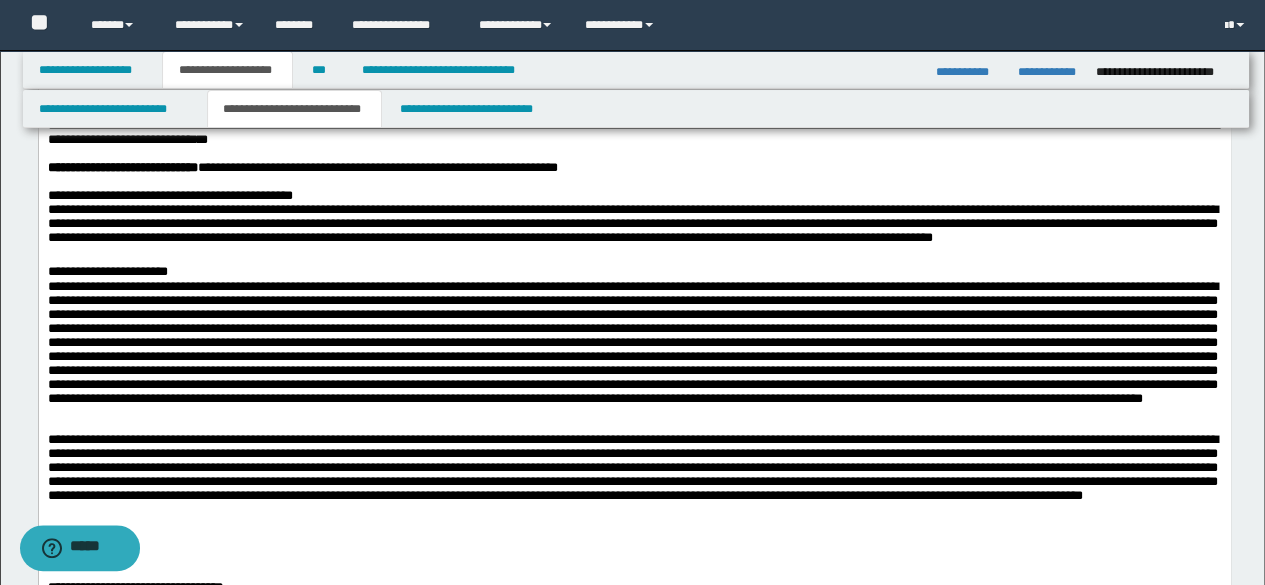 drag, startPoint x: 44, startPoint y: 312, endPoint x: 194, endPoint y: 425, distance: 187.80043 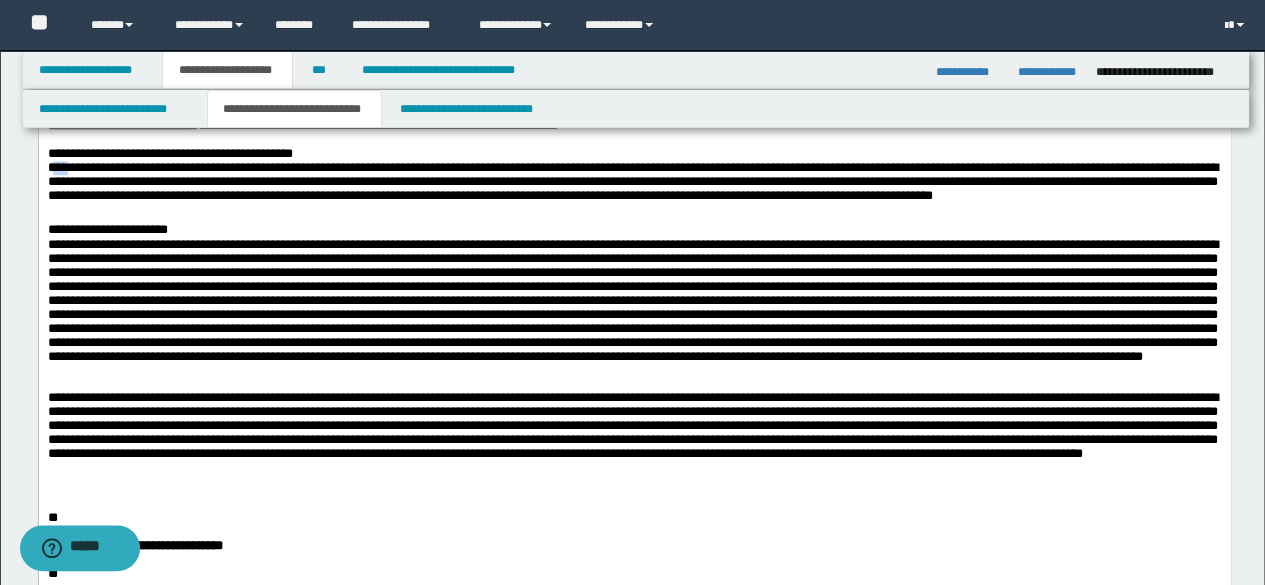 drag, startPoint x: 53, startPoint y: 267, endPoint x: 80, endPoint y: 275, distance: 28.160255 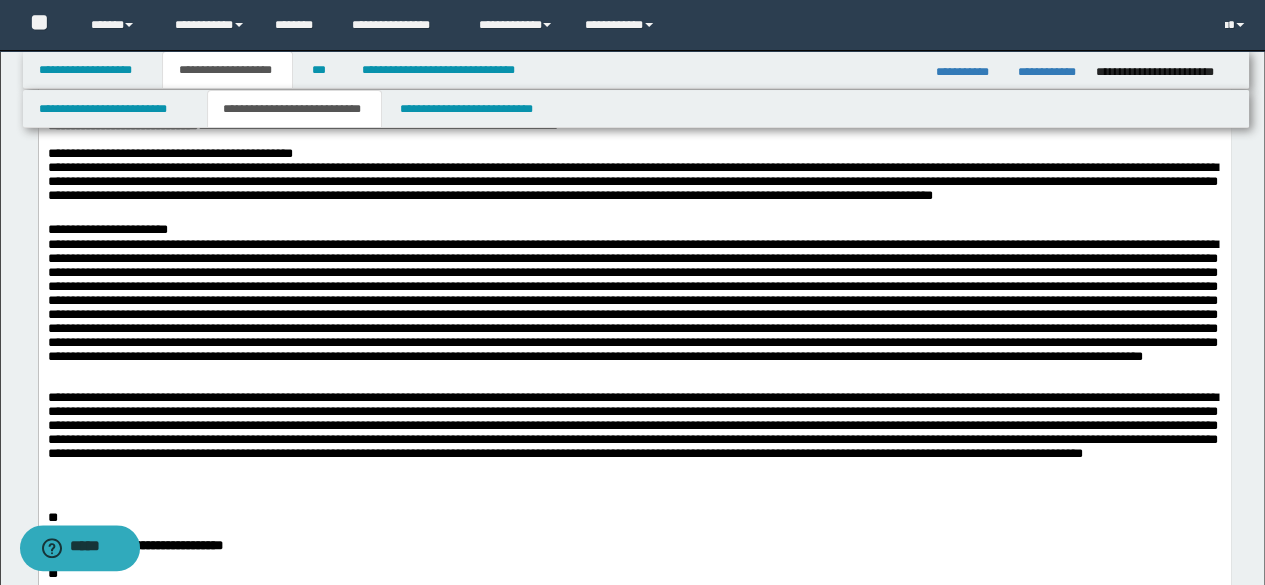 click on "**********" at bounding box center [634, 191] 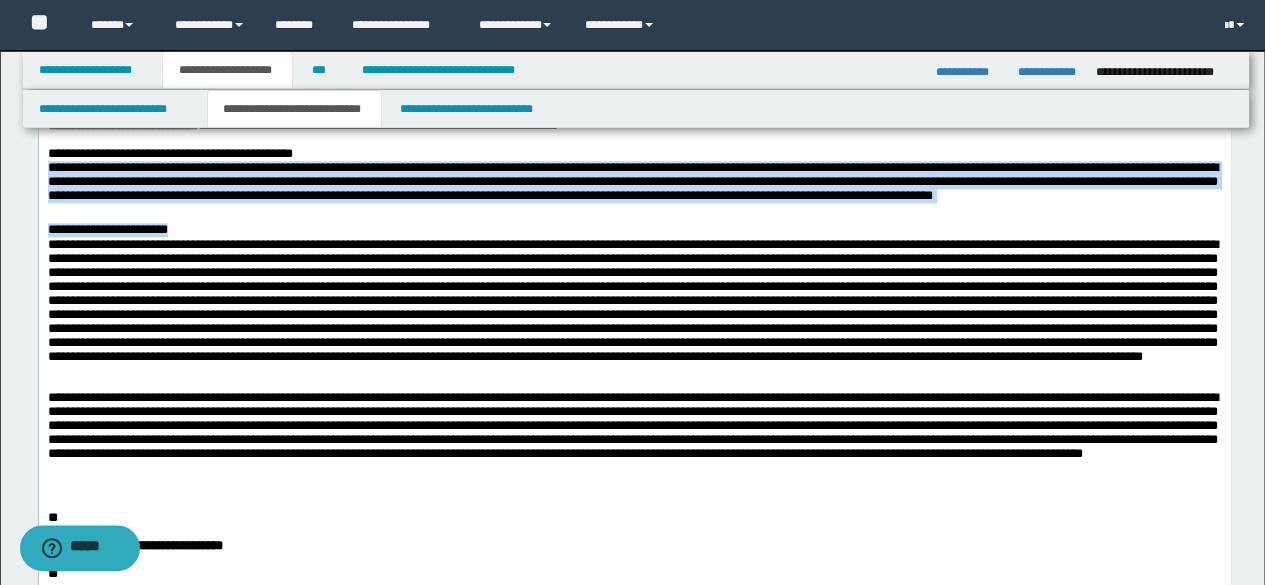 scroll, scrollTop: 1200, scrollLeft: 0, axis: vertical 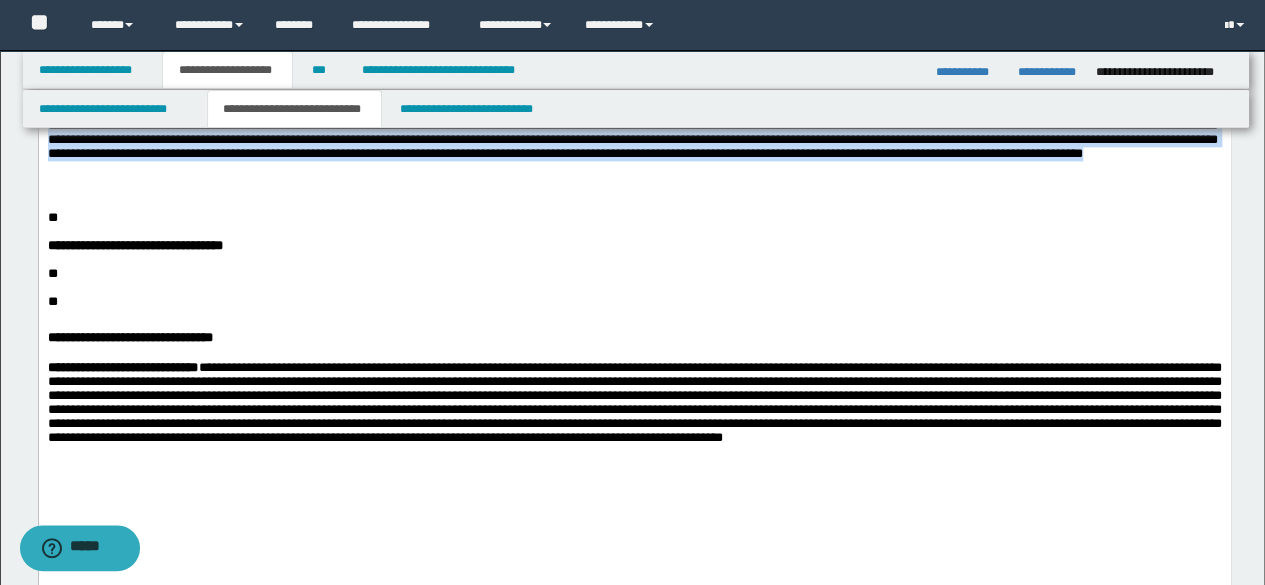 drag, startPoint x: 47, startPoint y: -32, endPoint x: 522, endPoint y: 279, distance: 567.75525 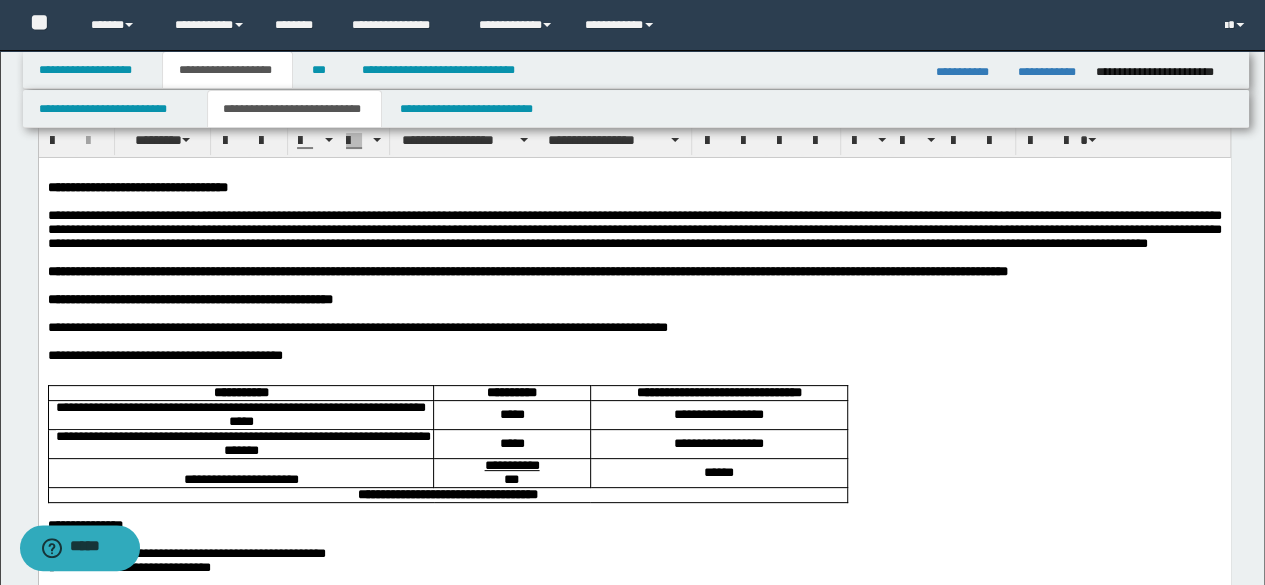 scroll, scrollTop: 0, scrollLeft: 0, axis: both 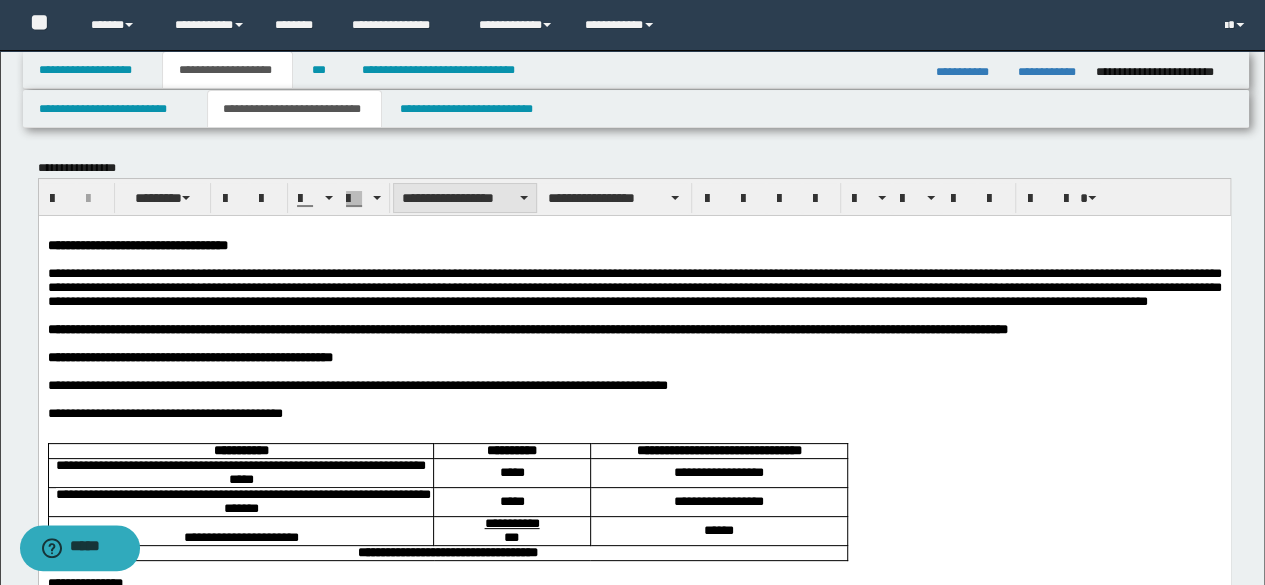 click on "**********" at bounding box center [465, 198] 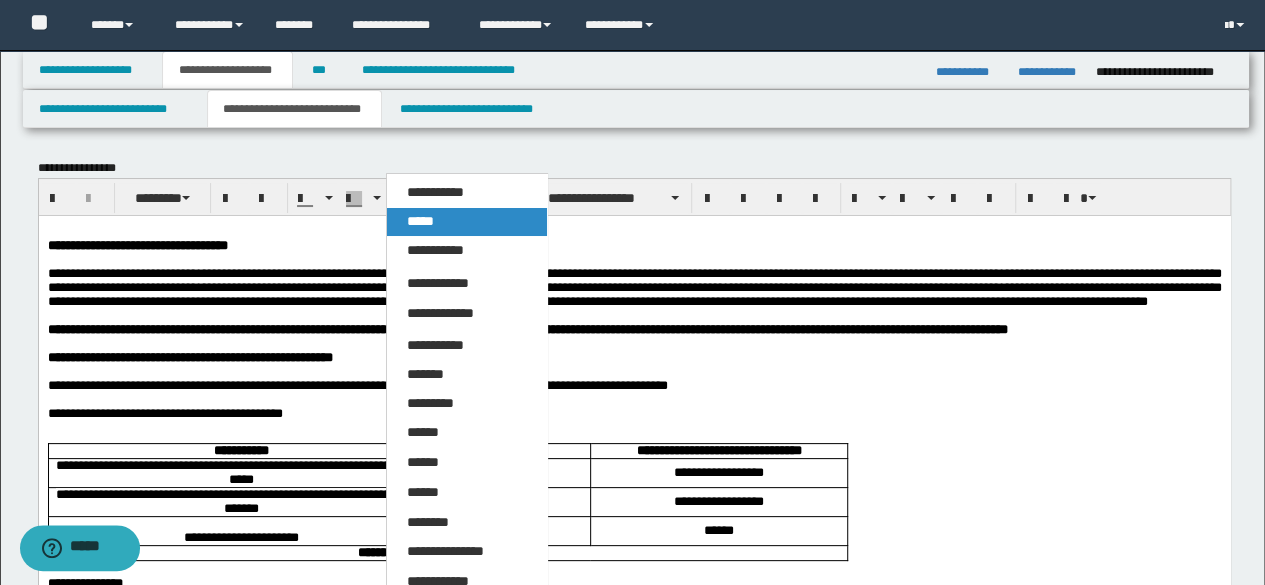 click on "*****" at bounding box center [466, 222] 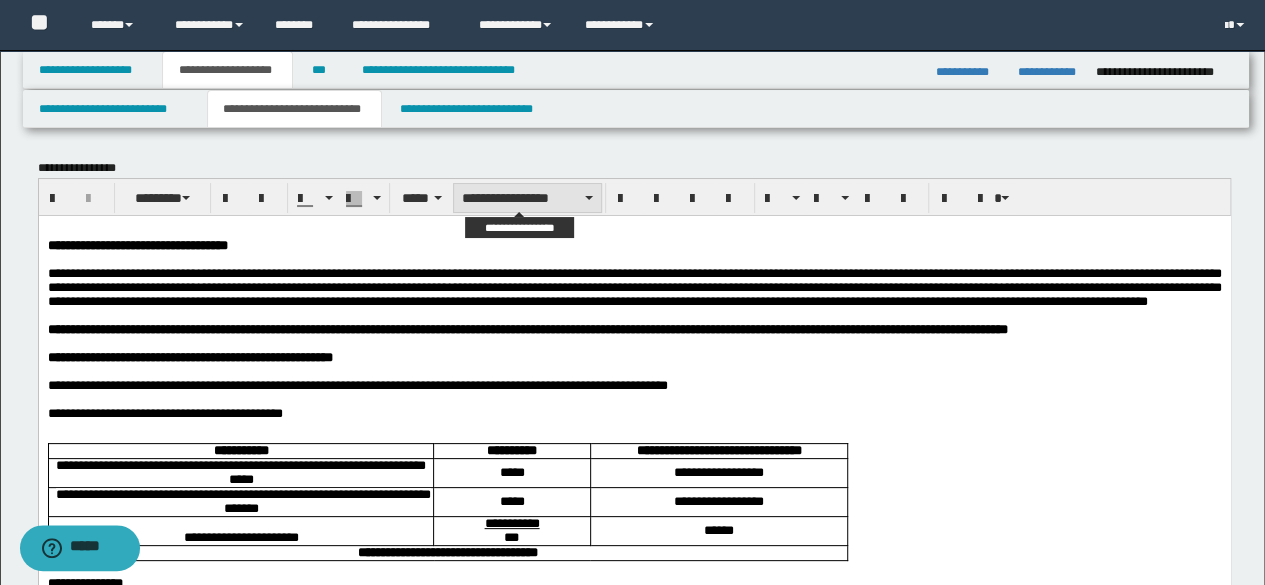 click on "**********" at bounding box center (527, 198) 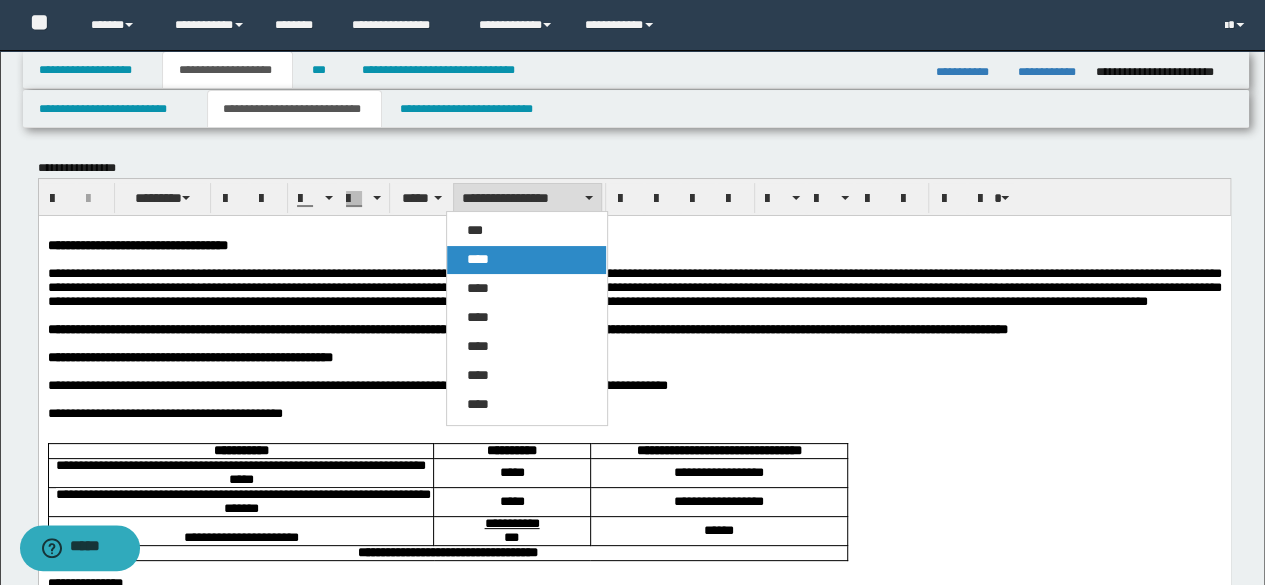click on "****" at bounding box center [526, 260] 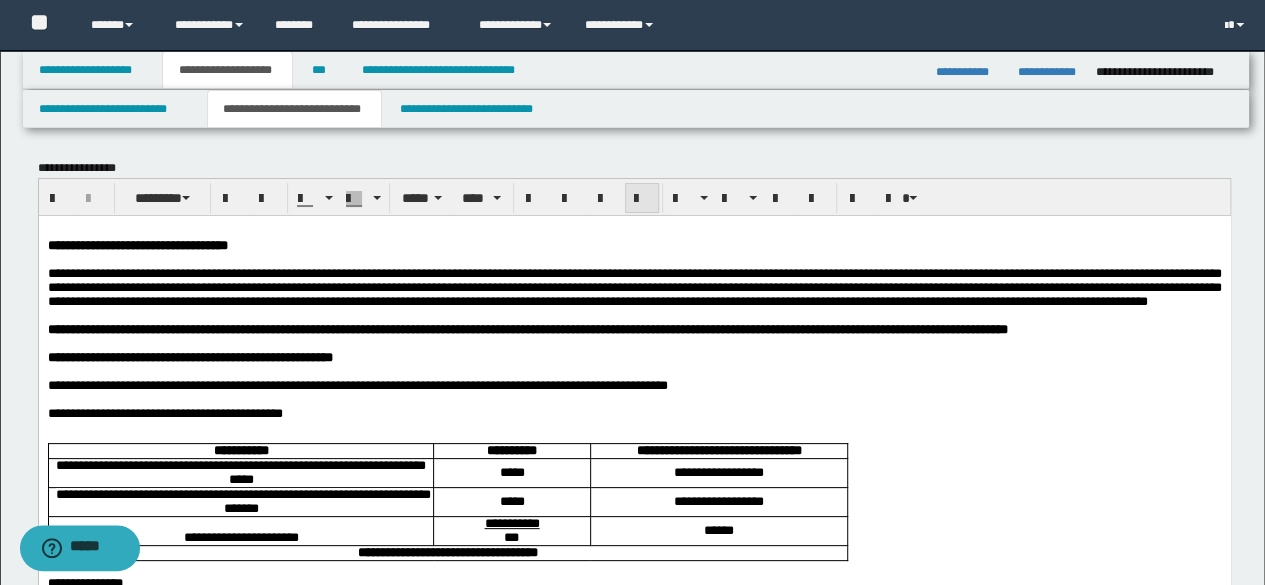 click at bounding box center [642, 199] 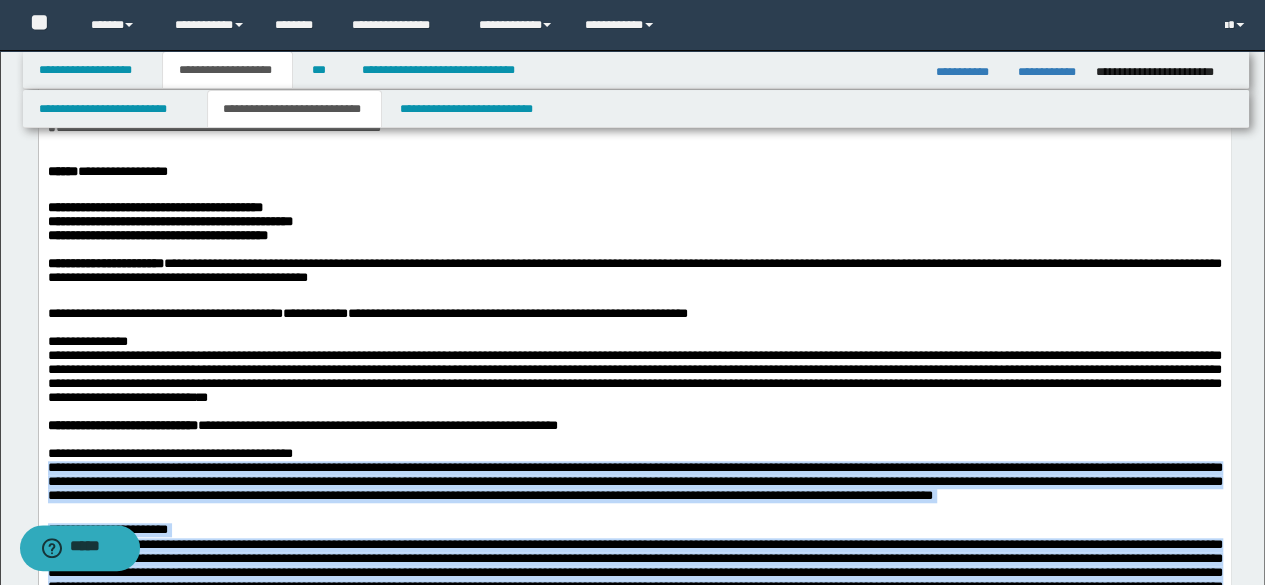 scroll, scrollTop: 800, scrollLeft: 0, axis: vertical 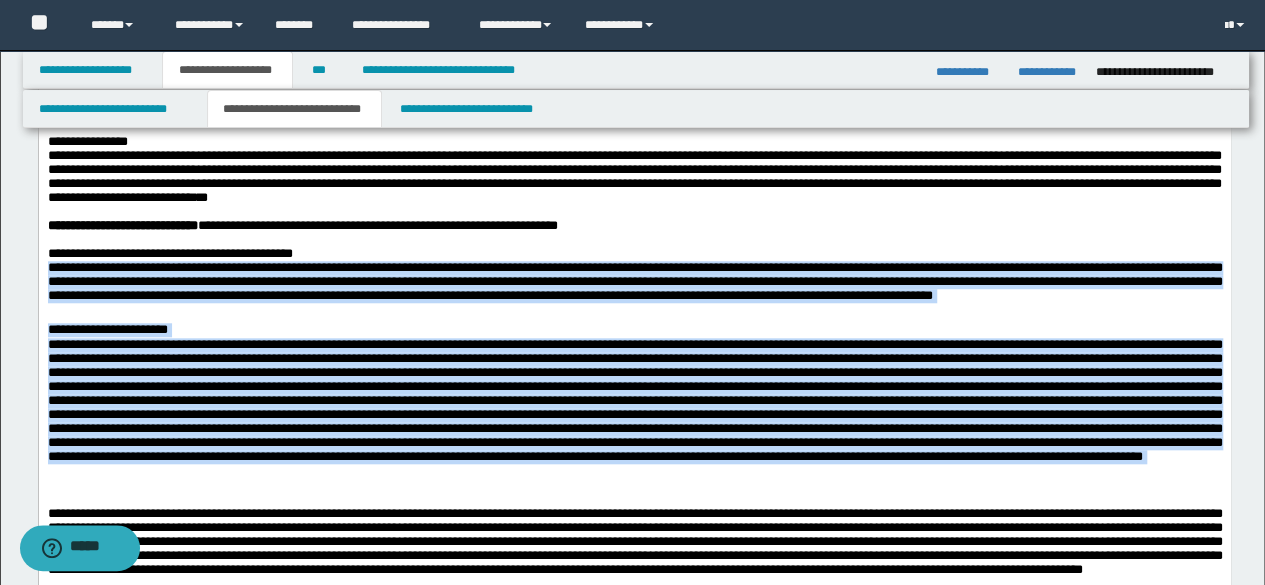 click on "**********" at bounding box center [634, 291] 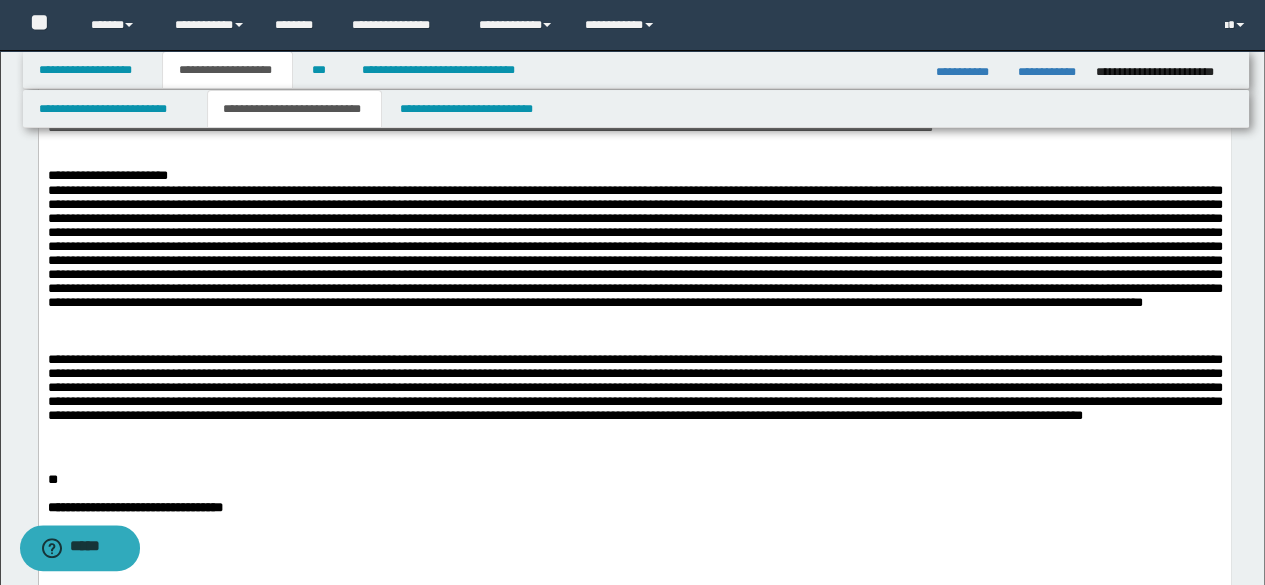scroll, scrollTop: 1000, scrollLeft: 0, axis: vertical 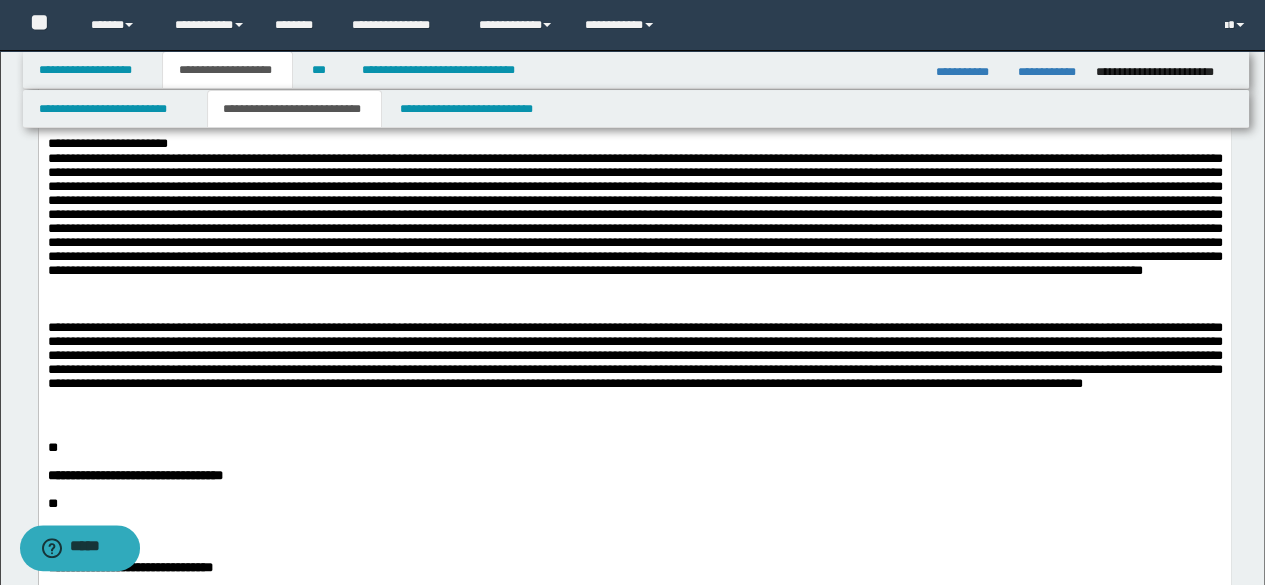 click at bounding box center [634, 236] 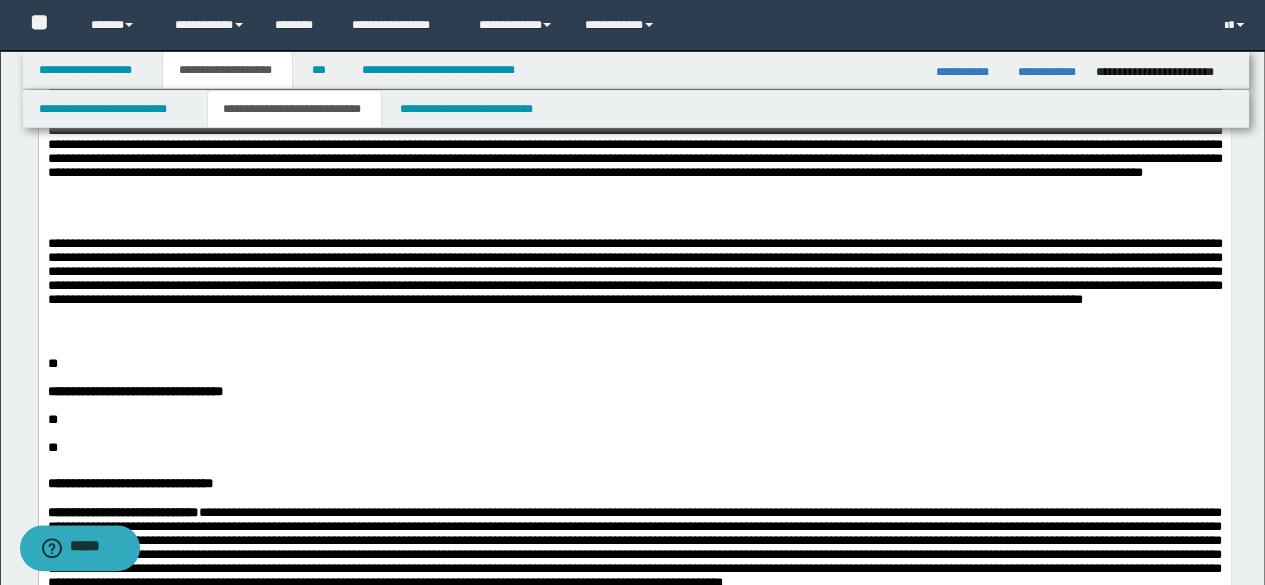 scroll, scrollTop: 1100, scrollLeft: 0, axis: vertical 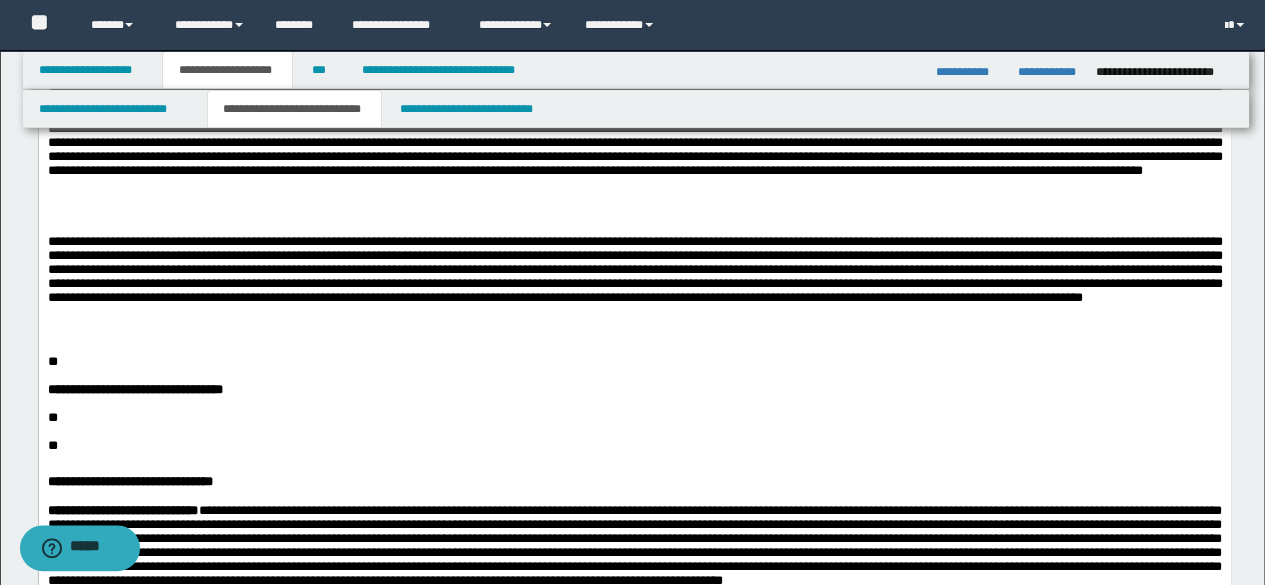 click at bounding box center [634, 281] 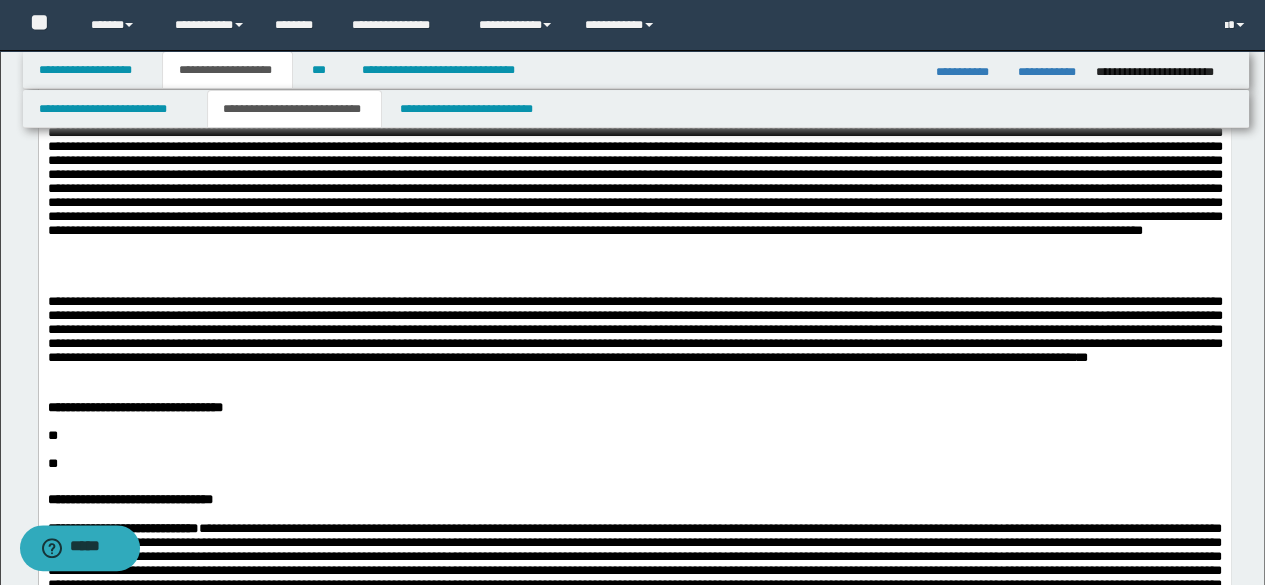 scroll, scrollTop: 1000, scrollLeft: 0, axis: vertical 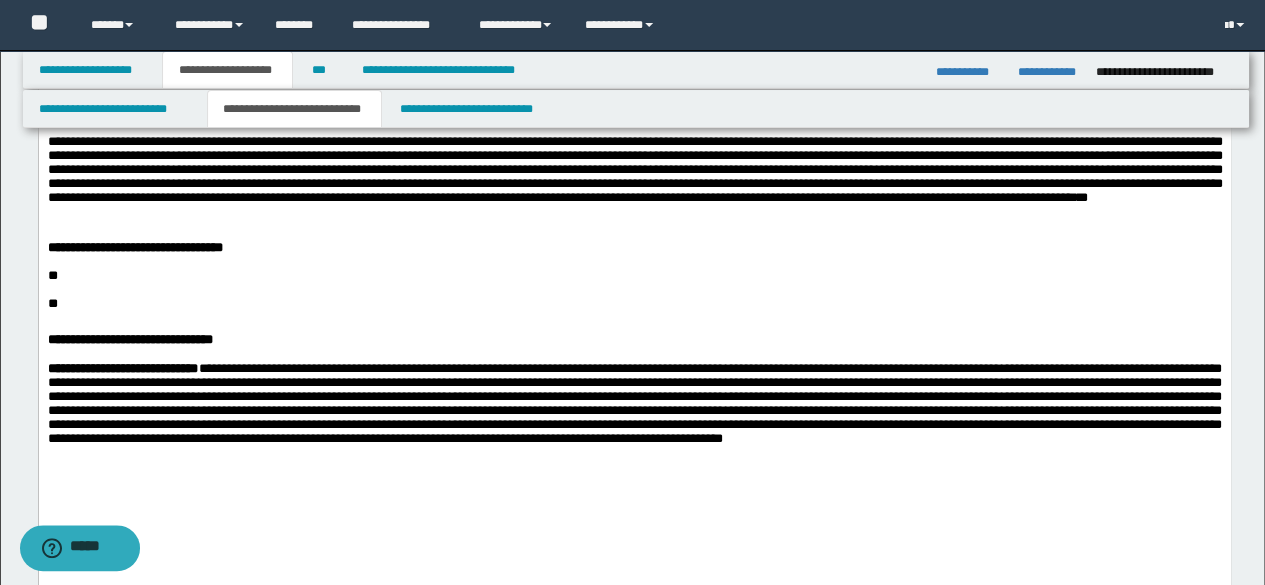 click on "**" at bounding box center (634, 276) 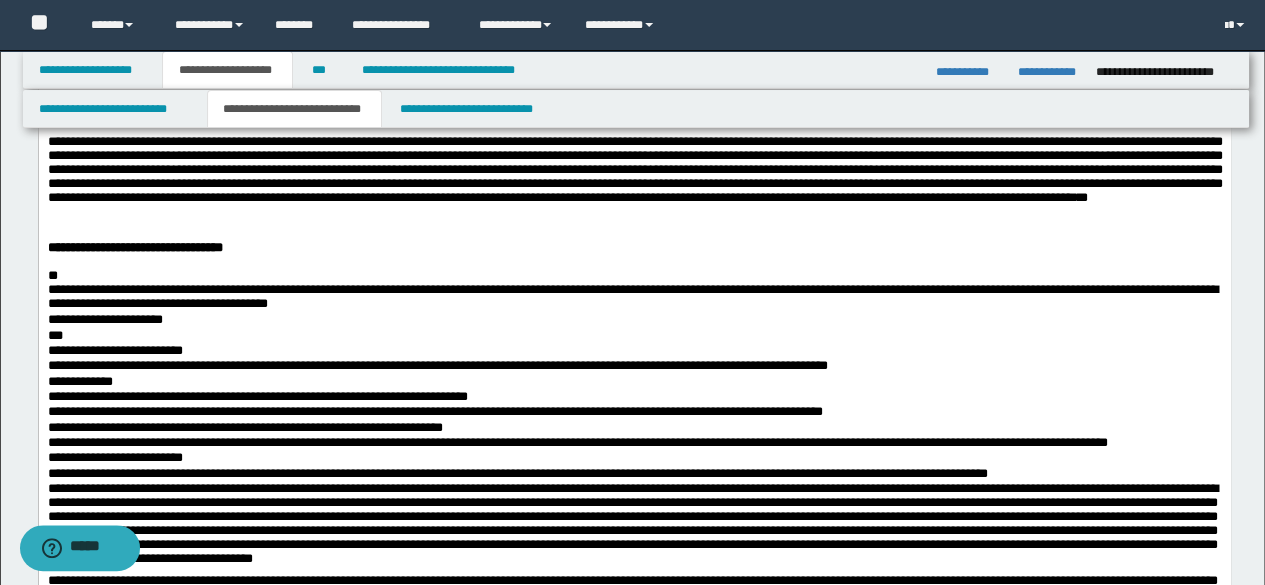 click on "**" at bounding box center (634, 276) 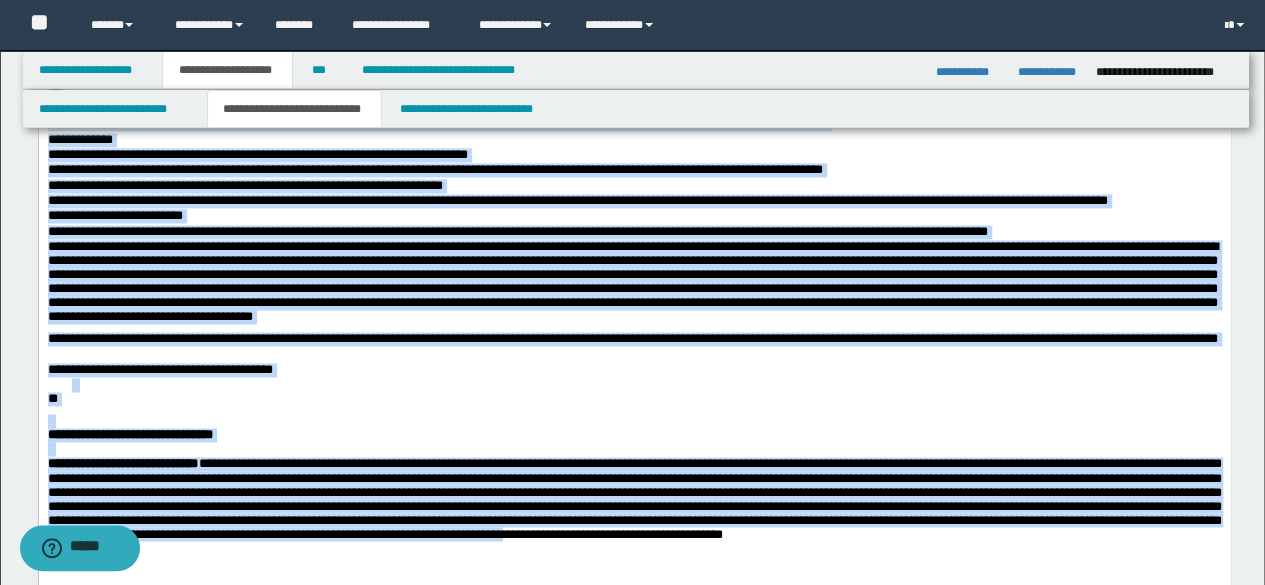 scroll, scrollTop: 1600, scrollLeft: 0, axis: vertical 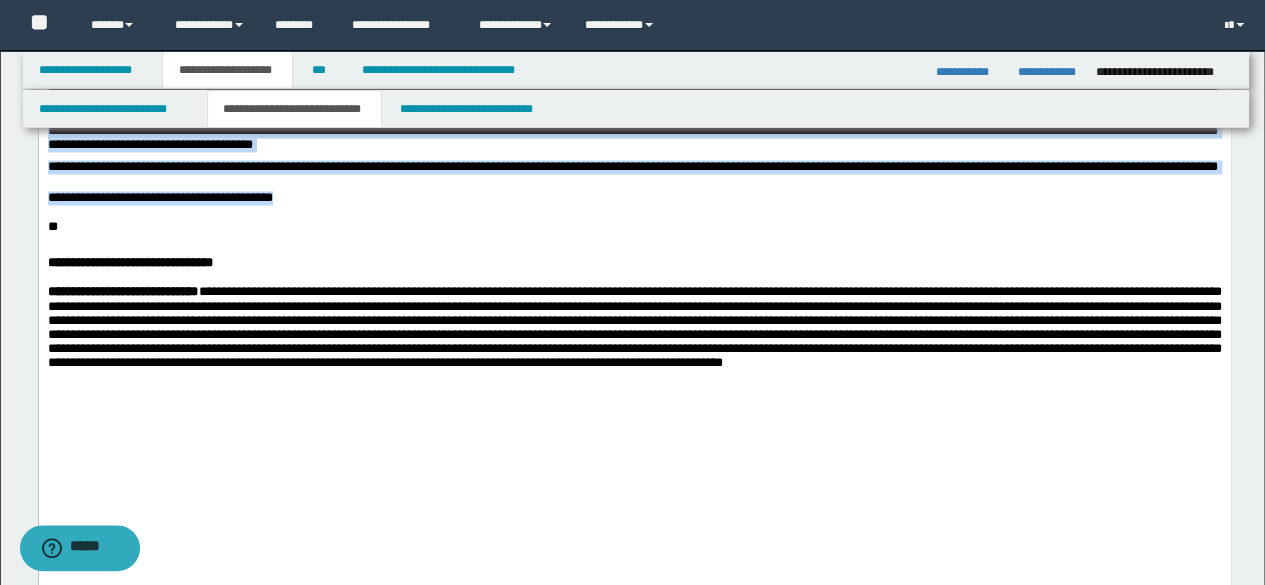 drag, startPoint x: 65, startPoint y: -17, endPoint x: 531, endPoint y: 328, distance: 579.81116 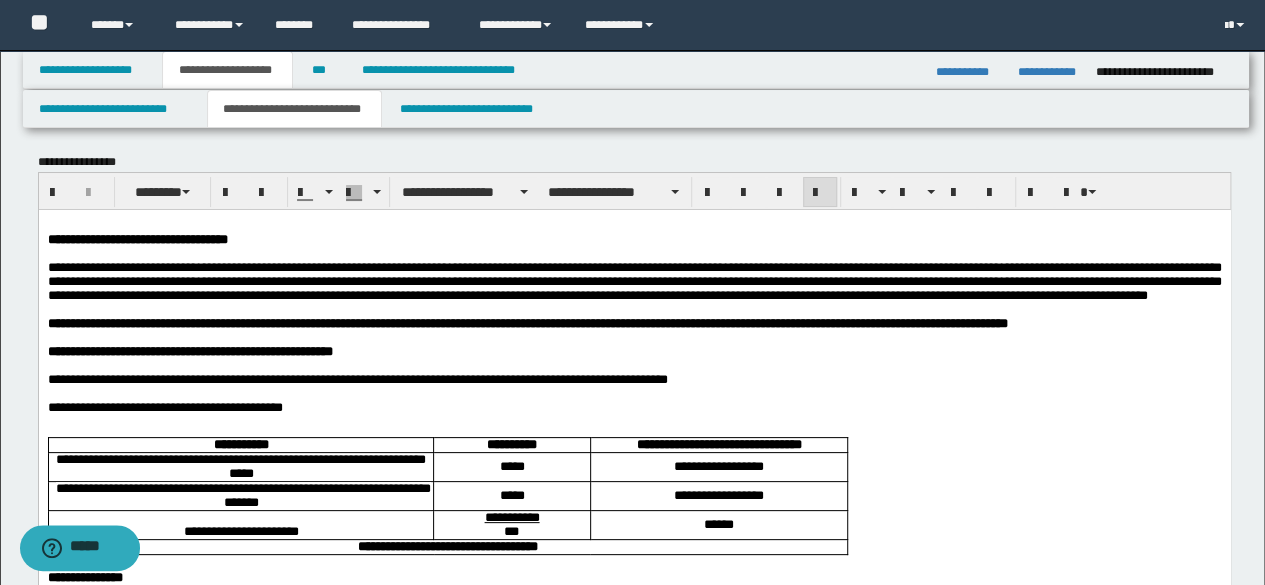 scroll, scrollTop: 0, scrollLeft: 0, axis: both 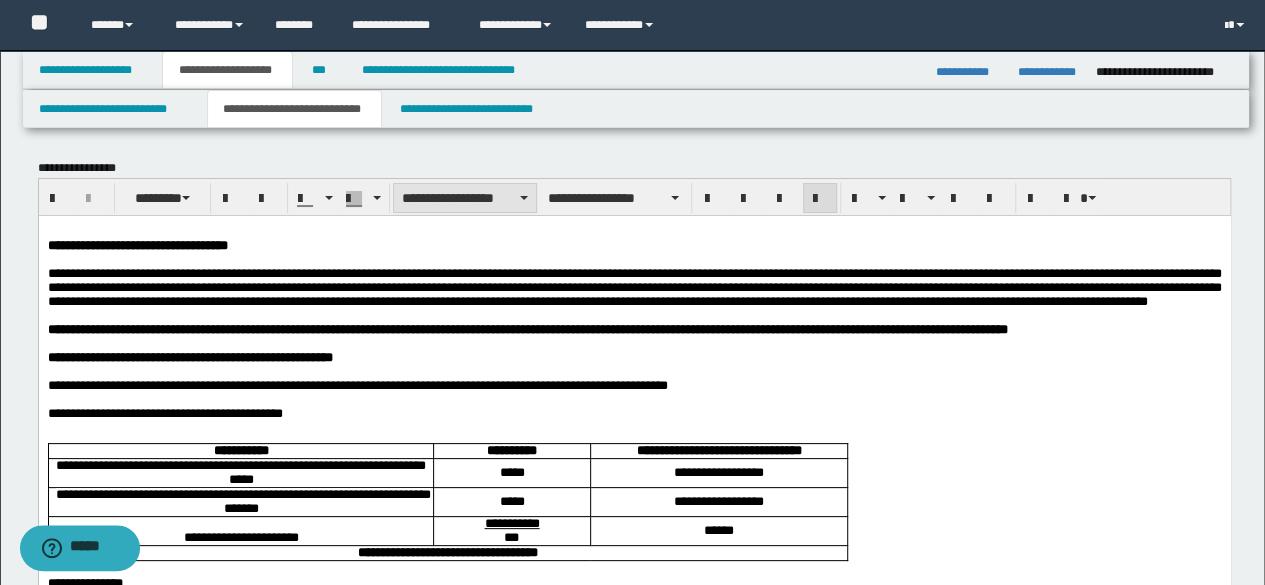 click on "**********" at bounding box center [465, 198] 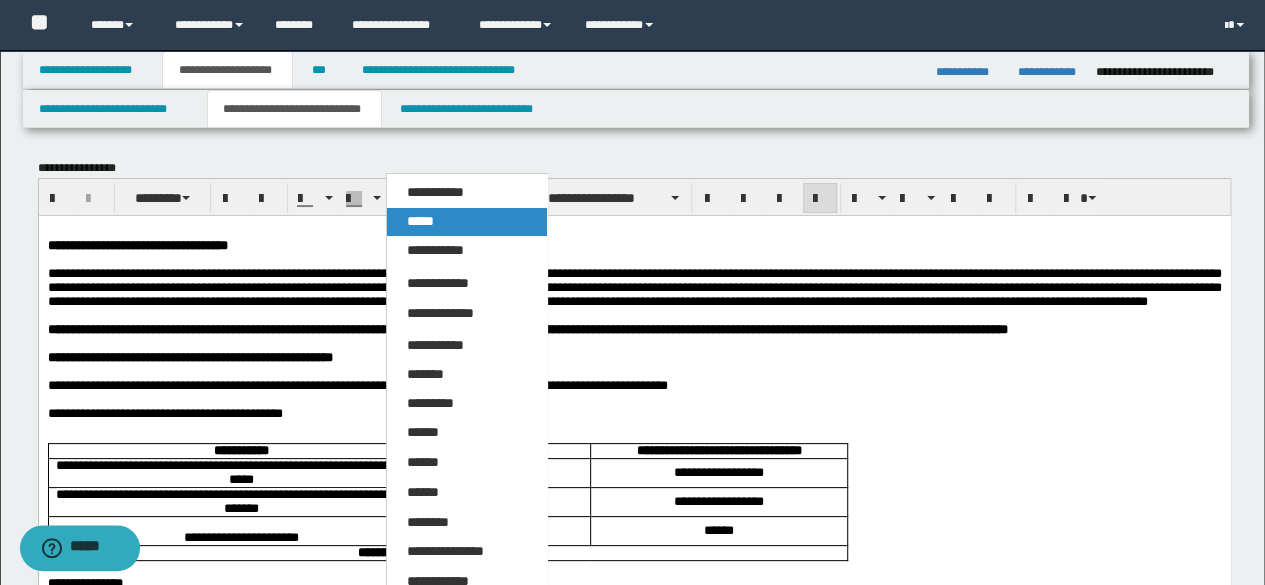 click on "*****" at bounding box center [420, 221] 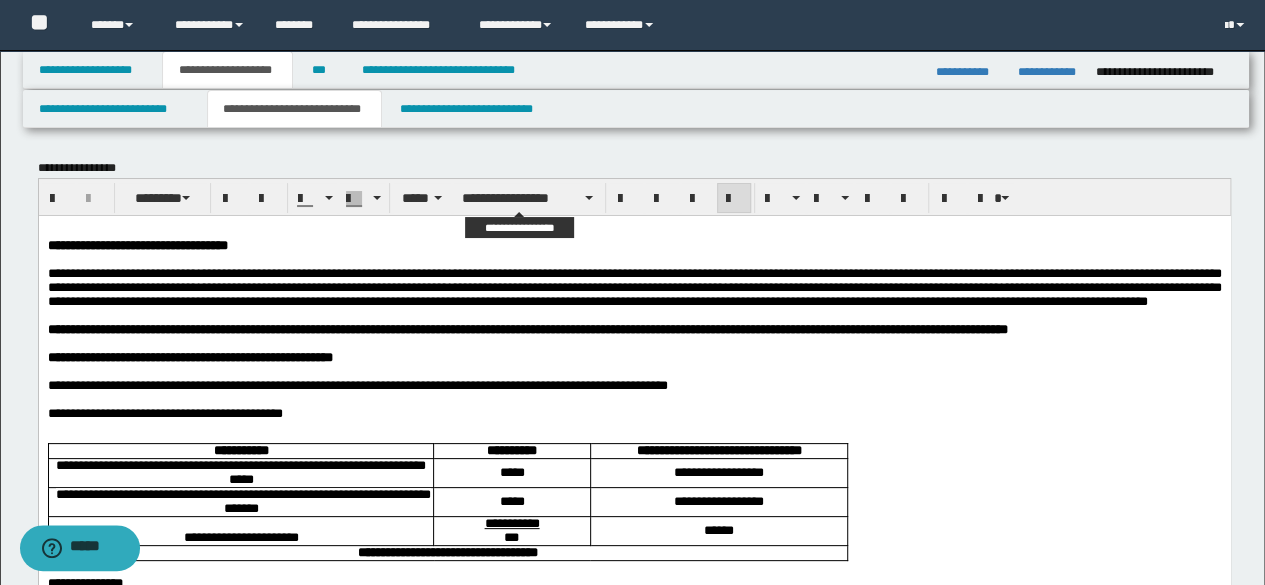 drag, startPoint x: 475, startPoint y: 206, endPoint x: 497, endPoint y: 243, distance: 43.046486 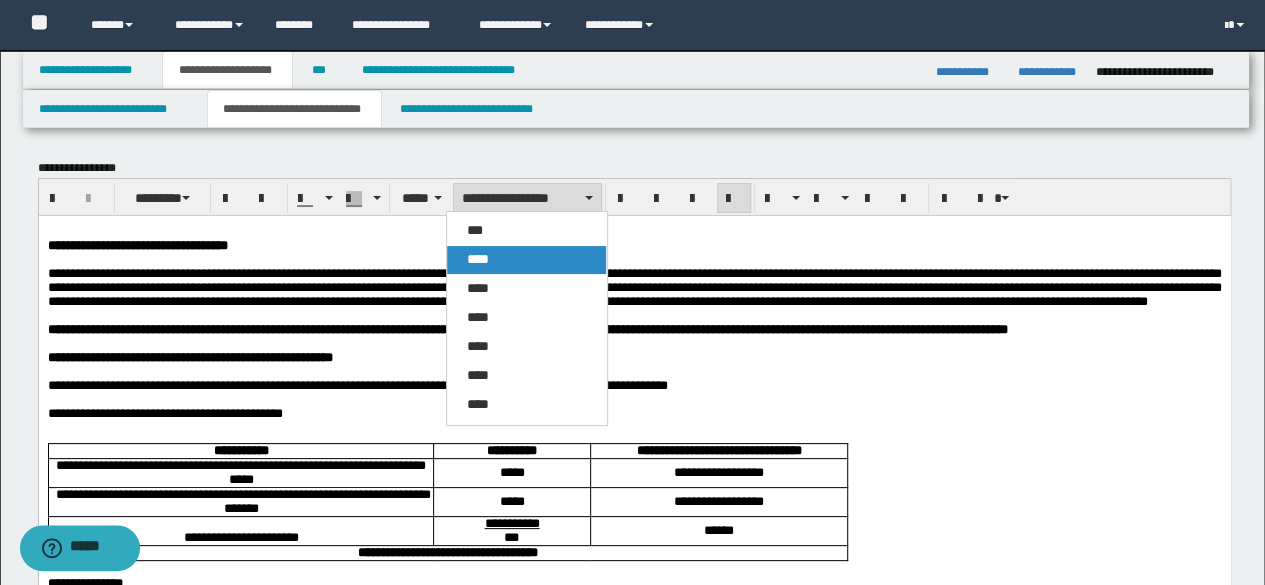 click on "****" at bounding box center (526, 260) 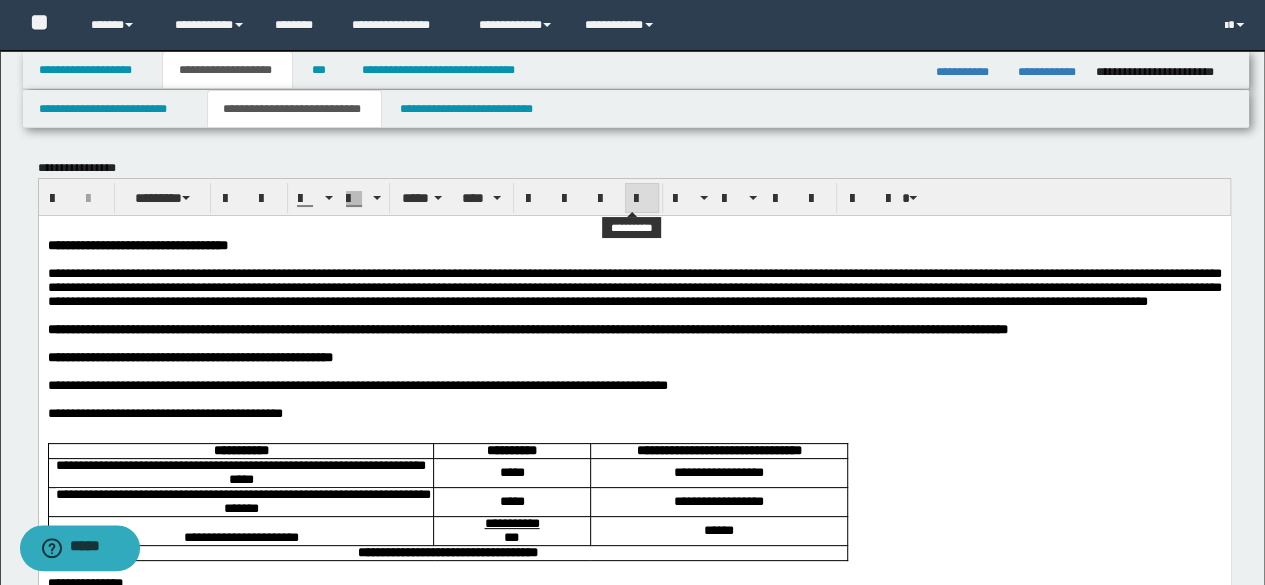click at bounding box center [642, 198] 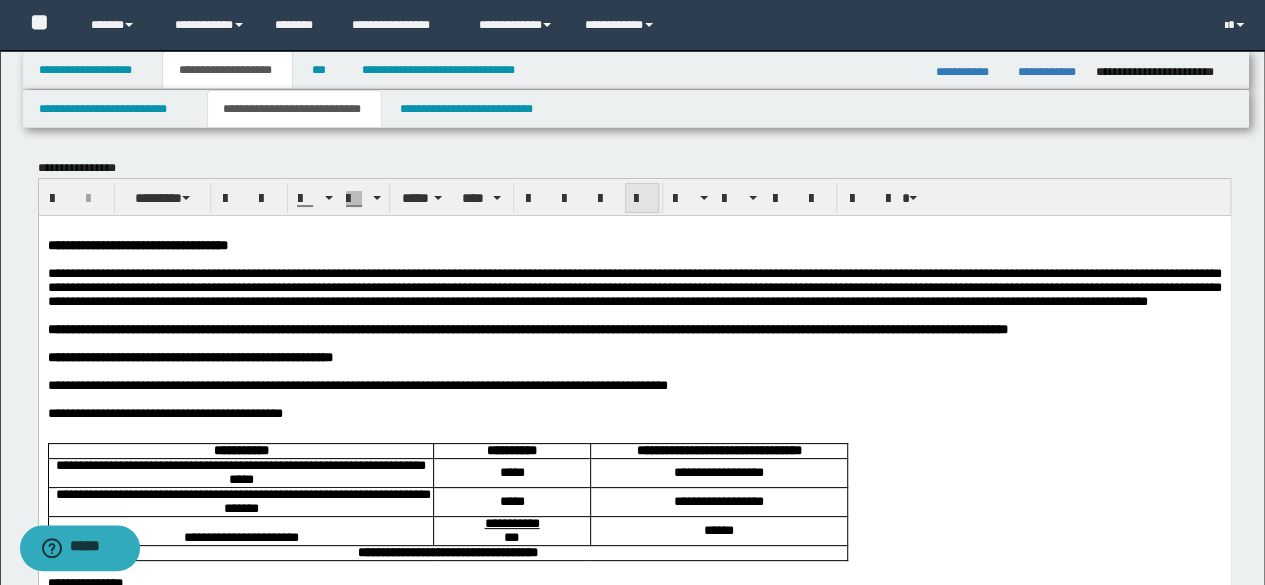 click at bounding box center [642, 198] 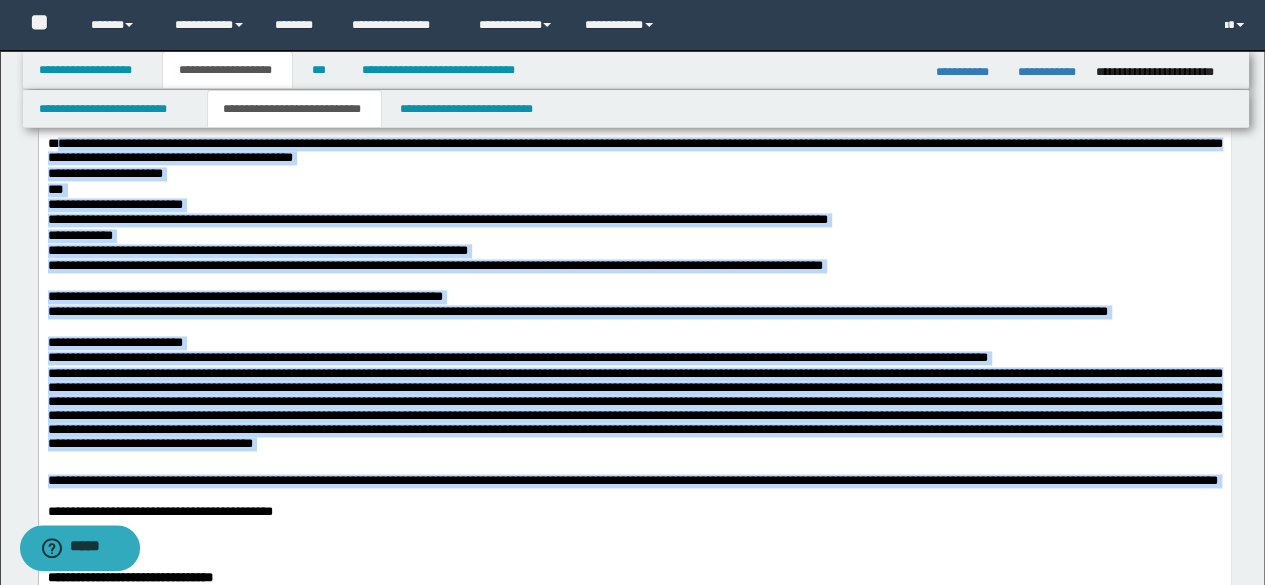 scroll, scrollTop: 1400, scrollLeft: 0, axis: vertical 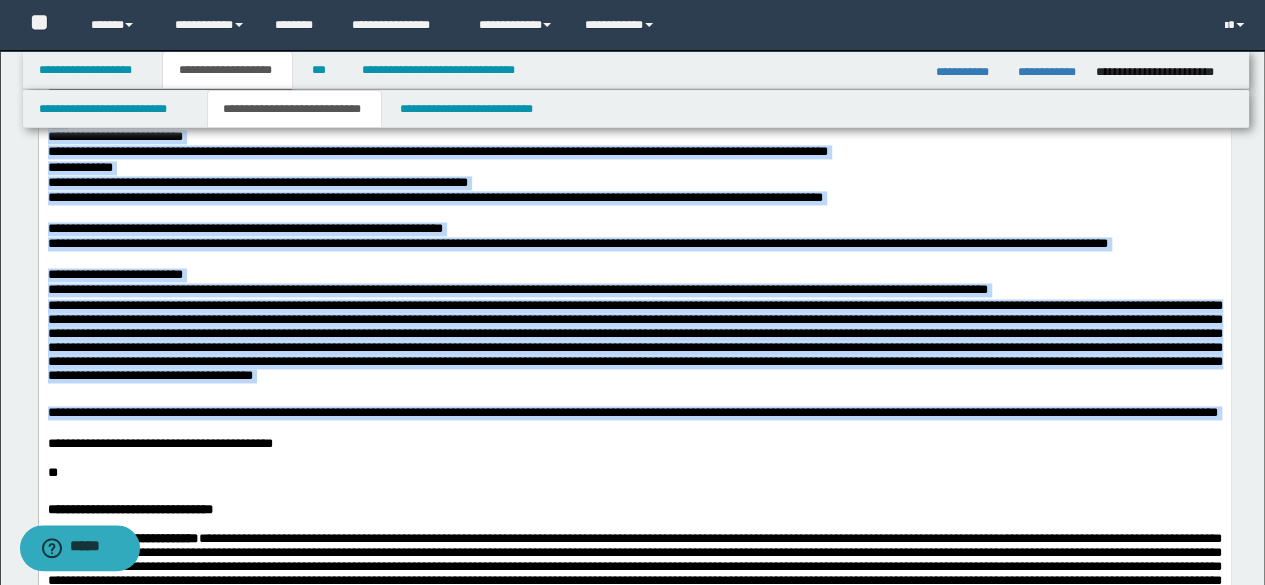 click on "**********" at bounding box center (634, 82) 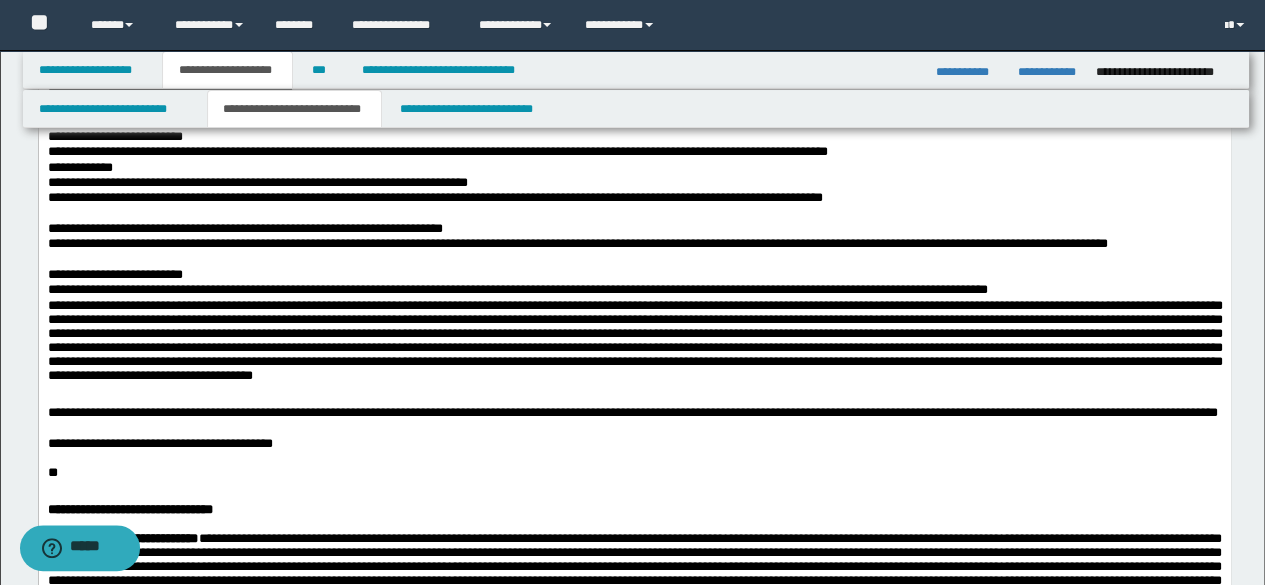 click on "**********" at bounding box center (634, 84) 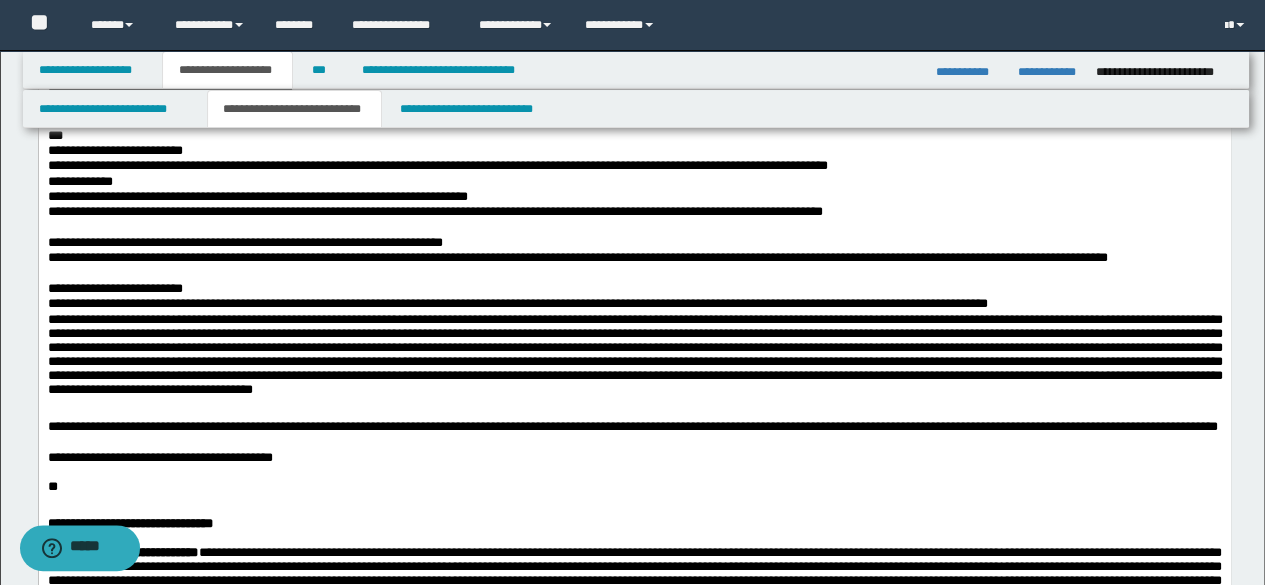 click on "**********" at bounding box center (634, 120) 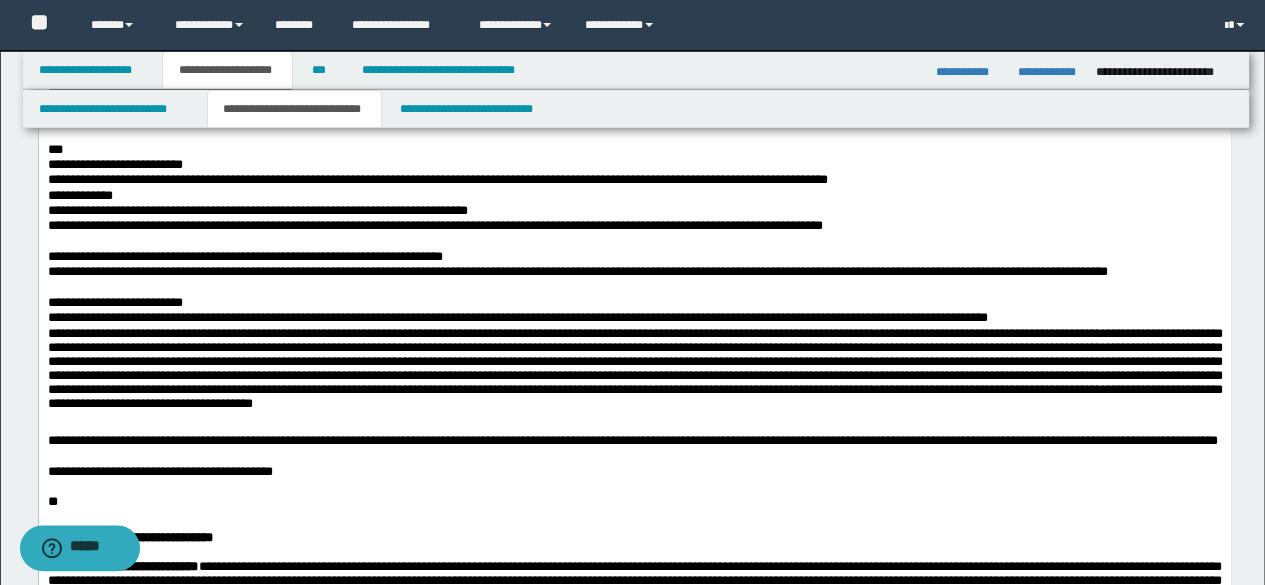 click on "***" at bounding box center [634, 150] 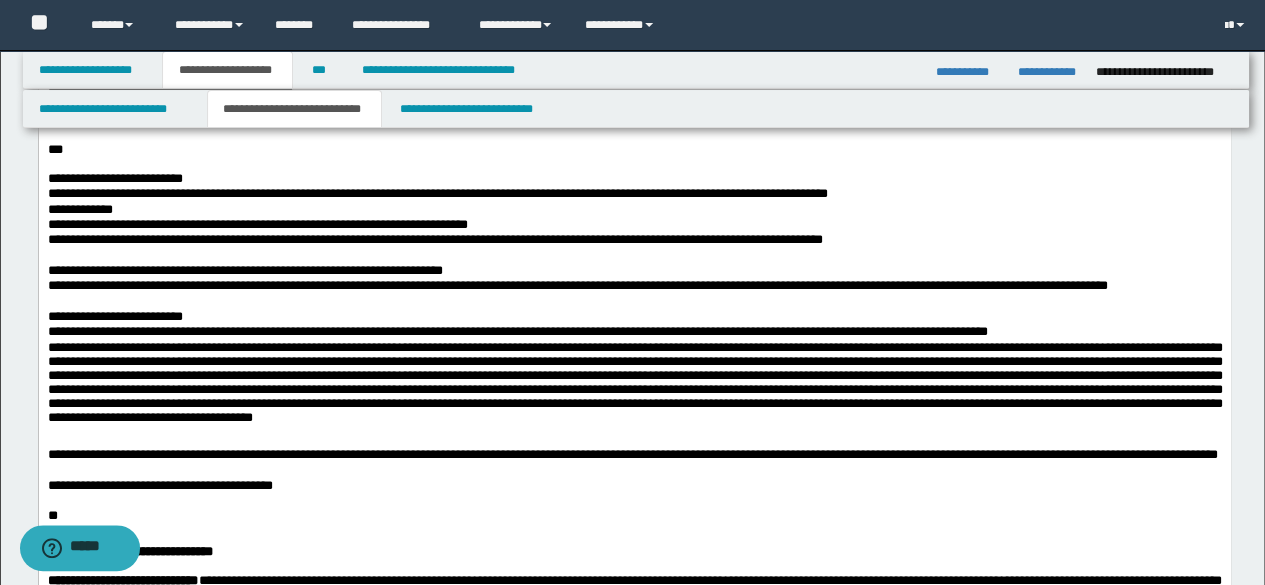 click on "**********" at bounding box center [634, 194] 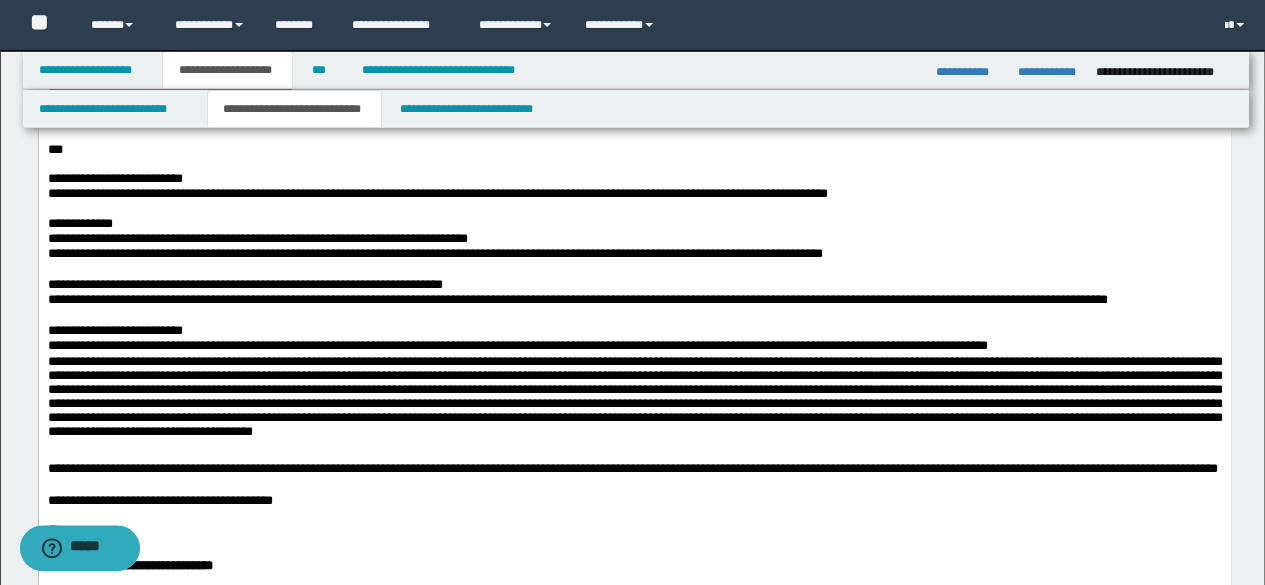click on "**********" at bounding box center [634, 224] 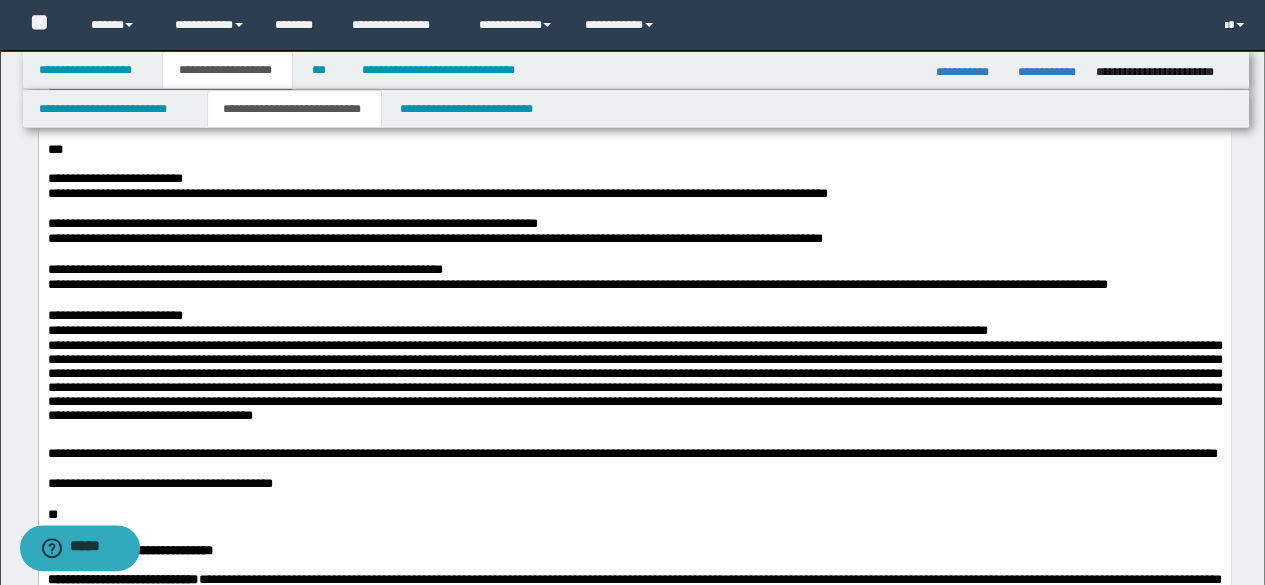 click on "**********" at bounding box center (634, 224) 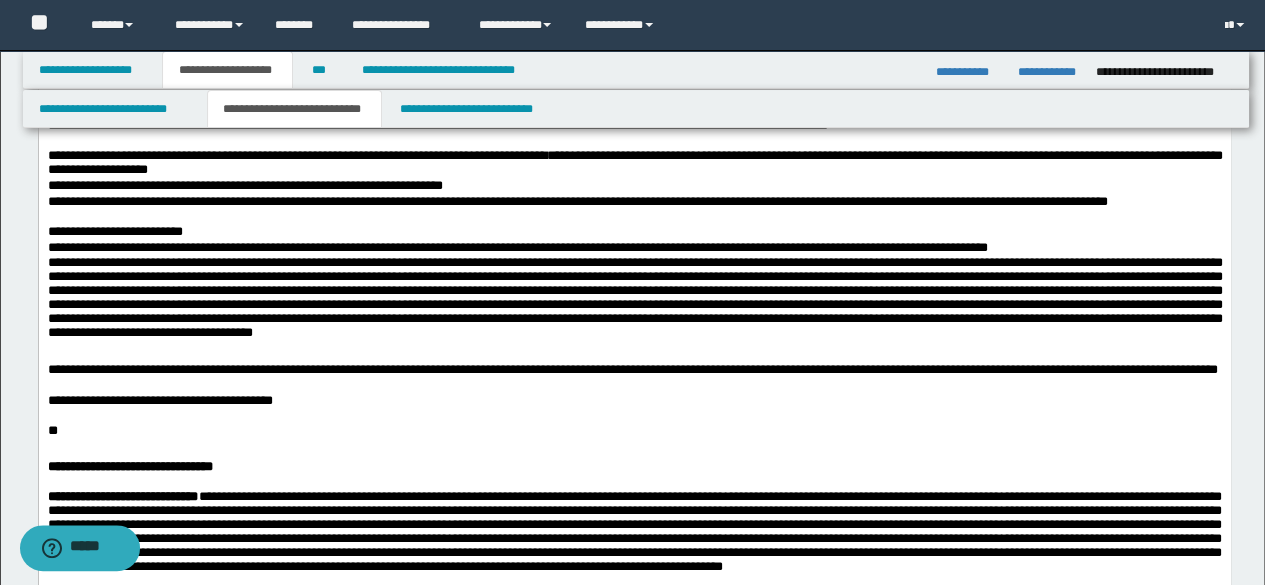 scroll, scrollTop: 1500, scrollLeft: 0, axis: vertical 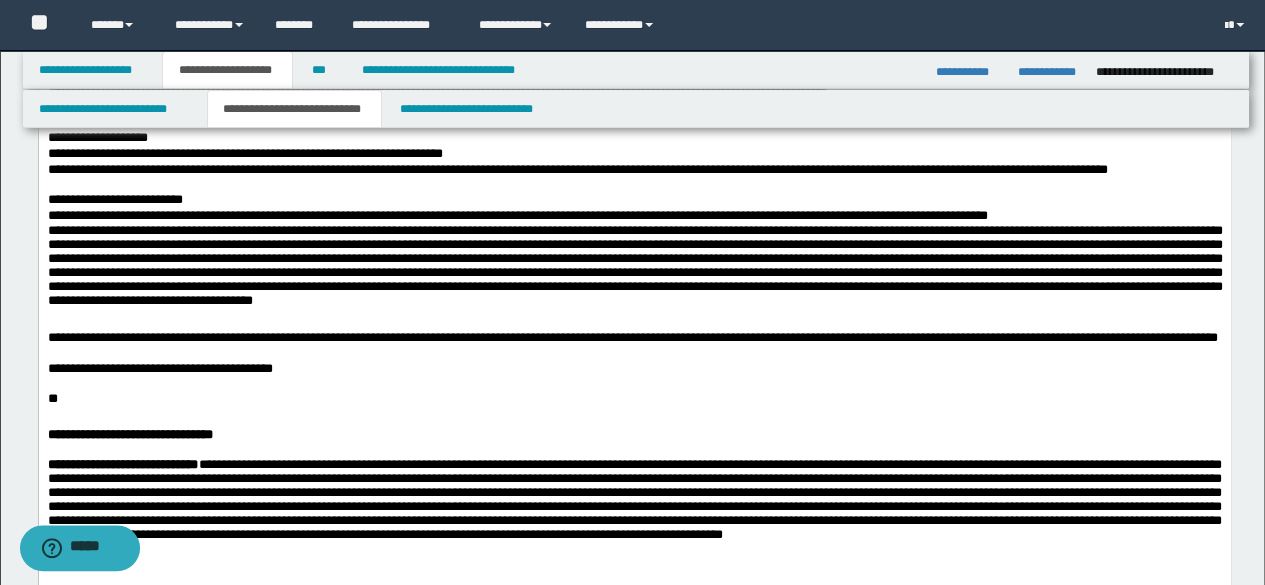 click on "**********" at bounding box center [634, 132] 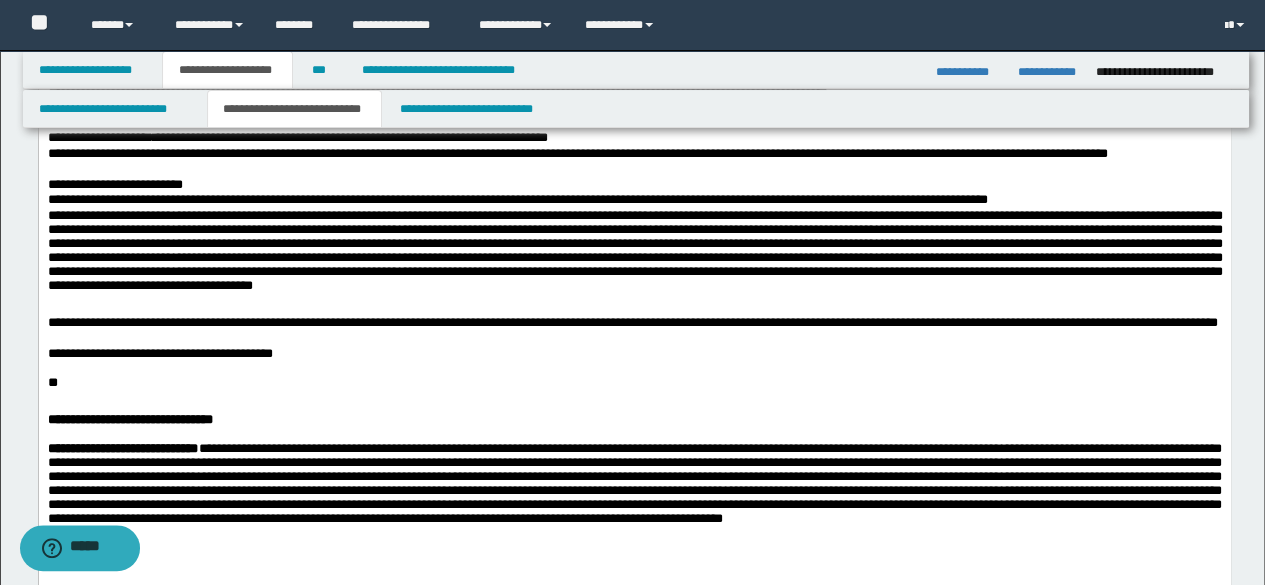 click on "**********" at bounding box center (577, 153) 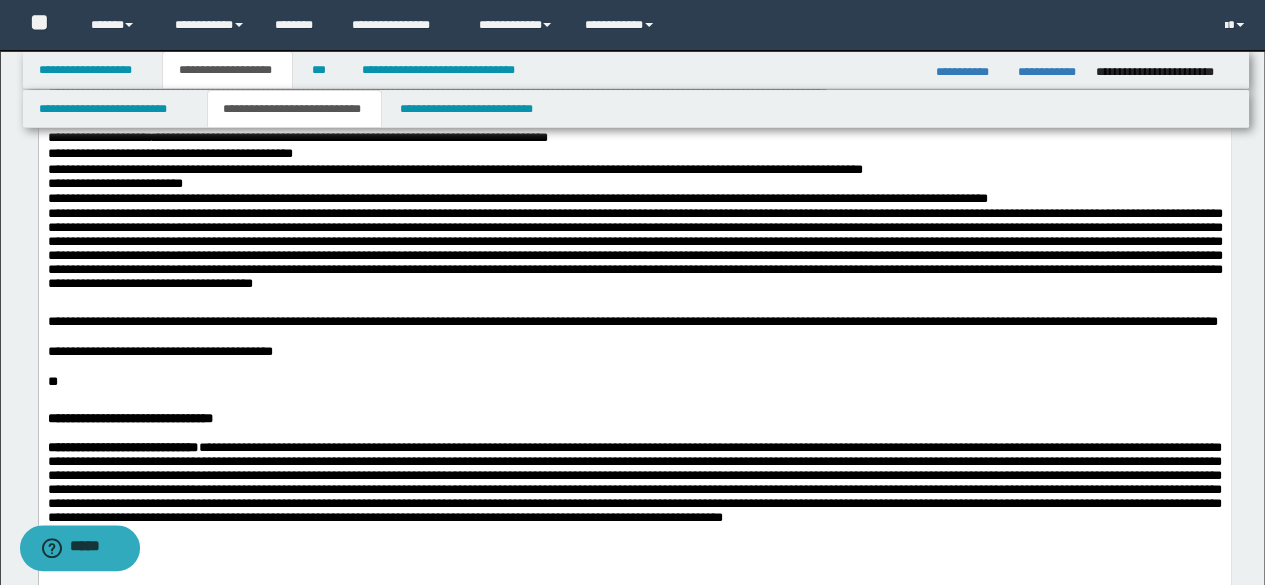 click on "**********" at bounding box center (634, 132) 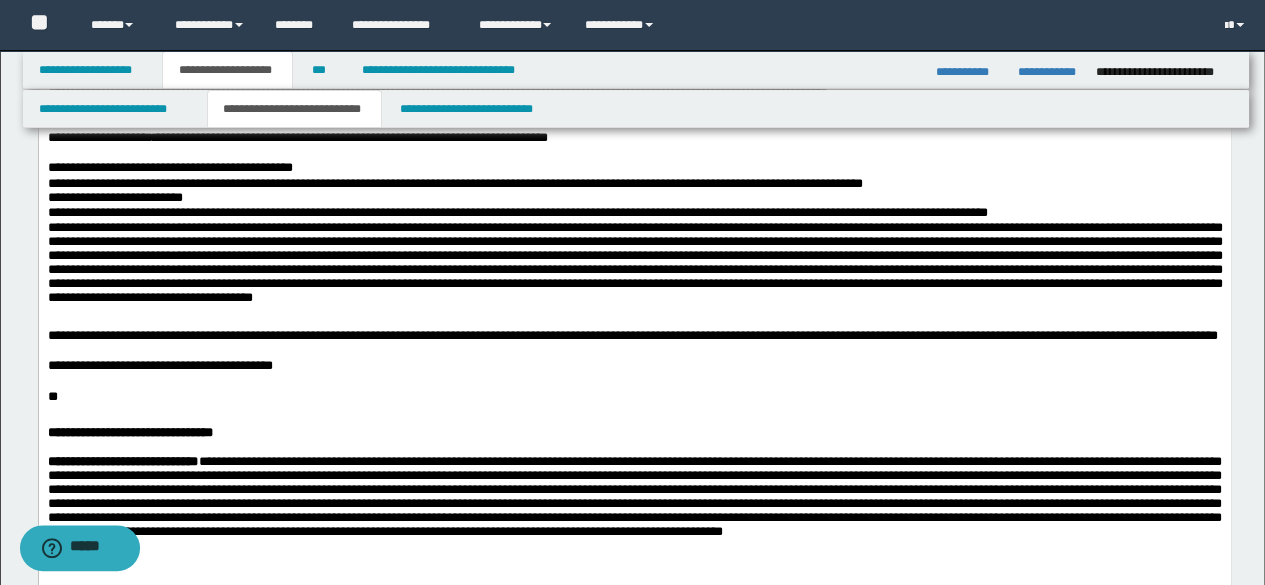 click at bounding box center (634, 154) 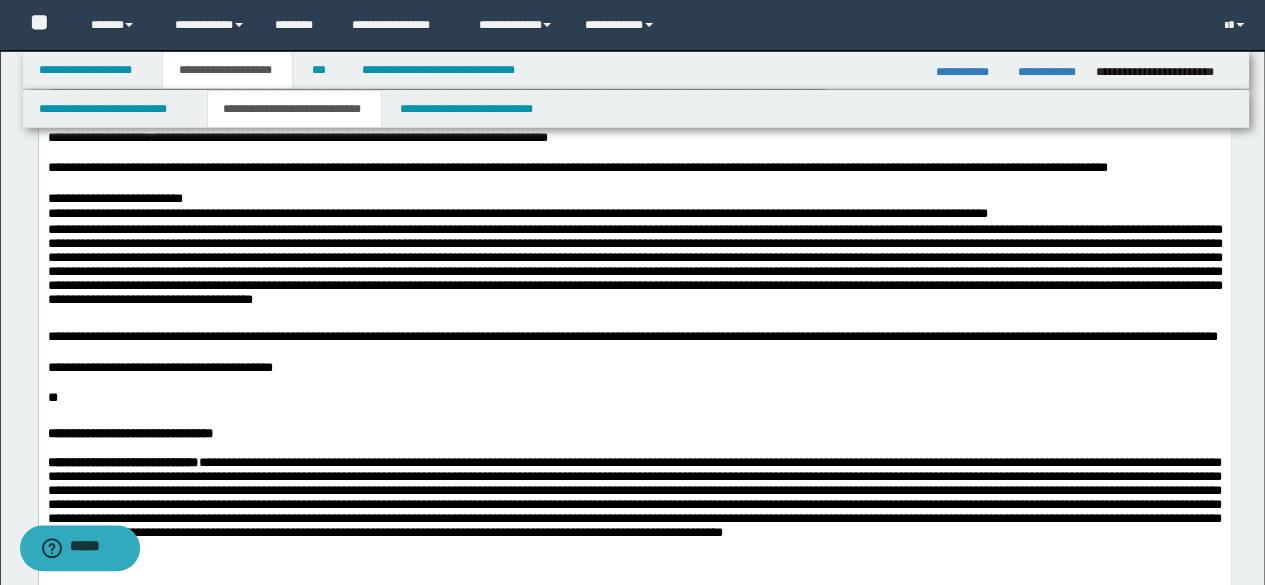click on "**********" at bounding box center [634, 176] 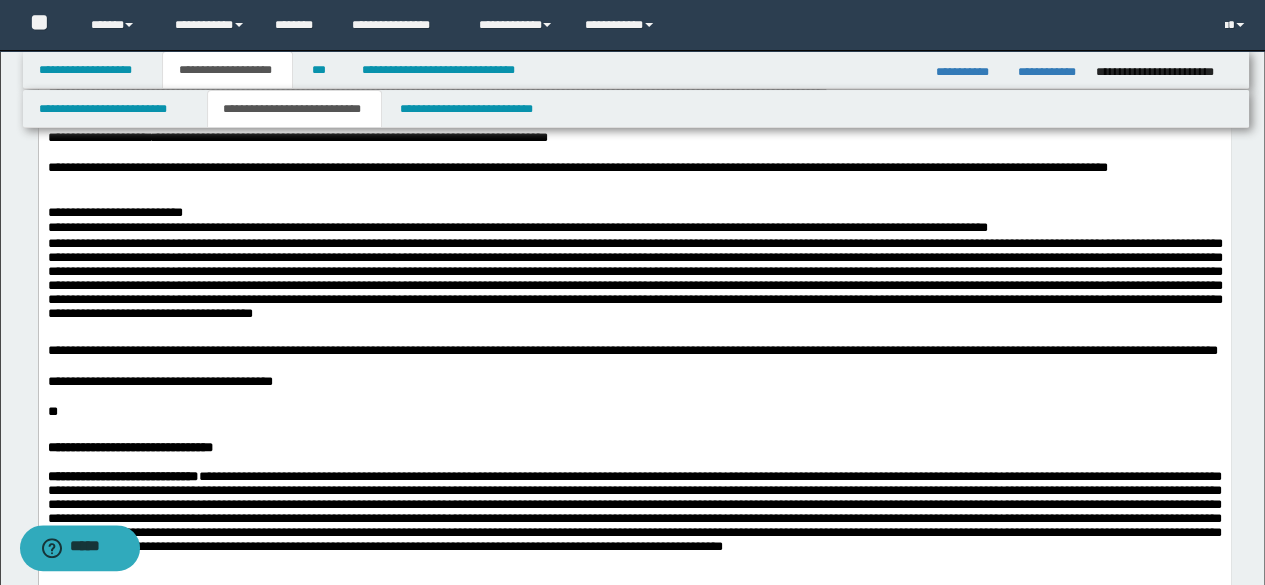 click on "**********" at bounding box center [634, 228] 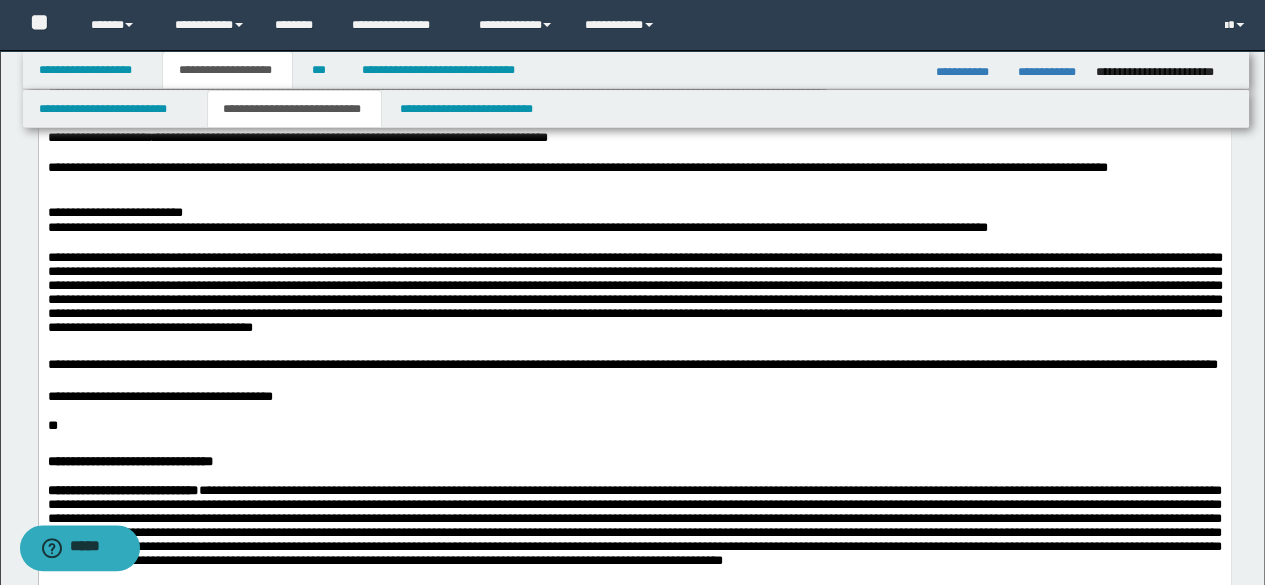 click at bounding box center [634, 304] 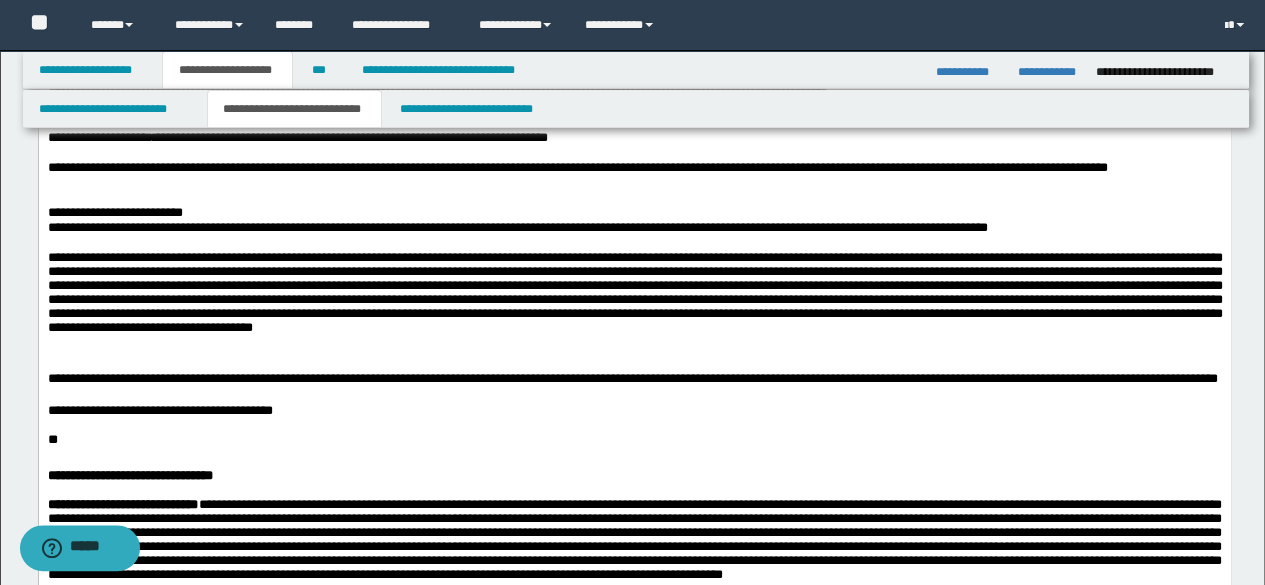 scroll, scrollTop: 1600, scrollLeft: 0, axis: vertical 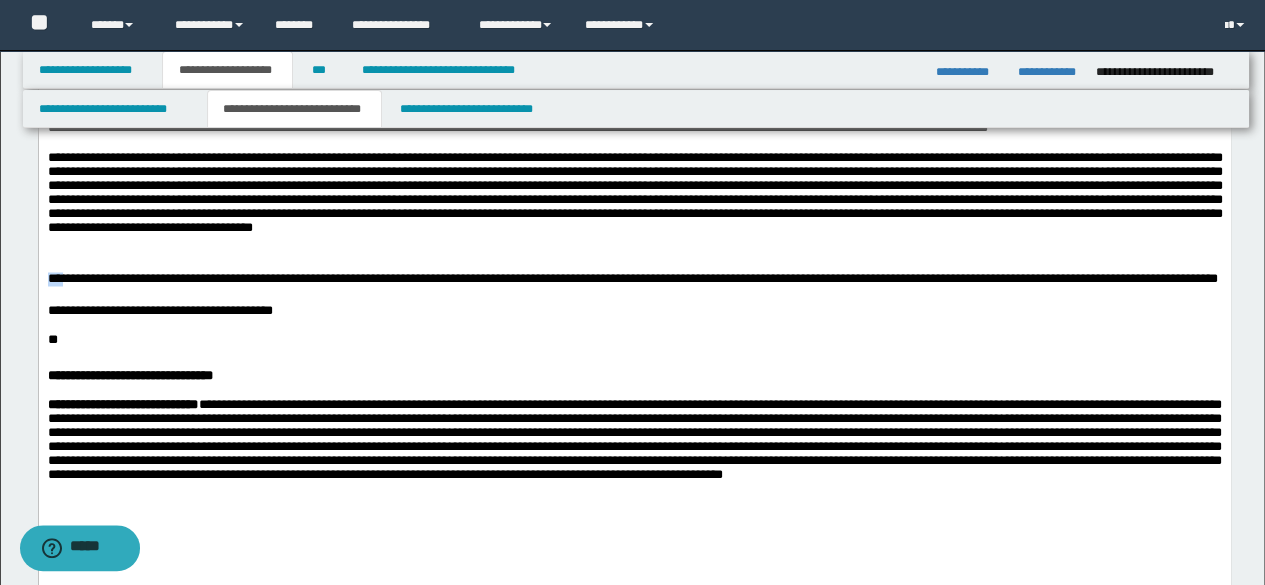 drag, startPoint x: 66, startPoint y: 397, endPoint x: 45, endPoint y: -989, distance: 1386.159 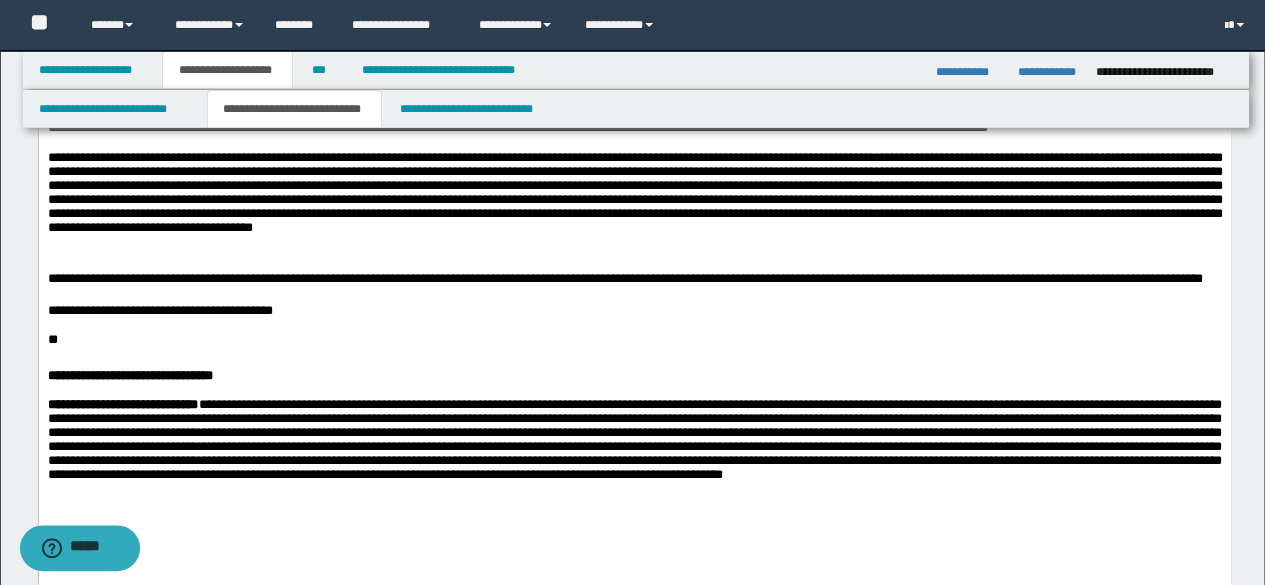 click on "**********" at bounding box center (634, 287) 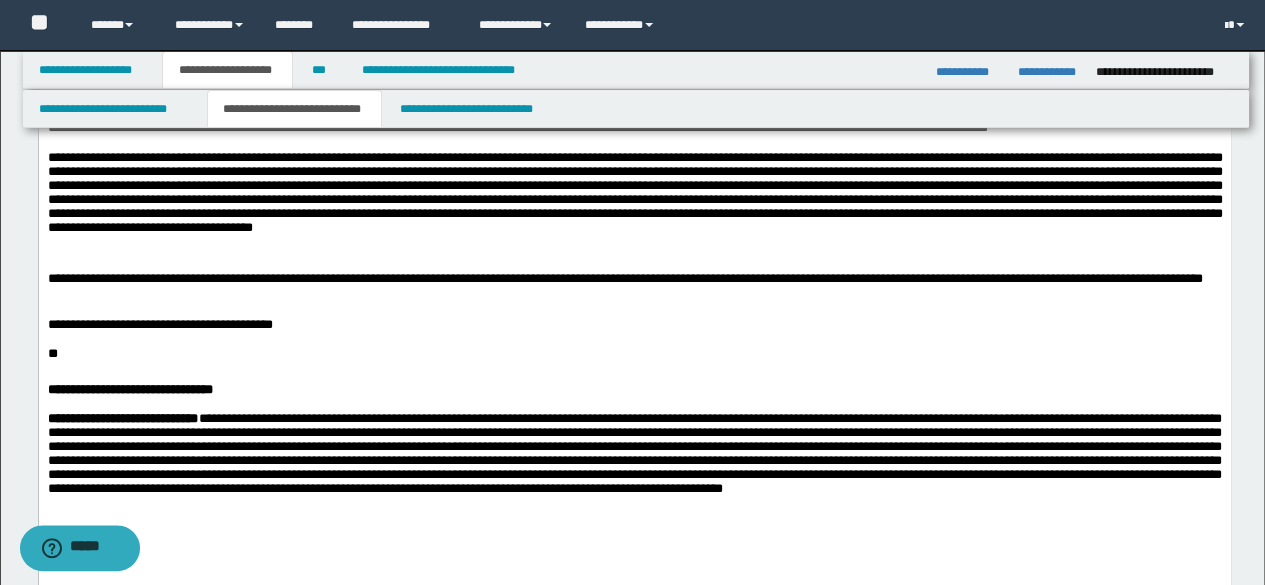 drag, startPoint x: 399, startPoint y: 415, endPoint x: 38, endPoint y: -897, distance: 1360.759 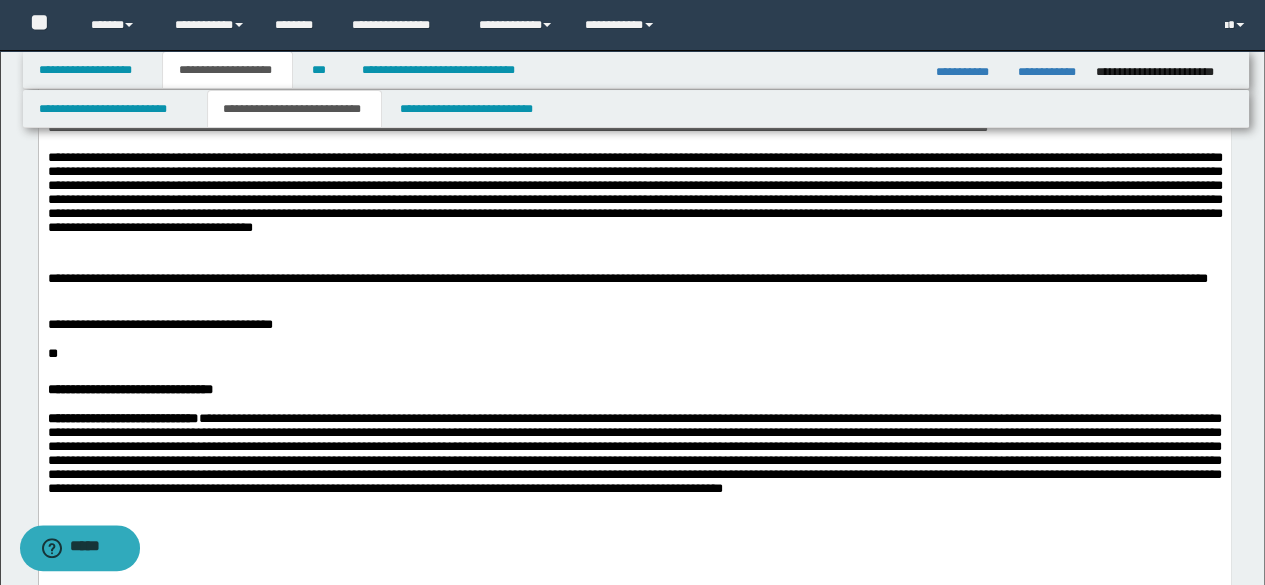 click on "**********" at bounding box center [634, 324] 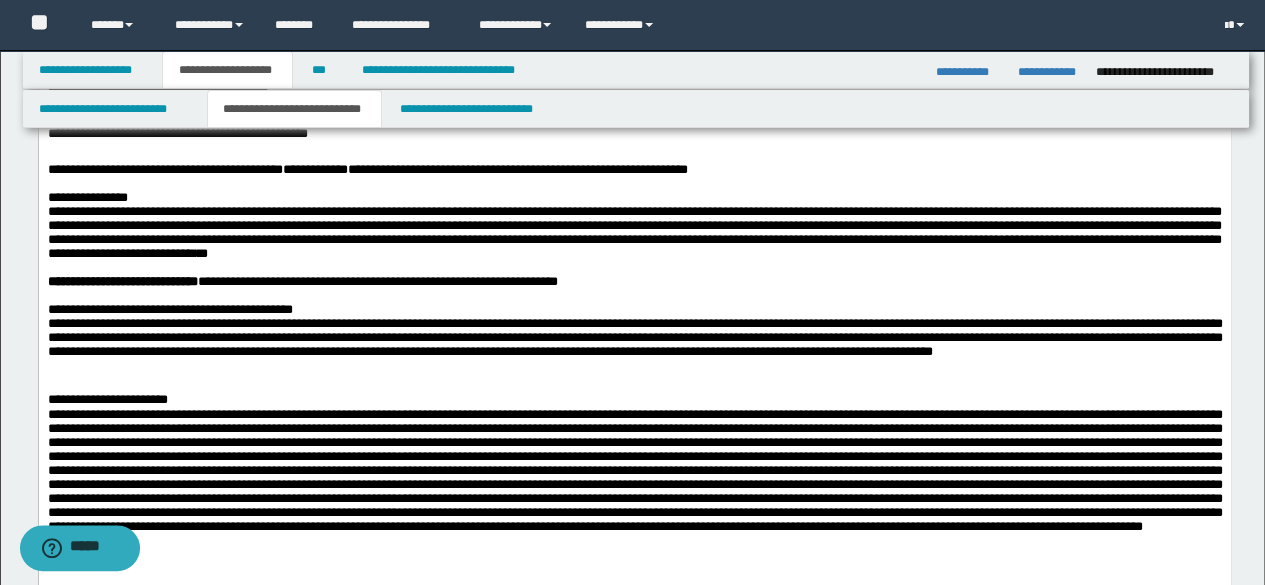 scroll, scrollTop: 700, scrollLeft: 0, axis: vertical 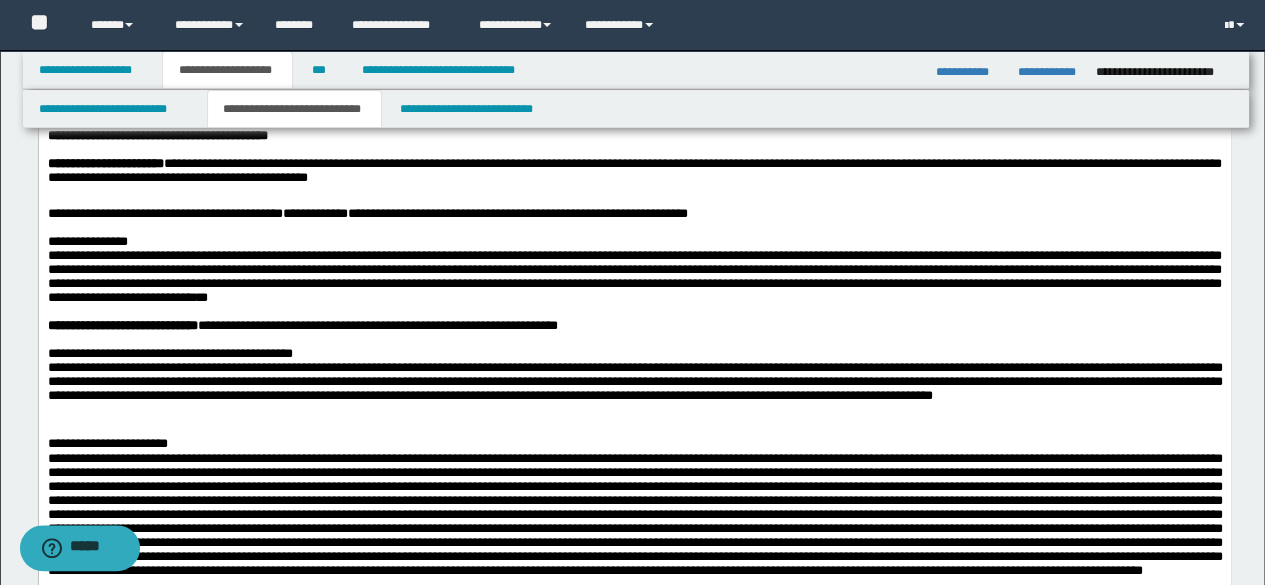 drag, startPoint x: 185, startPoint y: 260, endPoint x: 55, endPoint y: 340, distance: 152.64337 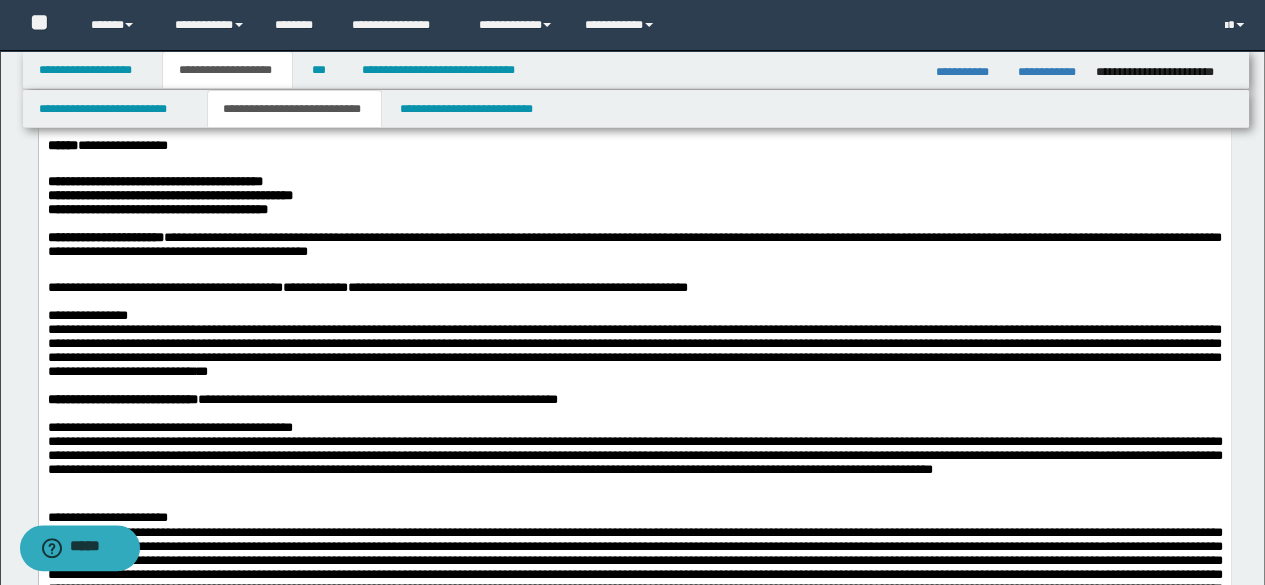 scroll, scrollTop: 600, scrollLeft: 0, axis: vertical 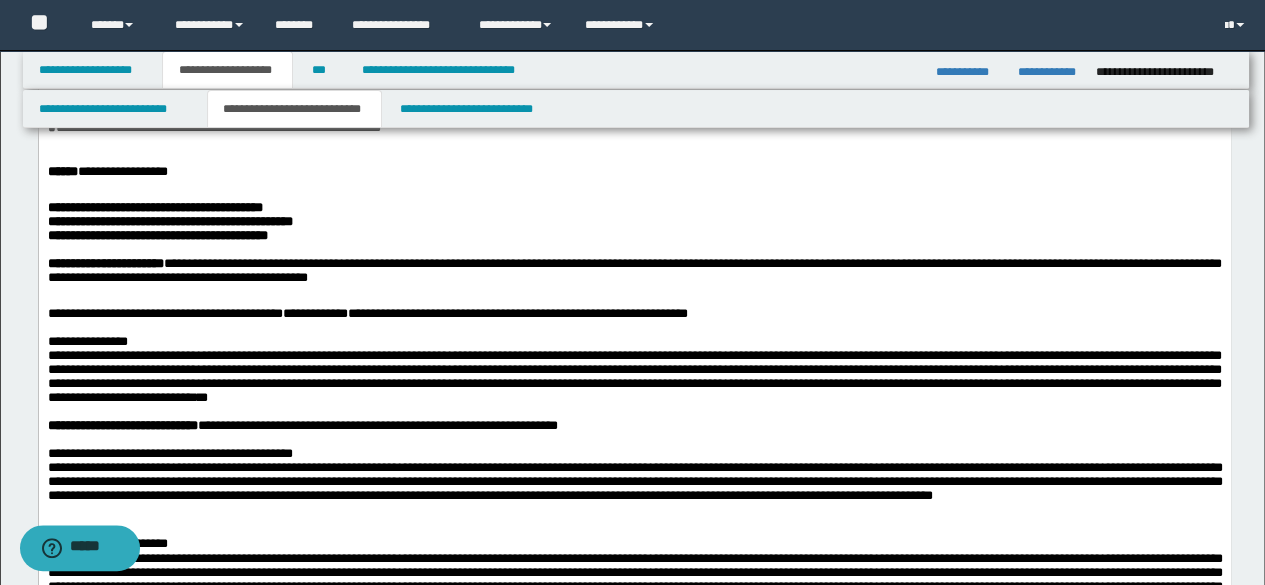 click on "**********" at bounding box center (634, 566) 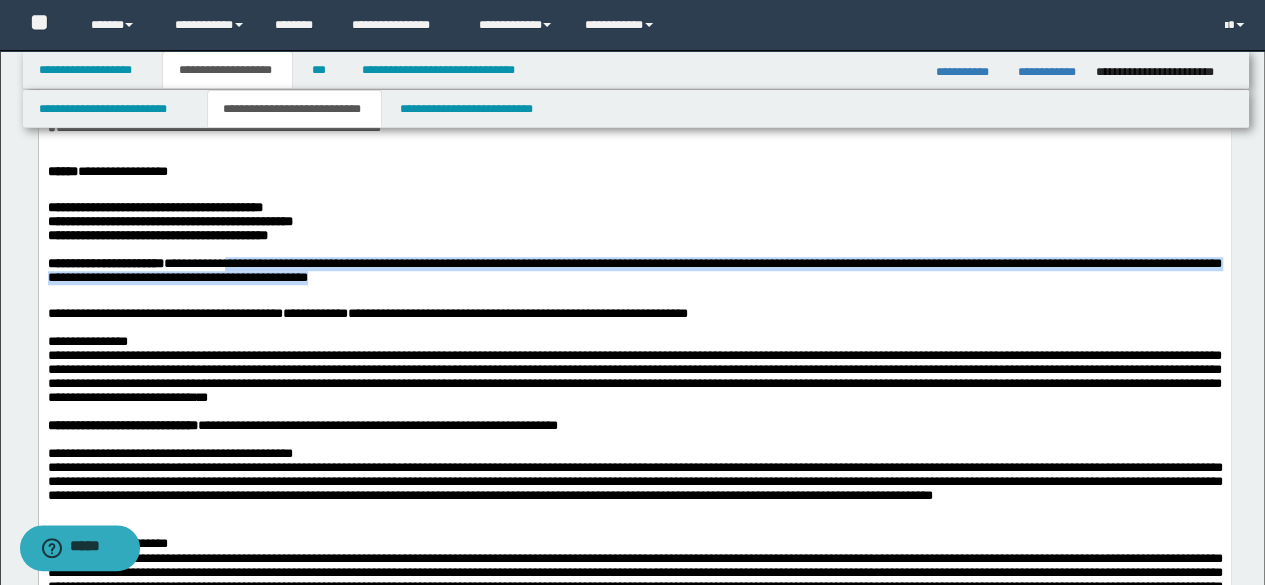 drag, startPoint x: 311, startPoint y: 345, endPoint x: 695, endPoint y: 360, distance: 384.29285 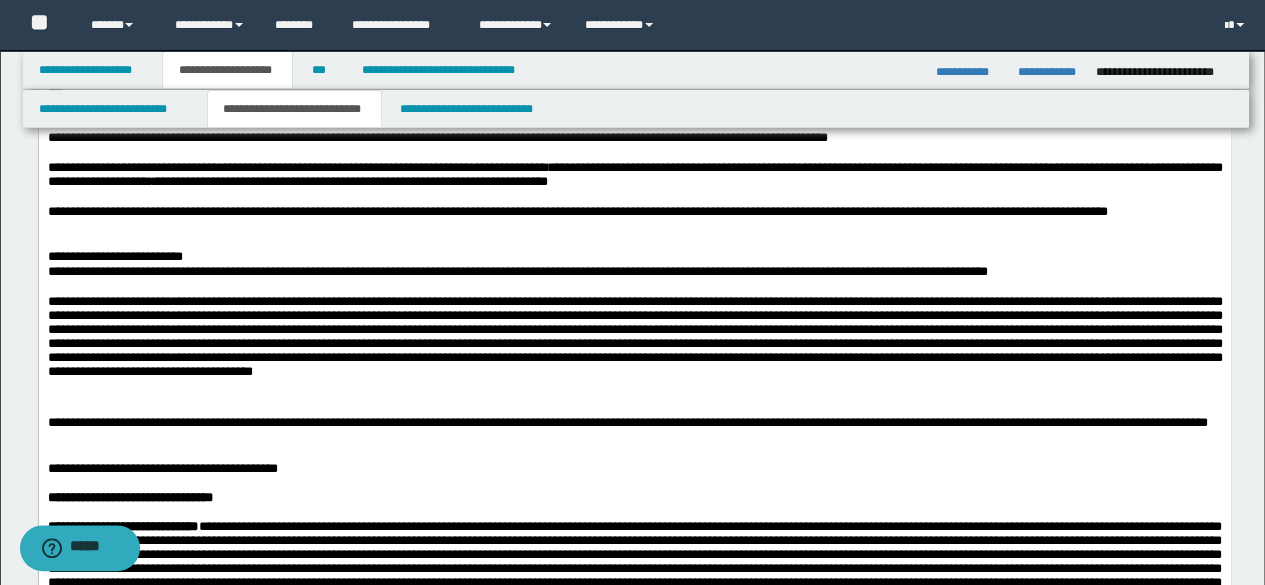 scroll, scrollTop: 1400, scrollLeft: 0, axis: vertical 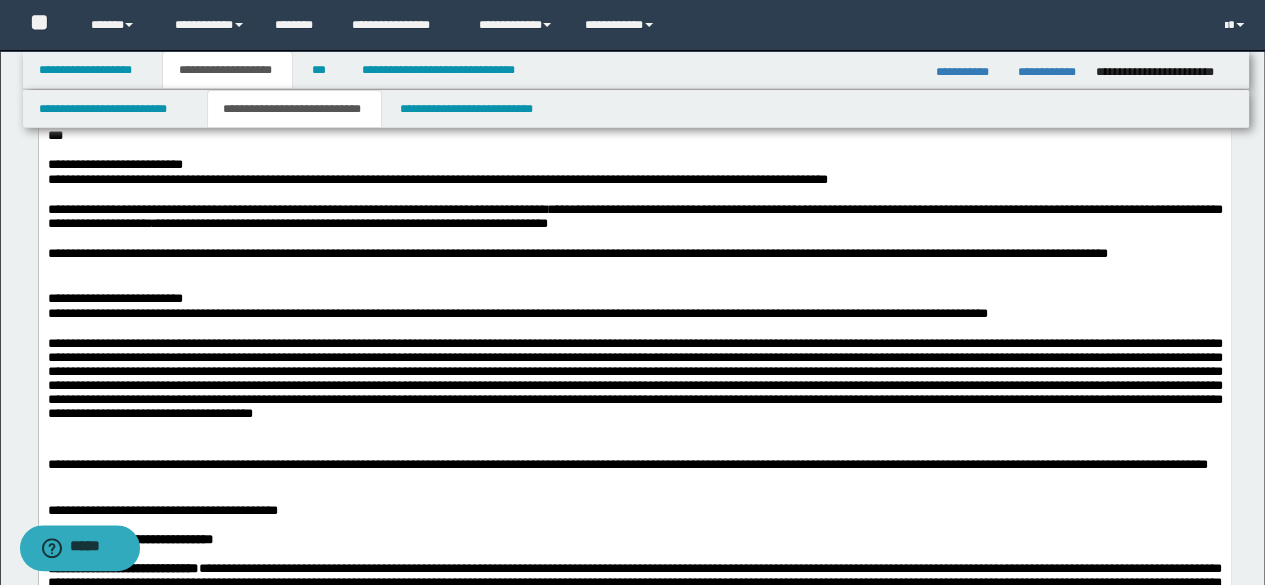 click on "**********" at bounding box center (349, 223) 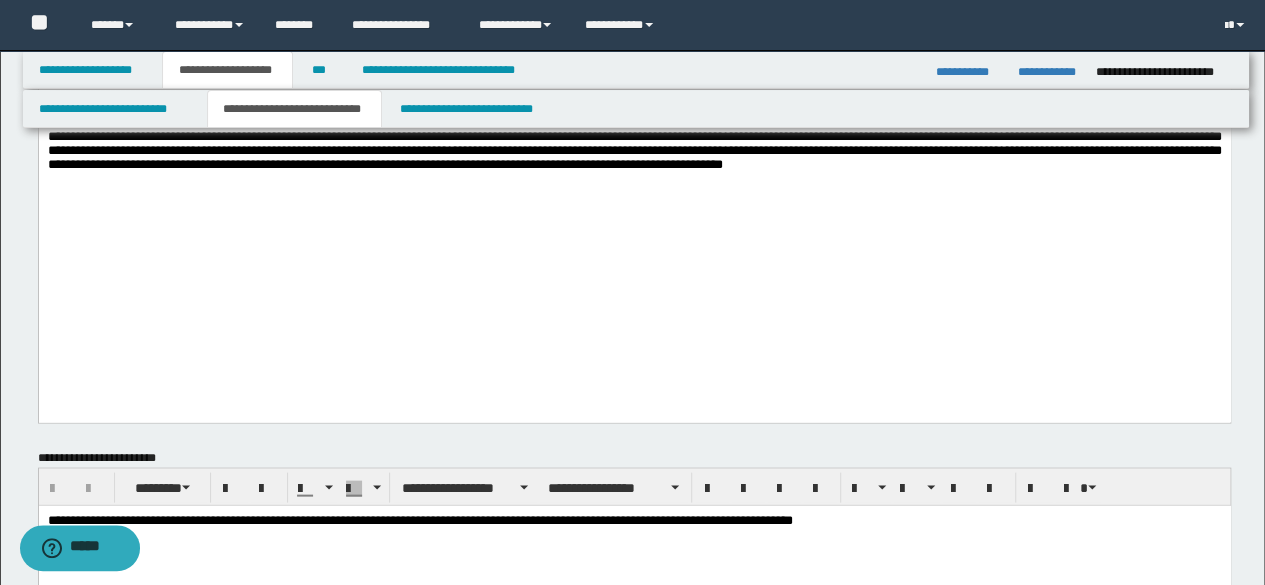 scroll, scrollTop: 1900, scrollLeft: 0, axis: vertical 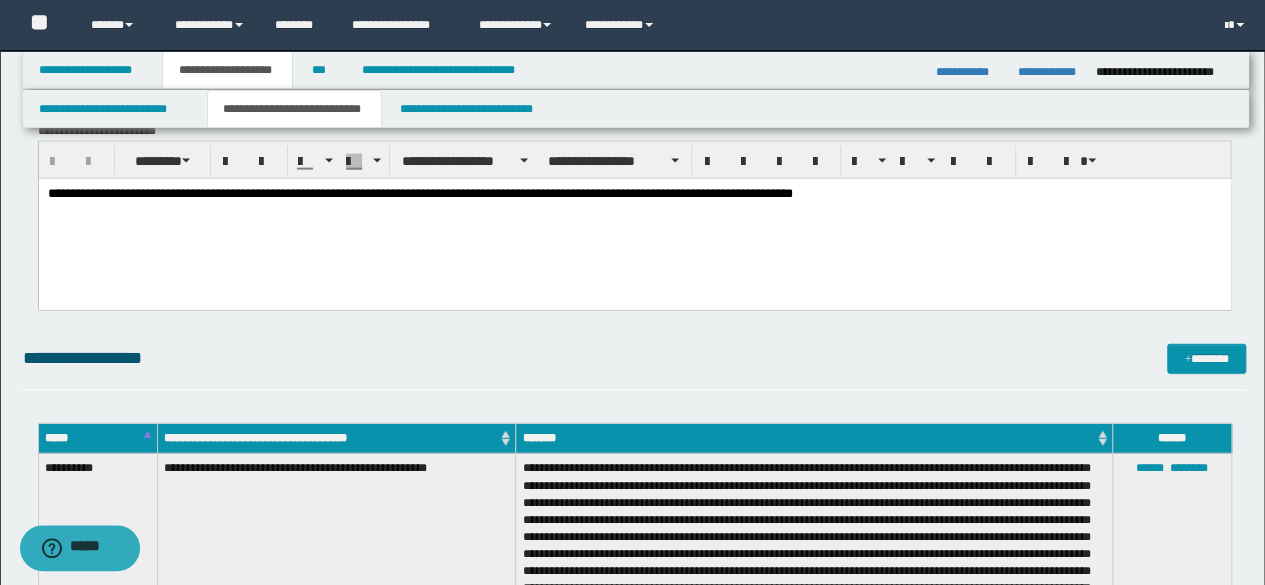 drag, startPoint x: 44, startPoint y: 195, endPoint x: 75, endPoint y: 202, distance: 31.780497 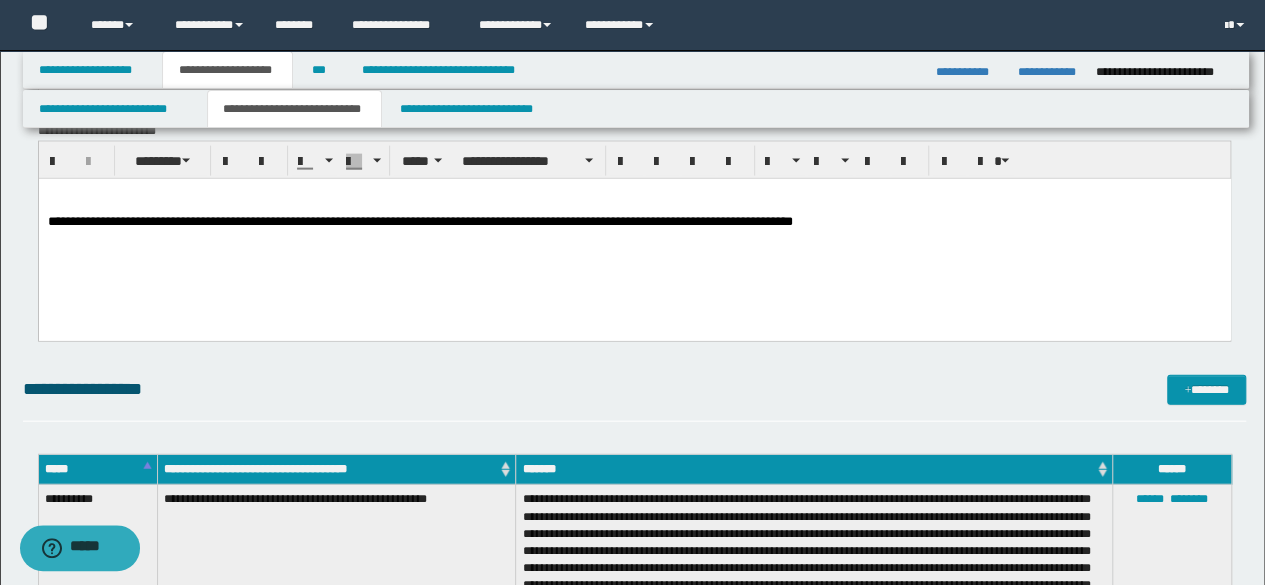 type 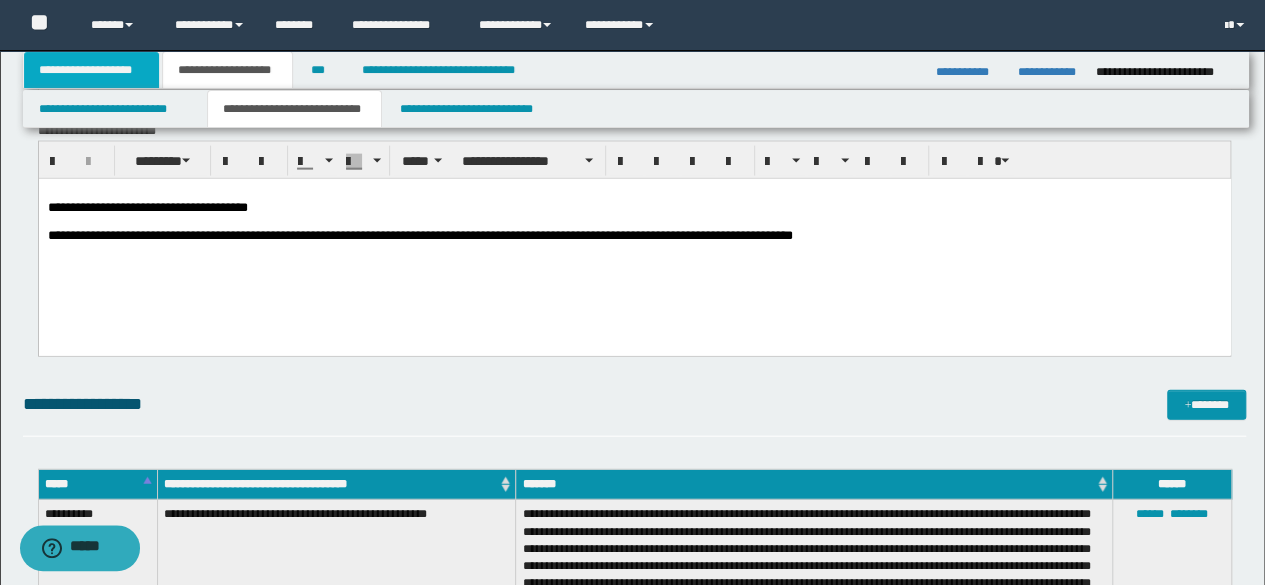 click on "**********" at bounding box center [92, 70] 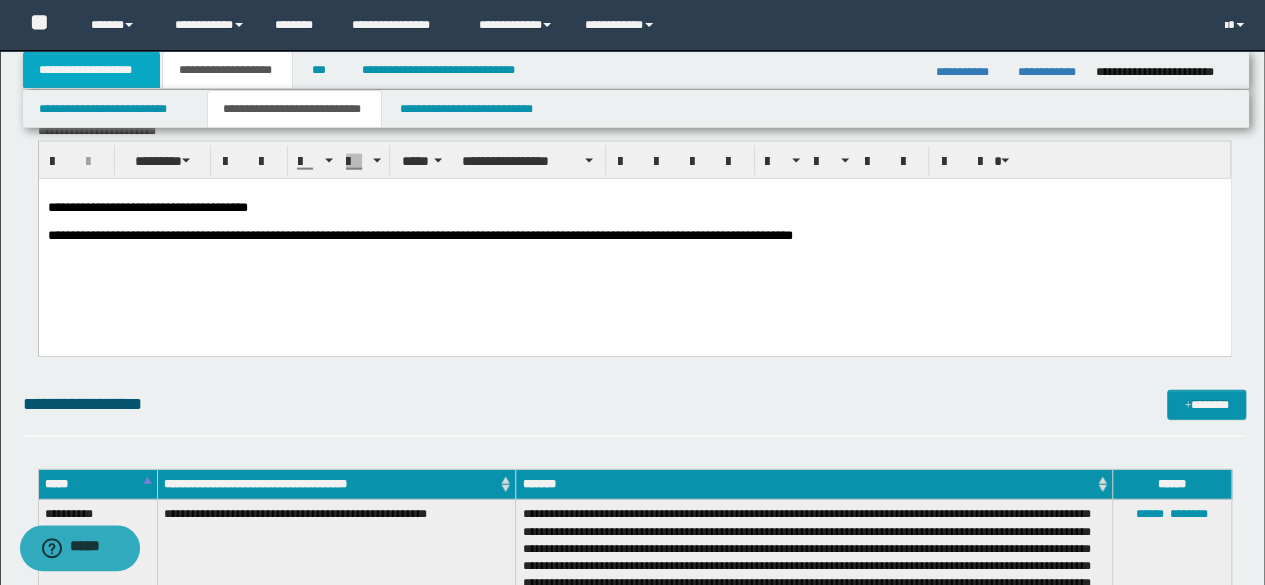 scroll, scrollTop: 297, scrollLeft: 0, axis: vertical 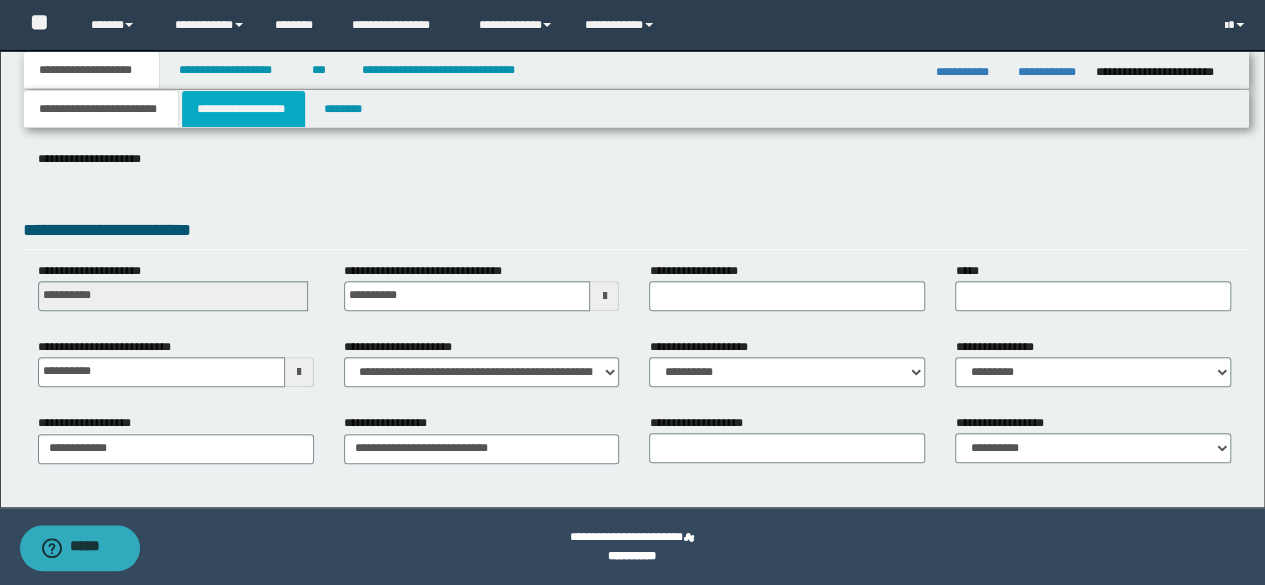 click on "**********" at bounding box center [243, 109] 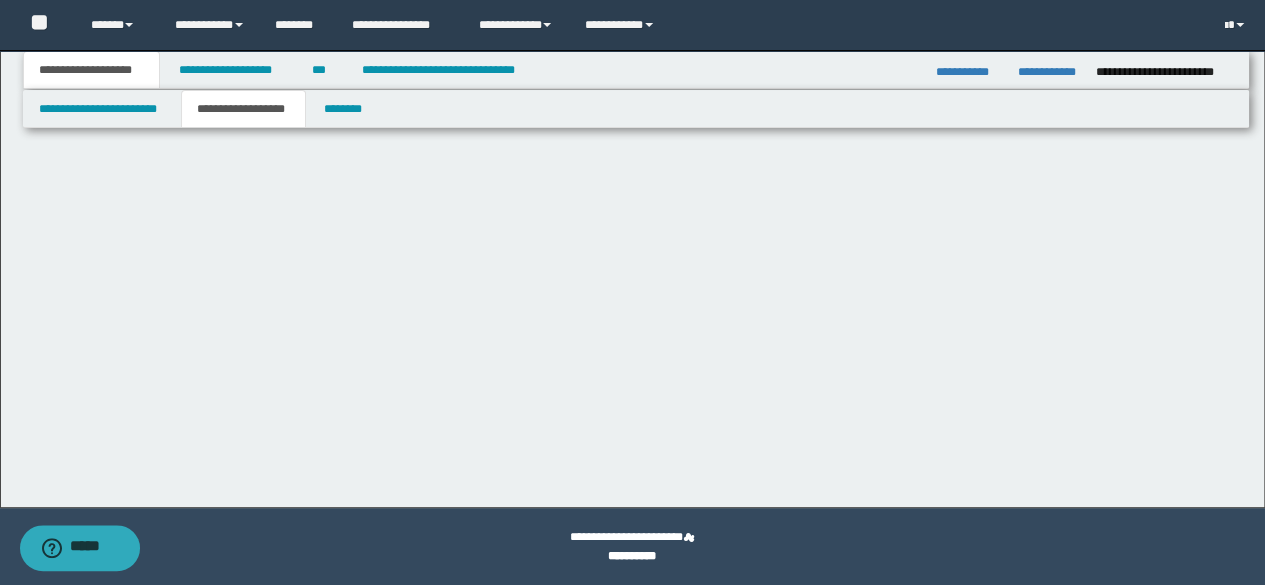 scroll, scrollTop: 0, scrollLeft: 0, axis: both 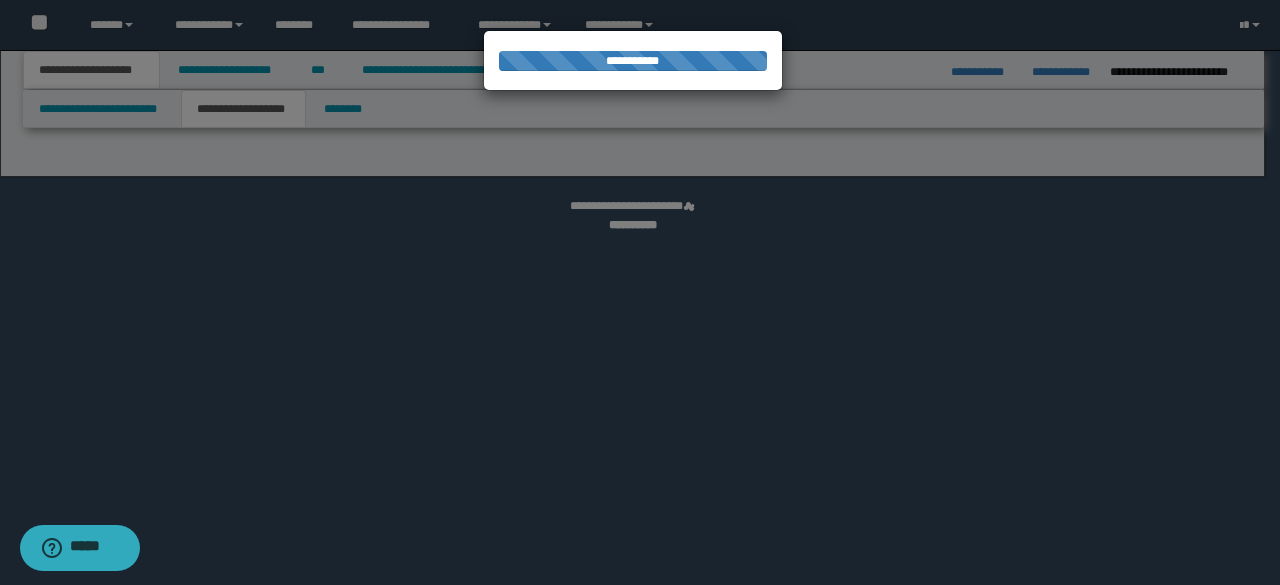 select on "*" 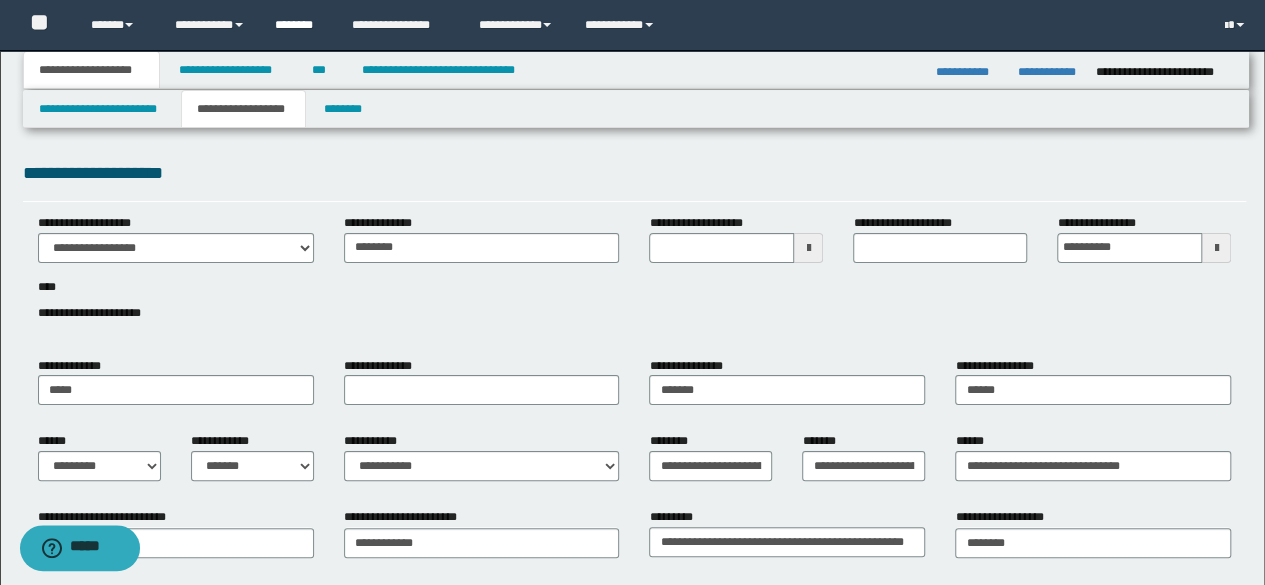 click on "********" at bounding box center [298, 25] 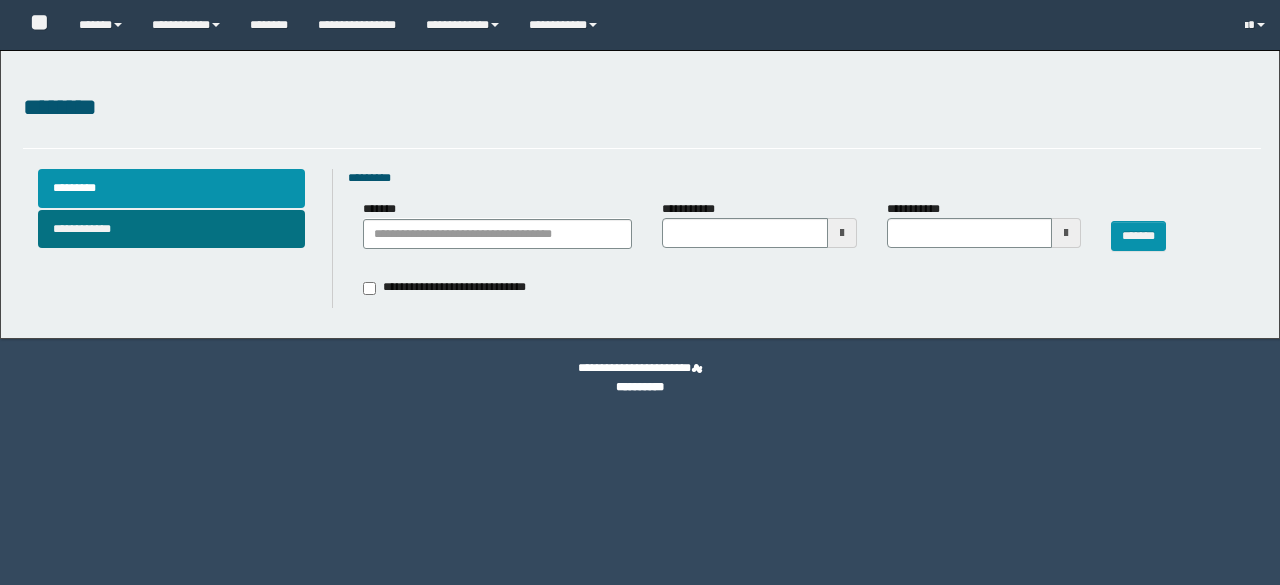 scroll, scrollTop: 0, scrollLeft: 0, axis: both 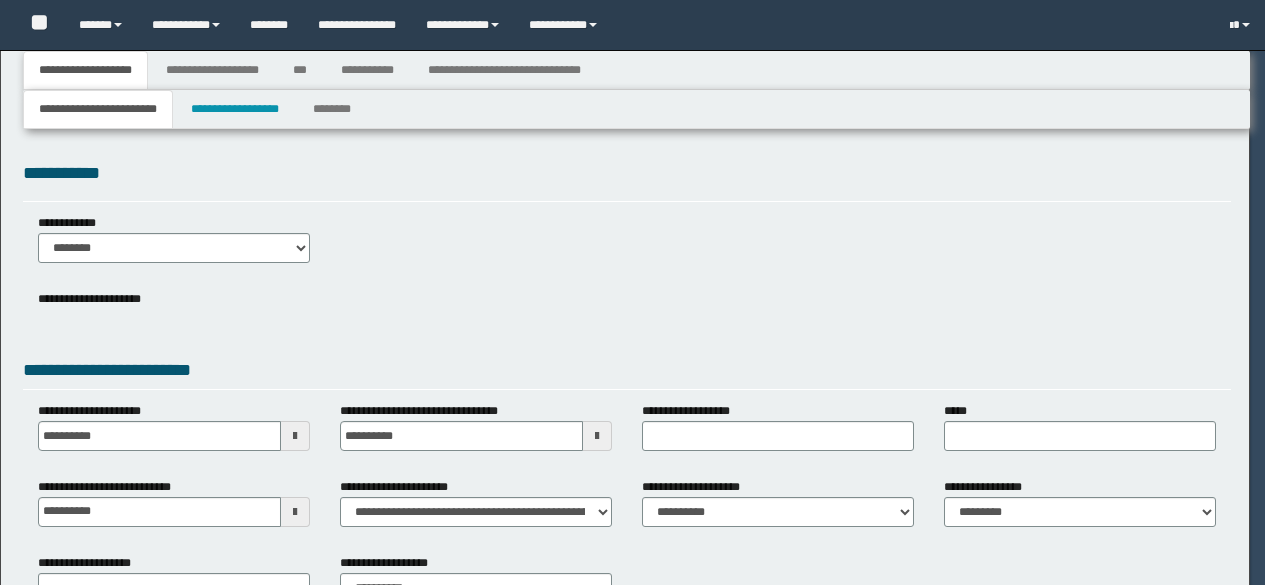 select on "*" 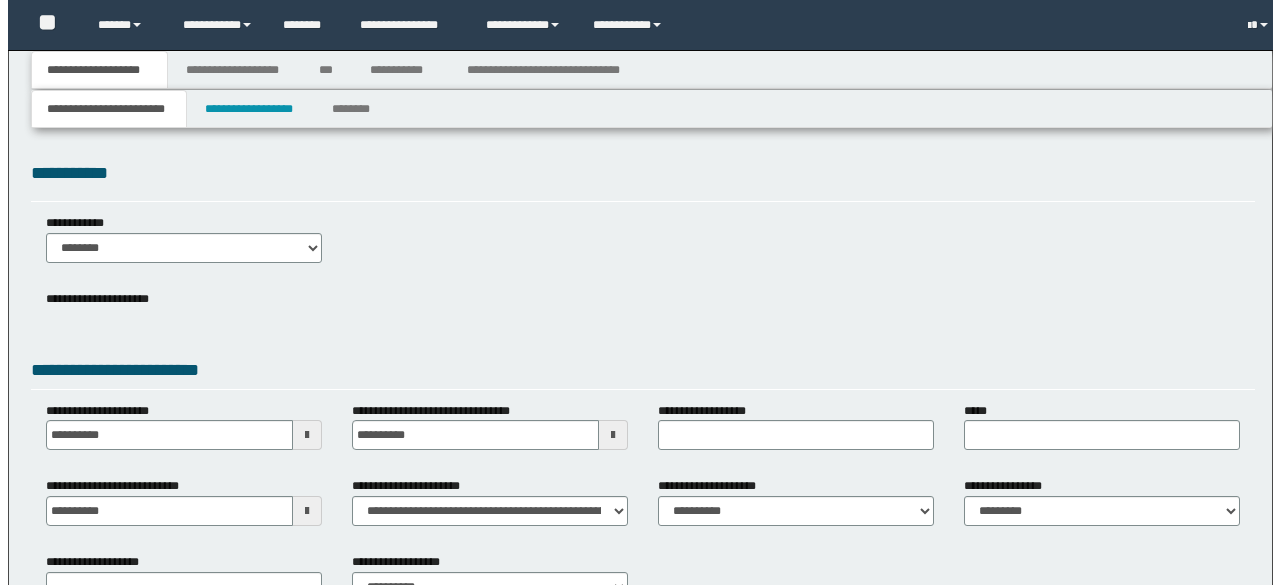 scroll, scrollTop: 0, scrollLeft: 0, axis: both 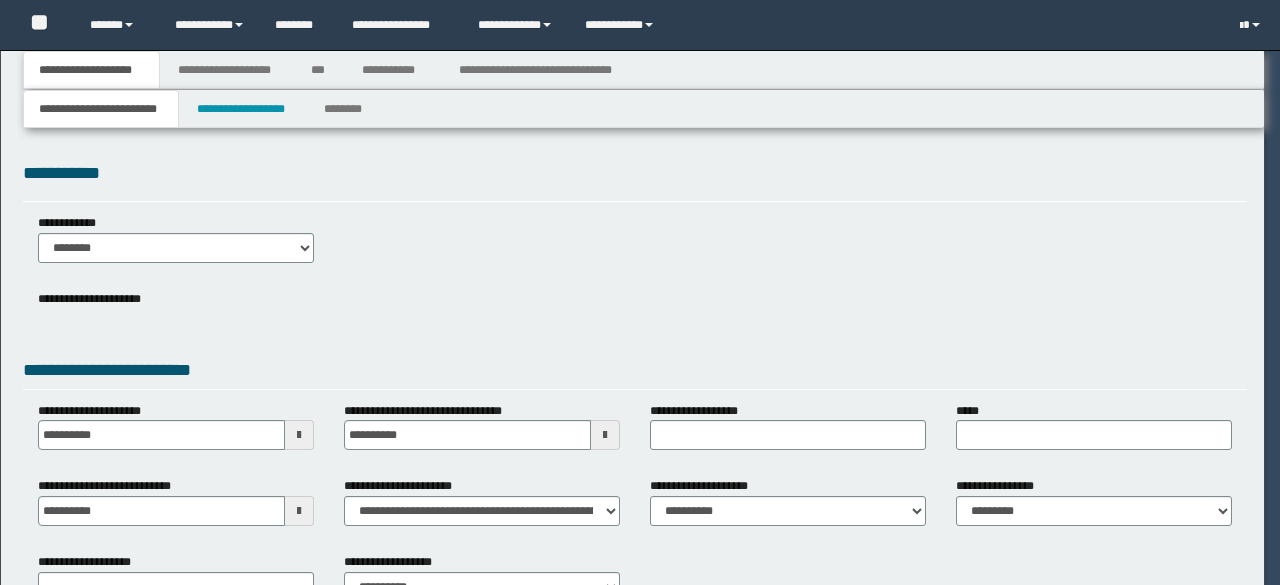 type on "**********" 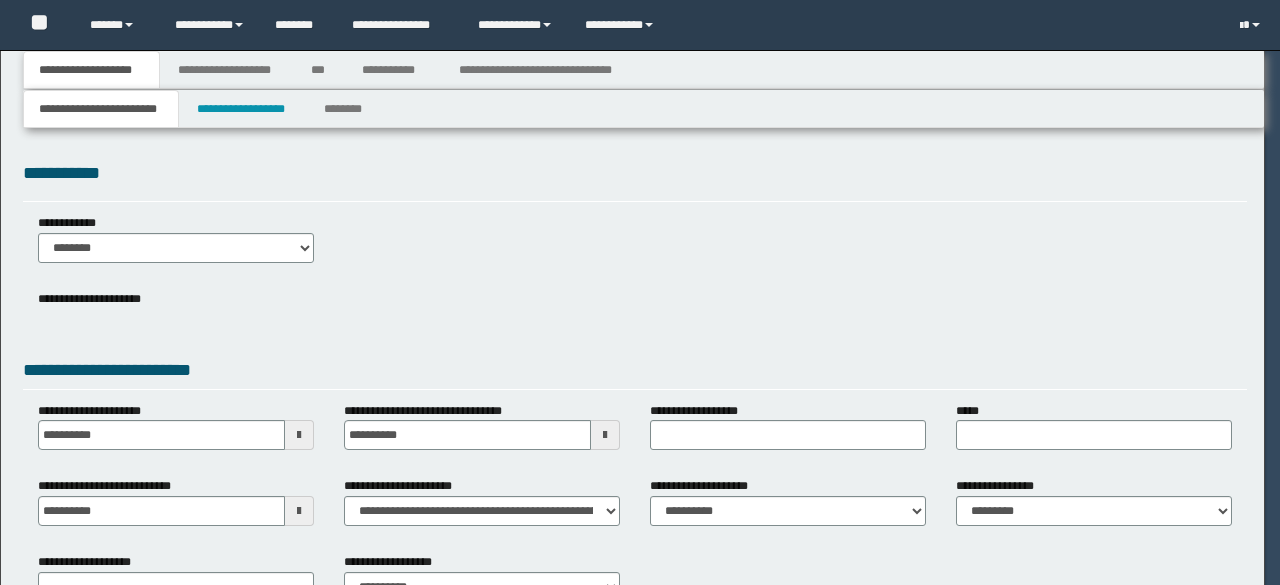 type on "**********" 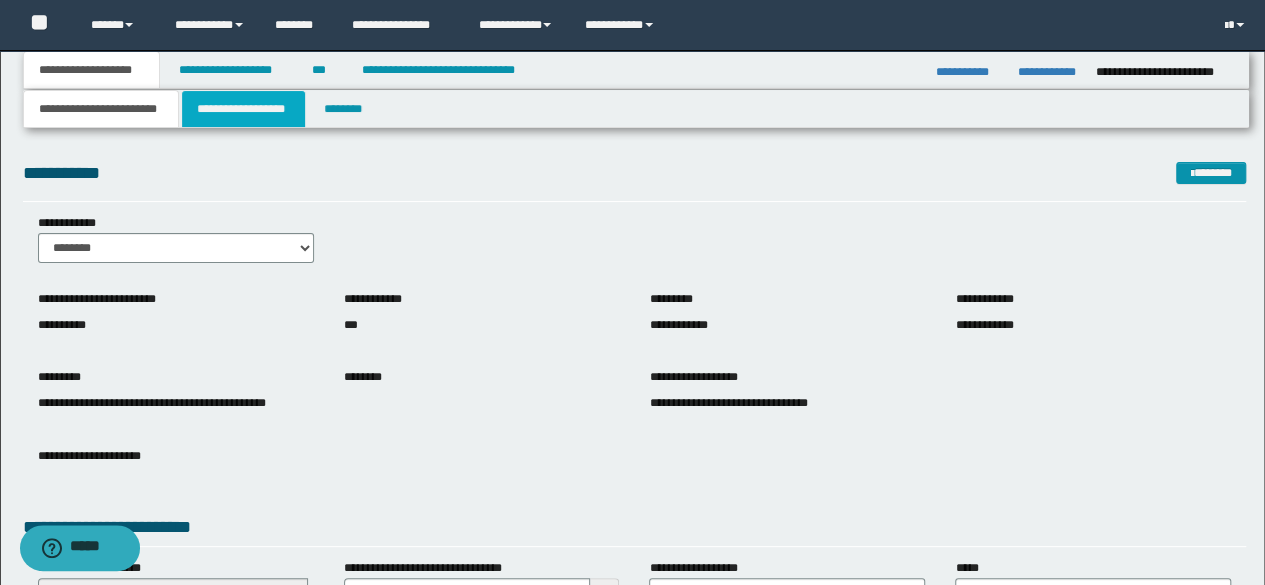 click on "**********" at bounding box center (243, 109) 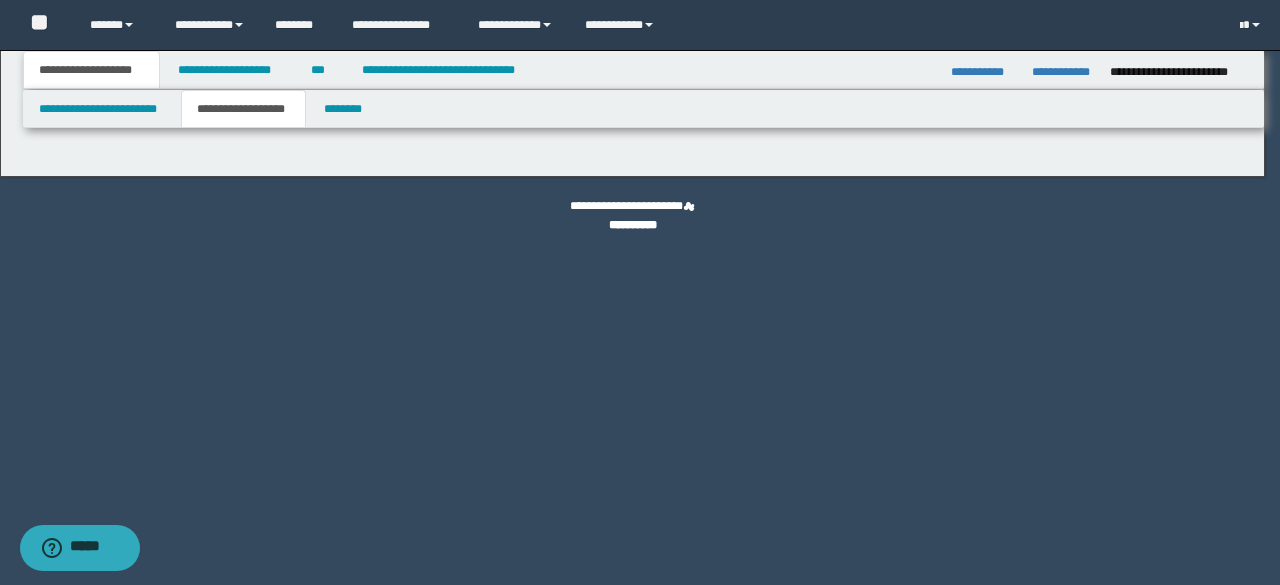 type on "********" 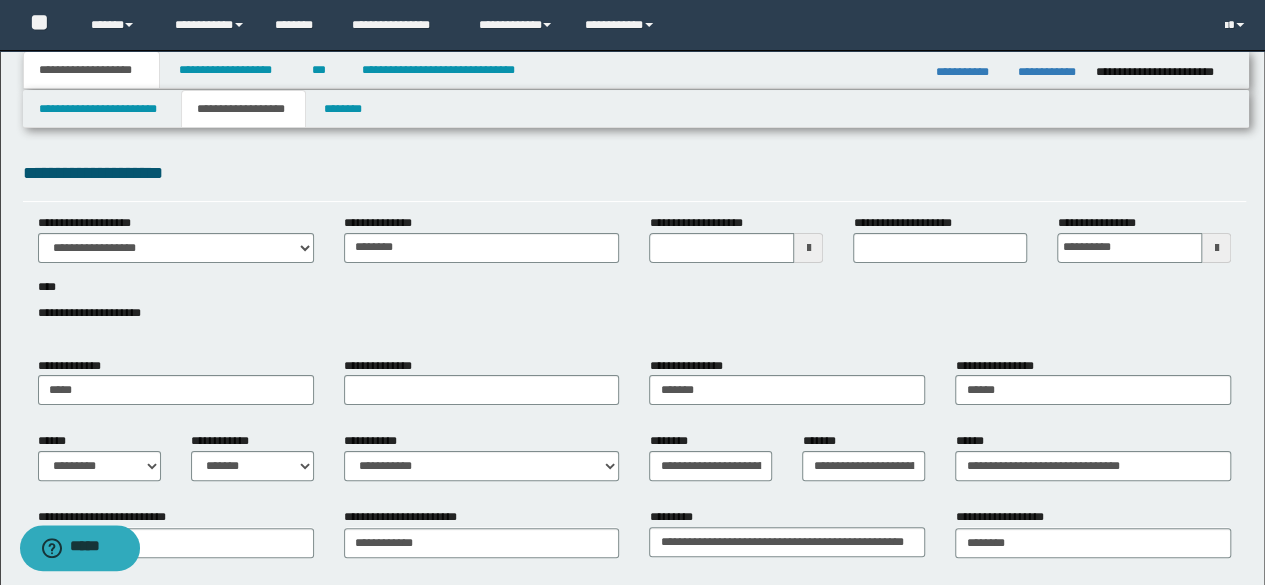 click on "**********" at bounding box center [243, 109] 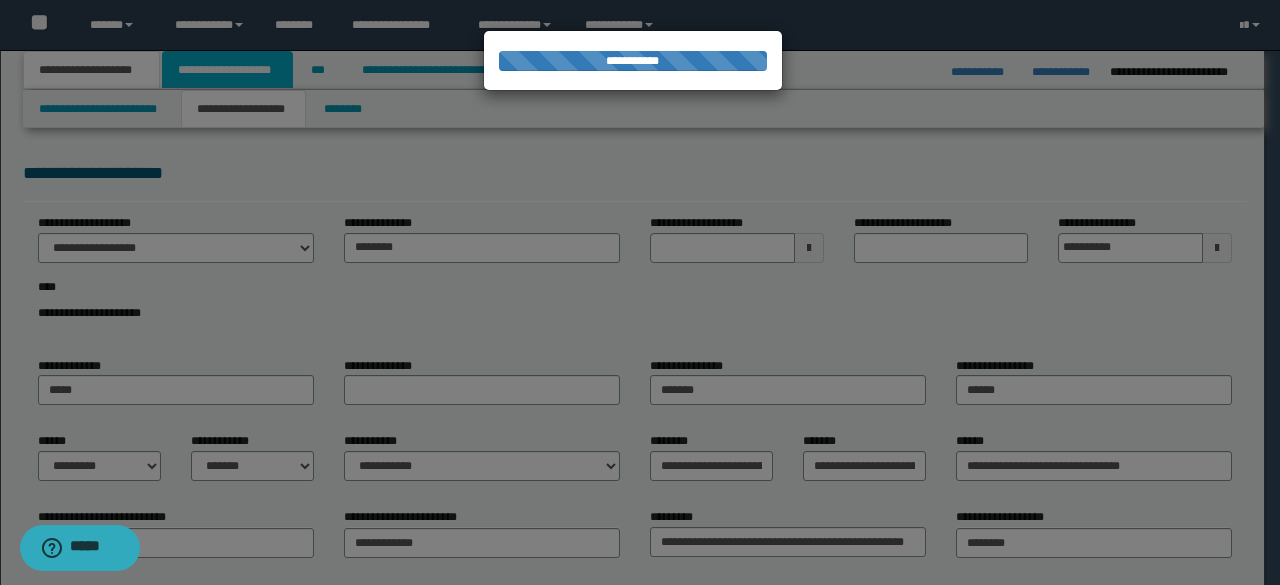 click on "**********" at bounding box center [227, 70] 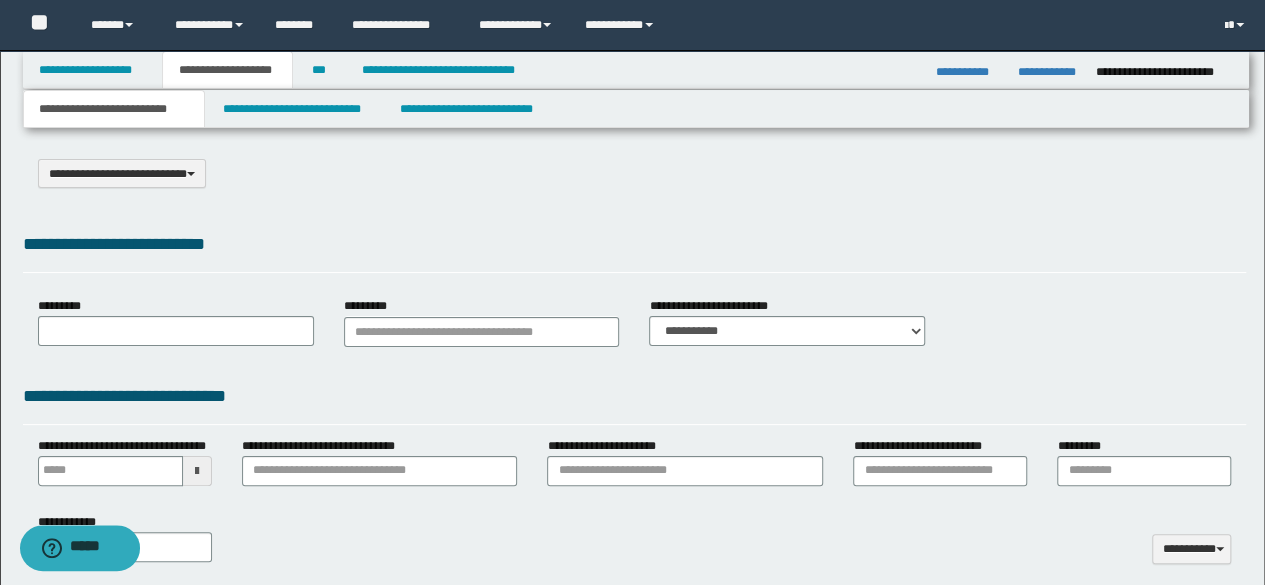 select on "*" 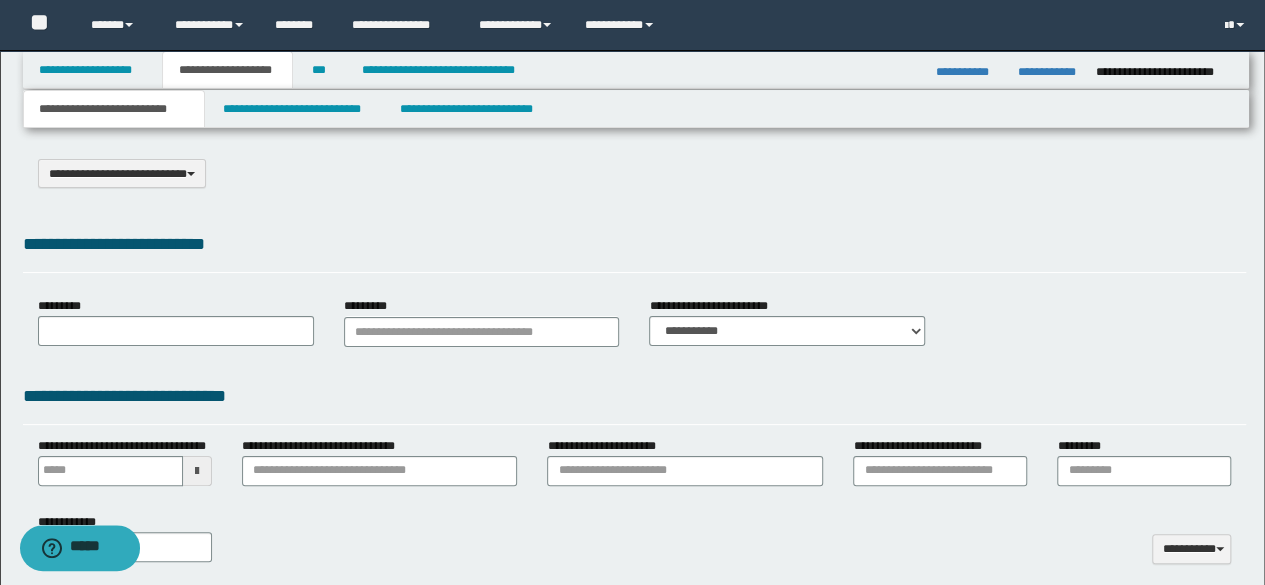 type 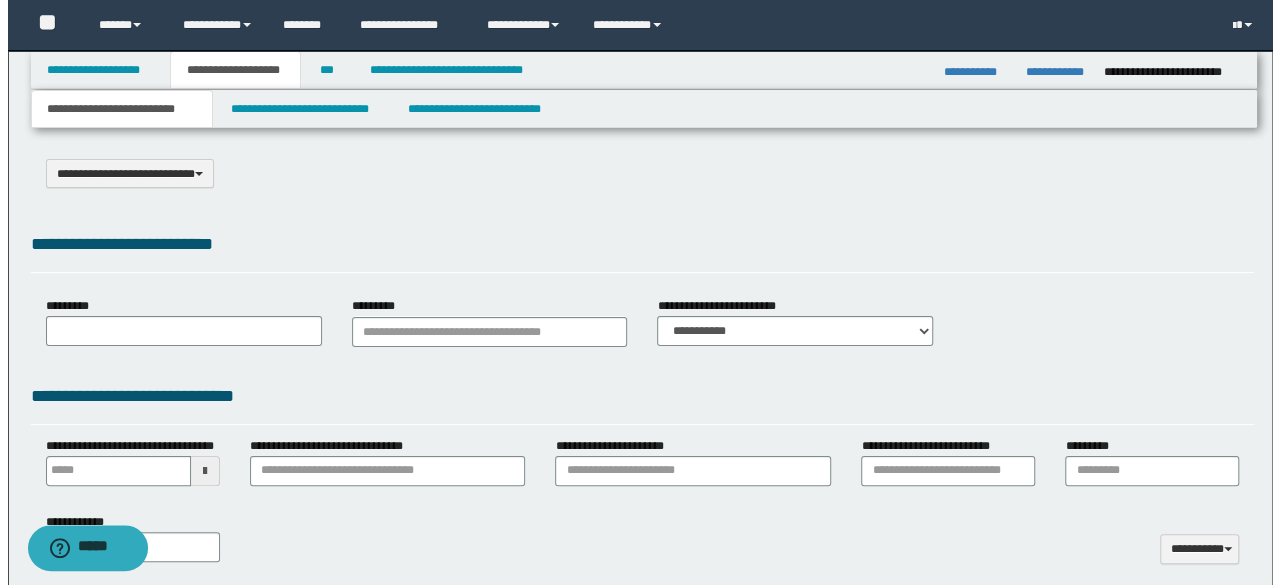 scroll, scrollTop: 0, scrollLeft: 0, axis: both 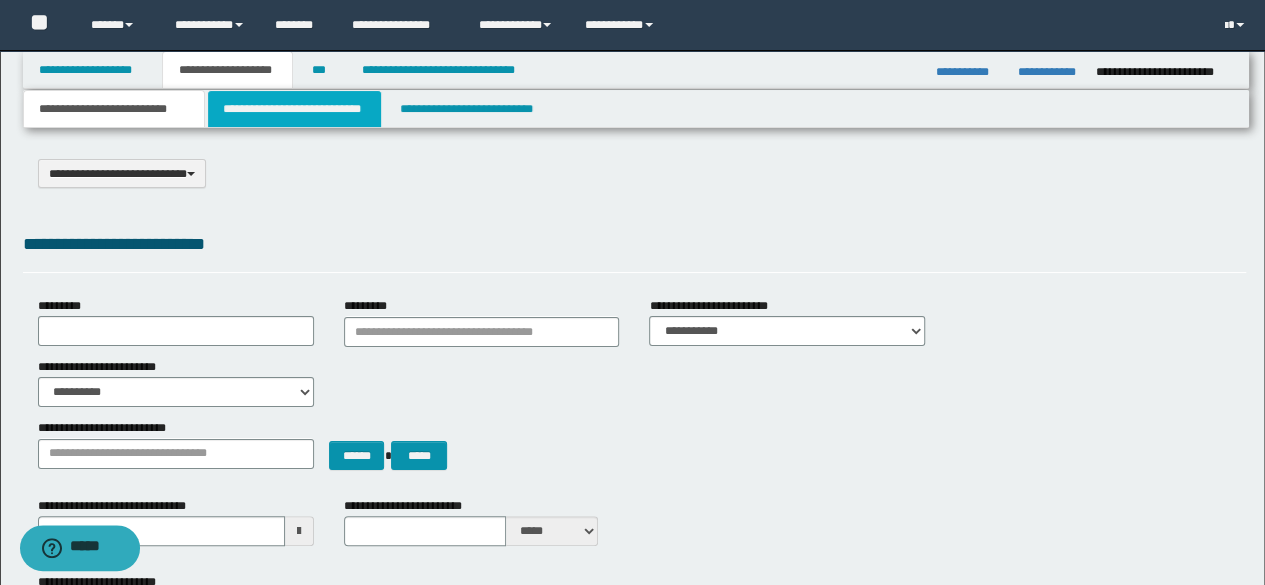 click on "**********" at bounding box center (294, 109) 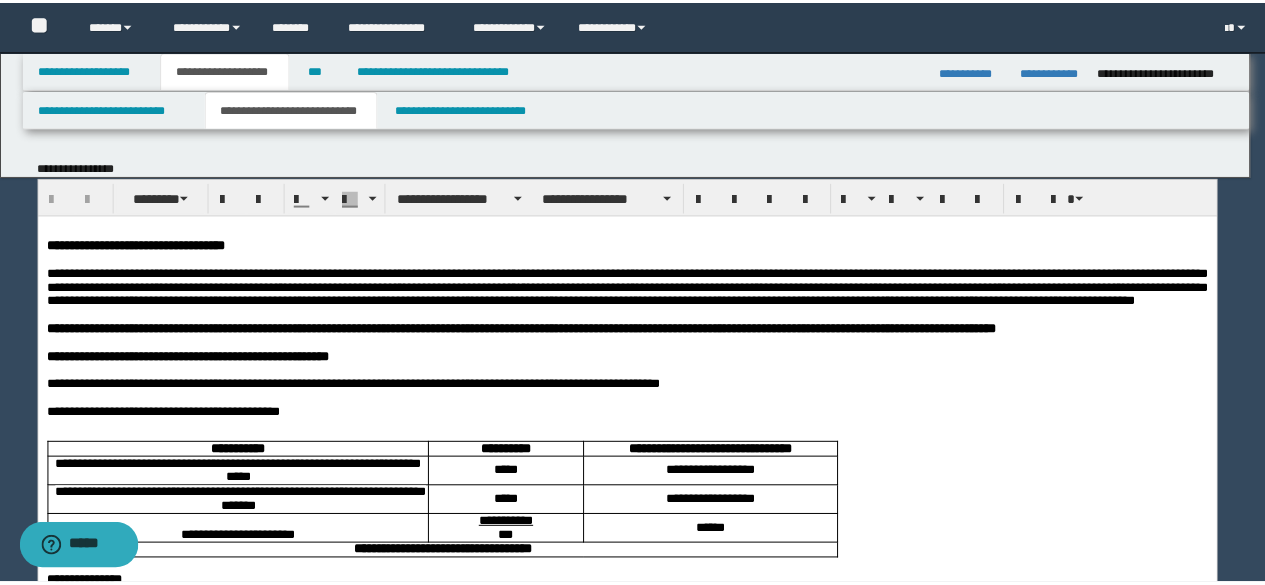 scroll, scrollTop: 0, scrollLeft: 0, axis: both 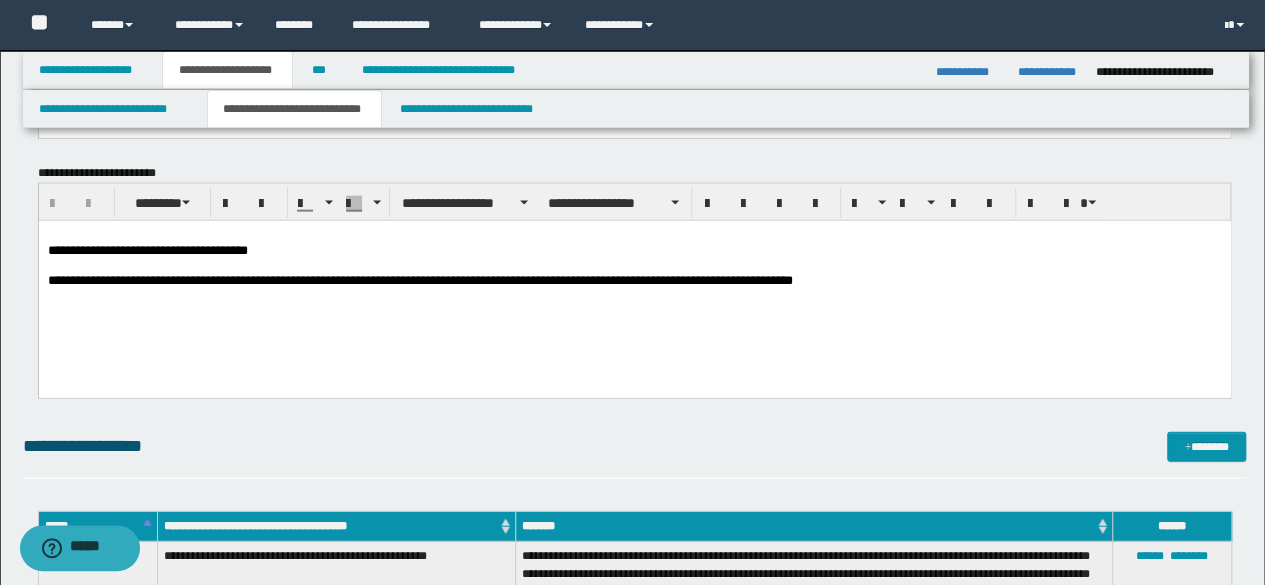 click on "**********" at bounding box center (147, 250) 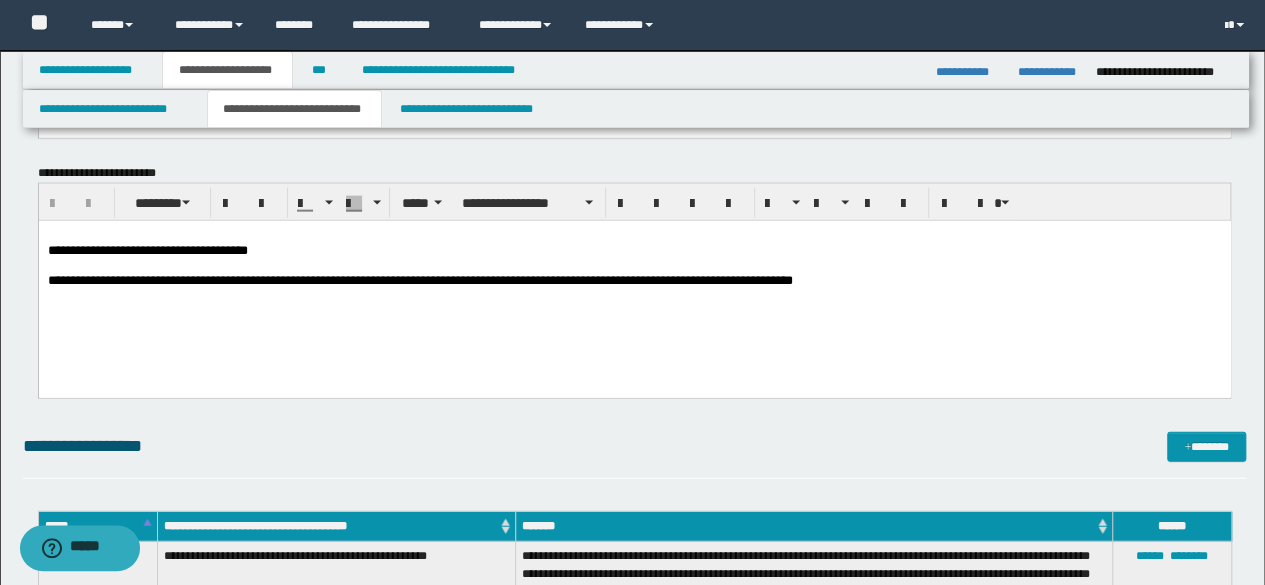 type 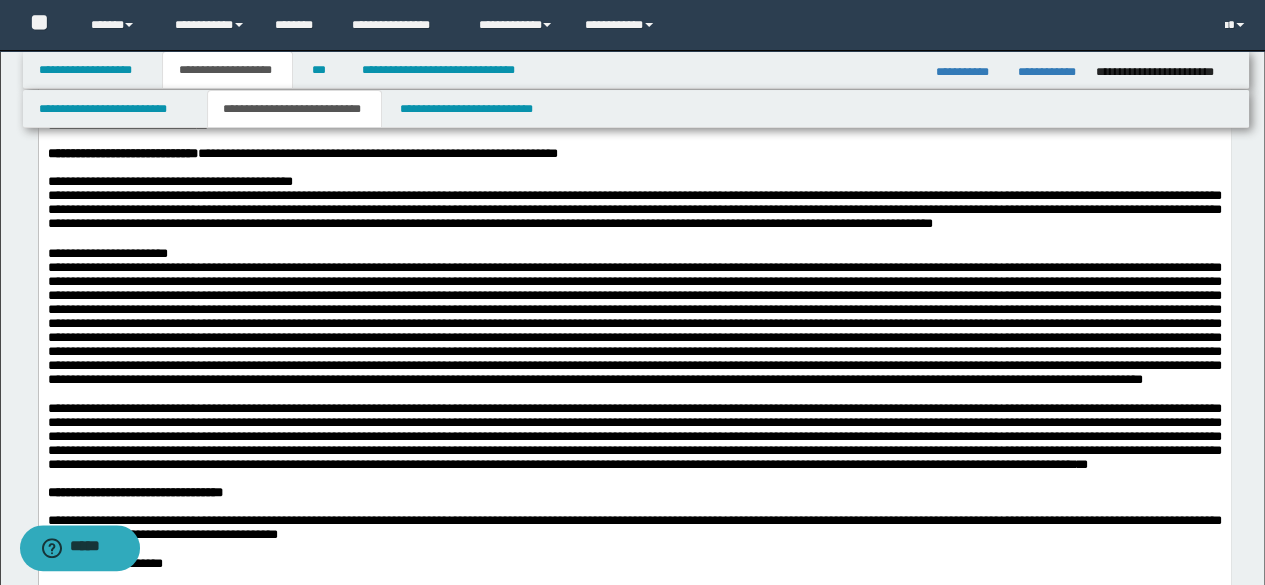 scroll, scrollTop: 758, scrollLeft: 0, axis: vertical 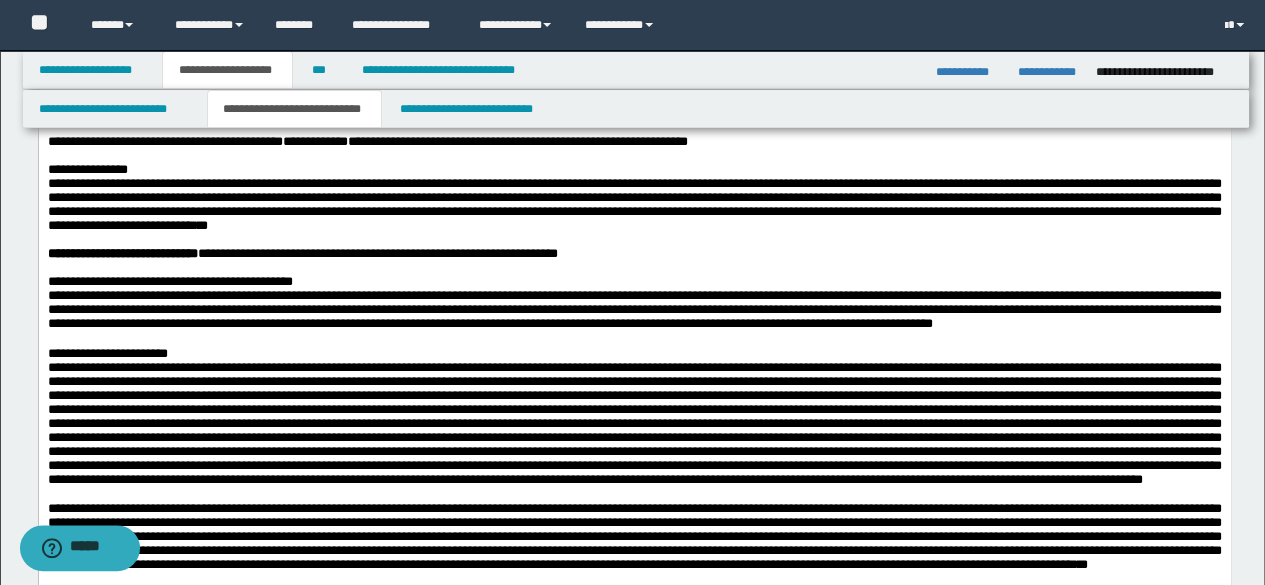drag, startPoint x: 276, startPoint y: 356, endPoint x: 262, endPoint y: 351, distance: 14.866069 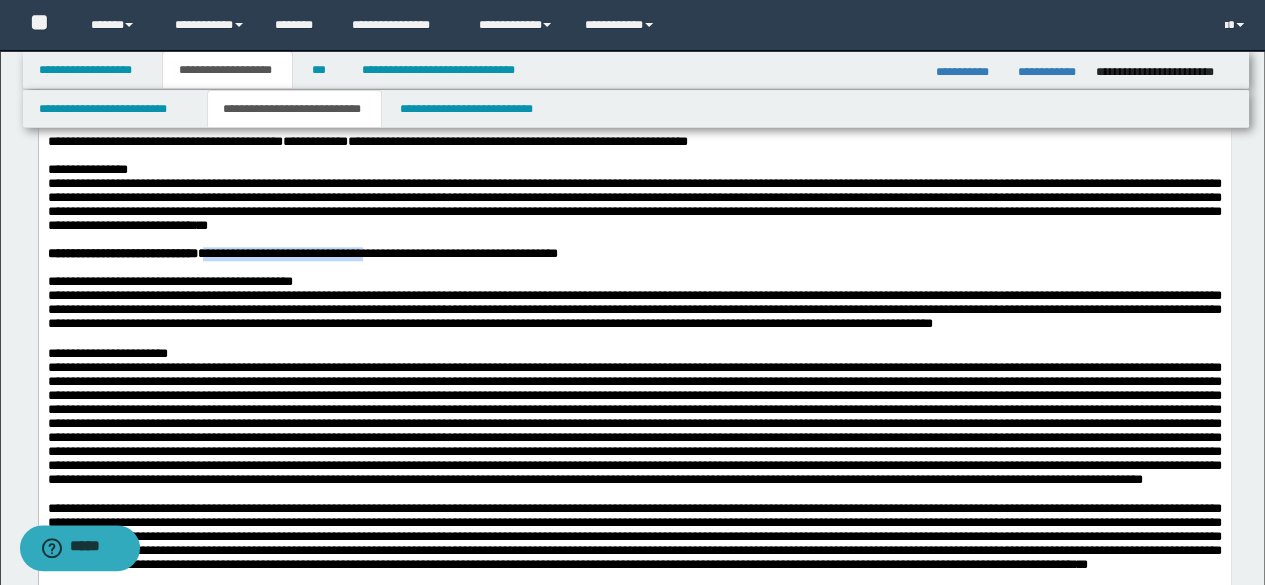 drag, startPoint x: 246, startPoint y: 348, endPoint x: 437, endPoint y: 350, distance: 191.01047 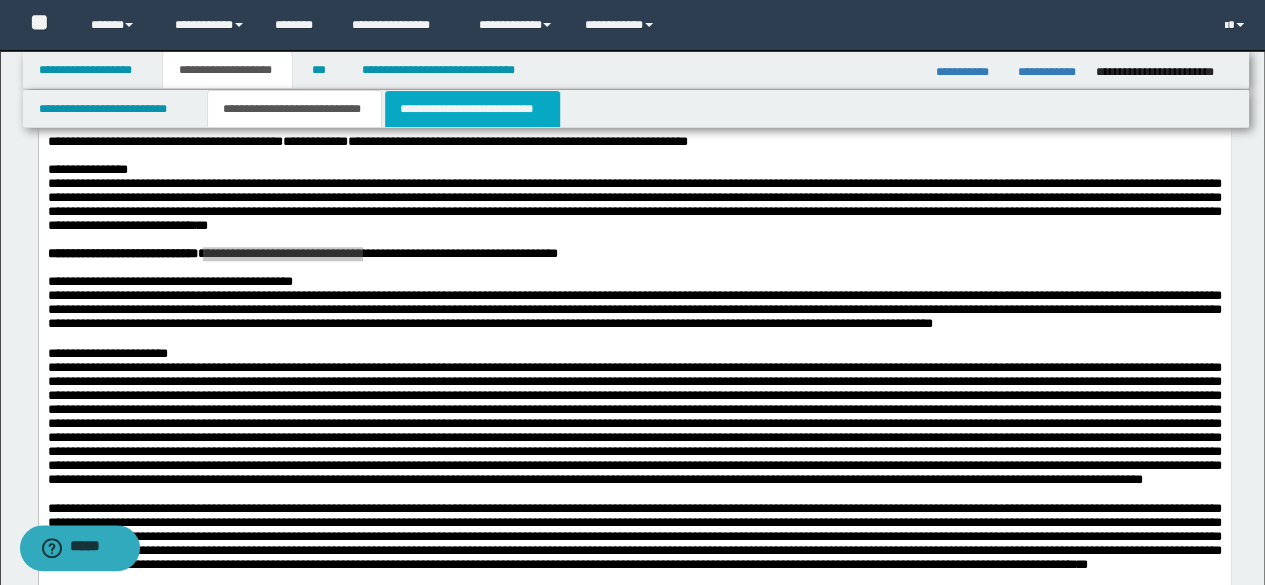 click on "**********" at bounding box center (472, 109) 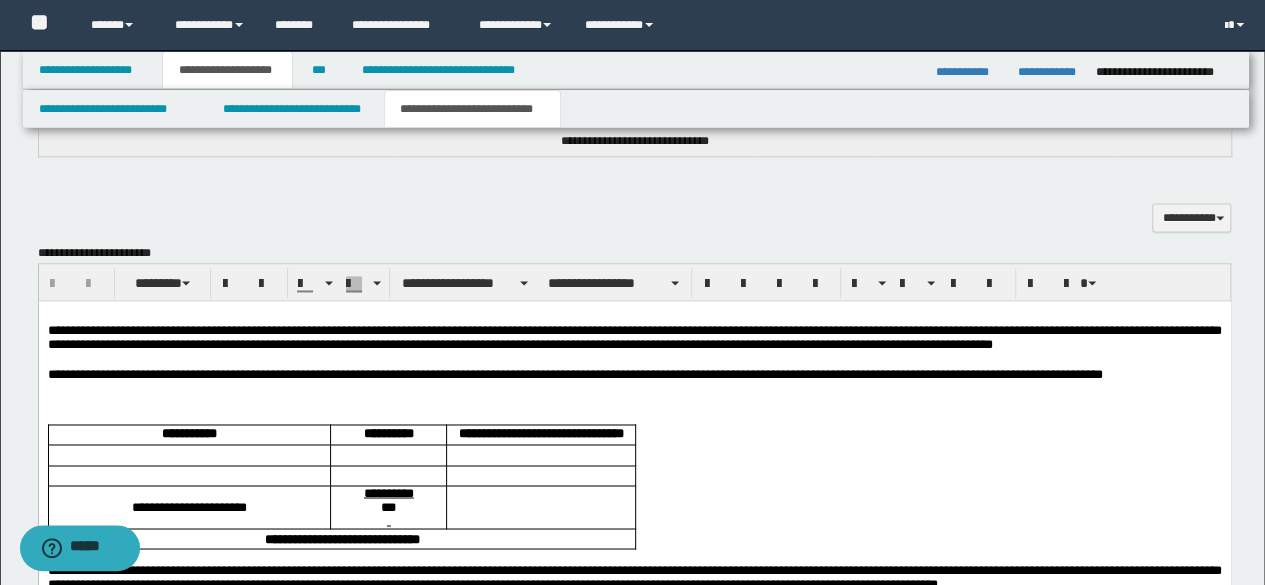 scroll, scrollTop: 1500, scrollLeft: 0, axis: vertical 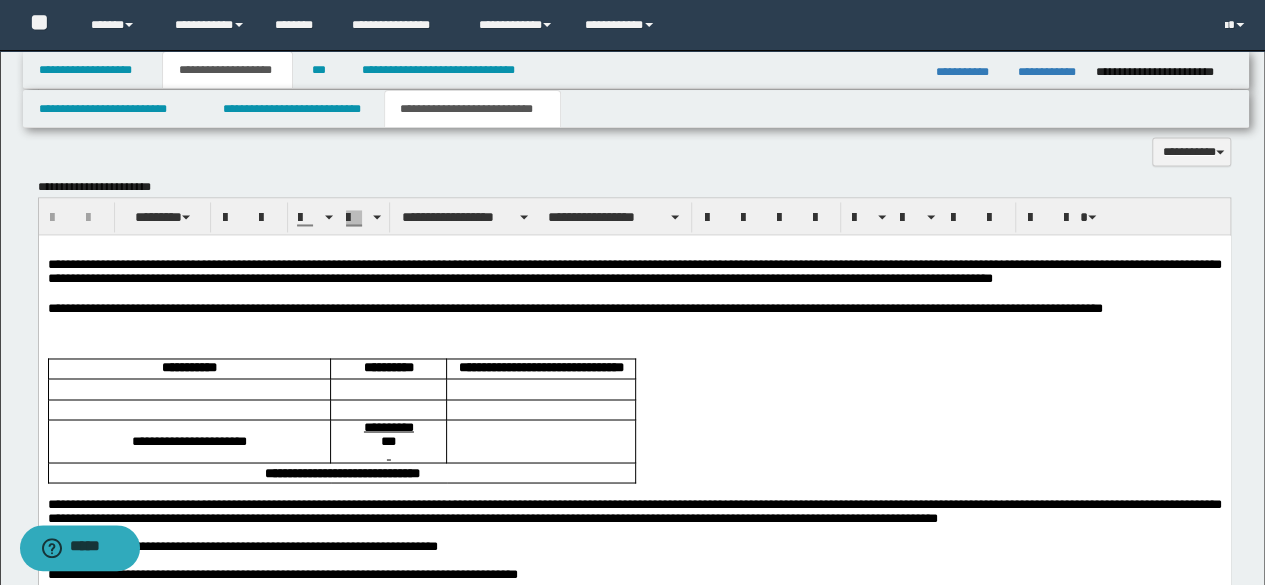 click on "**********" at bounding box center [634, 271] 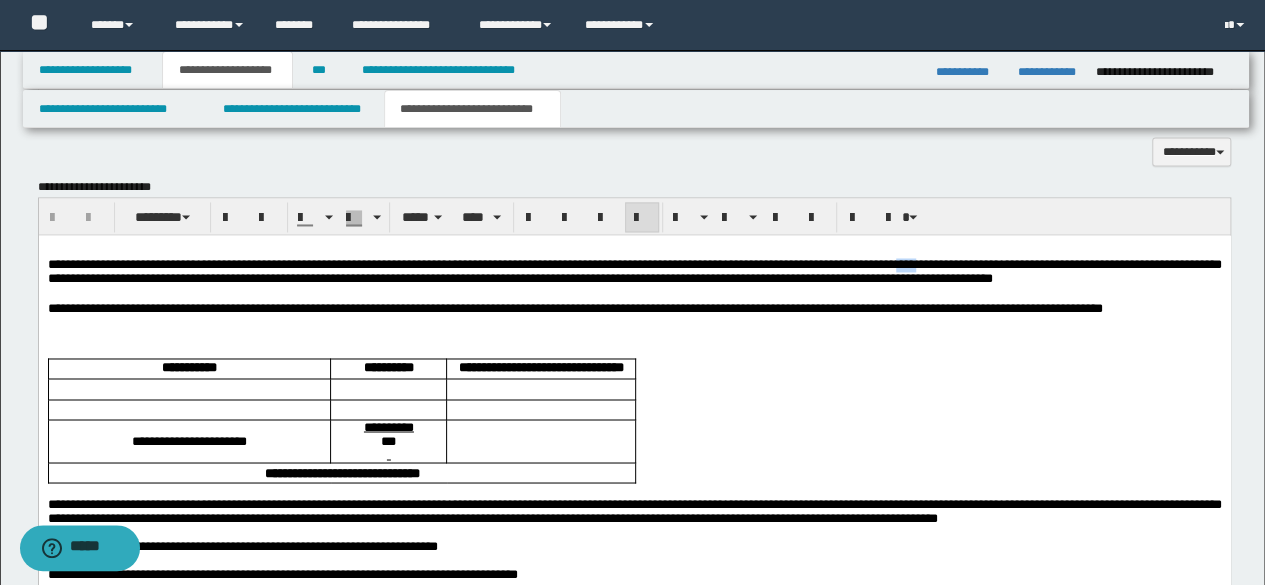 click on "**********" at bounding box center (634, 271) 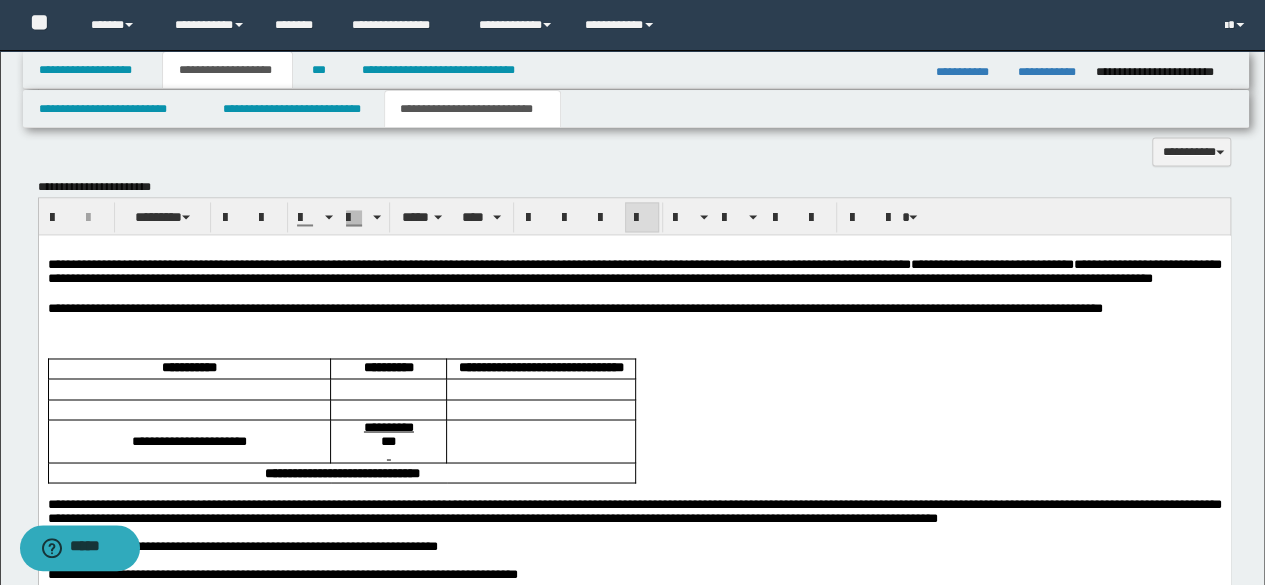 click on "**********" at bounding box center [991, 264] 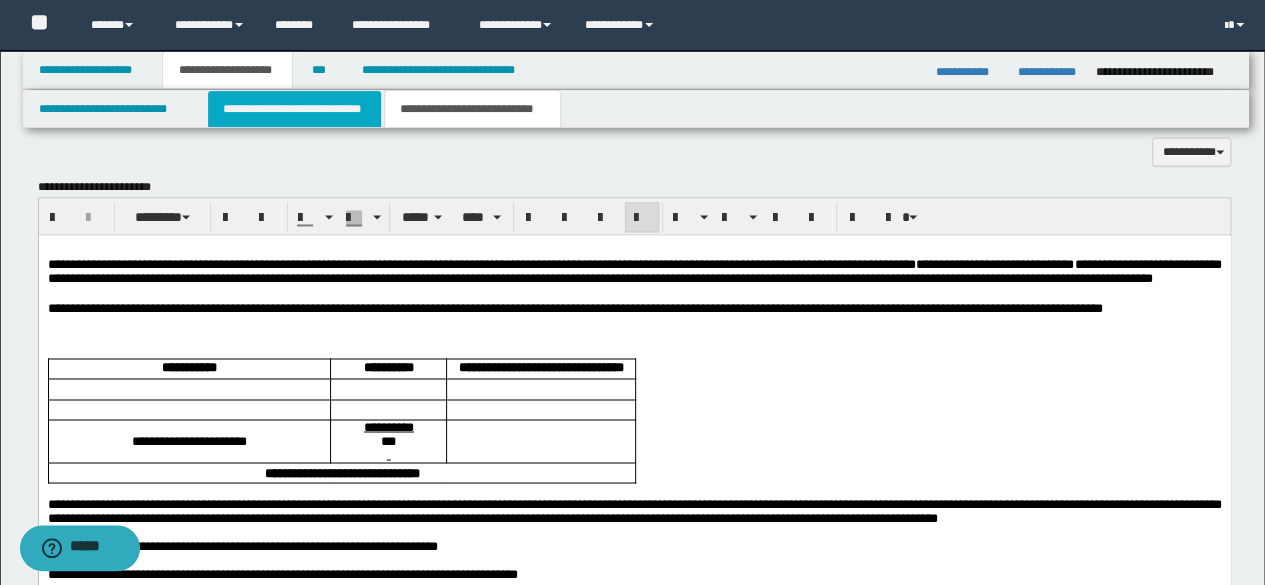 drag, startPoint x: 230, startPoint y: 101, endPoint x: 232, endPoint y: 1440, distance: 1339.0015 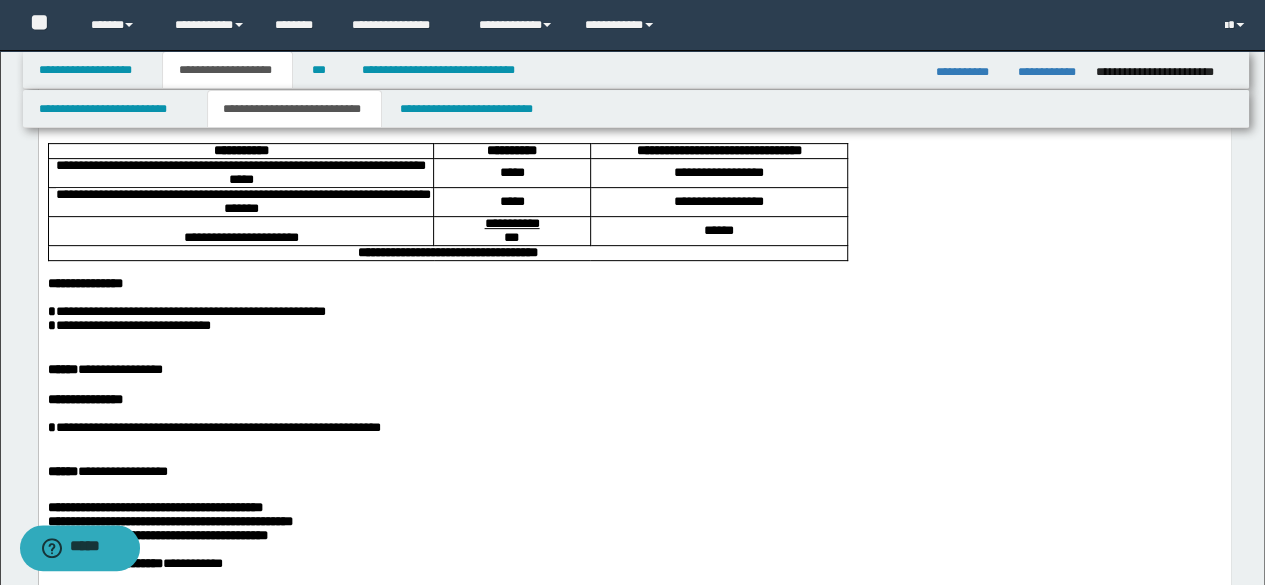 scroll, scrollTop: 200, scrollLeft: 0, axis: vertical 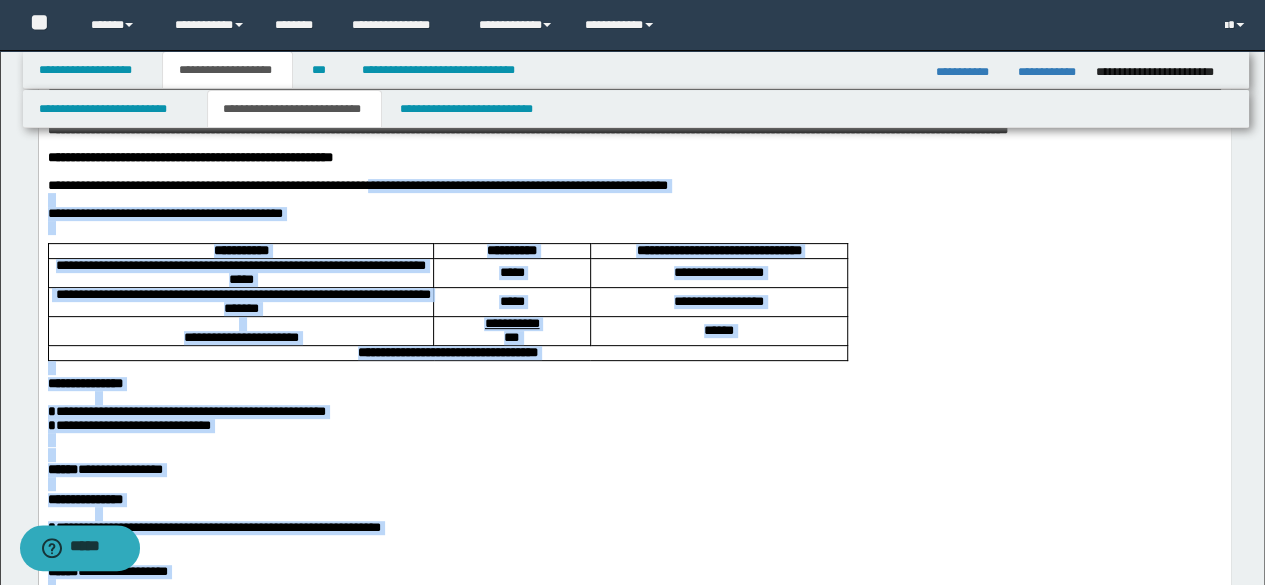 click on "**********" at bounding box center [357, 184] 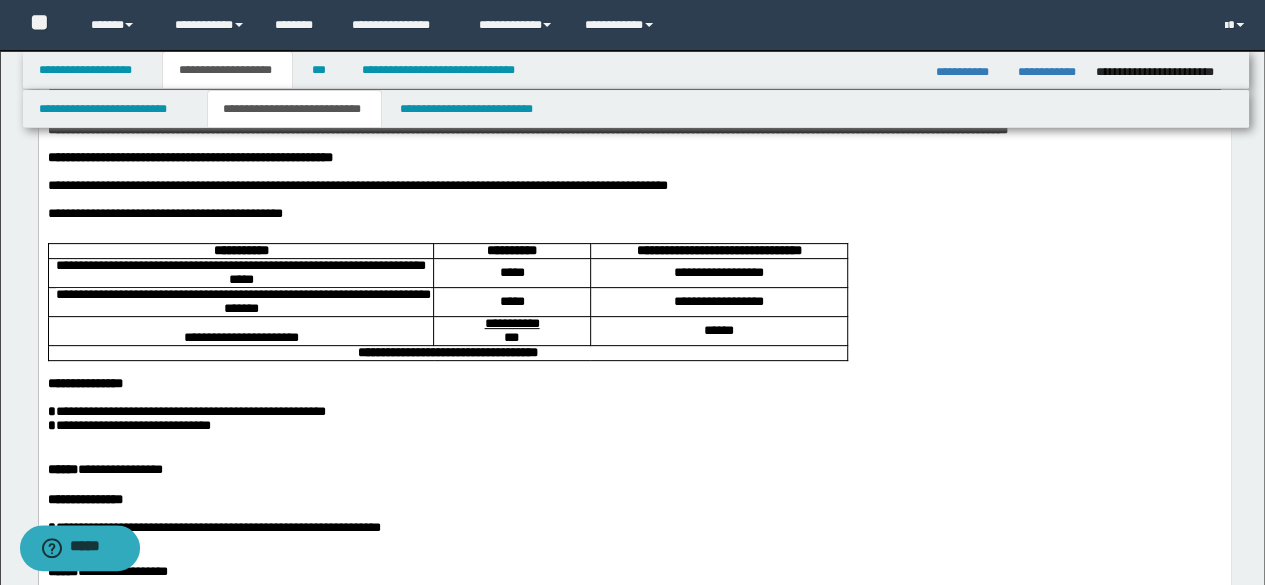 click on "**********" at bounding box center [357, 184] 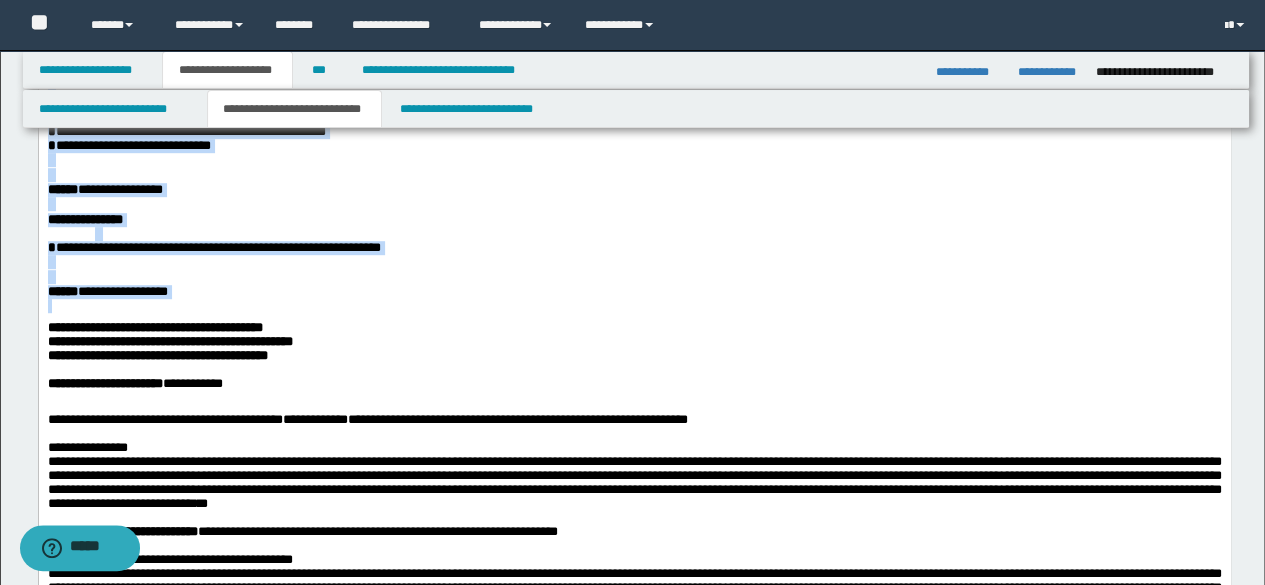 scroll, scrollTop: 500, scrollLeft: 0, axis: vertical 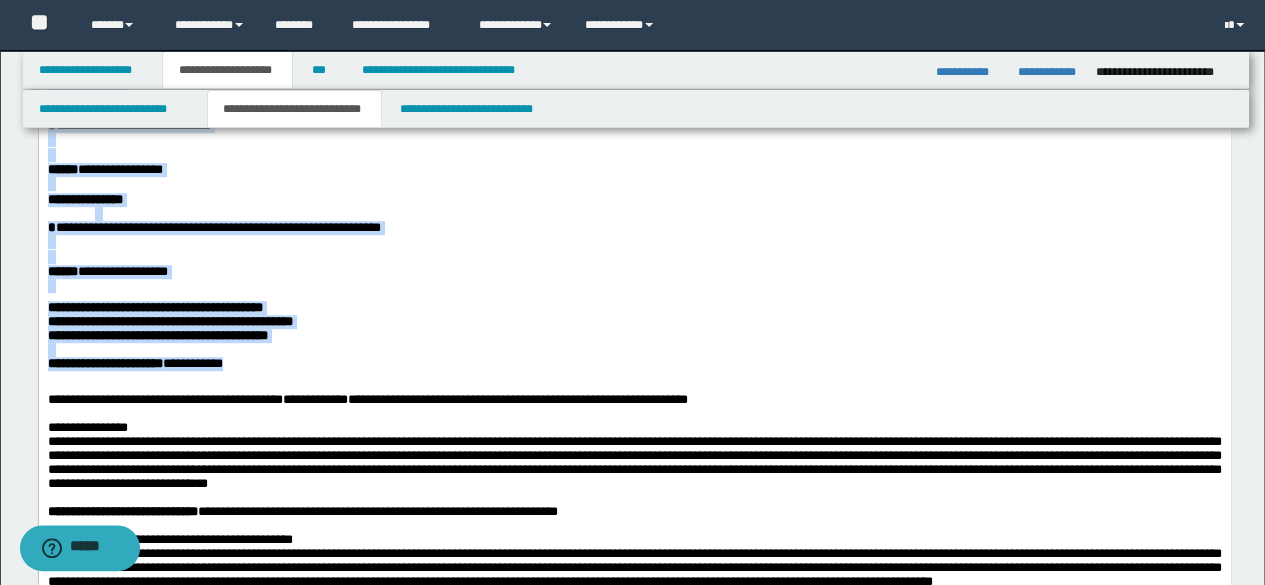 drag, startPoint x: 324, startPoint y: -65, endPoint x: 298, endPoint y: 440, distance: 505.66885 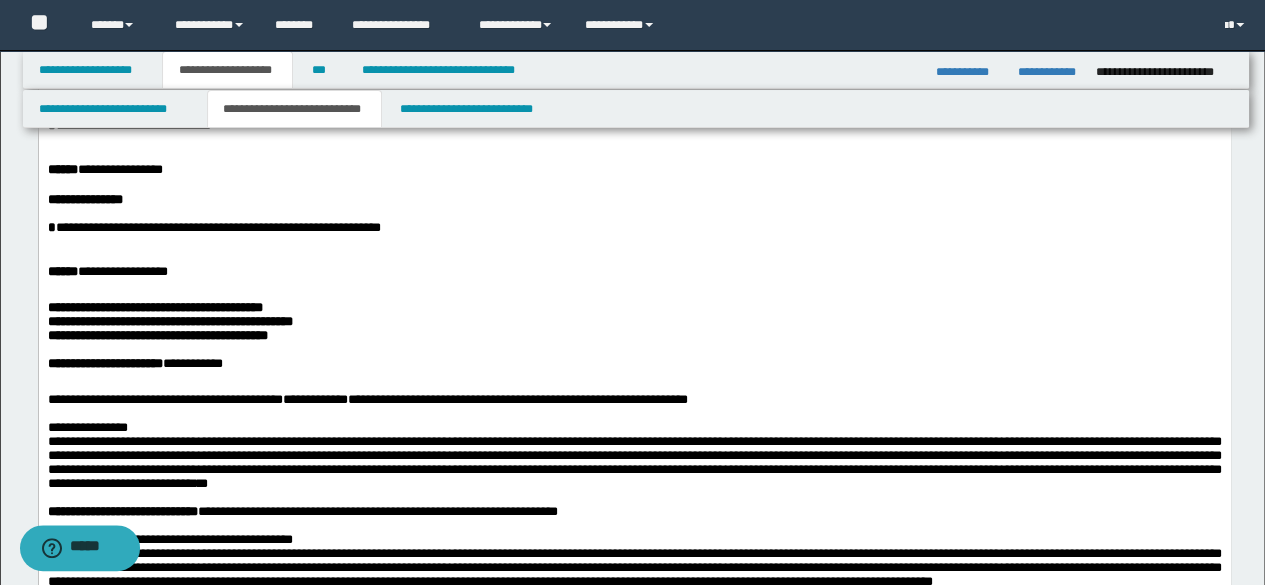 type 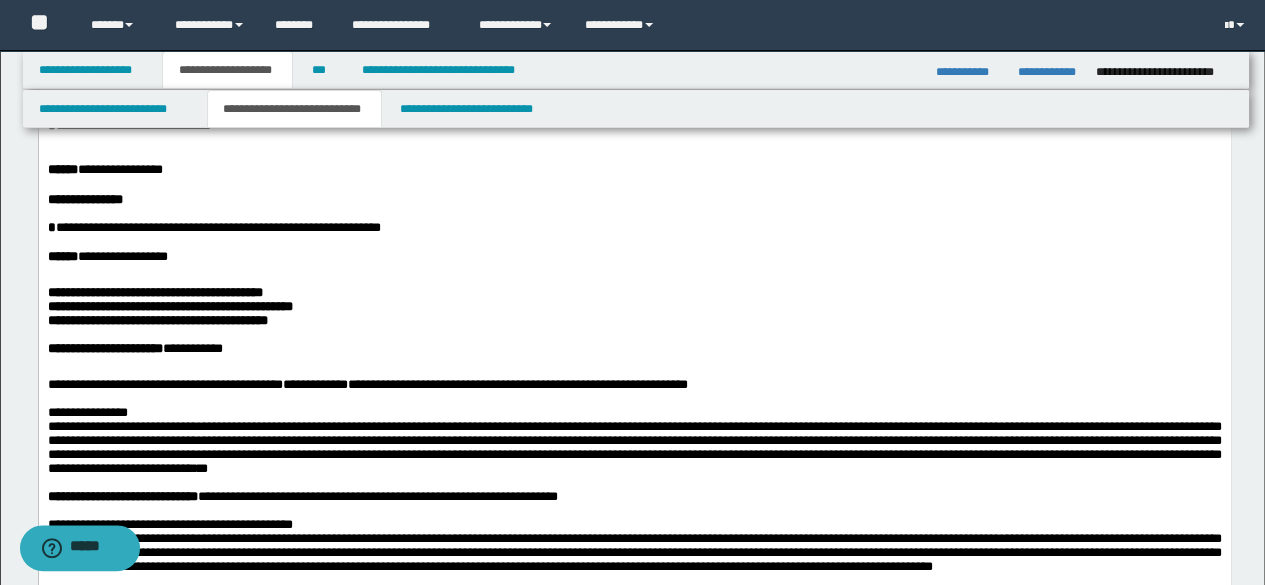 scroll, scrollTop: 300, scrollLeft: 0, axis: vertical 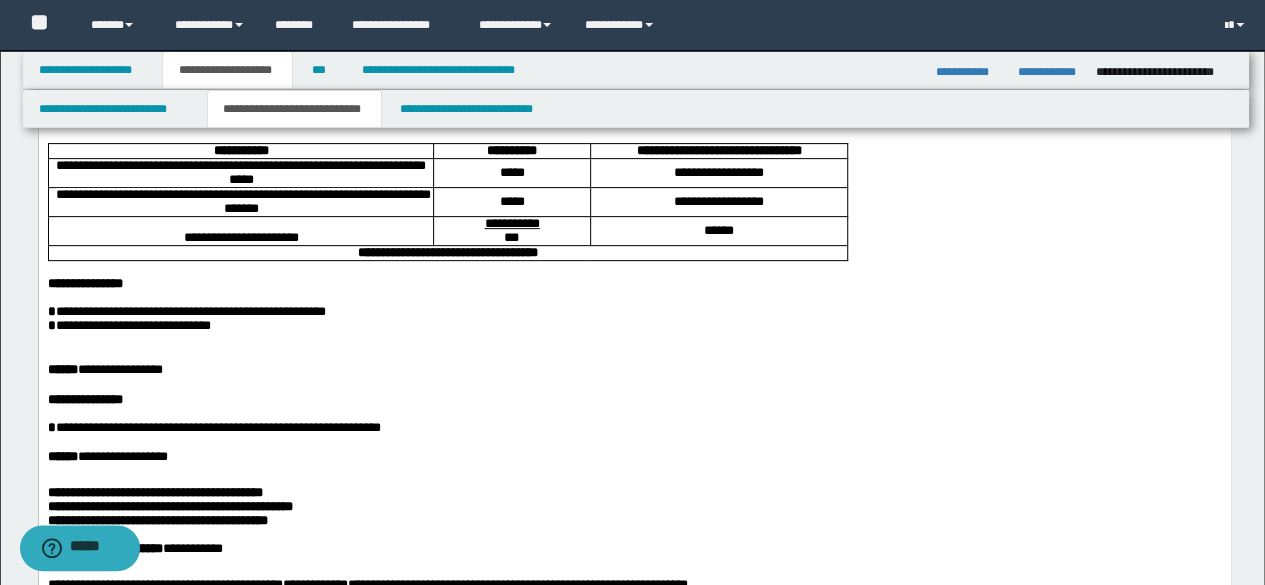 click at bounding box center (634, 355) 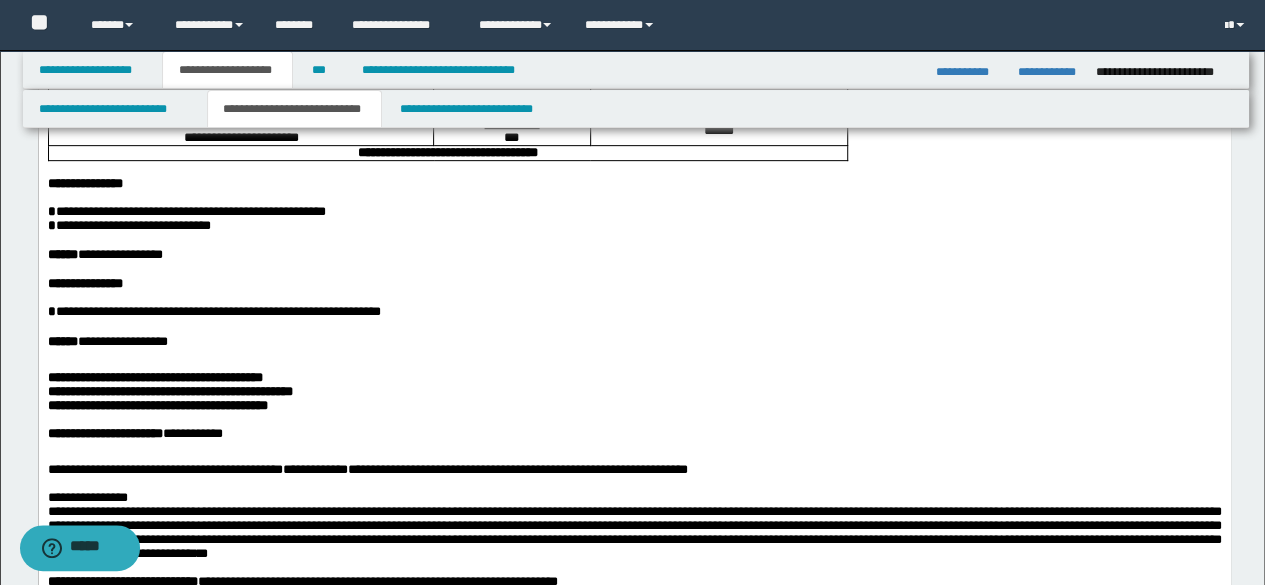 scroll, scrollTop: 200, scrollLeft: 0, axis: vertical 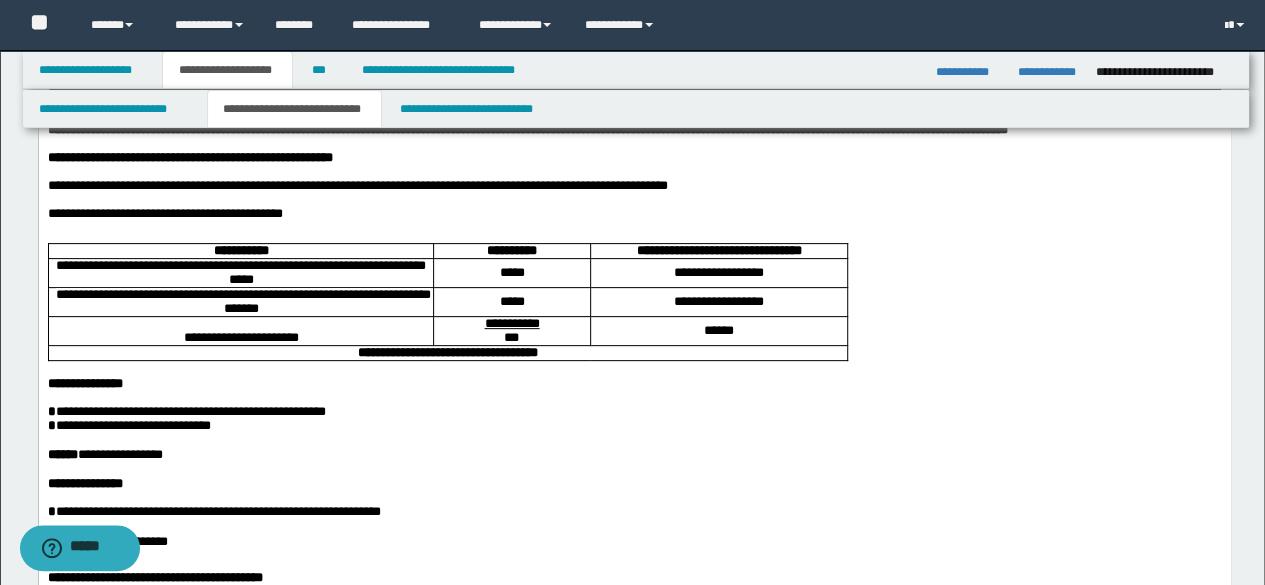 click at bounding box center (634, 199) 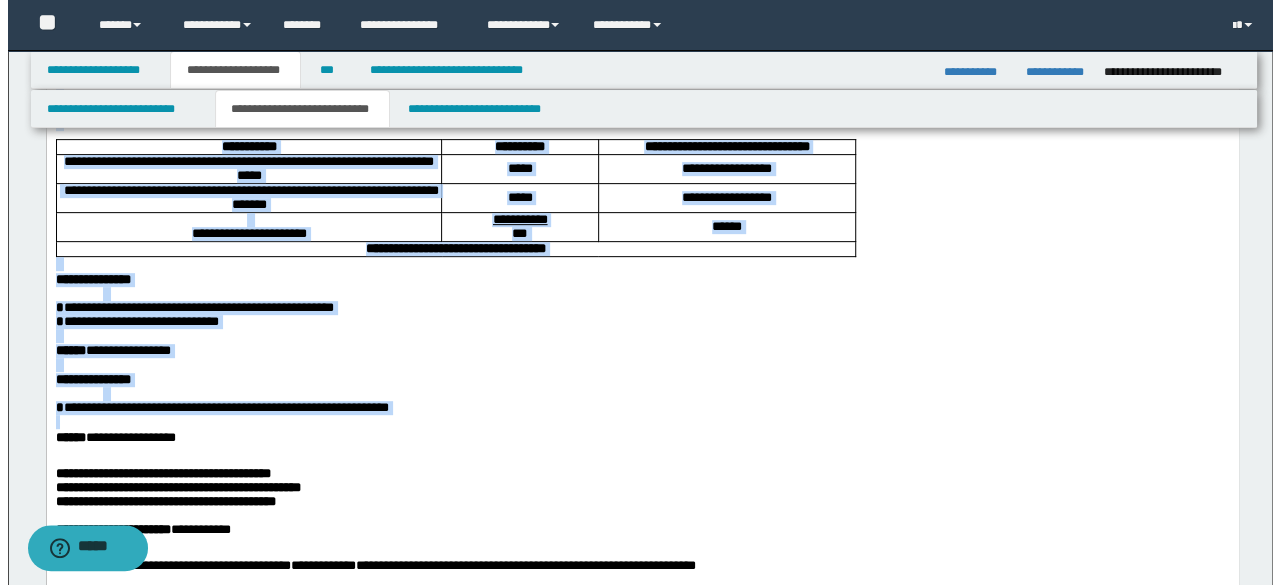 scroll, scrollTop: 400, scrollLeft: 0, axis: vertical 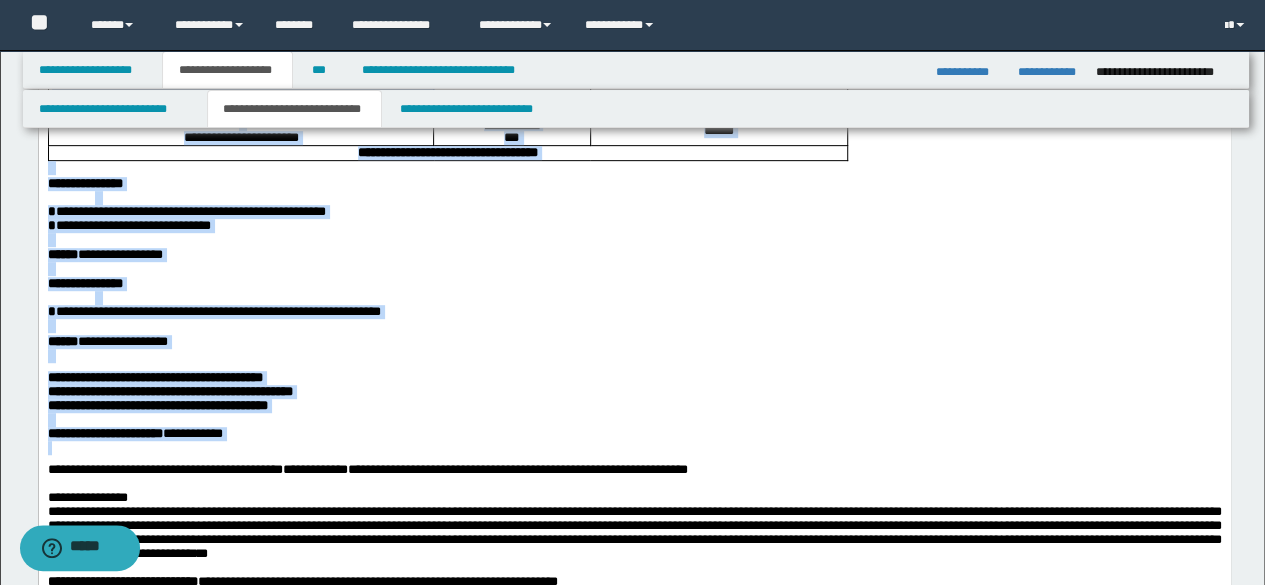 drag, startPoint x: 324, startPoint y: 30, endPoint x: 284, endPoint y: 522, distance: 493.62335 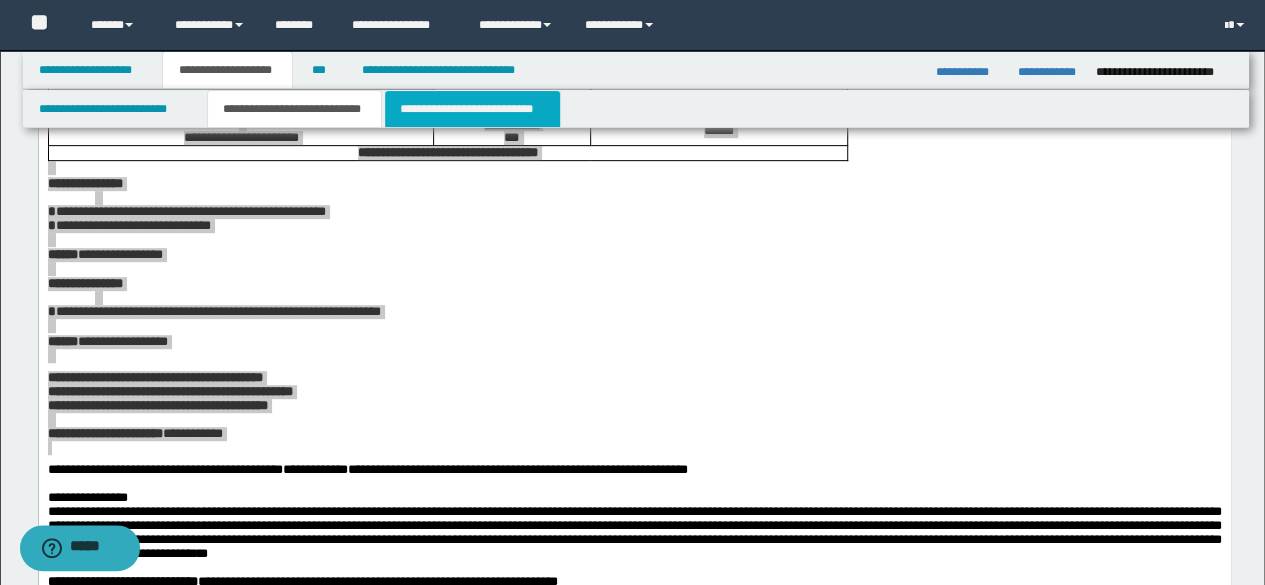 click on "**********" at bounding box center [472, 109] 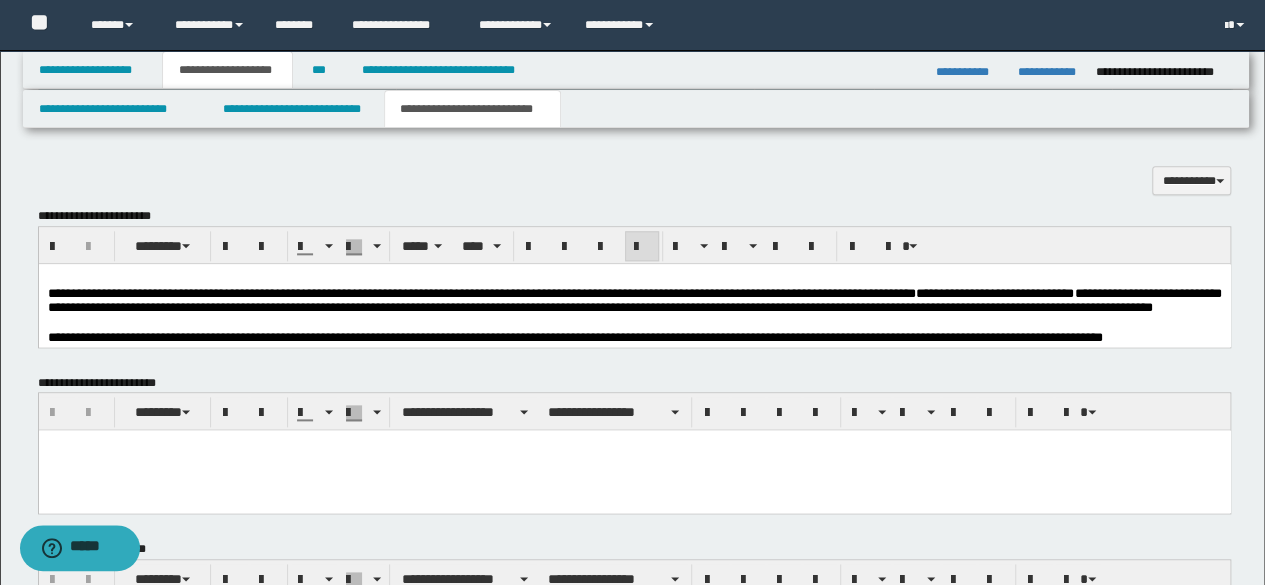 scroll, scrollTop: 1100, scrollLeft: 0, axis: vertical 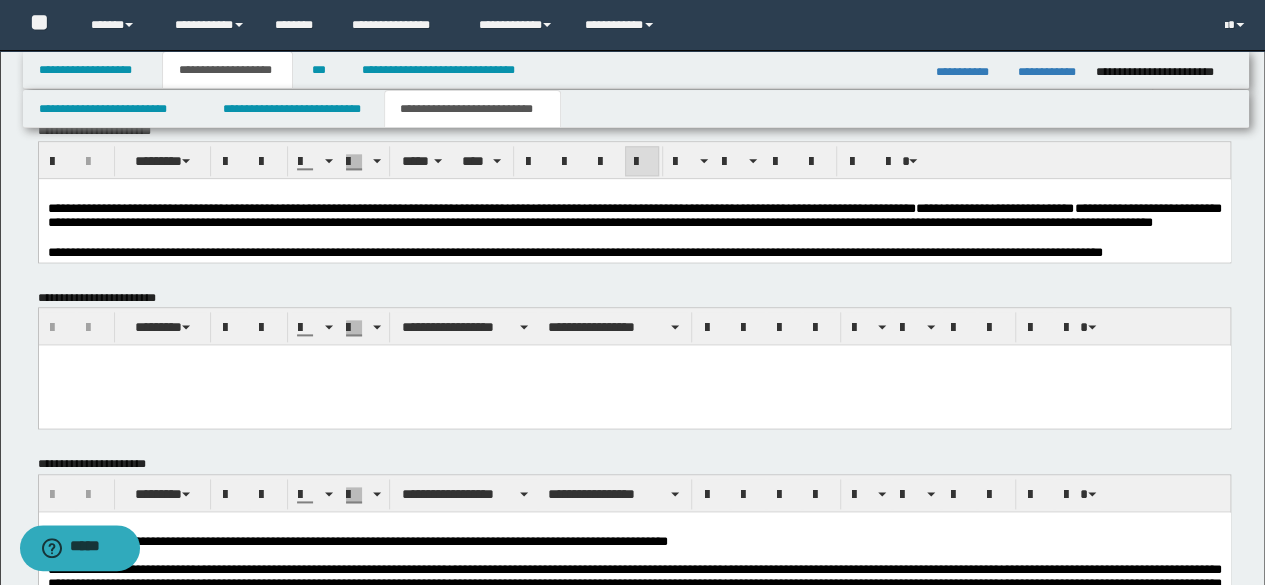 click on "**********" at bounding box center [634, 215] 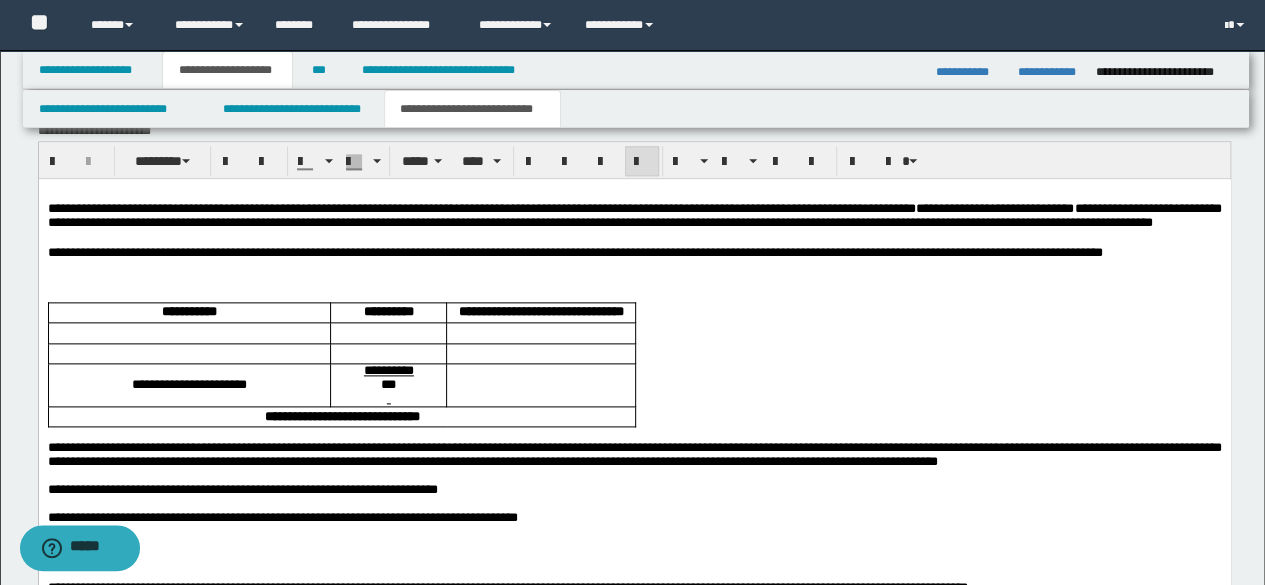 drag, startPoint x: 587, startPoint y: 434, endPoint x: 159, endPoint y: 326, distance: 441.4159 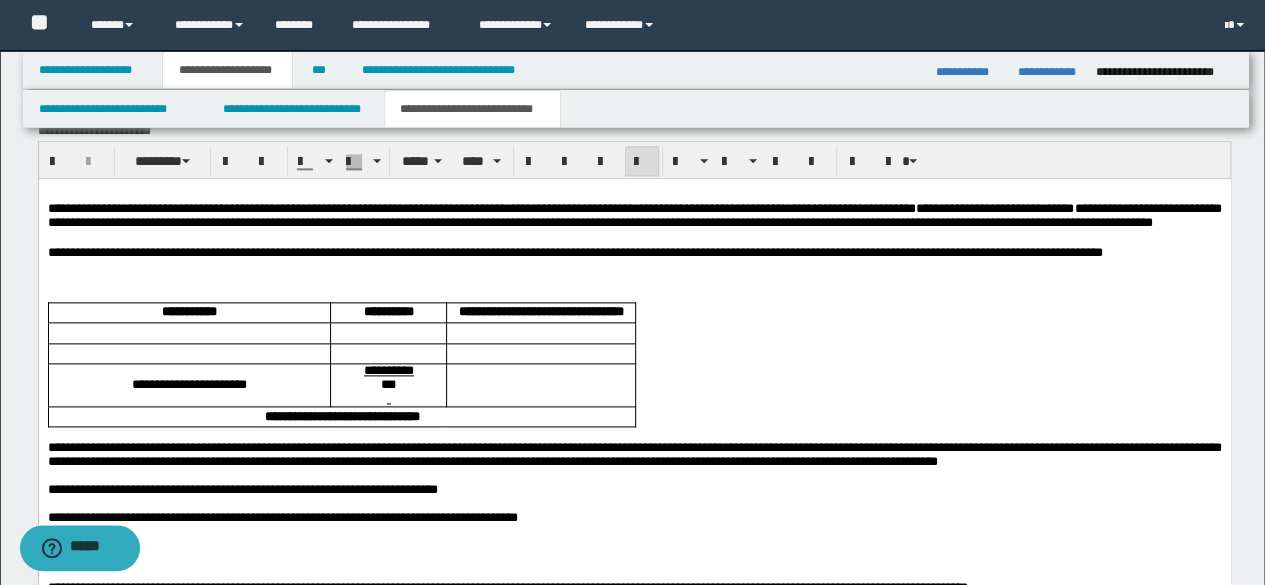 click on "**********" at bounding box center [634, 563] 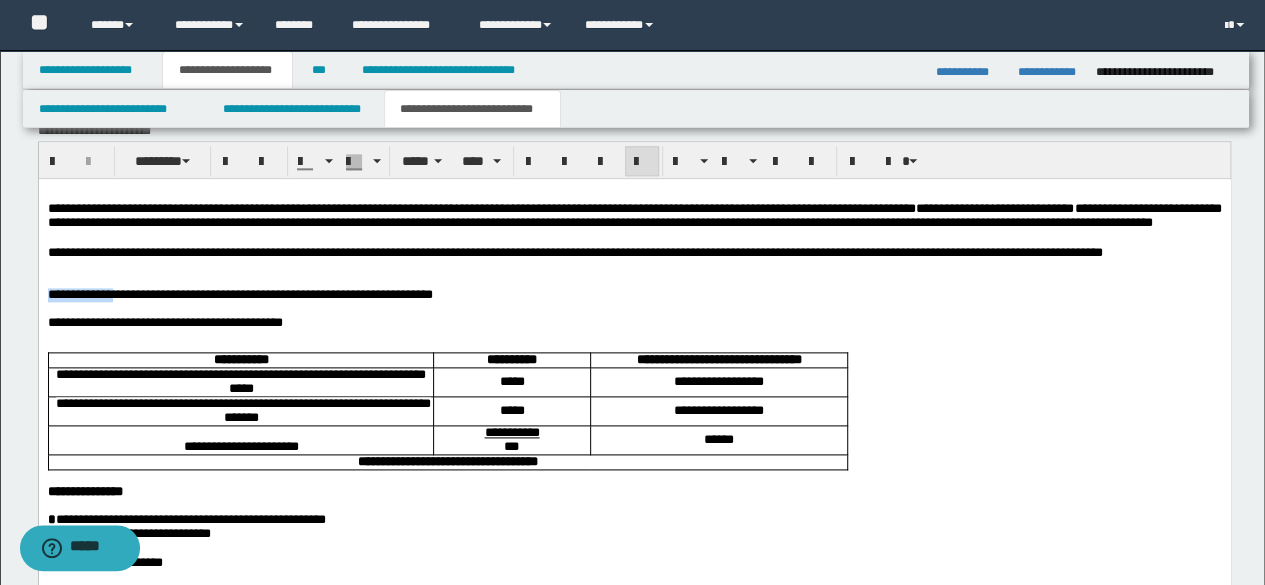 drag, startPoint x: 47, startPoint y: 329, endPoint x: 118, endPoint y: 333, distance: 71.11259 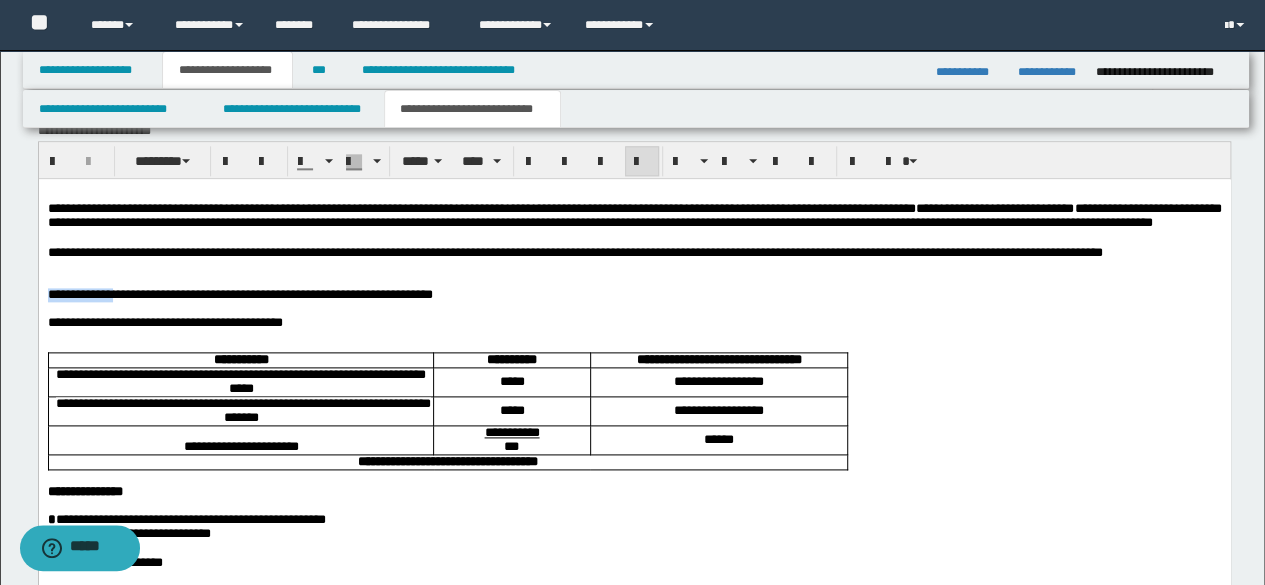 click on "**********" at bounding box center [239, 294] 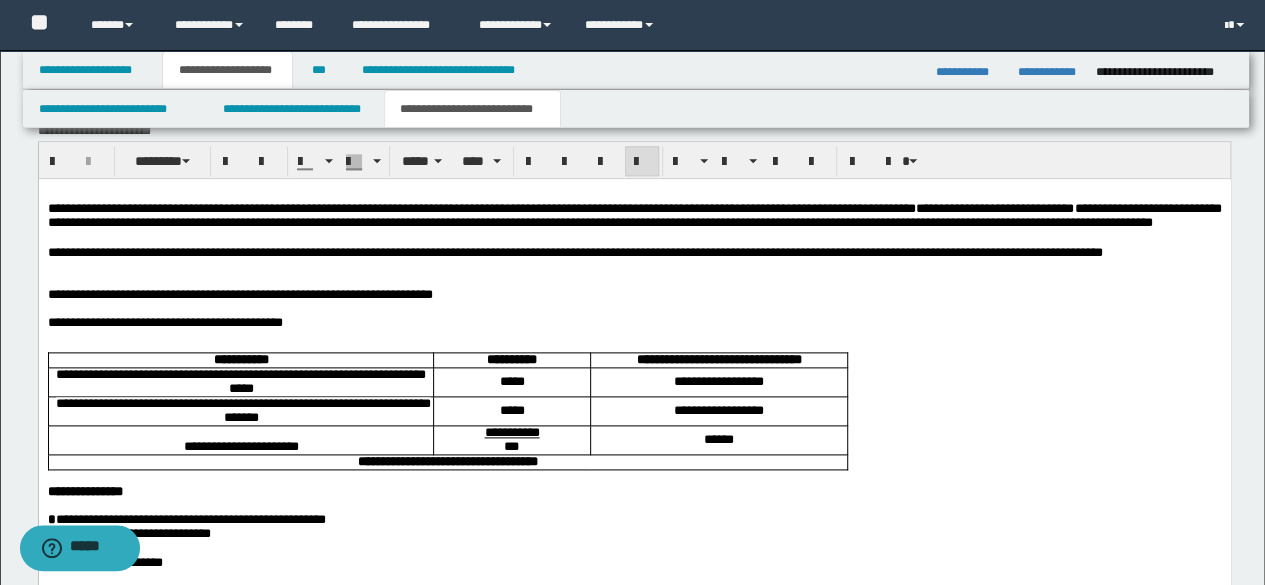 click on "**********" at bounding box center [634, 215] 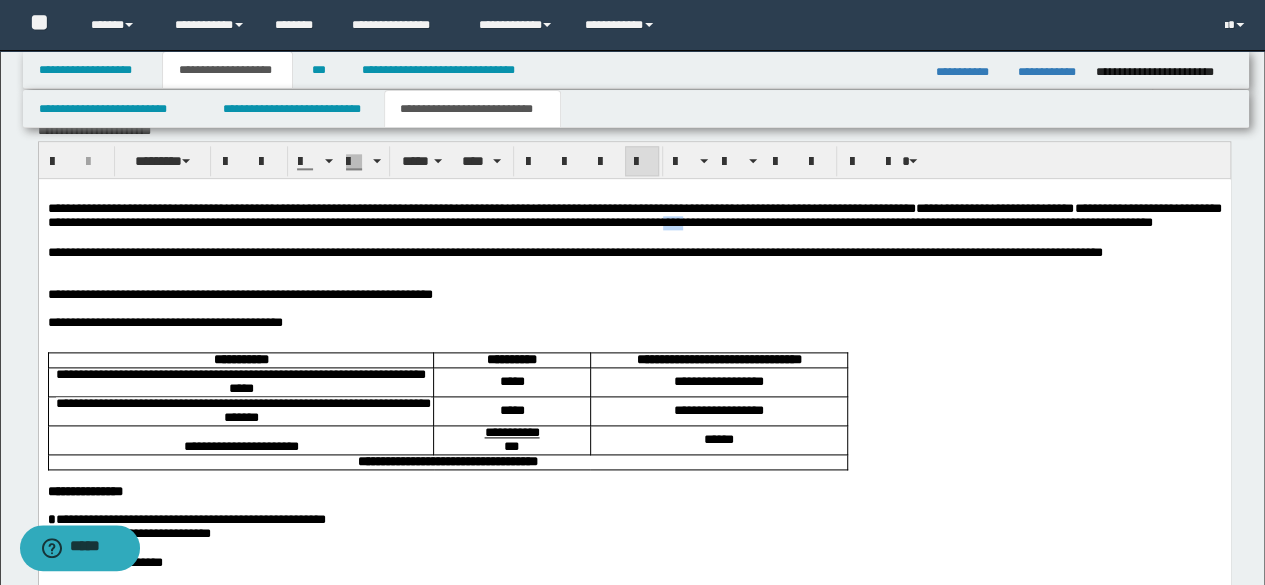 click on "**********" at bounding box center (634, 215) 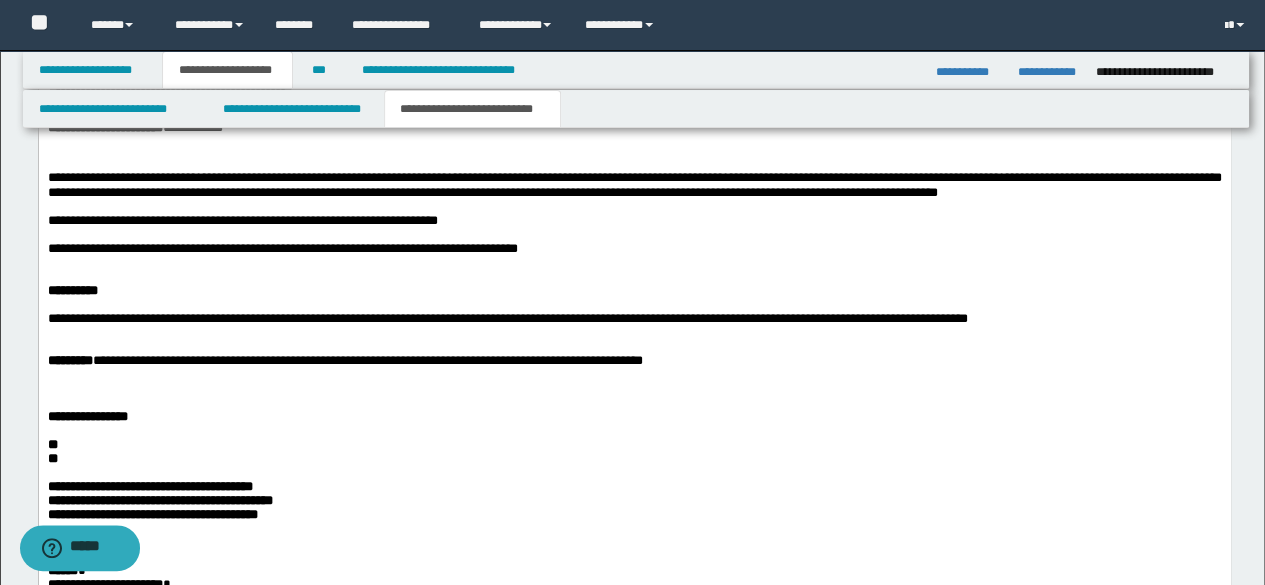 scroll, scrollTop: 1800, scrollLeft: 0, axis: vertical 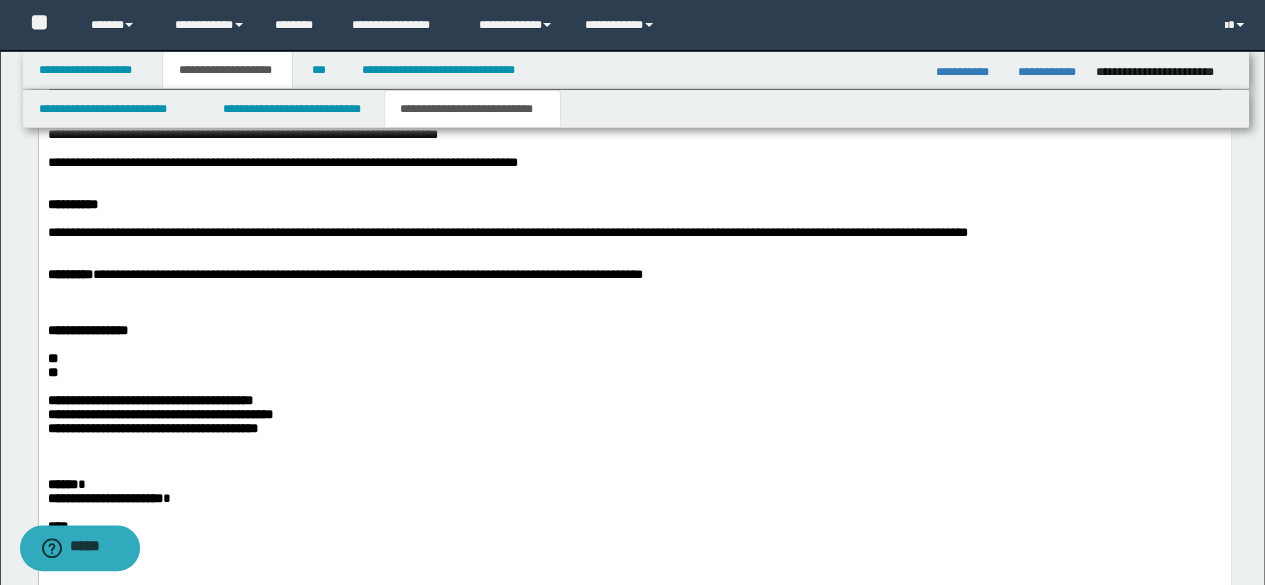 click on "**********" at bounding box center (367, 274) 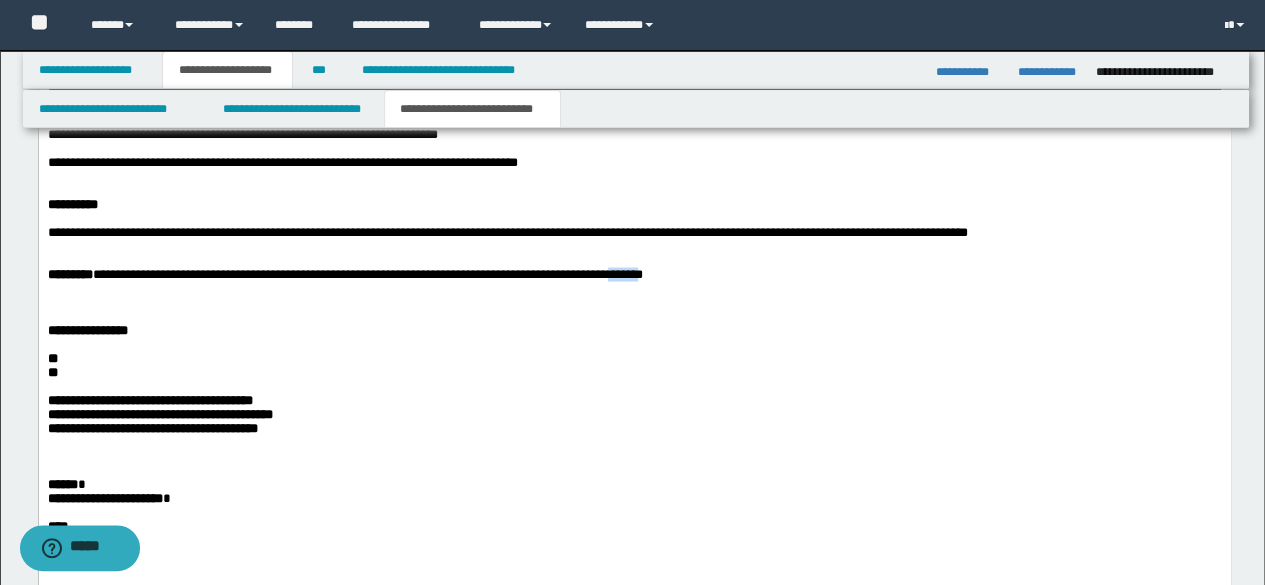 click on "**********" at bounding box center (367, 274) 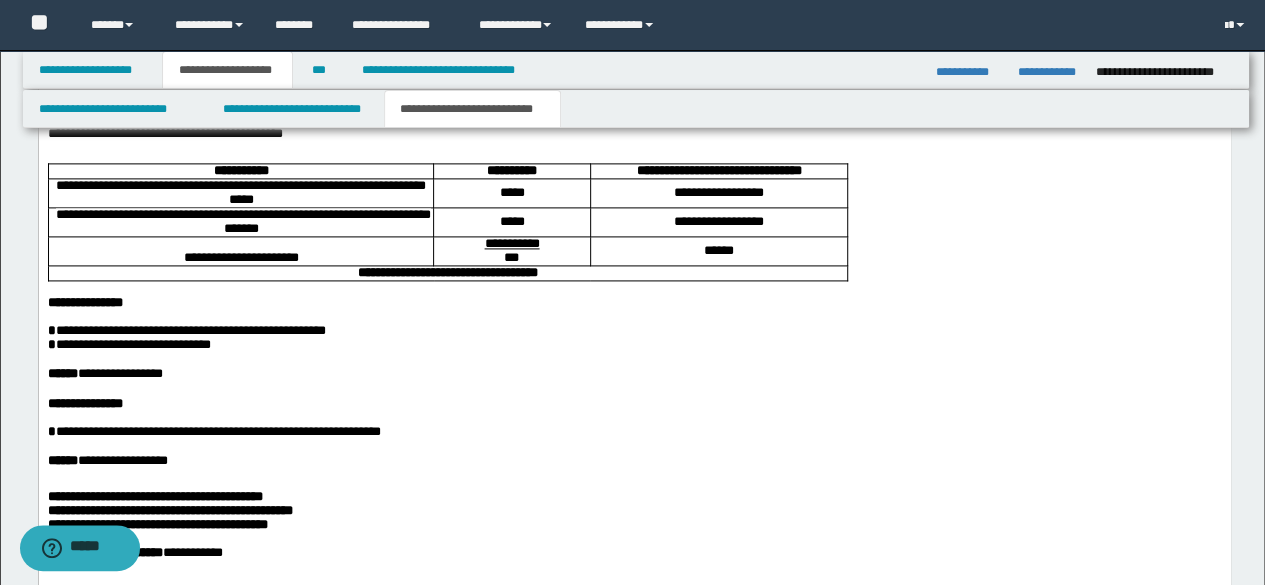 scroll, scrollTop: 1200, scrollLeft: 0, axis: vertical 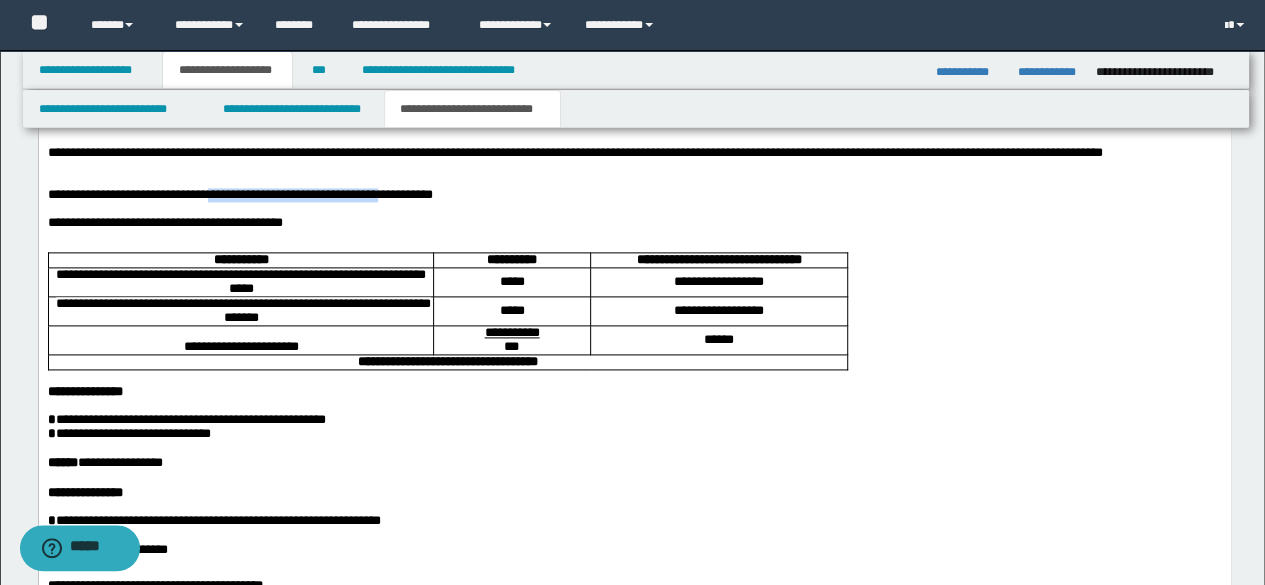 drag, startPoint x: 238, startPoint y: 232, endPoint x: 463, endPoint y: 228, distance: 225.03555 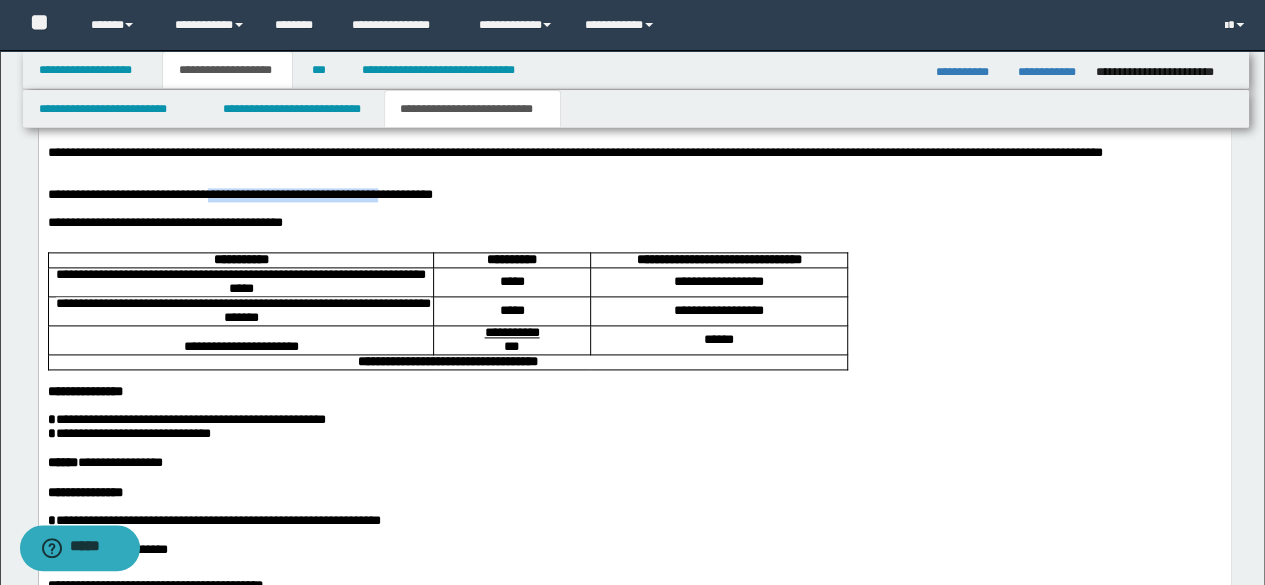 click on "**********" at bounding box center (239, 194) 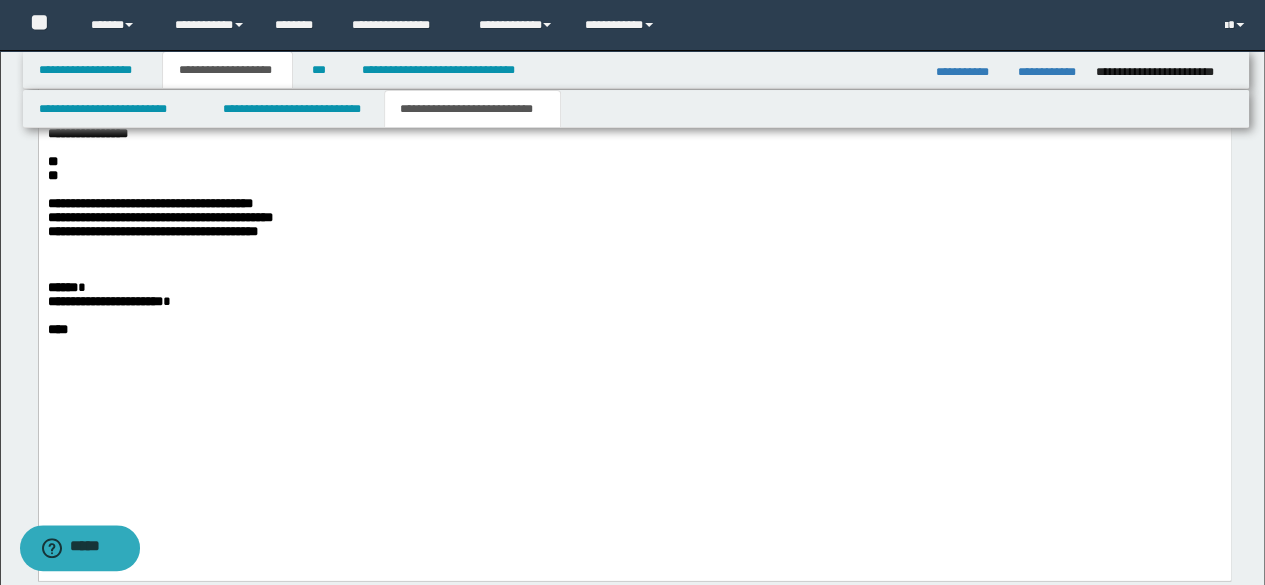 scroll, scrollTop: 1900, scrollLeft: 0, axis: vertical 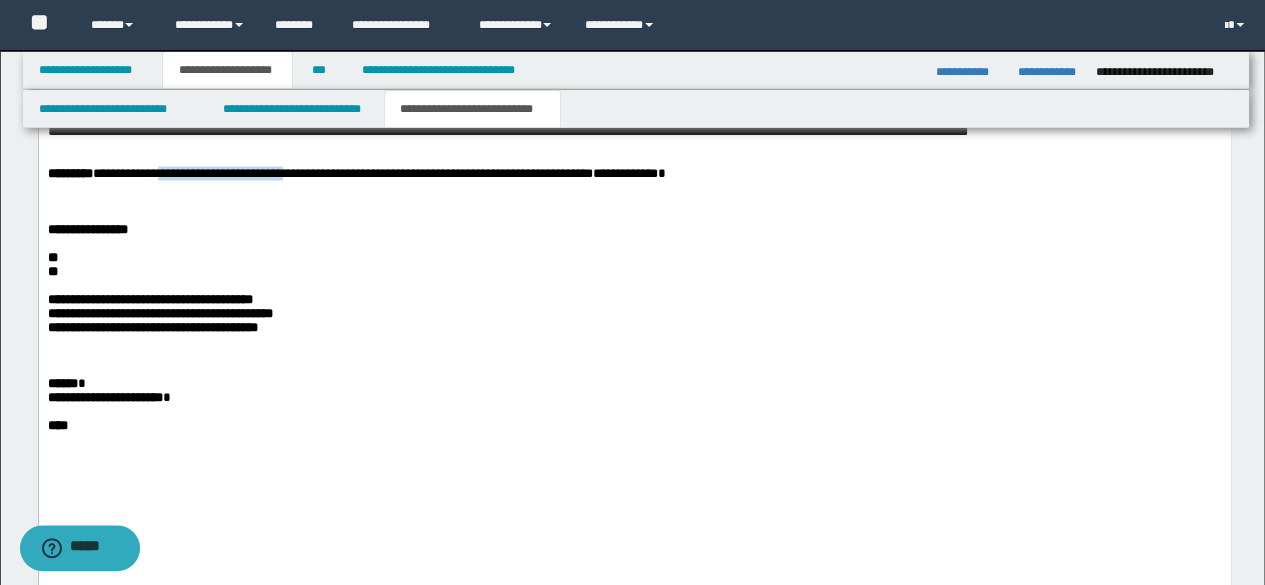 drag, startPoint x: 203, startPoint y: 281, endPoint x: 383, endPoint y: 288, distance: 180.13606 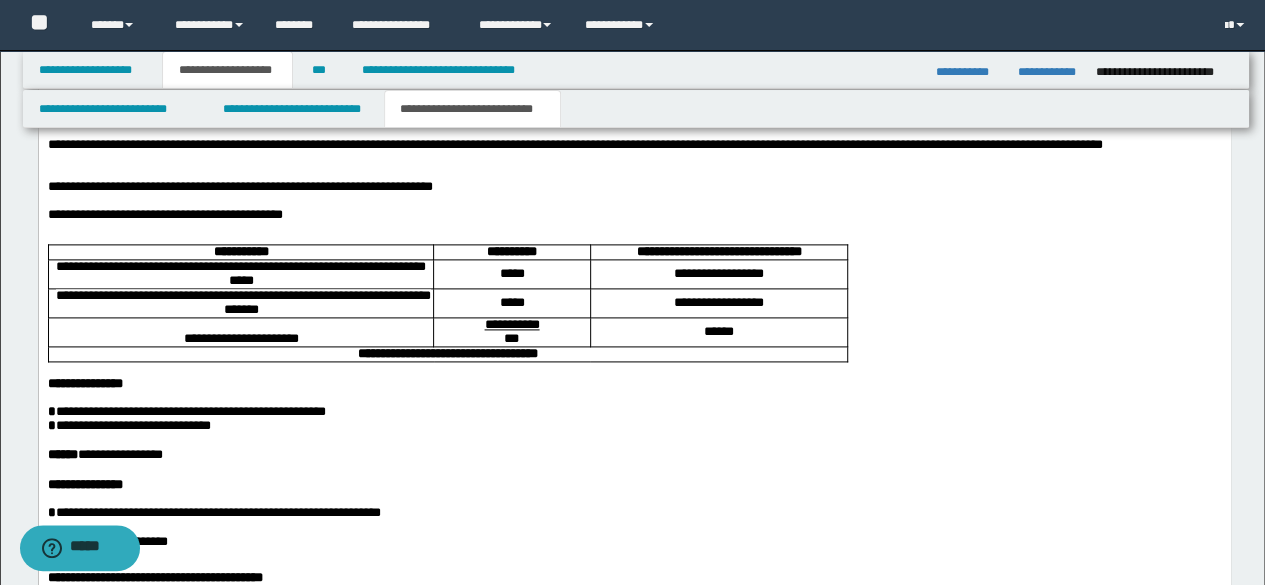 scroll, scrollTop: 1200, scrollLeft: 0, axis: vertical 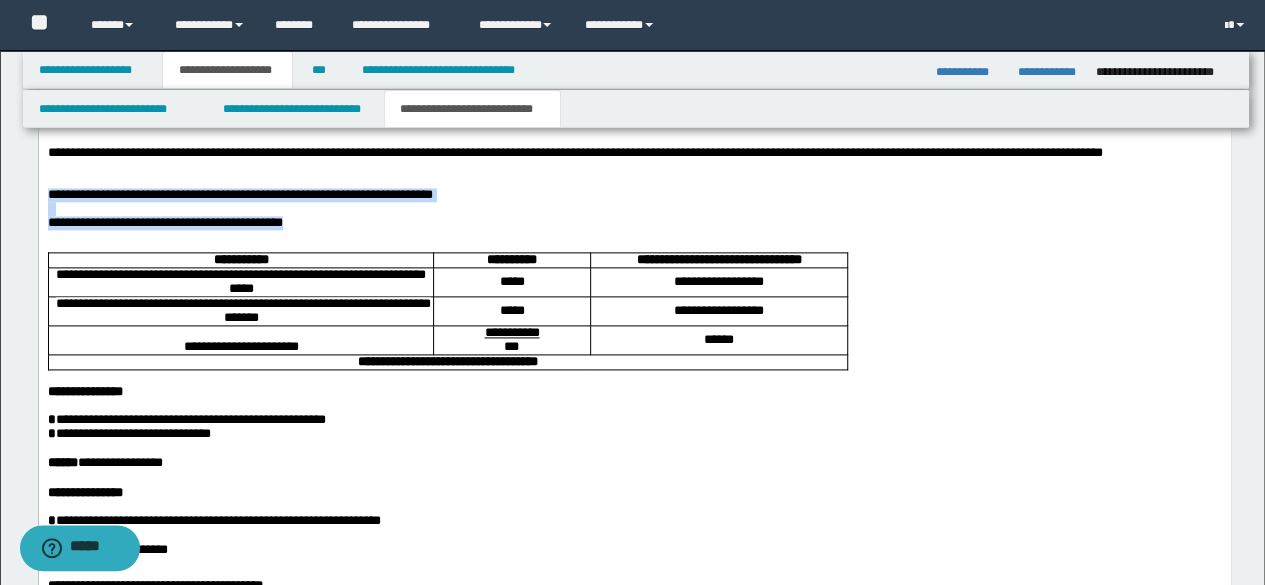 drag, startPoint x: 359, startPoint y: 264, endPoint x: 0, endPoint y: 228, distance: 360.8005 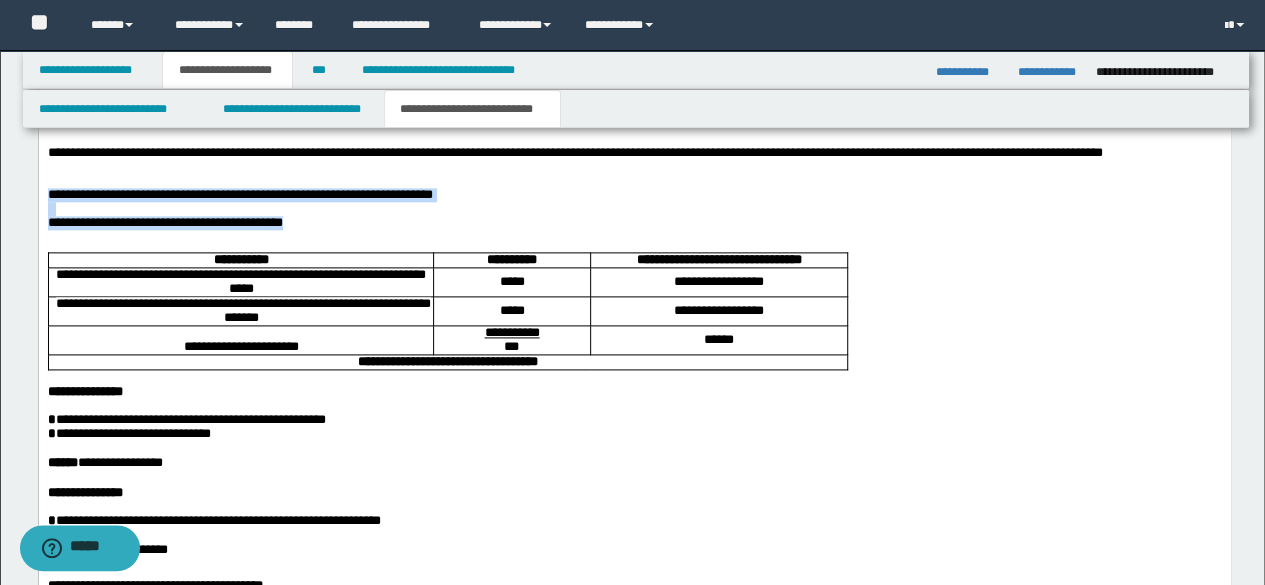 click on "**********" at bounding box center (634, 635) 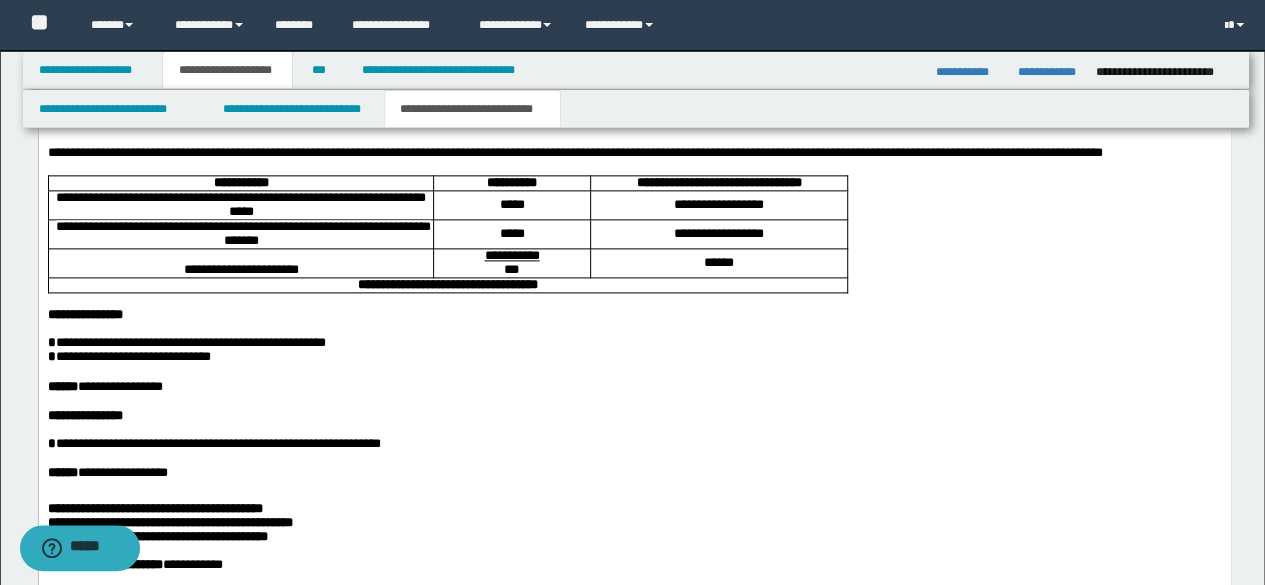 click at bounding box center [634, 401] 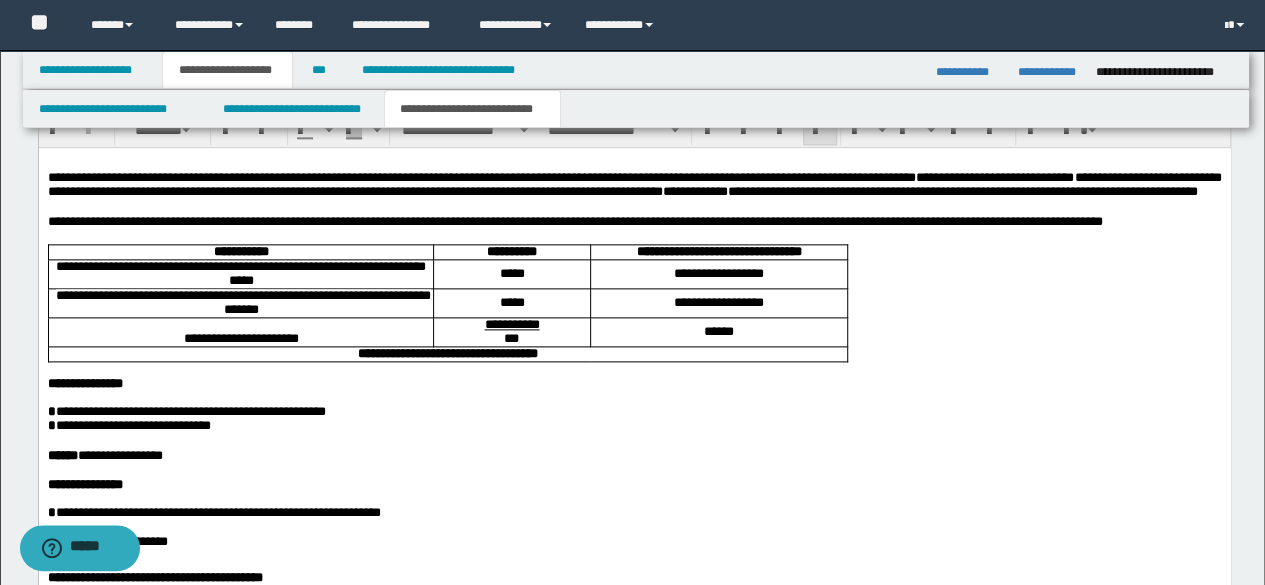 scroll, scrollTop: 1100, scrollLeft: 0, axis: vertical 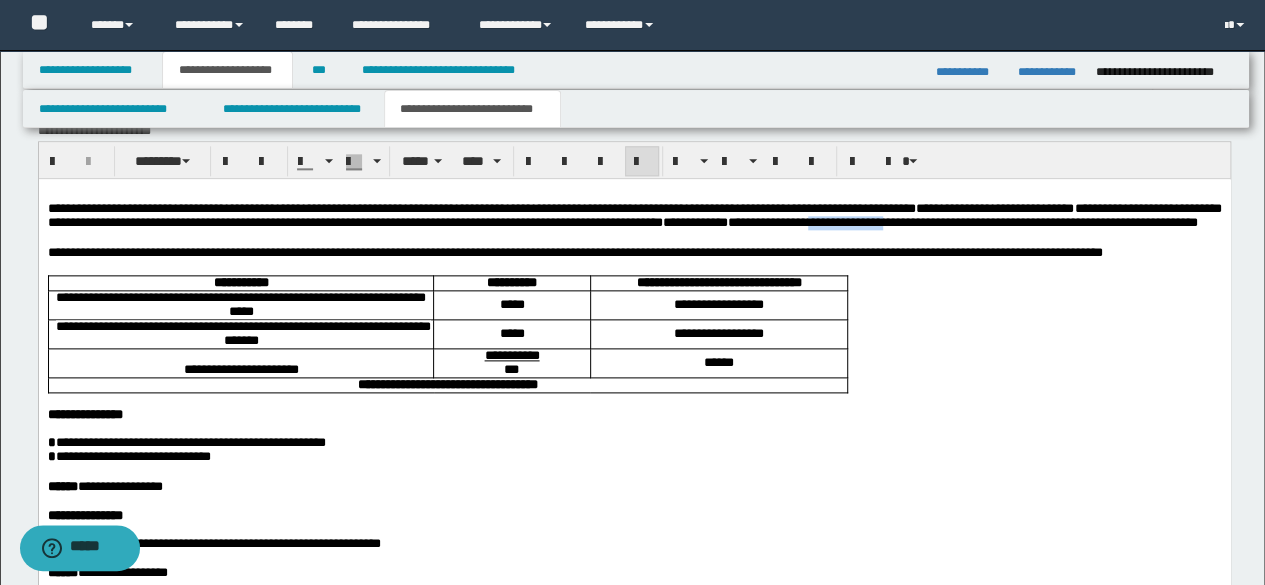 drag, startPoint x: 1178, startPoint y: 220, endPoint x: 104, endPoint y: 240, distance: 1074.1862 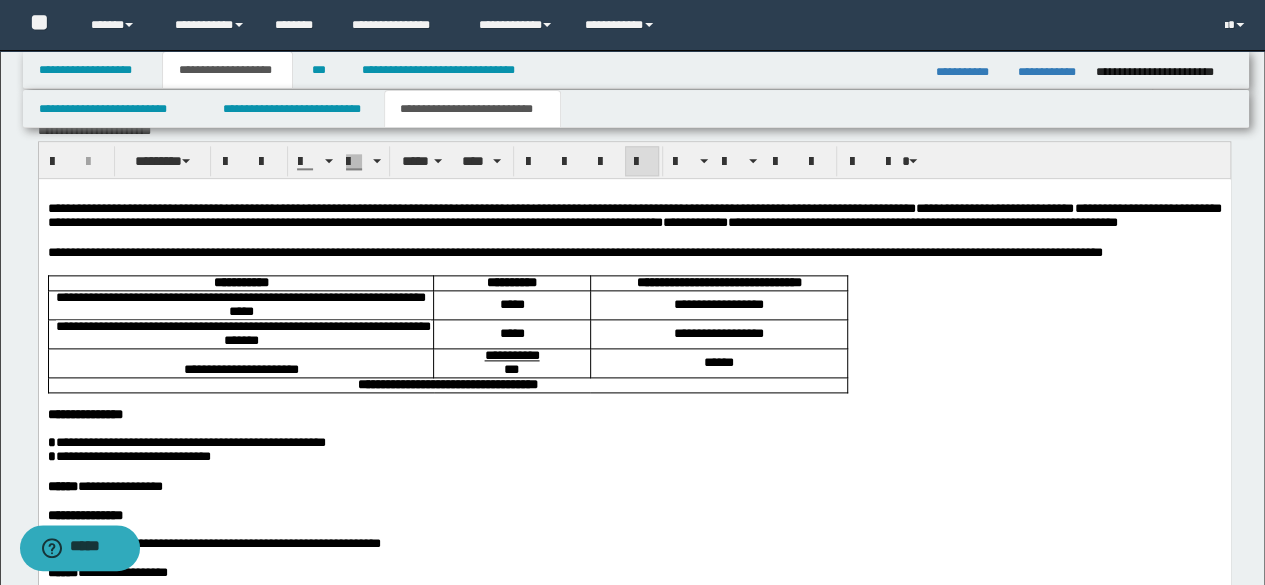 click on "**********" at bounding box center (634, 215) 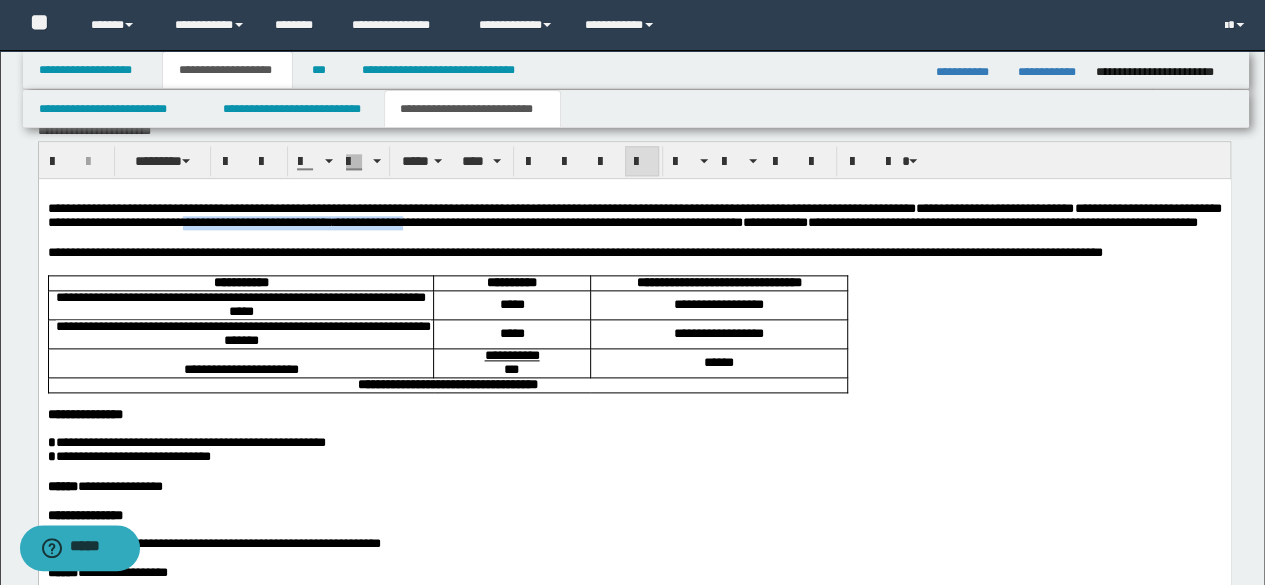 drag, startPoint x: 428, startPoint y: 224, endPoint x: 786, endPoint y: 267, distance: 360.57315 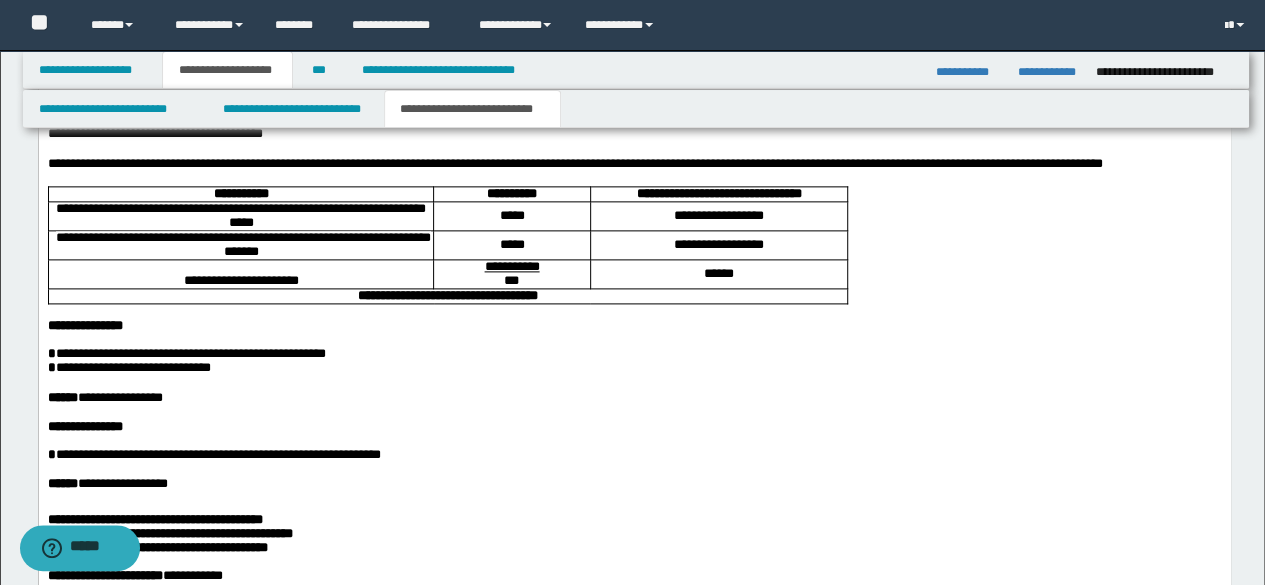 scroll, scrollTop: 1300, scrollLeft: 0, axis: vertical 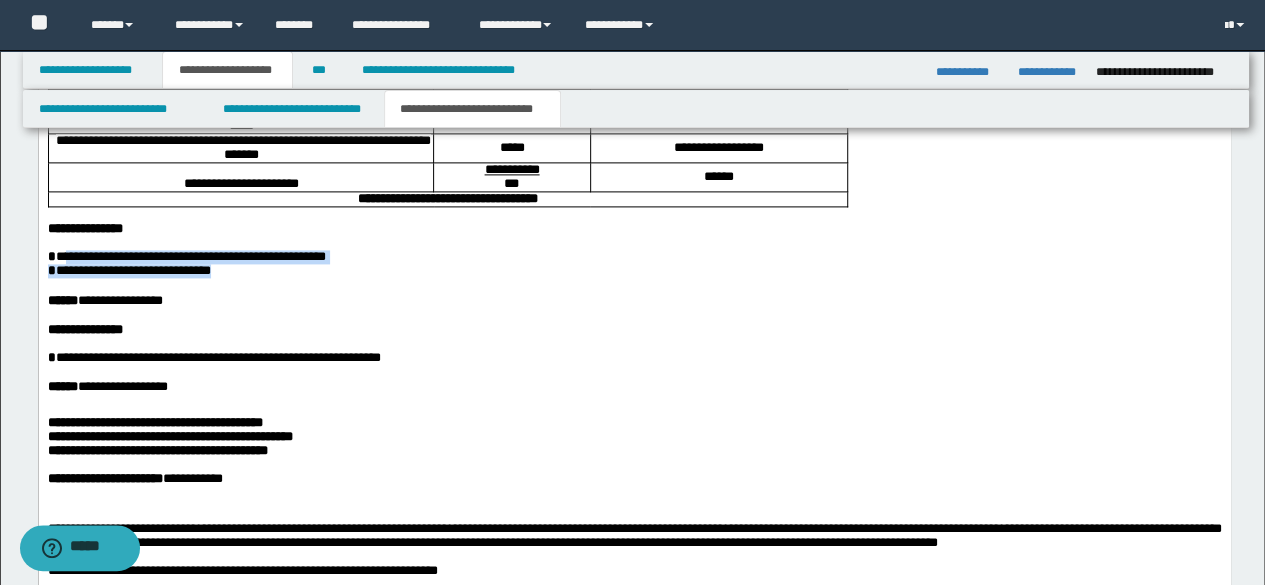 drag, startPoint x: 62, startPoint y: 290, endPoint x: 250, endPoint y: 313, distance: 189.40169 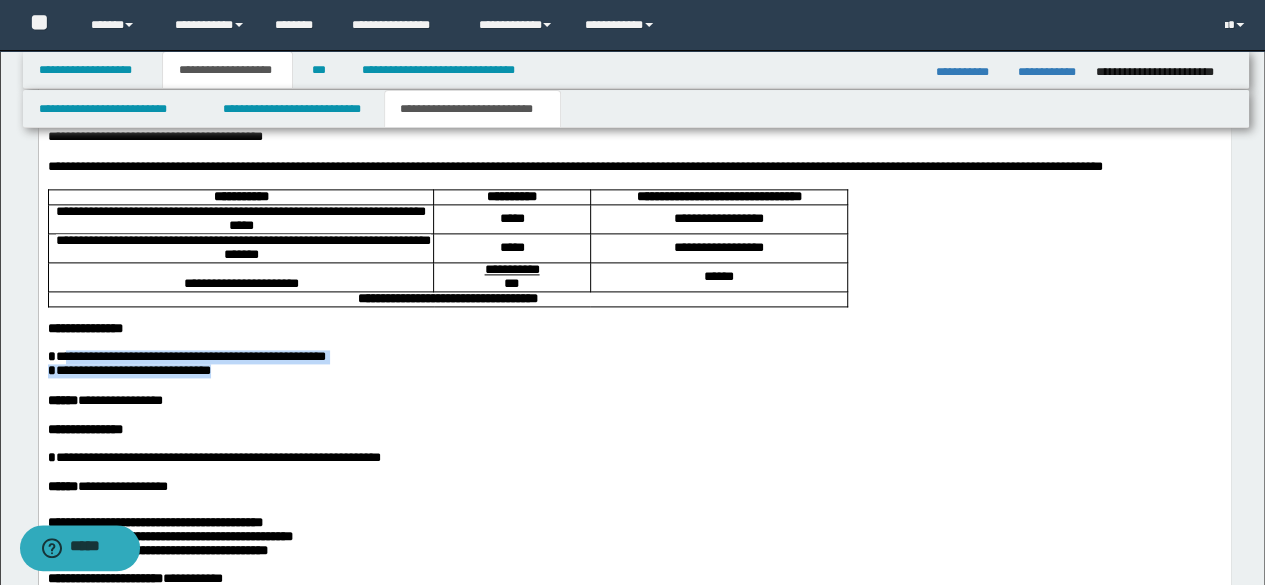 scroll, scrollTop: 1000, scrollLeft: 0, axis: vertical 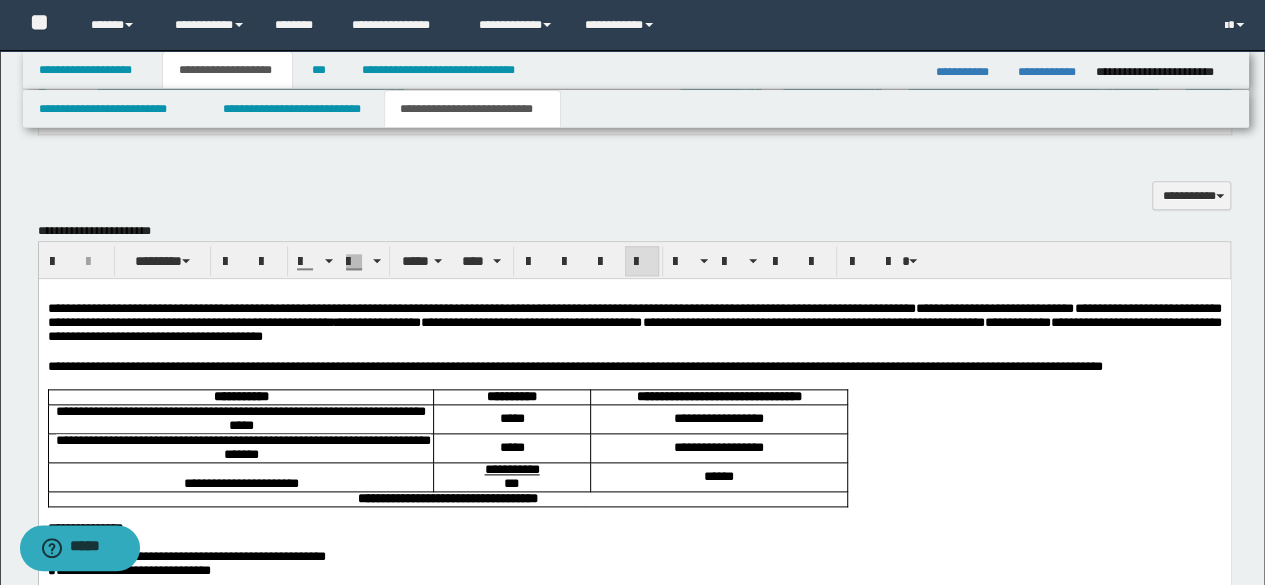 click on "**********" at bounding box center [634, 322] 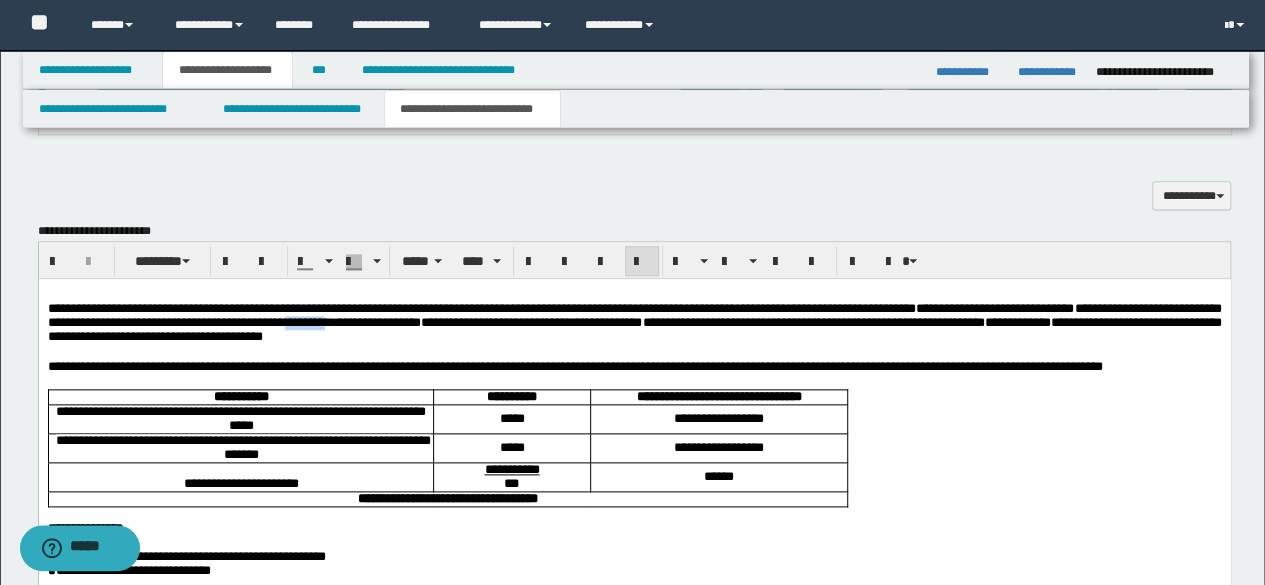 click on "**********" at bounding box center (634, 322) 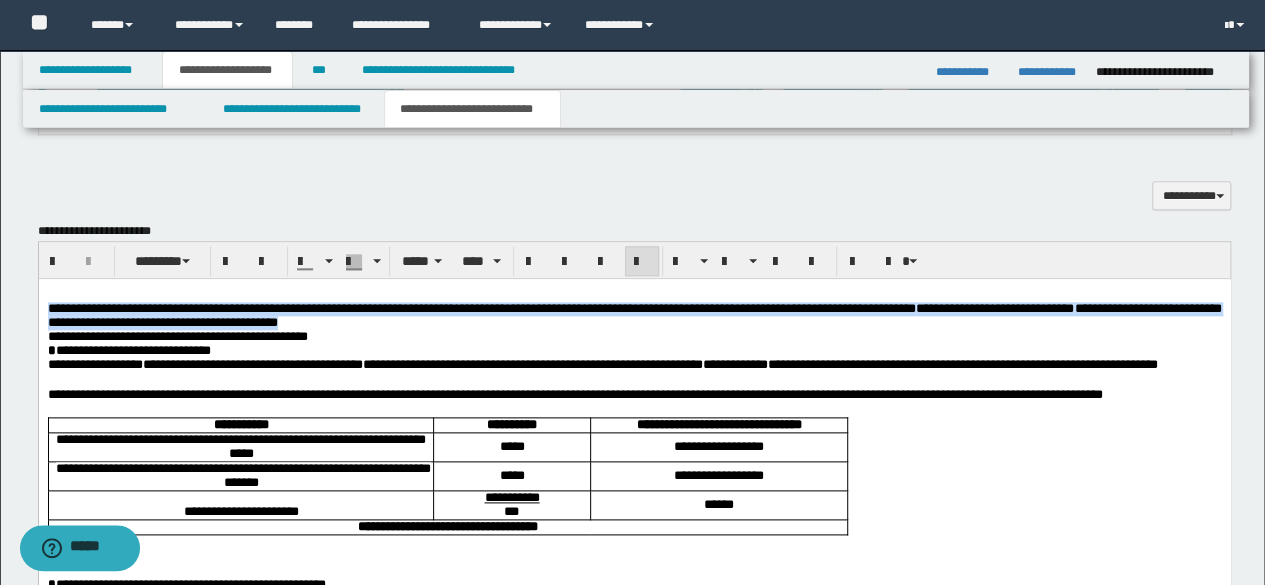 click on "**********" at bounding box center [634, 316] 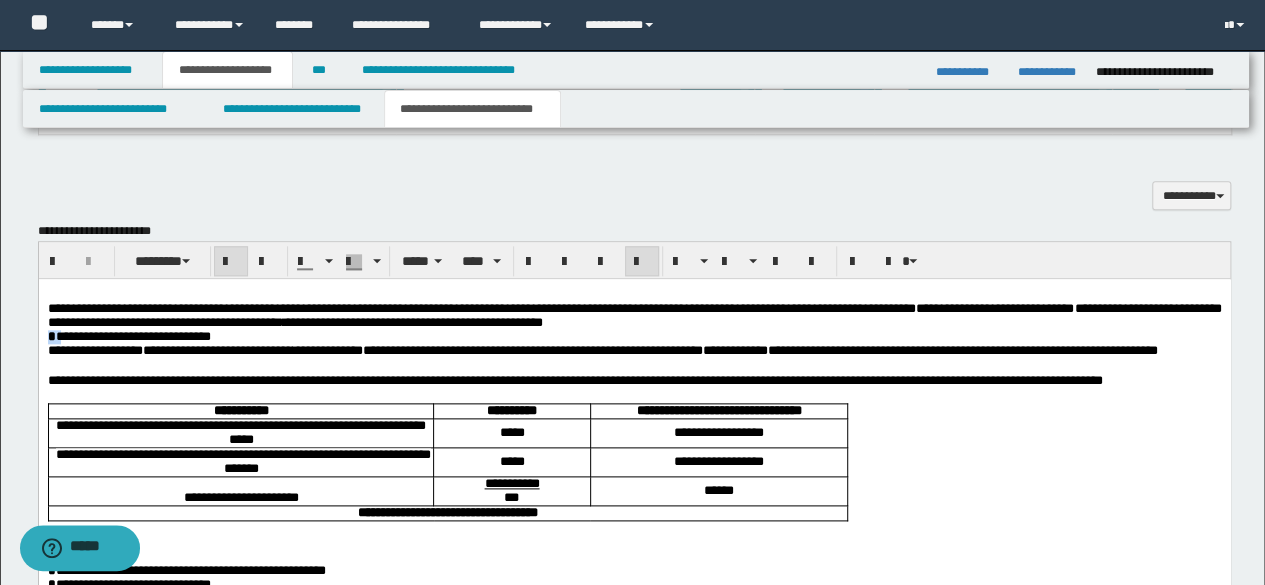 drag, startPoint x: 58, startPoint y: 340, endPoint x: 19, endPoint y: 334, distance: 39.45884 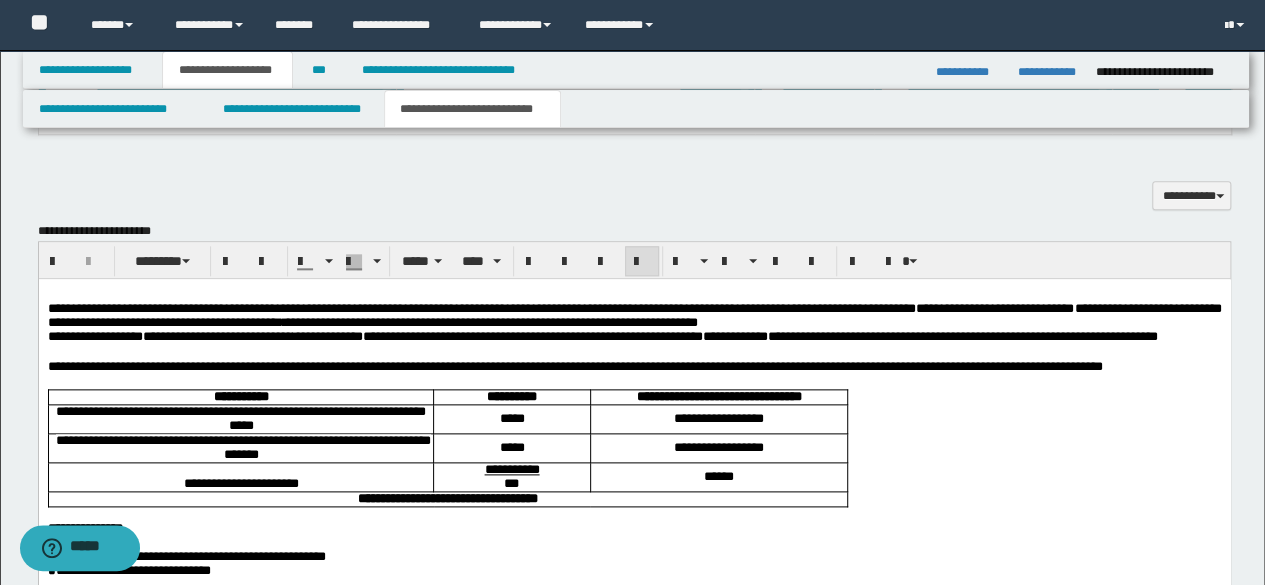 click on "**********" at bounding box center [634, 803] 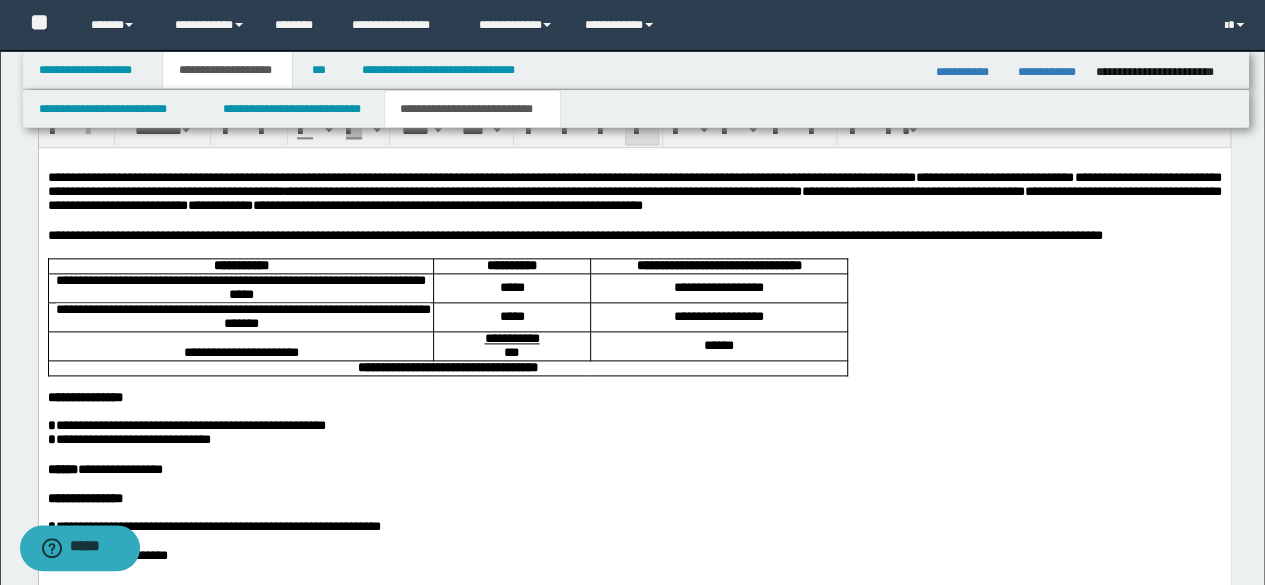 scroll, scrollTop: 1200, scrollLeft: 0, axis: vertical 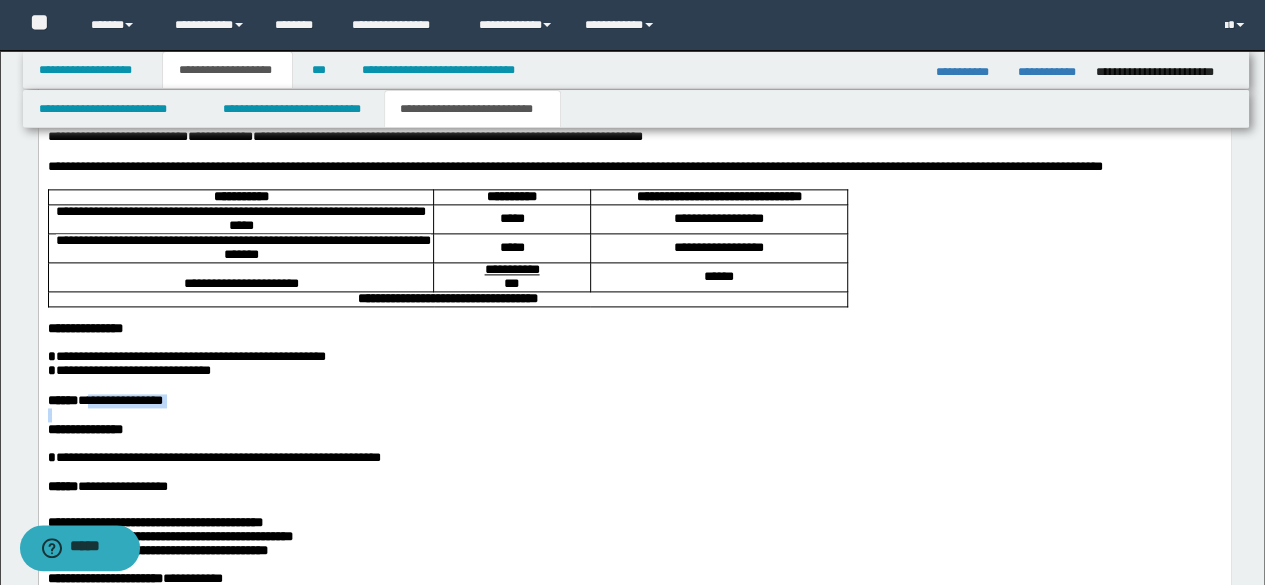 drag, startPoint x: 98, startPoint y: 456, endPoint x: 268, endPoint y: 463, distance: 170.14406 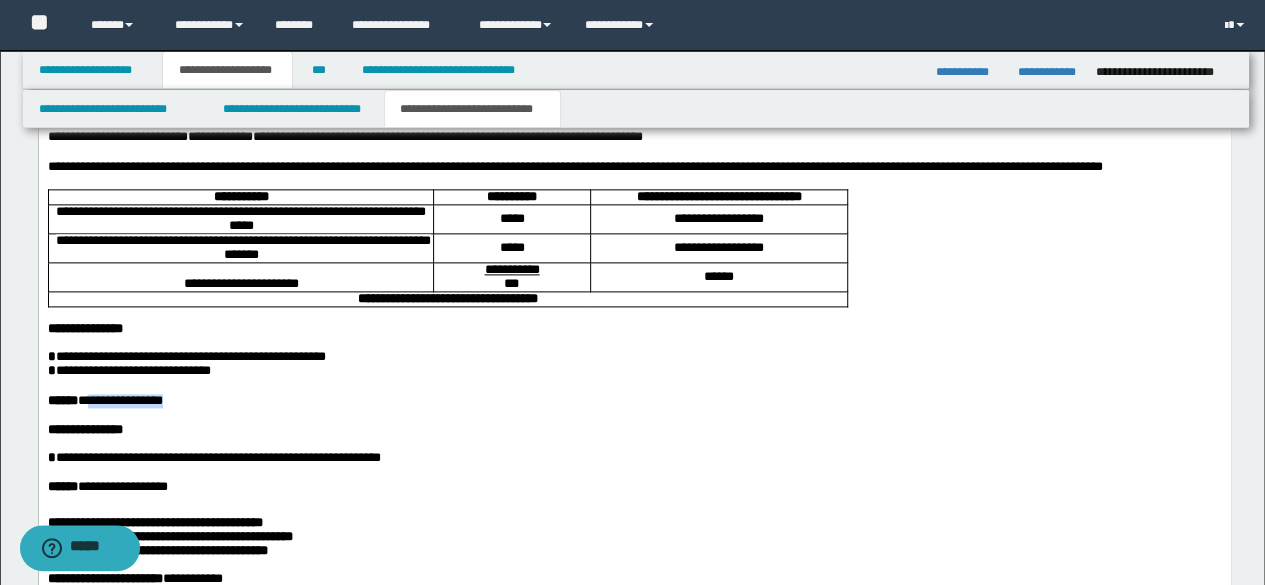 drag, startPoint x: 99, startPoint y: 454, endPoint x: 210, endPoint y: 456, distance: 111.01801 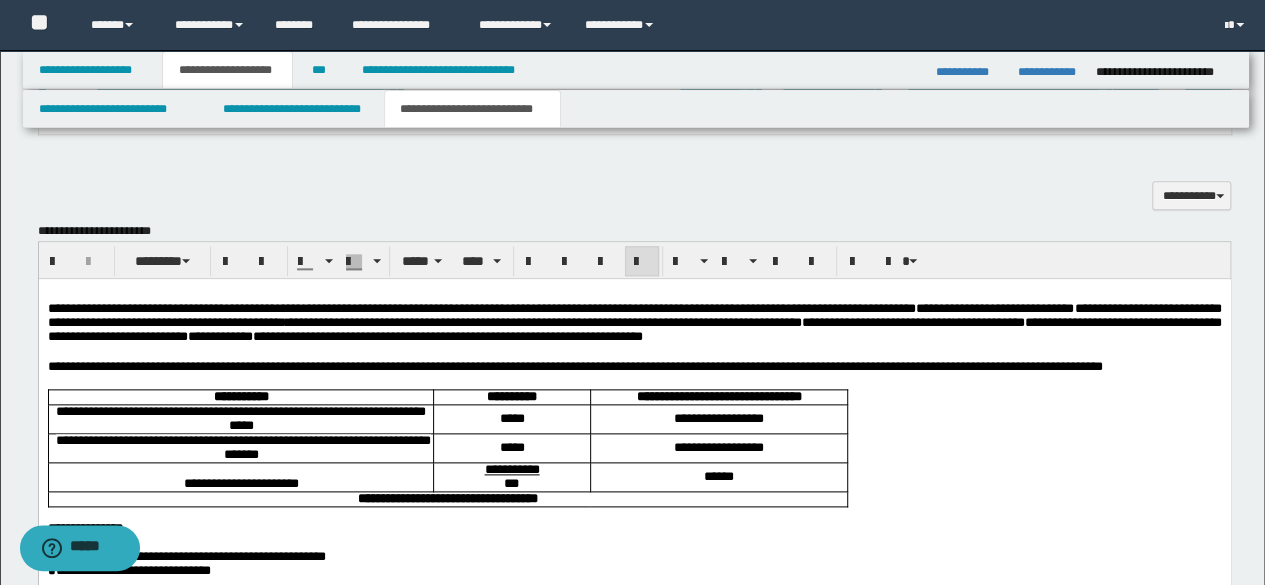 click on "**********" at bounding box center (633, 329) 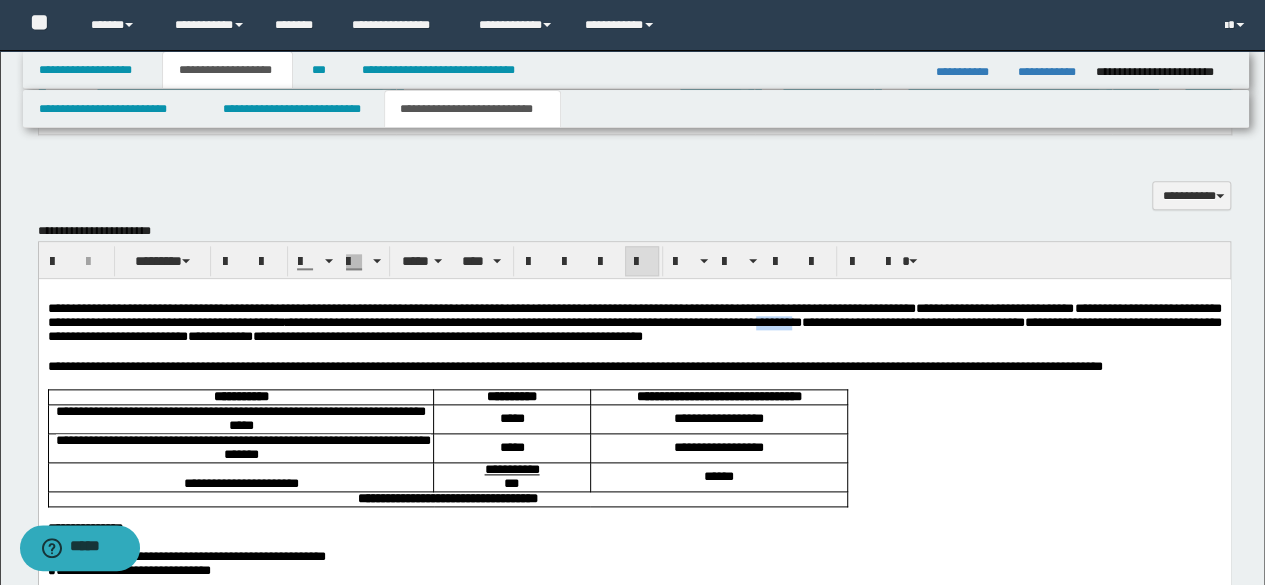click on "**********" at bounding box center (633, 329) 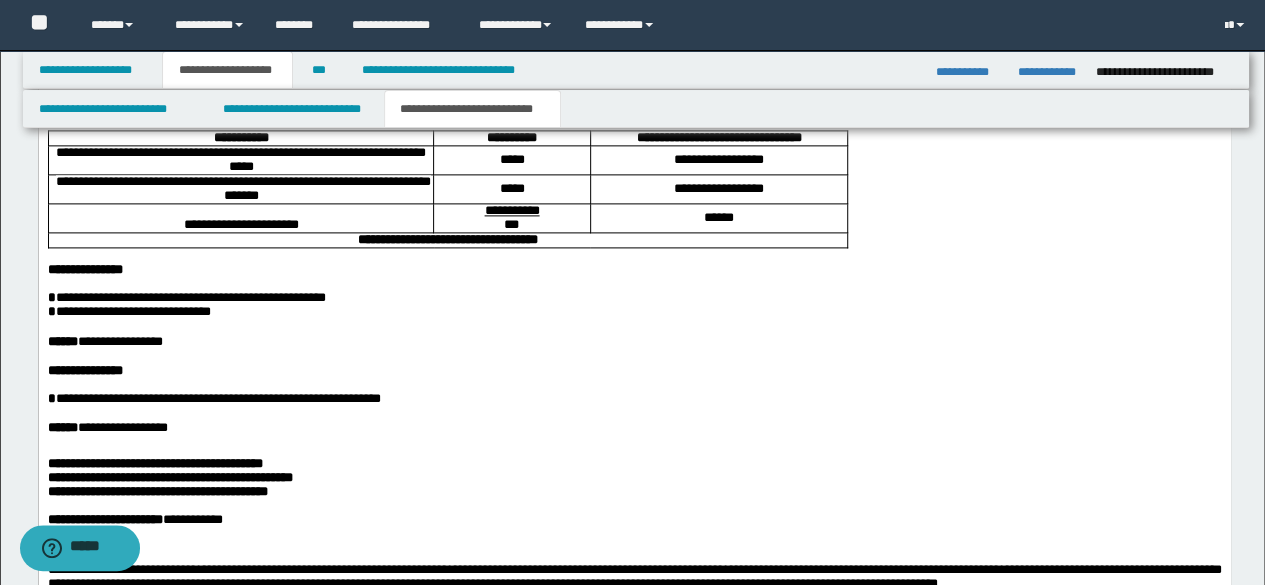 scroll, scrollTop: 1300, scrollLeft: 0, axis: vertical 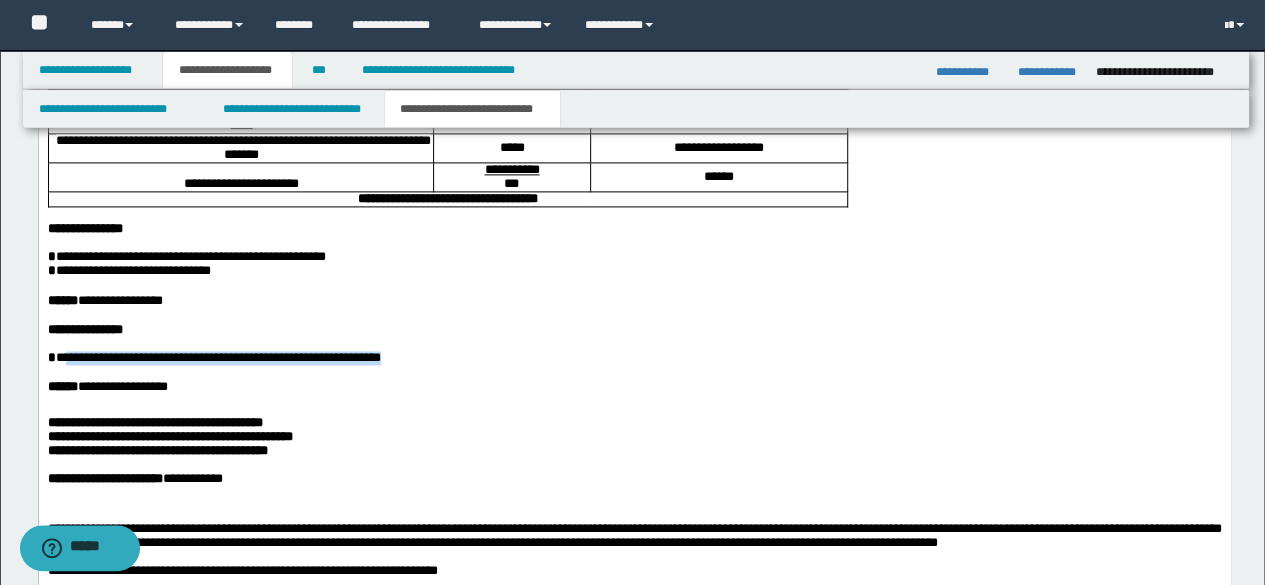 drag, startPoint x: 61, startPoint y: 413, endPoint x: 489, endPoint y: 417, distance: 428.01868 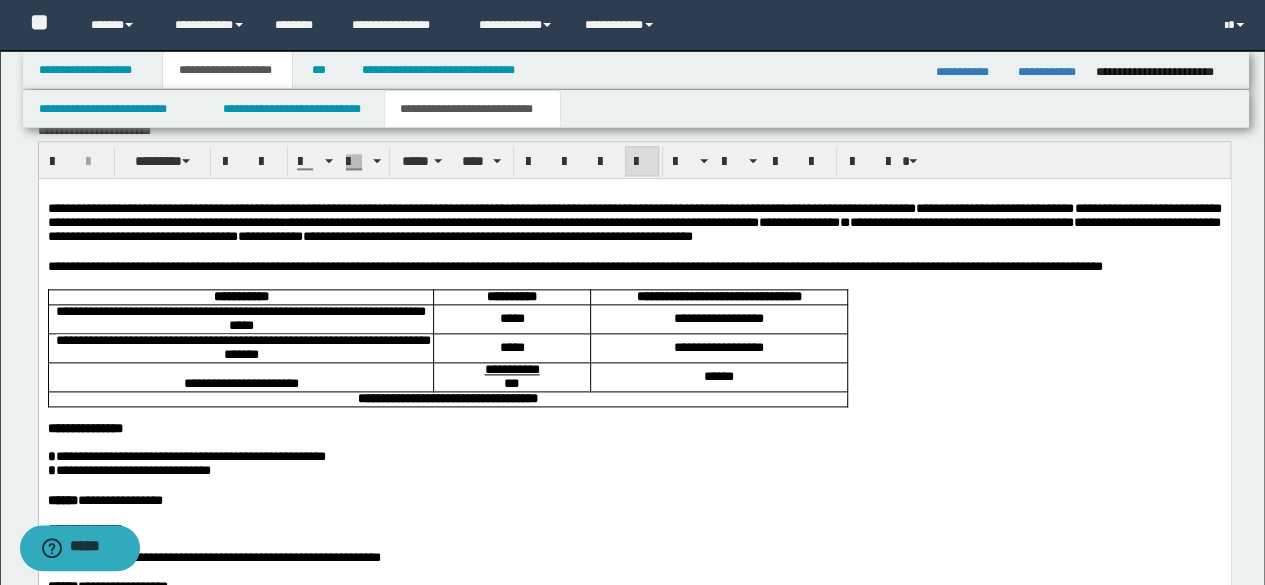 click on "**********" at bounding box center [925, 222] 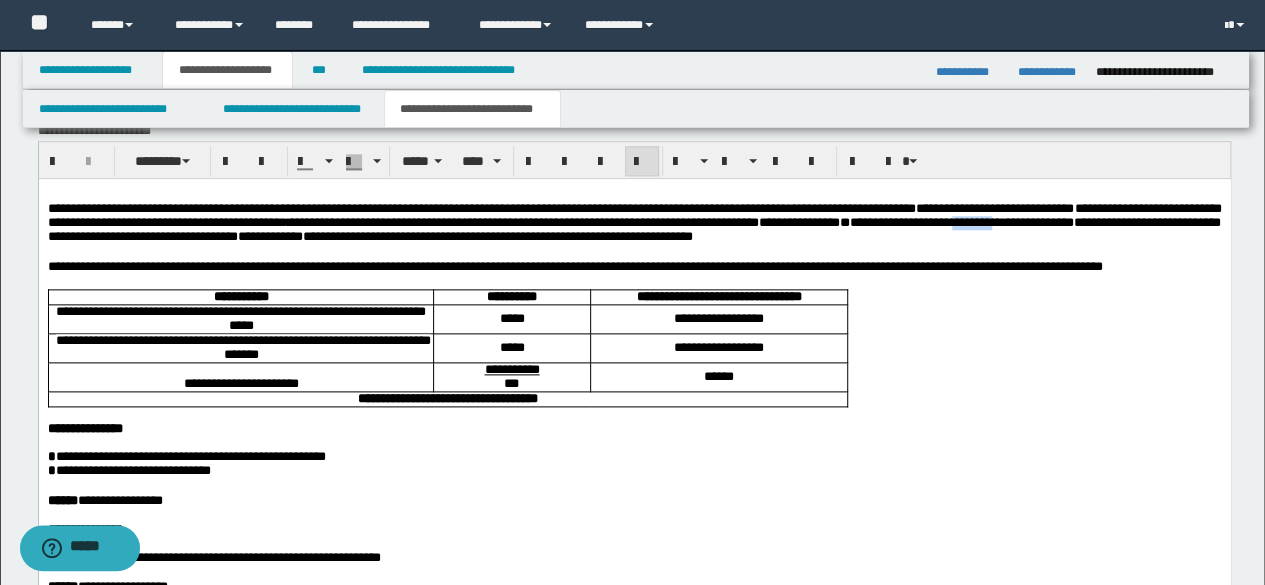 click on "**********" at bounding box center [925, 222] 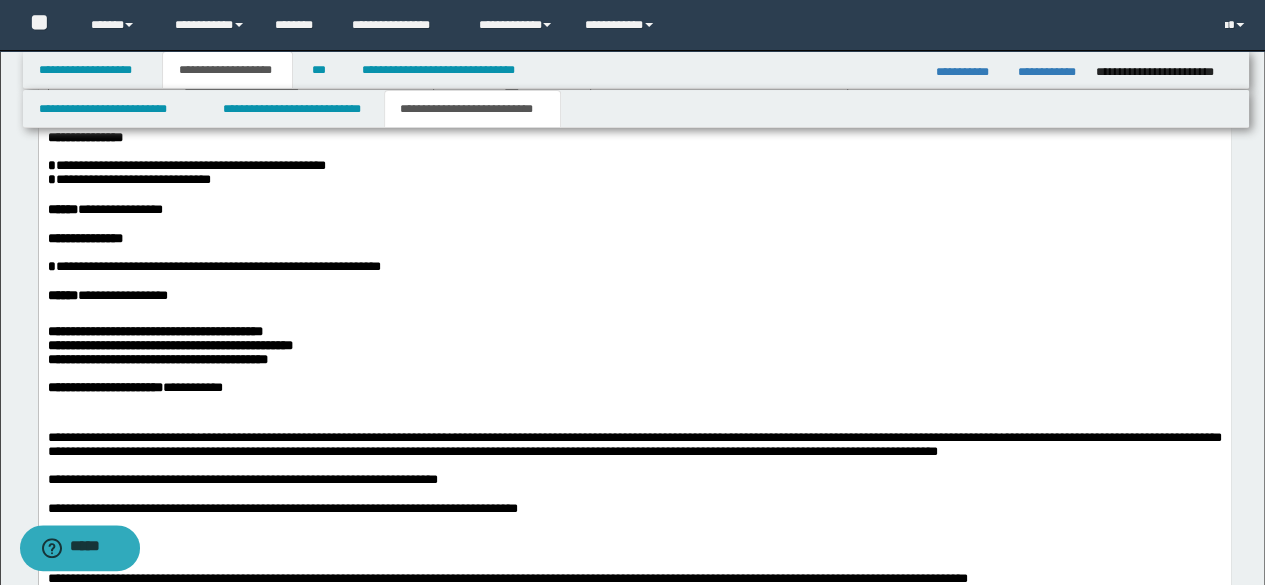 scroll, scrollTop: 1400, scrollLeft: 0, axis: vertical 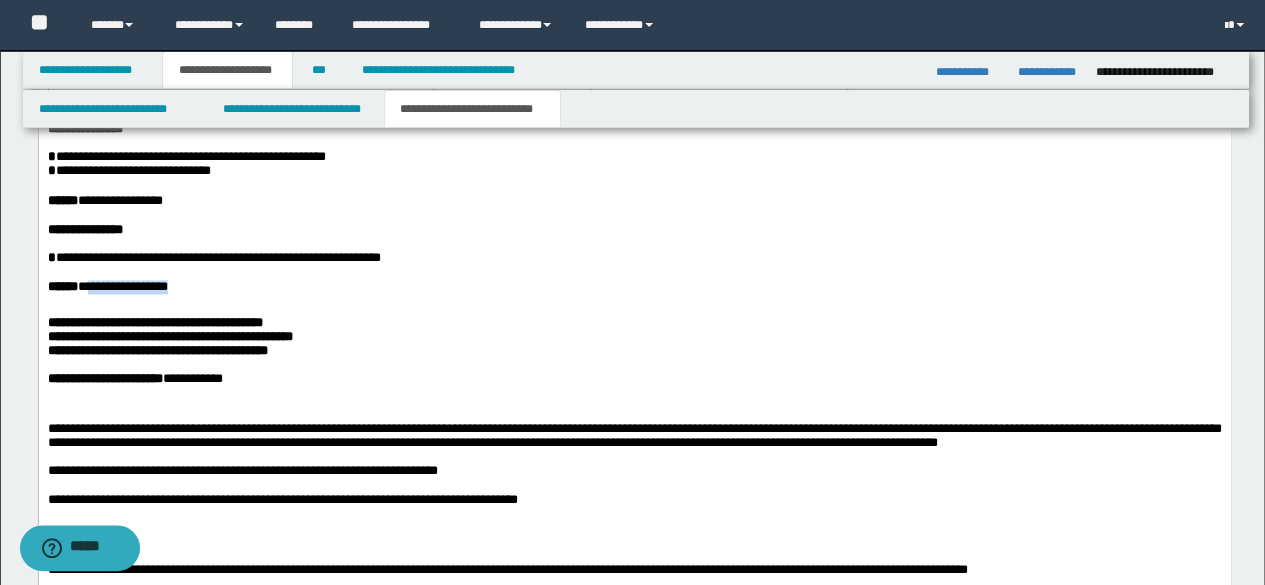 drag, startPoint x: 97, startPoint y: 351, endPoint x: 252, endPoint y: 341, distance: 155.32225 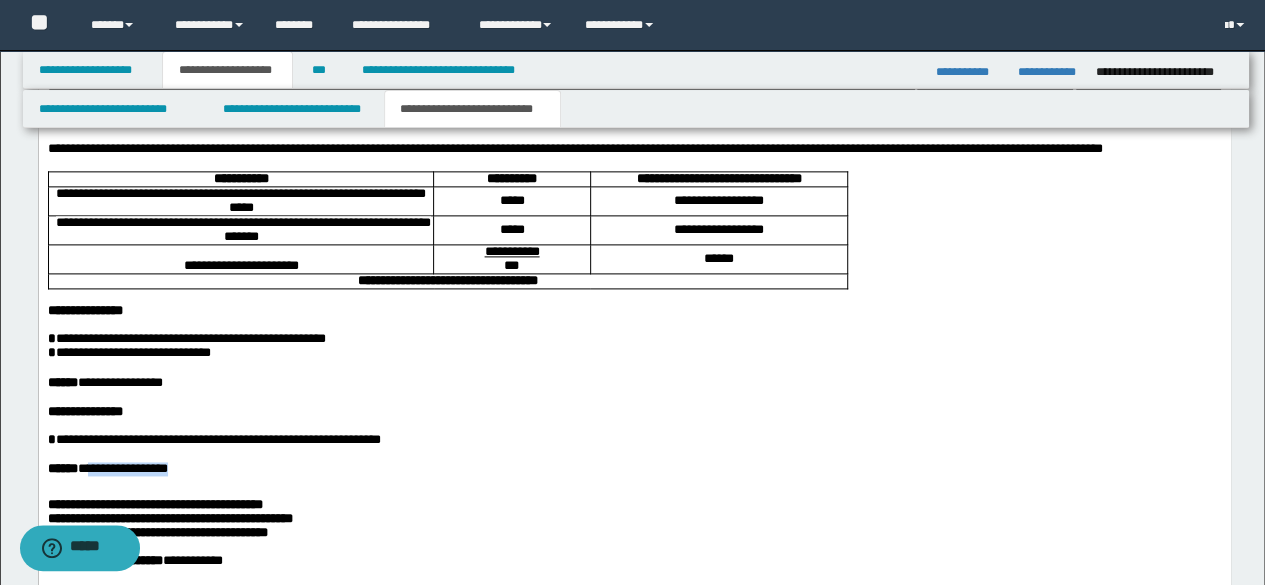 scroll, scrollTop: 1100, scrollLeft: 0, axis: vertical 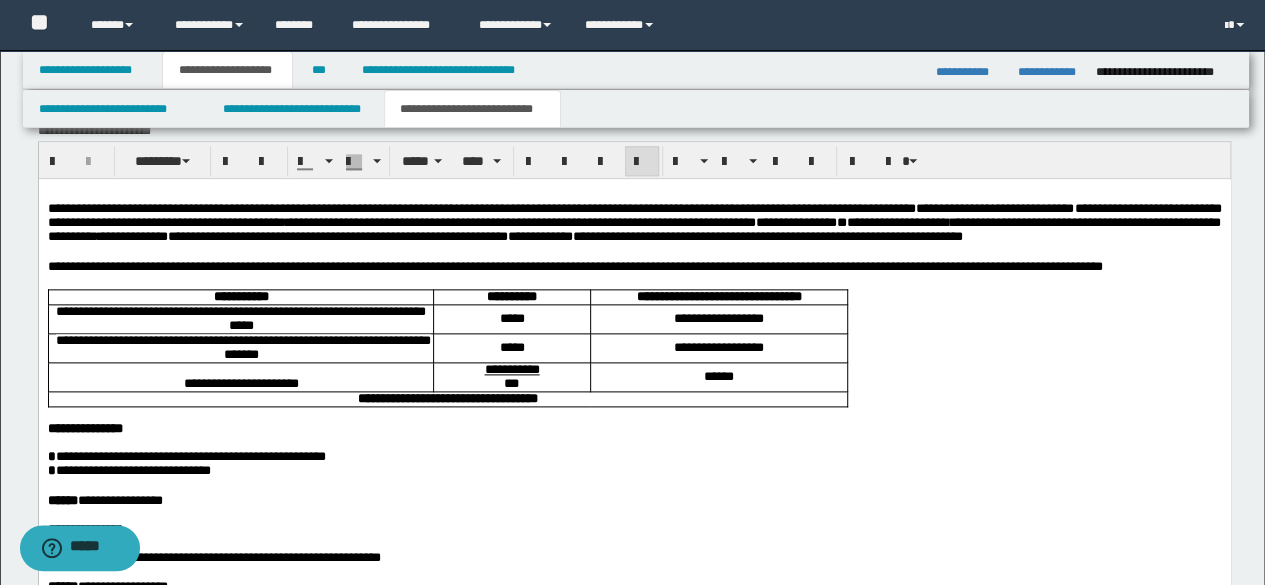 click on "**********" at bounding box center (132, 236) 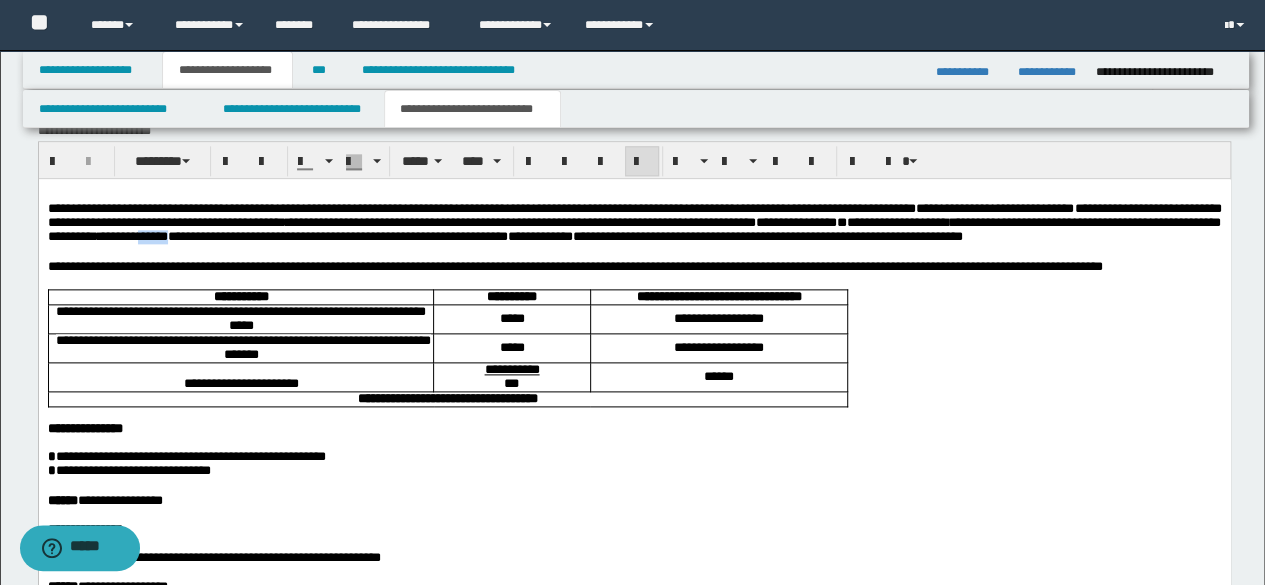 click on "**********" at bounding box center (132, 236) 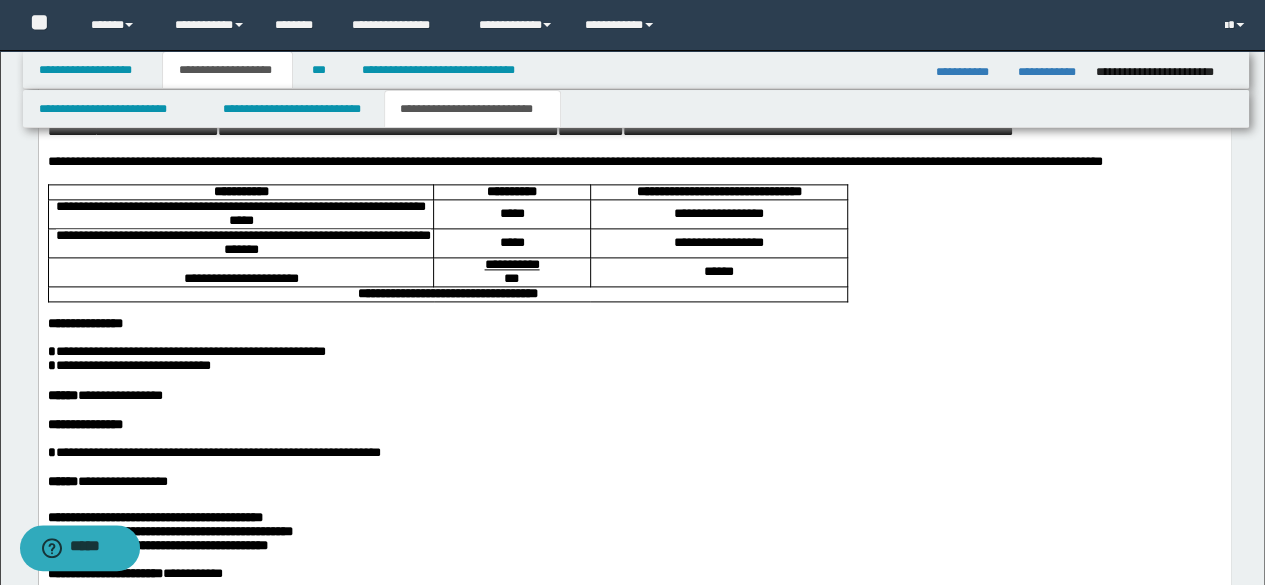 scroll, scrollTop: 1400, scrollLeft: 0, axis: vertical 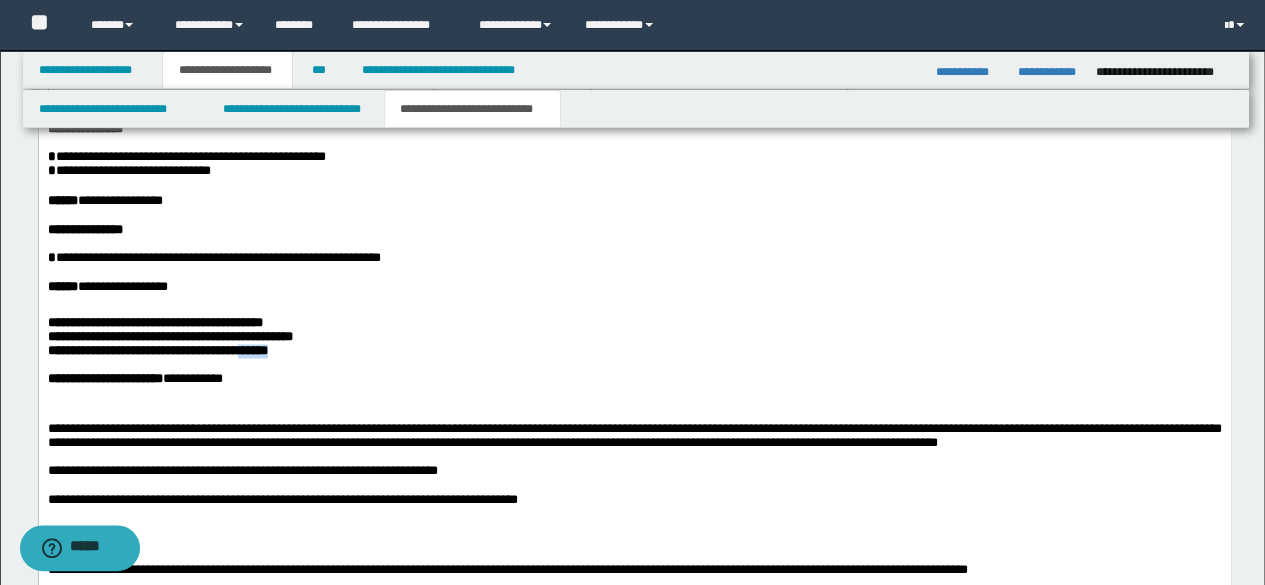 click on "**********" at bounding box center (157, 351) 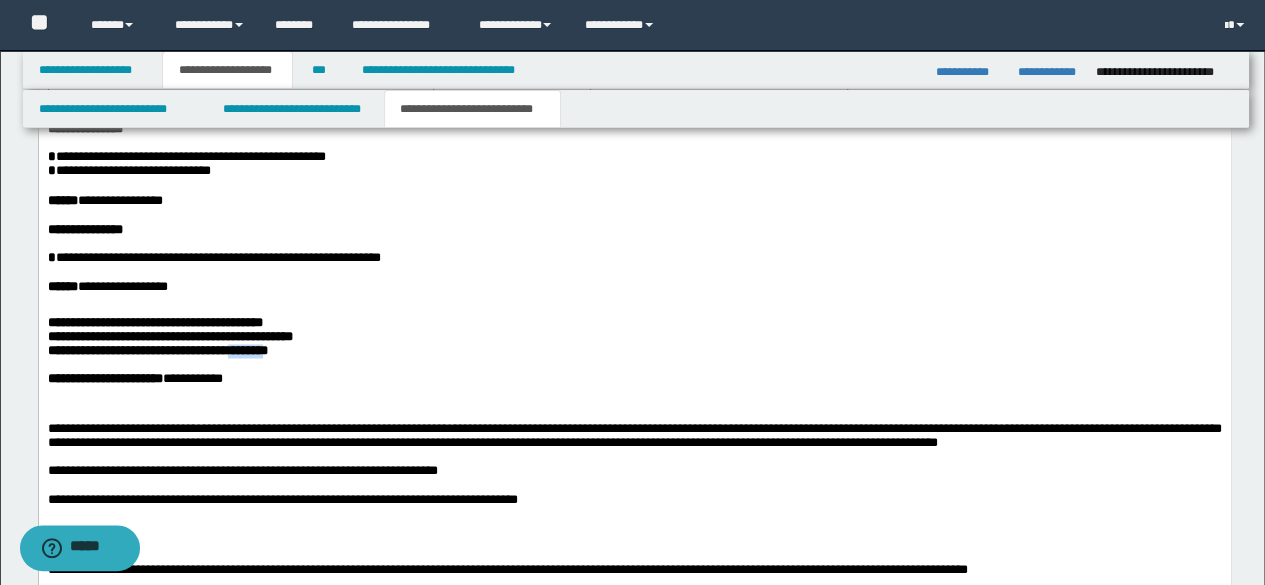 drag, startPoint x: 220, startPoint y: 414, endPoint x: 268, endPoint y: 413, distance: 48.010414 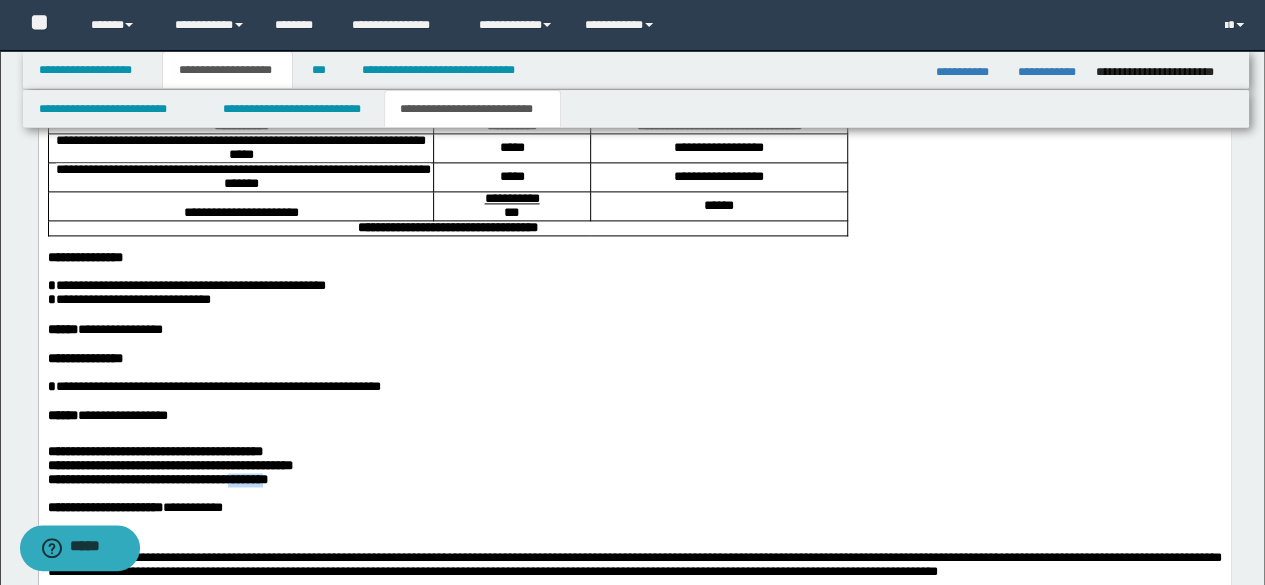scroll, scrollTop: 1200, scrollLeft: 0, axis: vertical 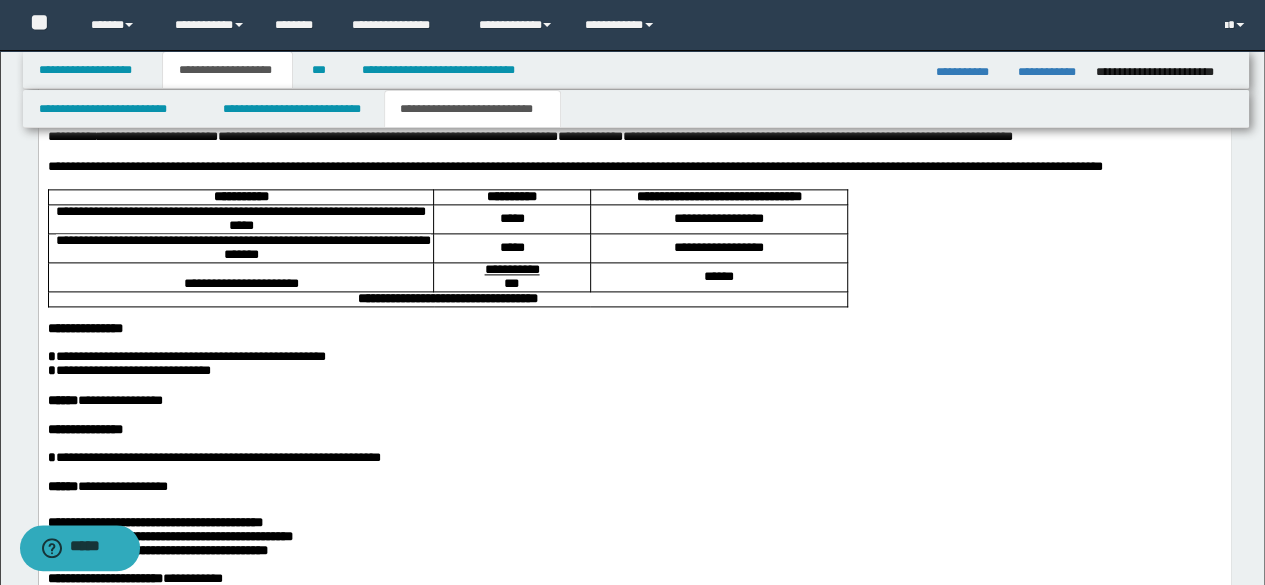 click on "**********" at bounding box center [633, 129] 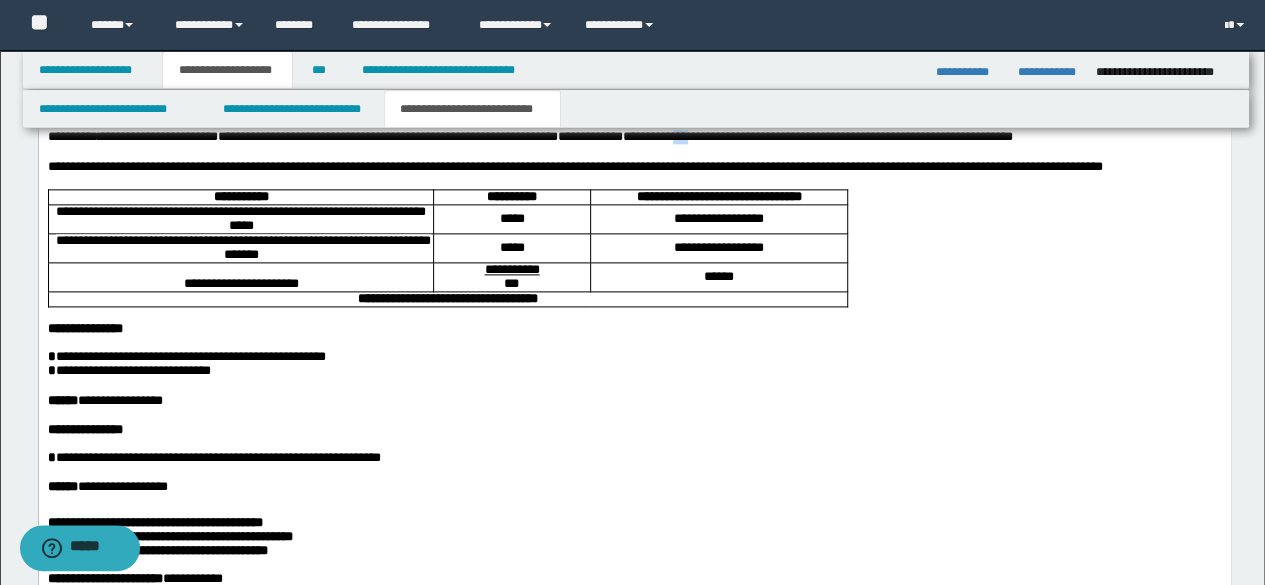 click on "**********" at bounding box center [633, 129] 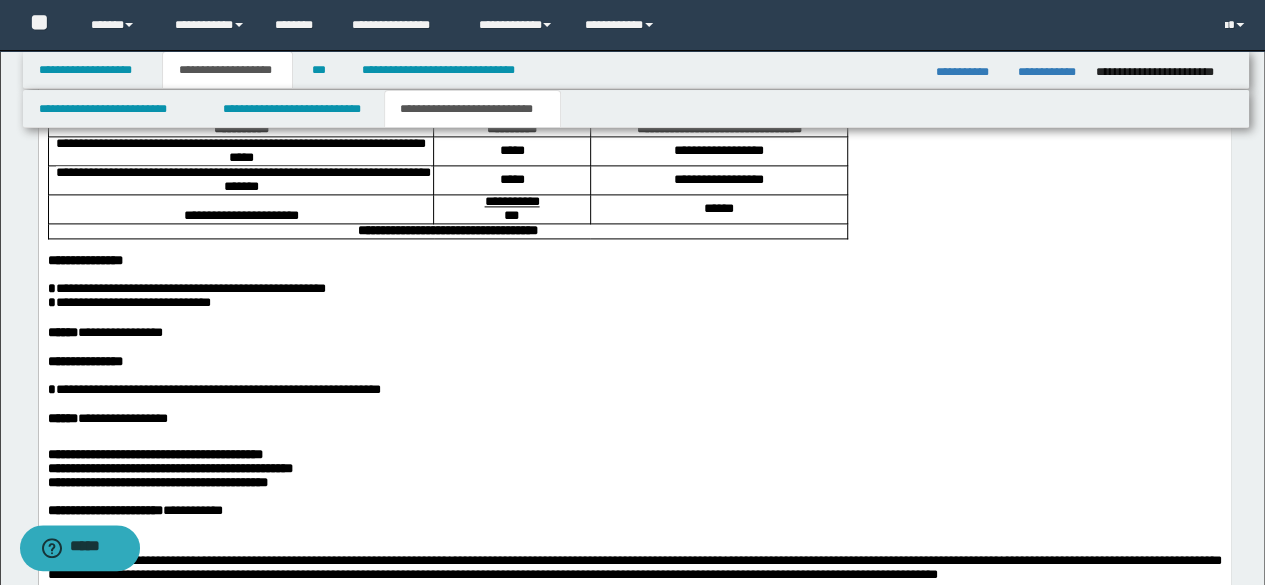 scroll, scrollTop: 1300, scrollLeft: 0, axis: vertical 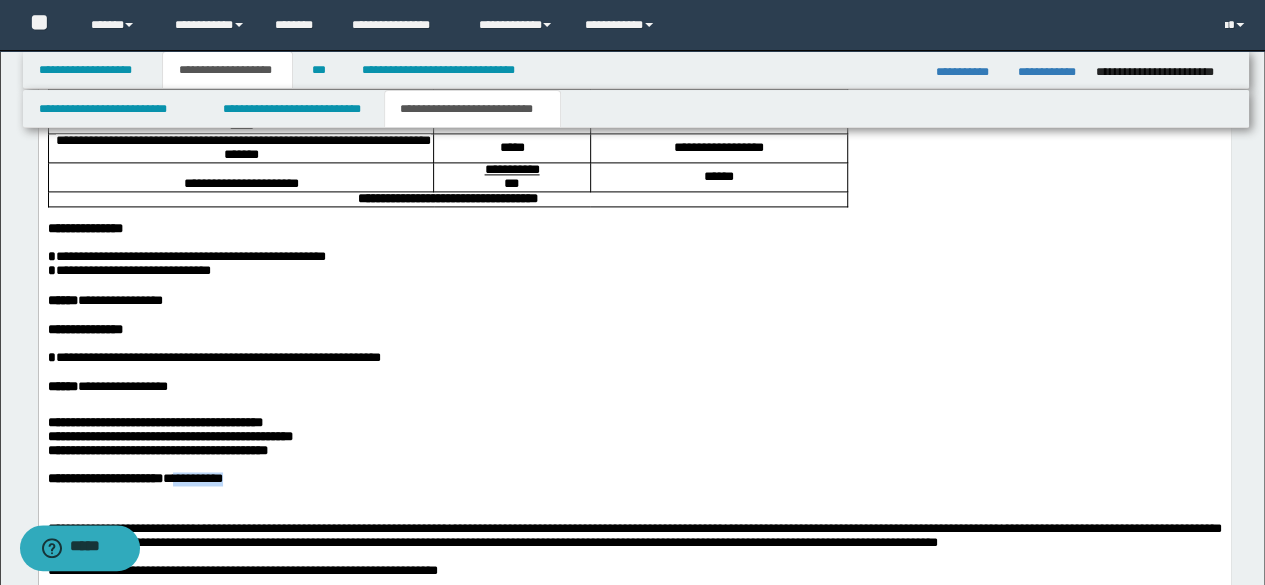 drag, startPoint x: 212, startPoint y: 551, endPoint x: 278, endPoint y: 547, distance: 66.1211 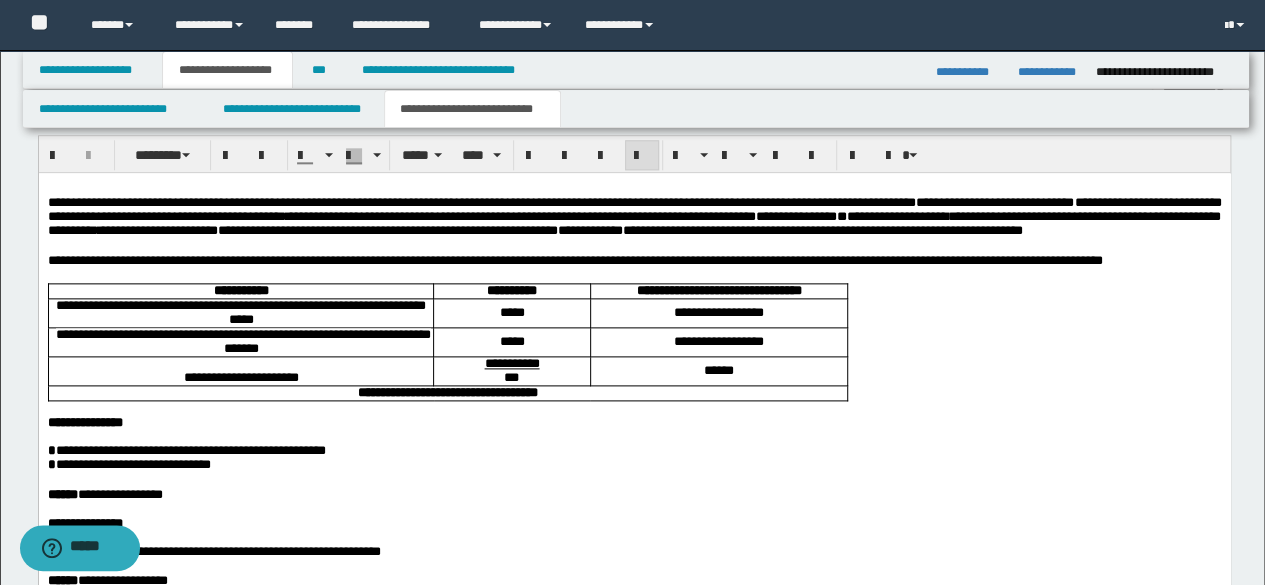 scroll, scrollTop: 1100, scrollLeft: 0, axis: vertical 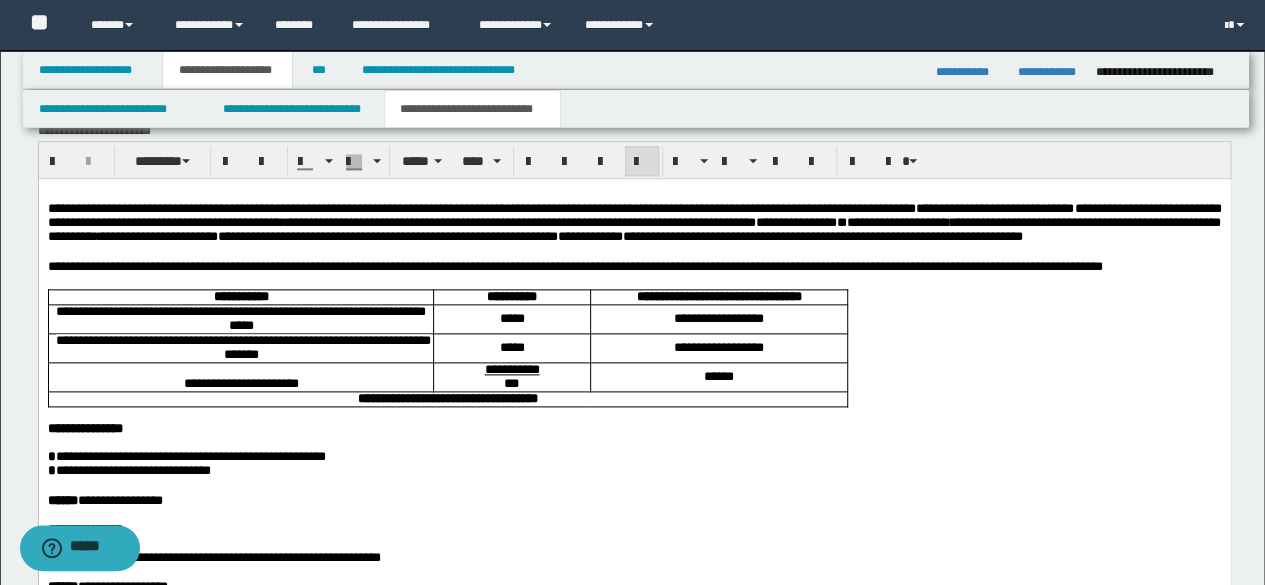 click on "**********" at bounding box center [633, 229] 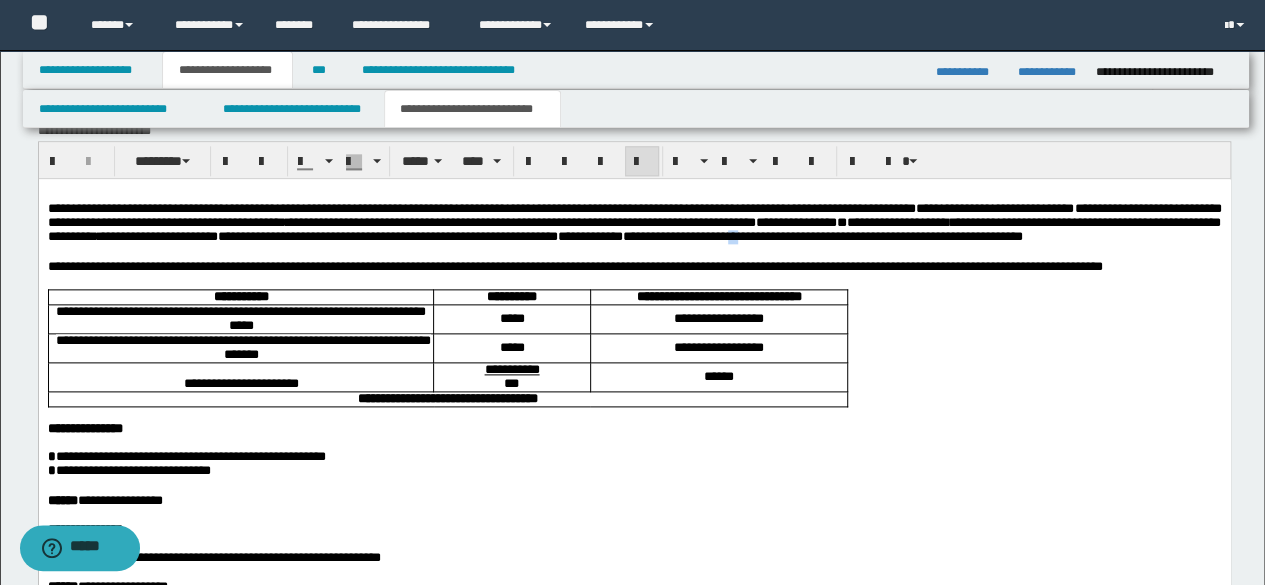 click on "**********" at bounding box center (633, 229) 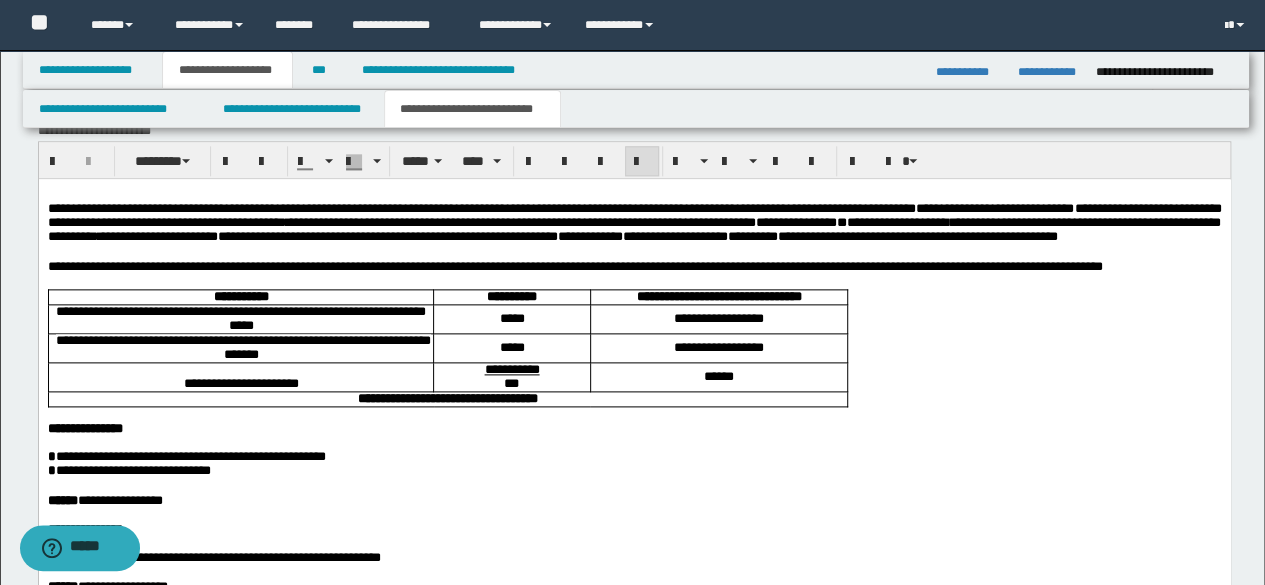 click on "**********" at bounding box center (633, 229) 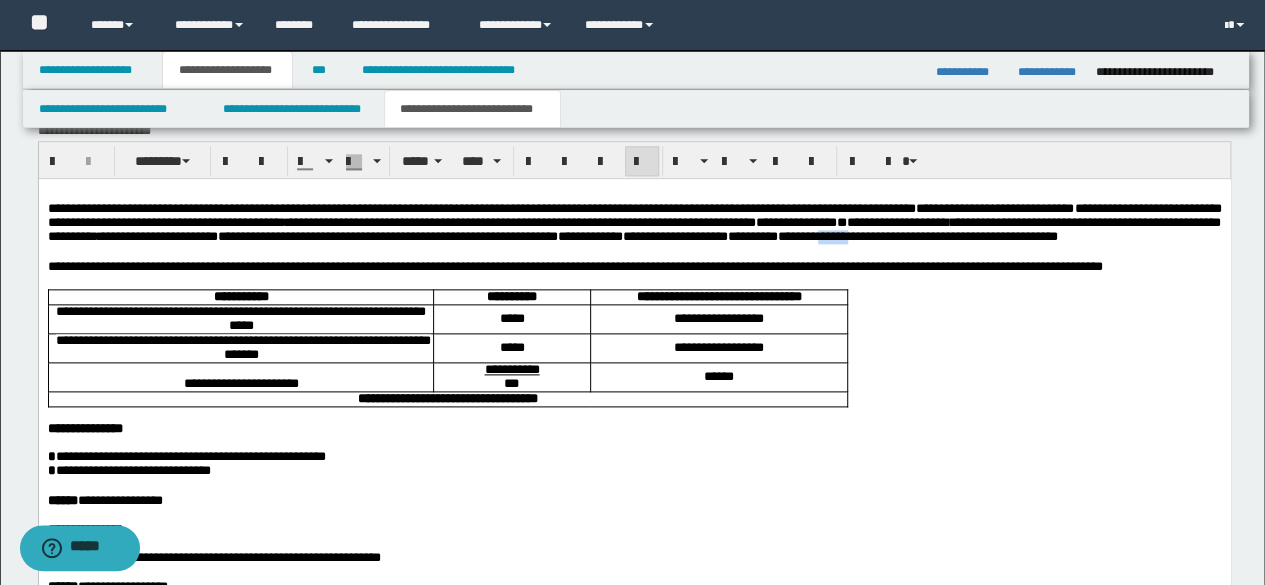 click on "**********" at bounding box center [633, 229] 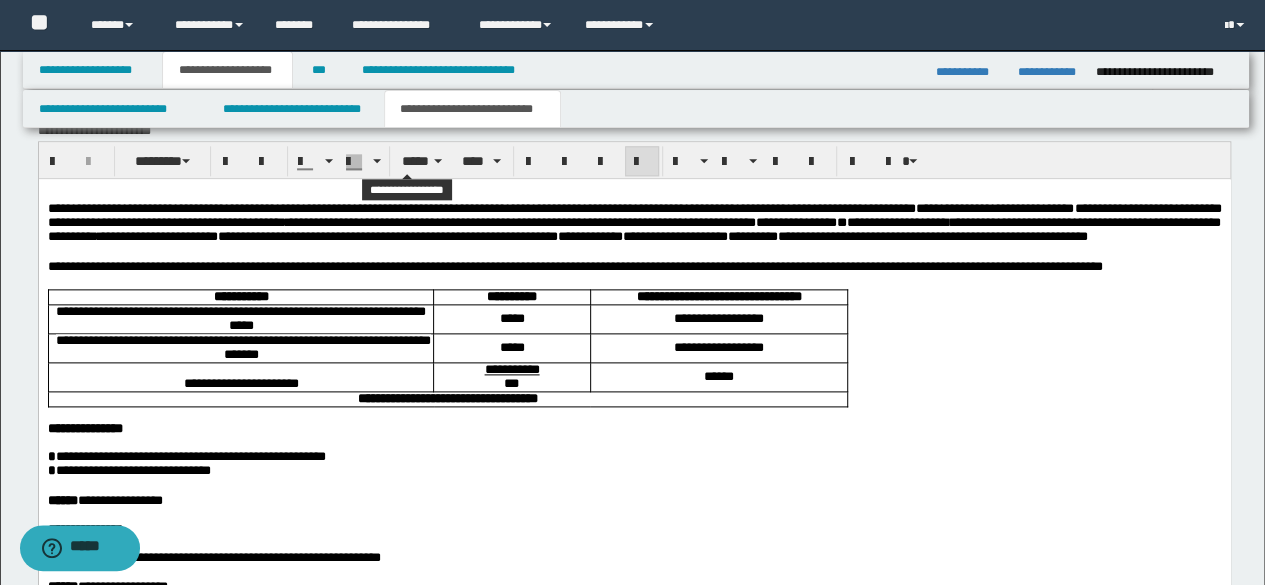 scroll, scrollTop: 900, scrollLeft: 0, axis: vertical 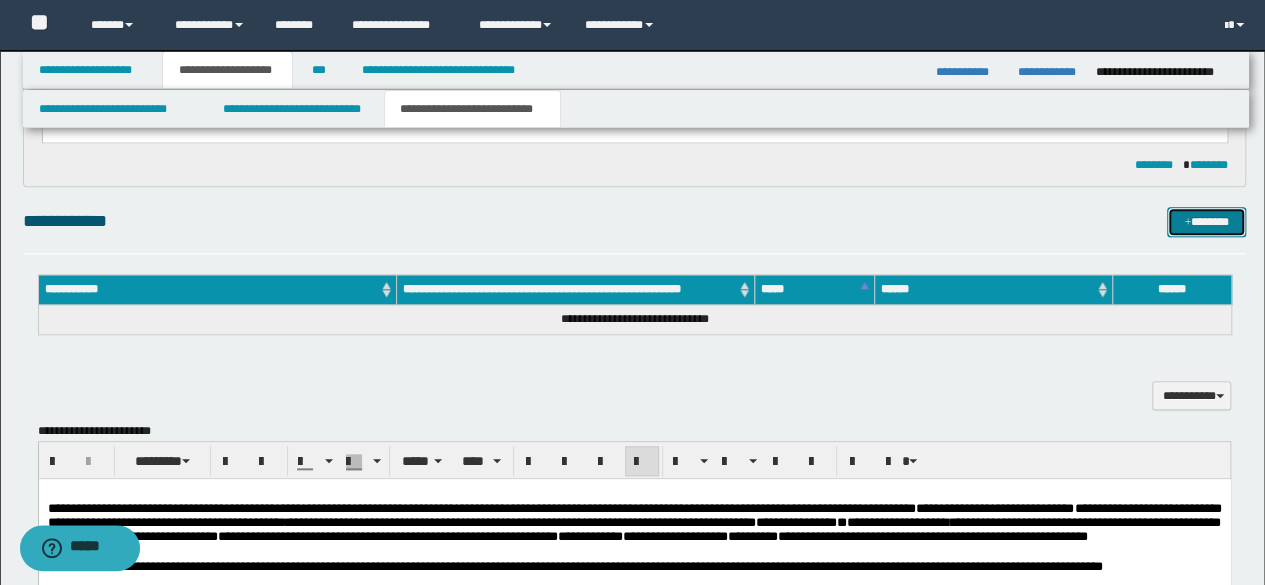 click on "*******" at bounding box center [1206, 221] 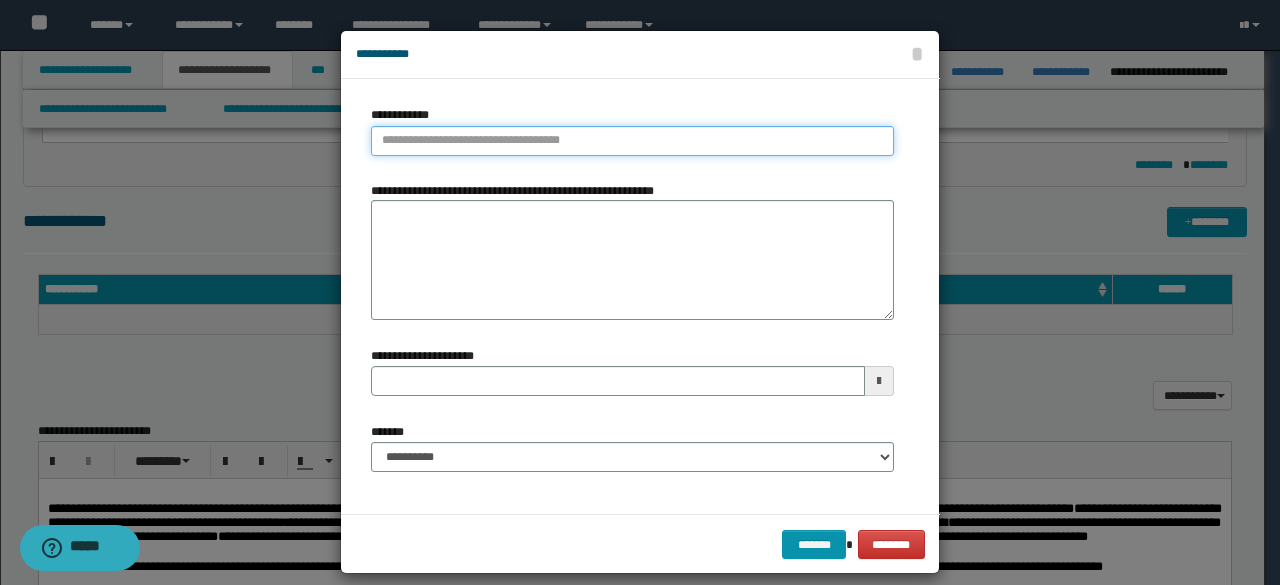 click on "**********" at bounding box center (632, 141) 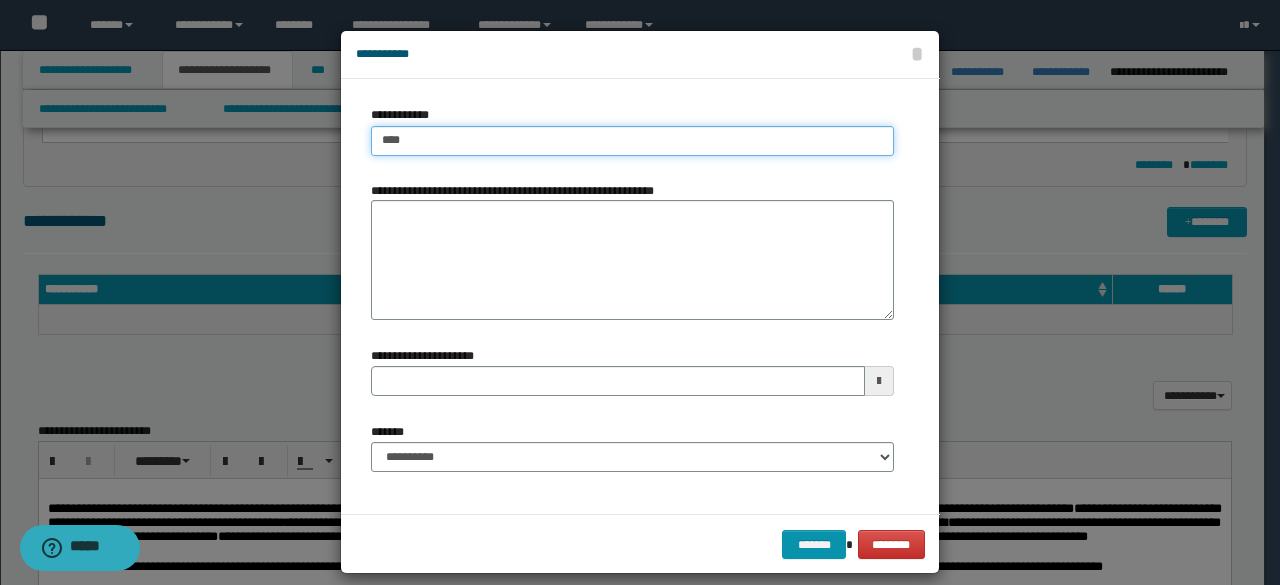 type on "****" 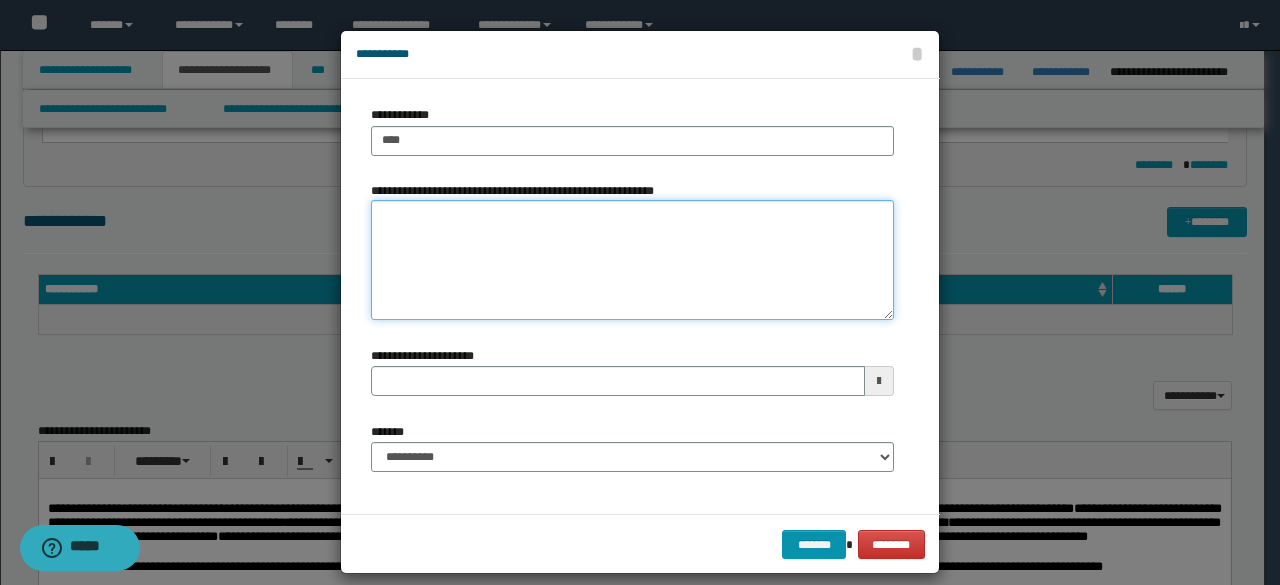 click on "**********" at bounding box center [632, 260] 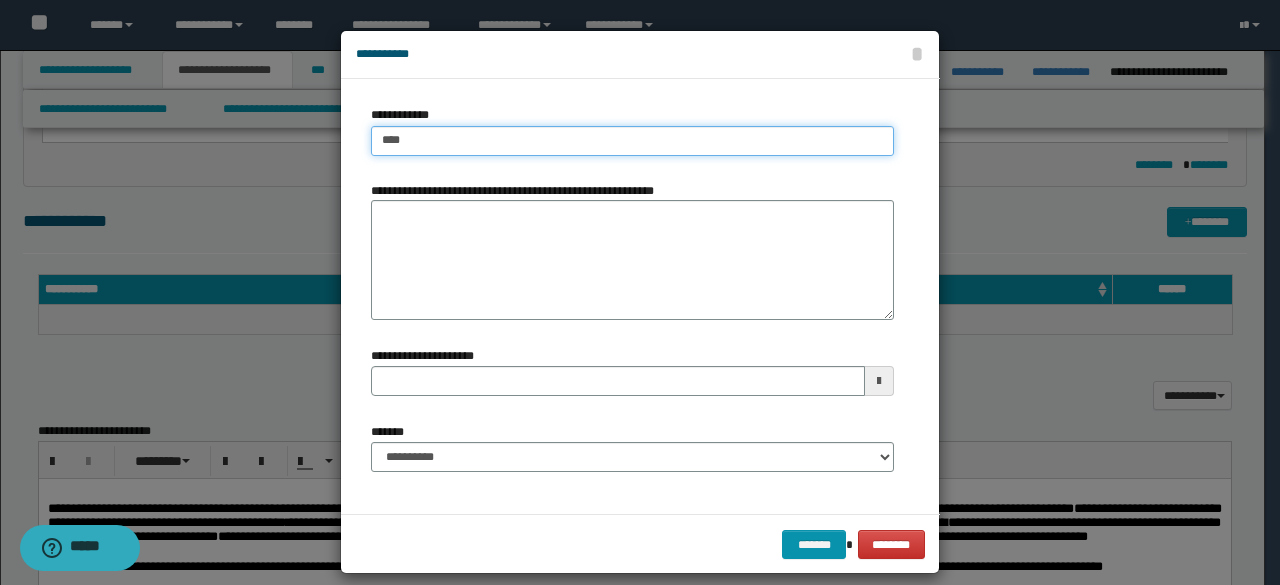 type on "****" 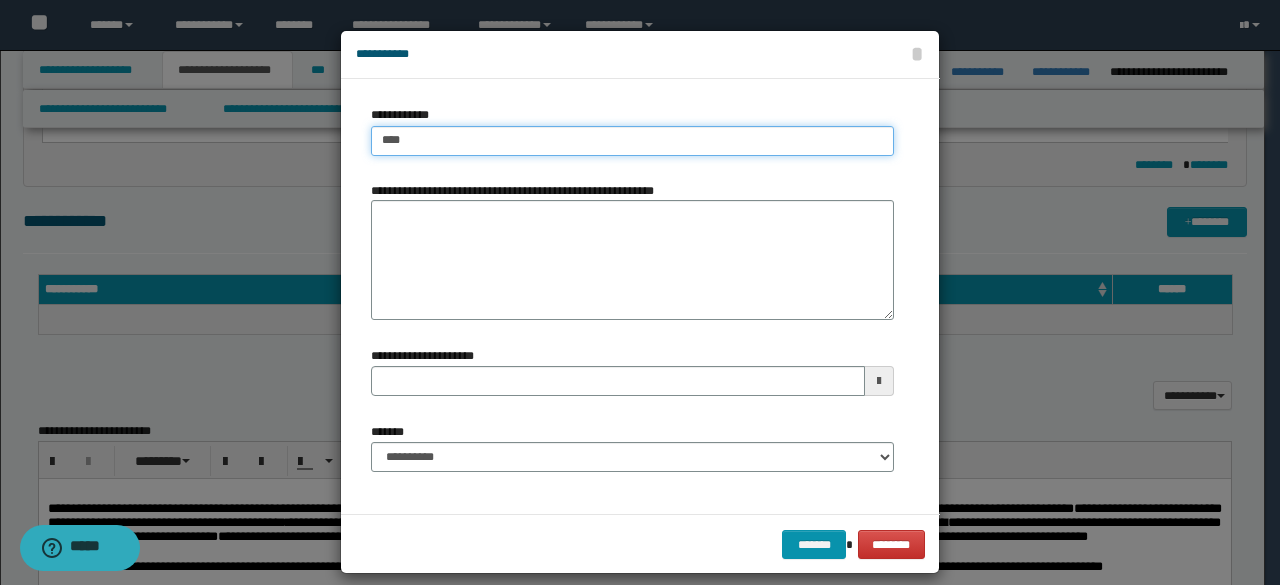 click on "****" at bounding box center [632, 141] 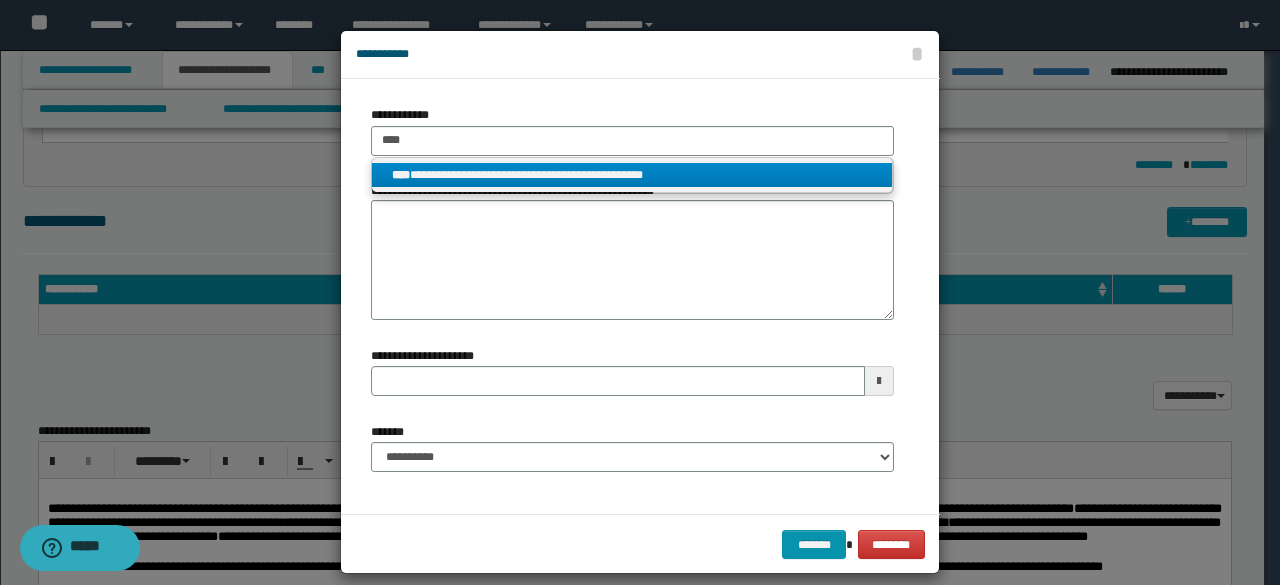 click on "**********" at bounding box center (632, 175) 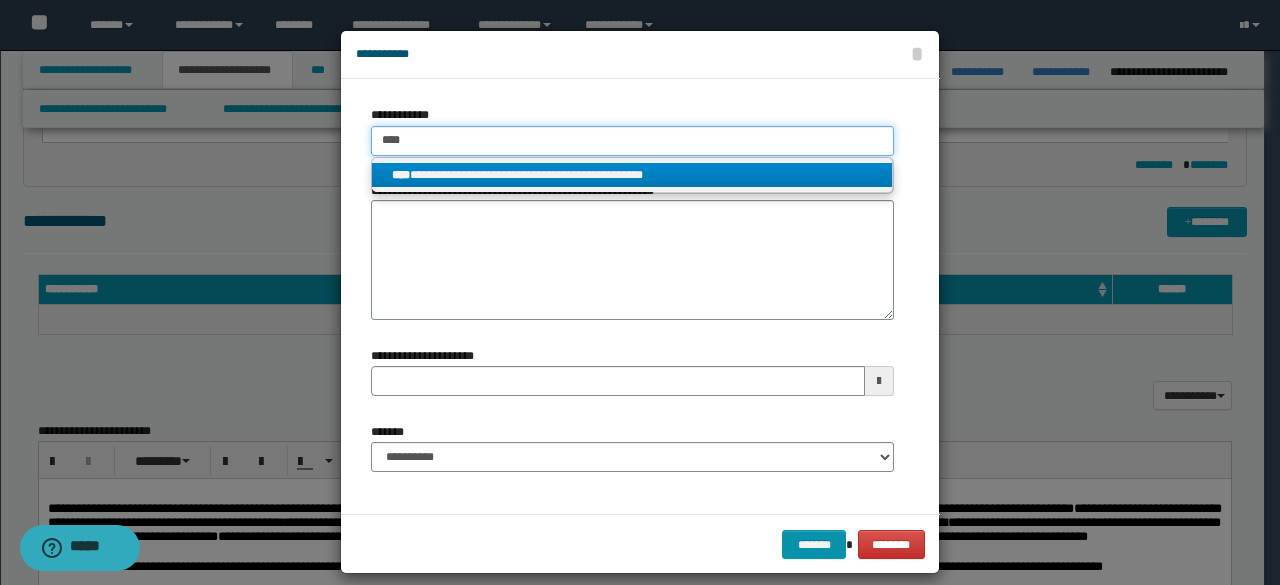 type 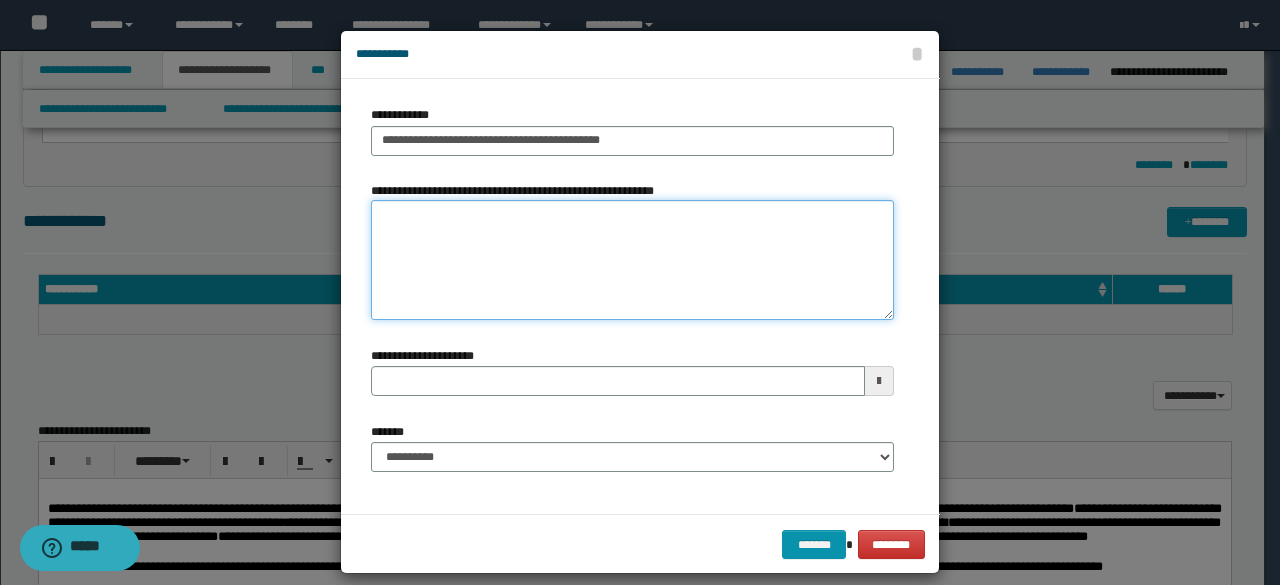 click on "**********" at bounding box center (632, 260) 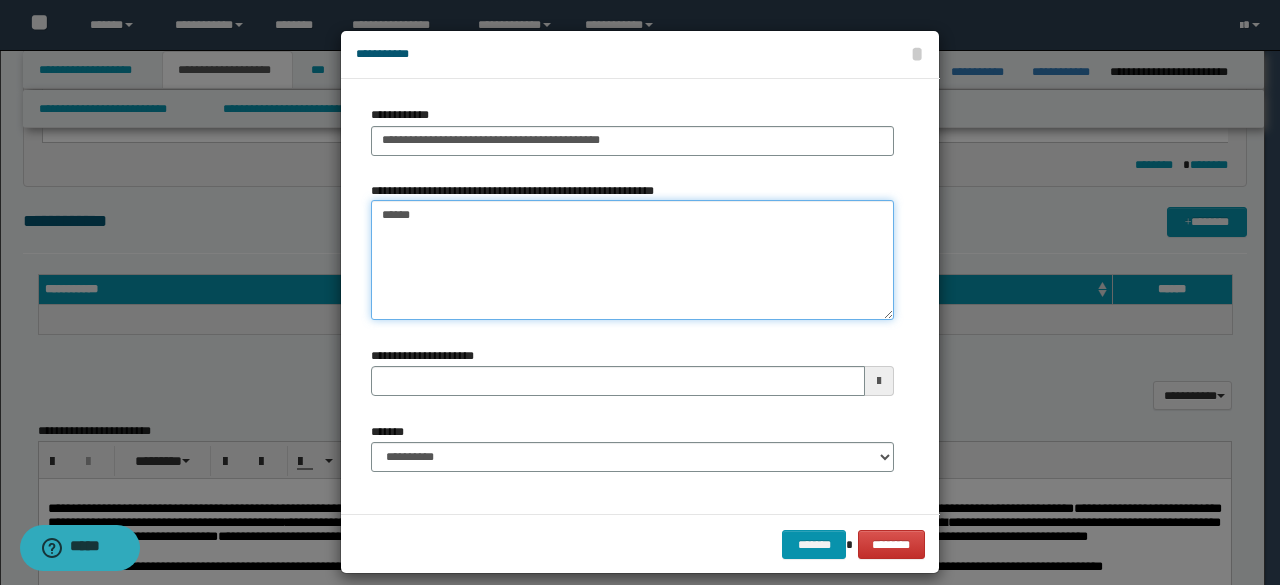 type on "*******" 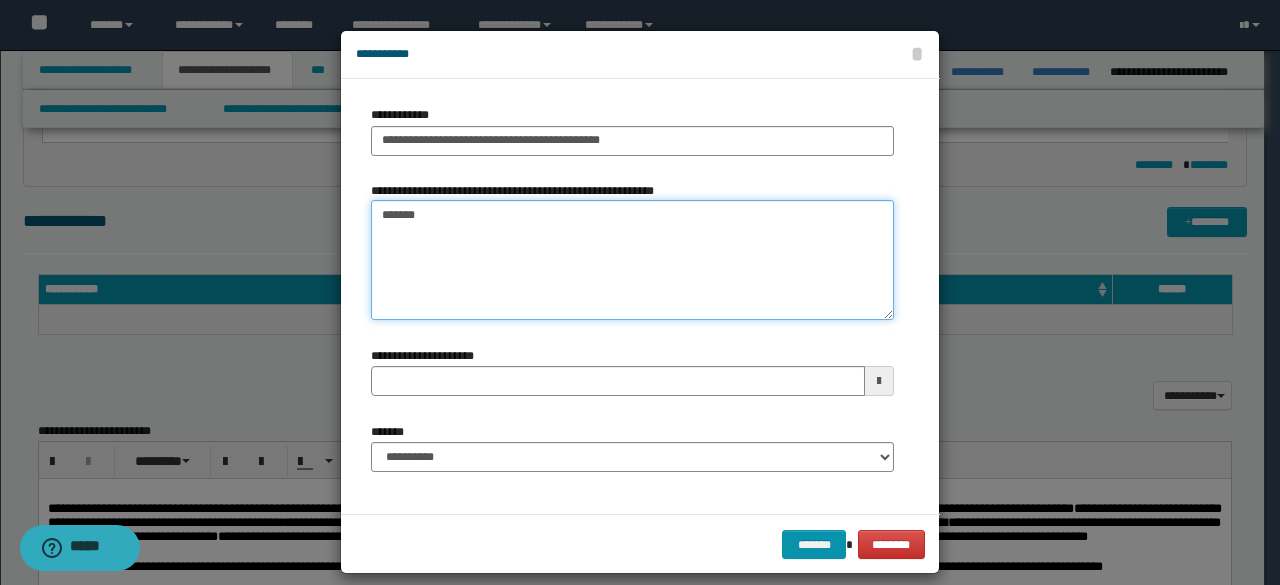 type 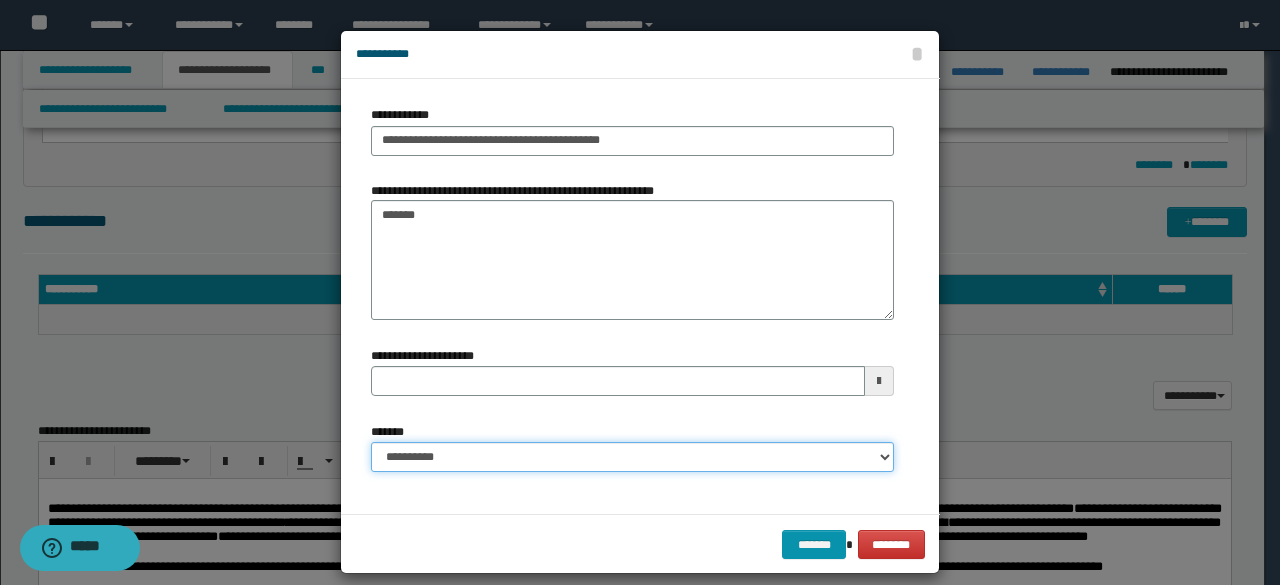 click on "**********" at bounding box center (632, 457) 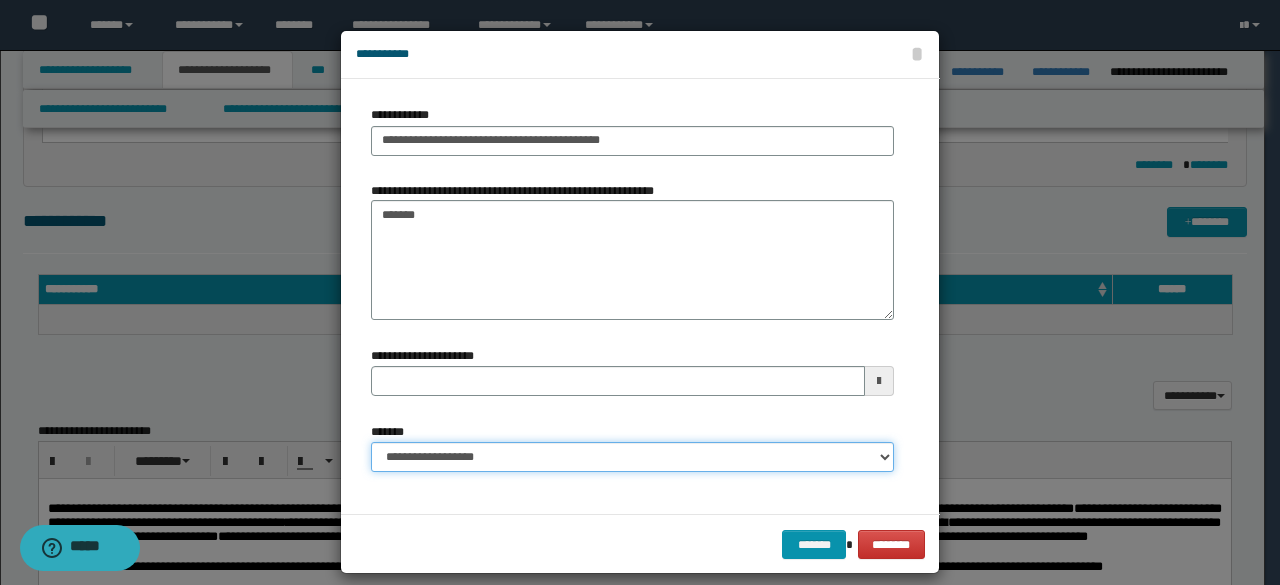 click on "**********" at bounding box center (632, 457) 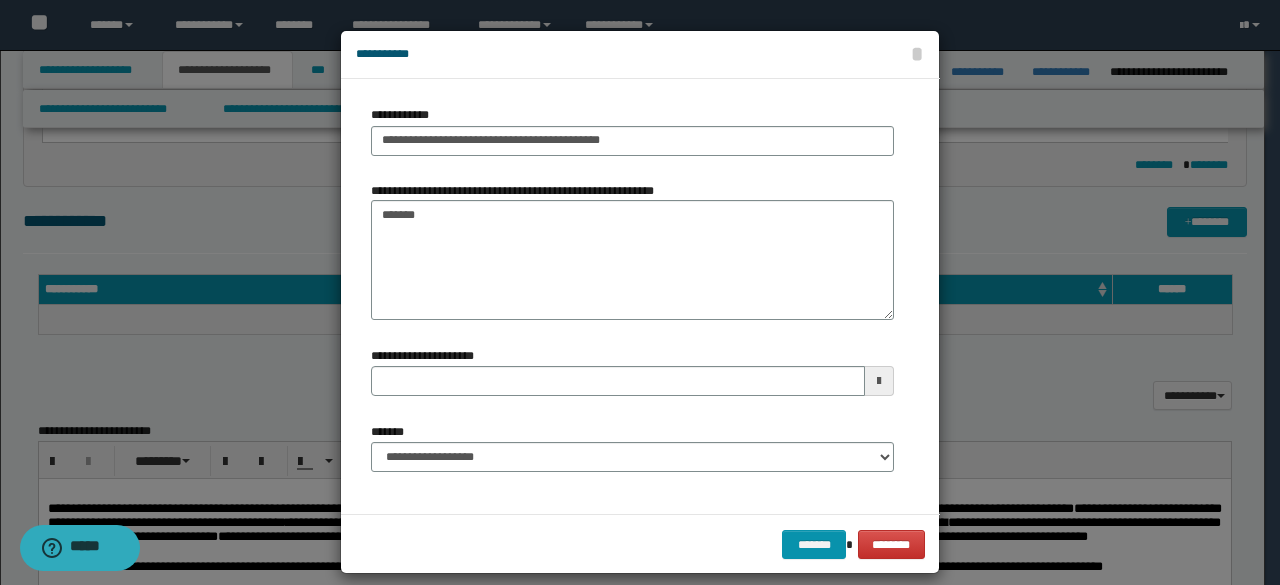 click on "*******
********" at bounding box center [640, 544] 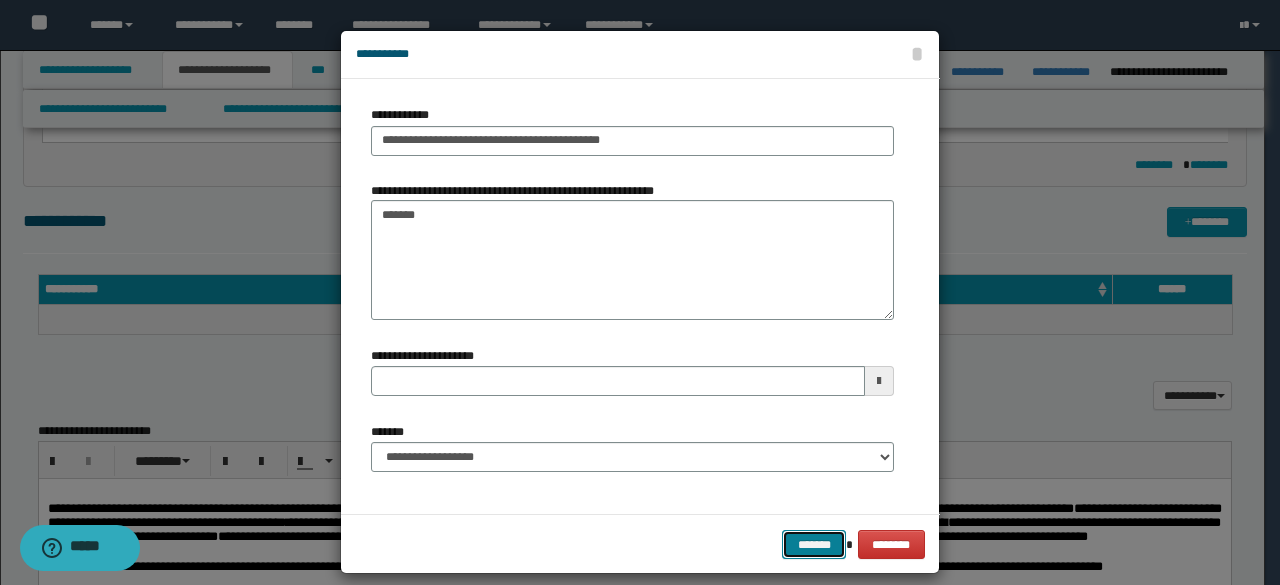 click on "*******" at bounding box center (814, 544) 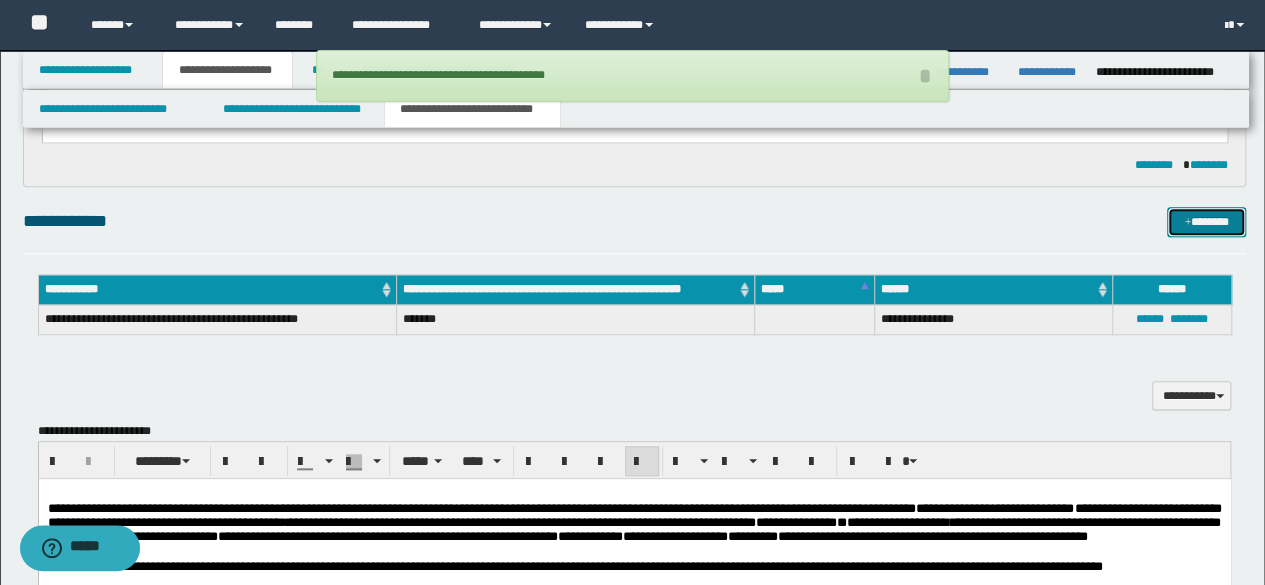 type 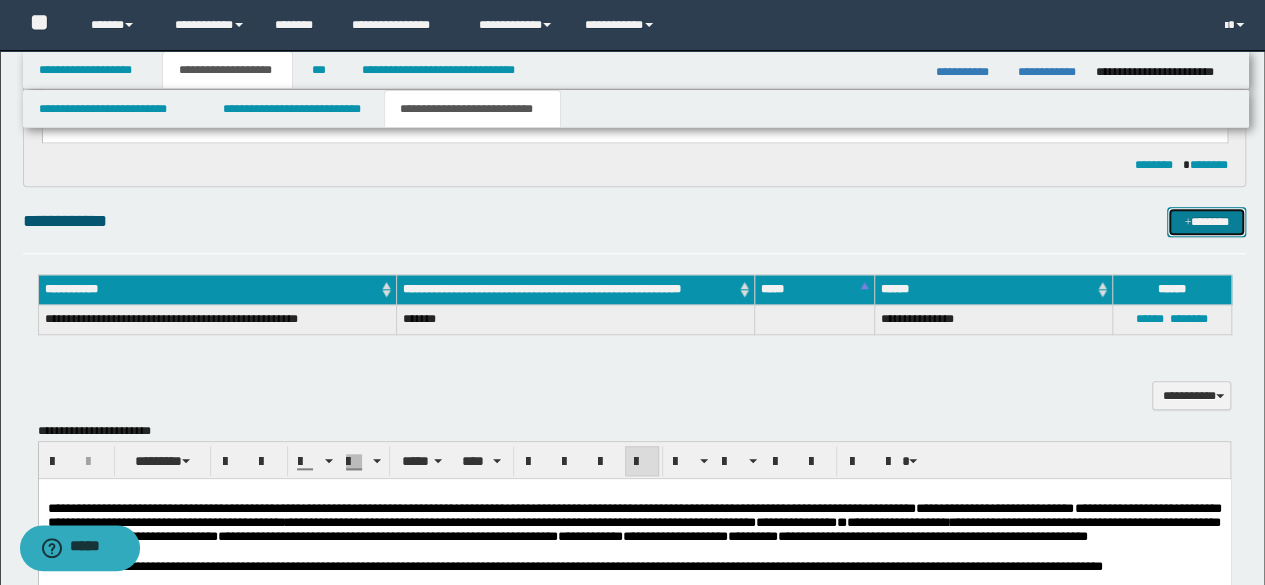 click on "*******" at bounding box center [1206, 221] 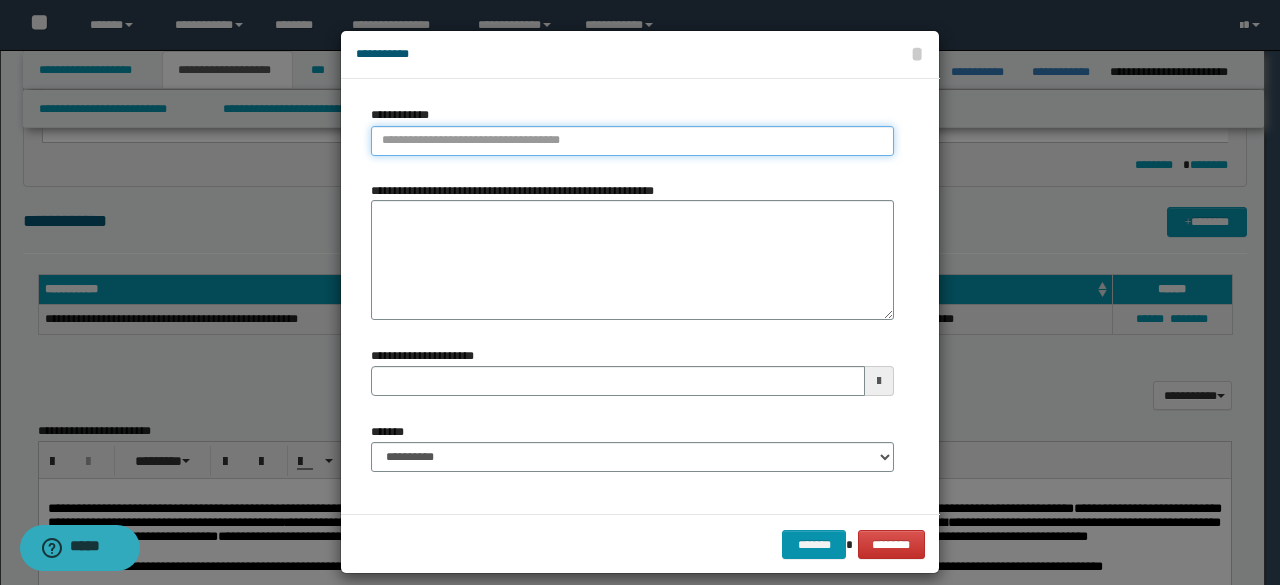 type on "**********" 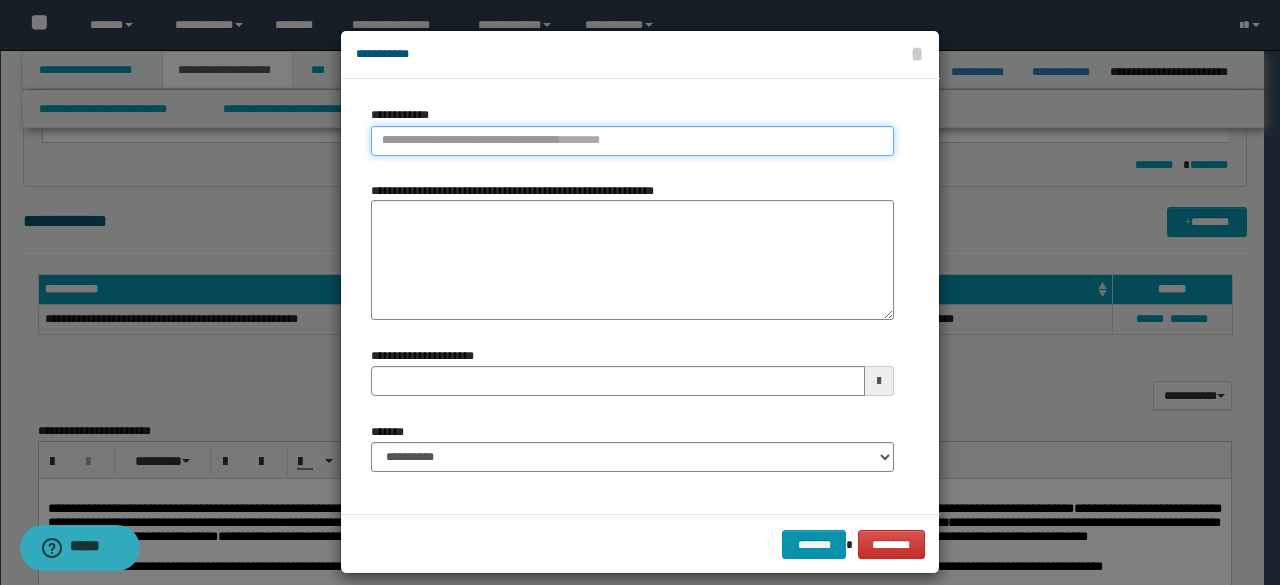 click on "**********" at bounding box center [632, 141] 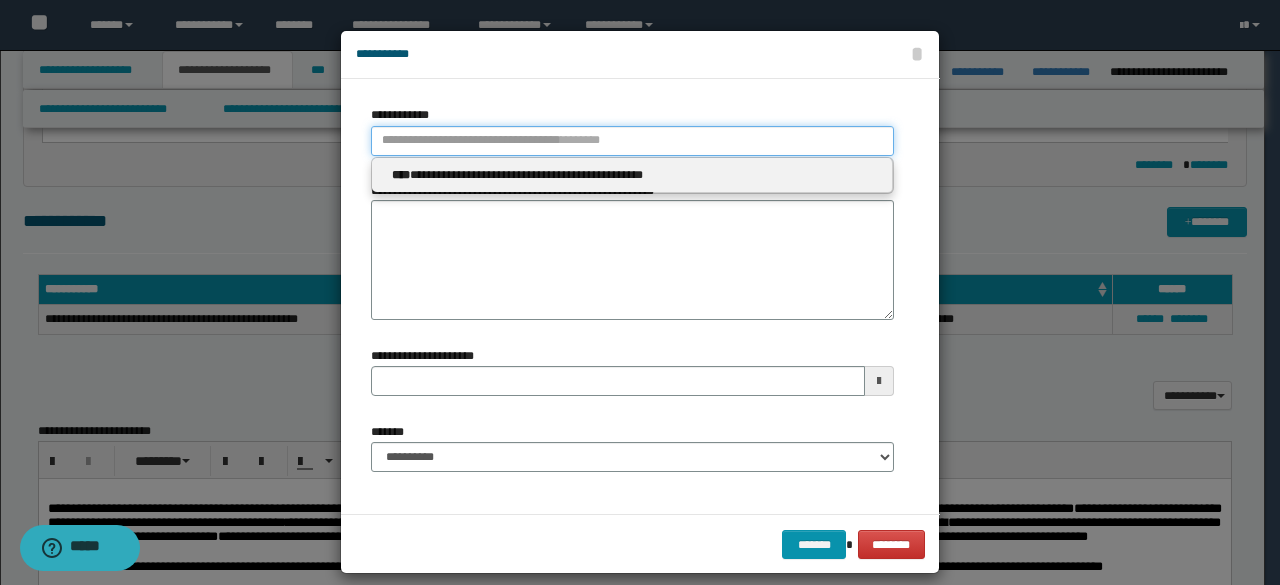 paste on "****" 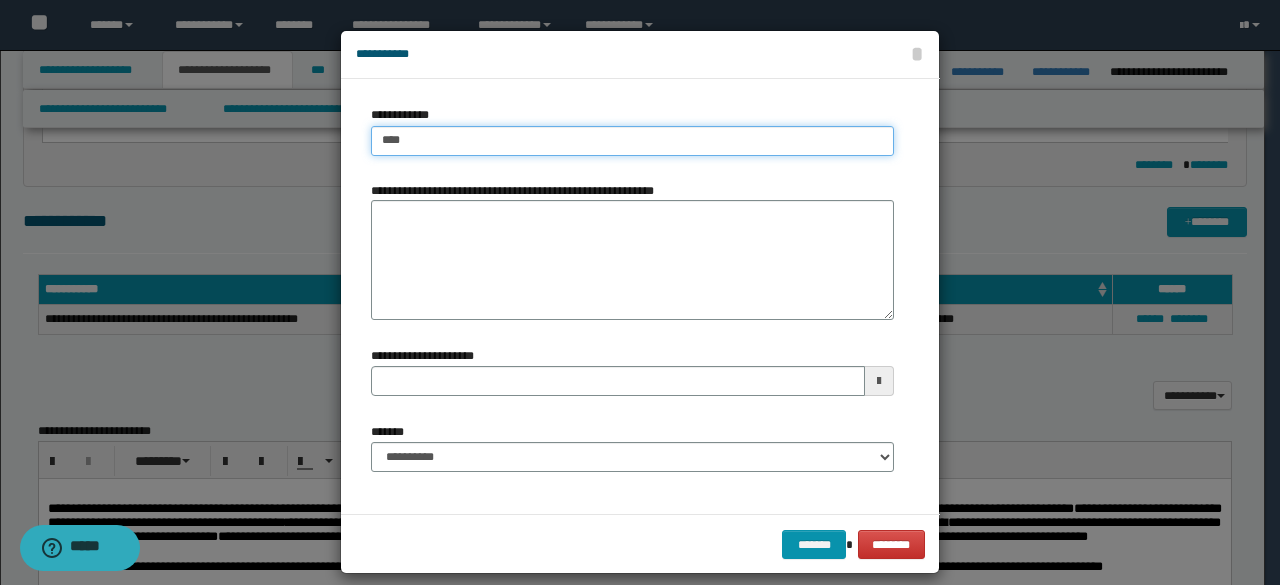 type on "****" 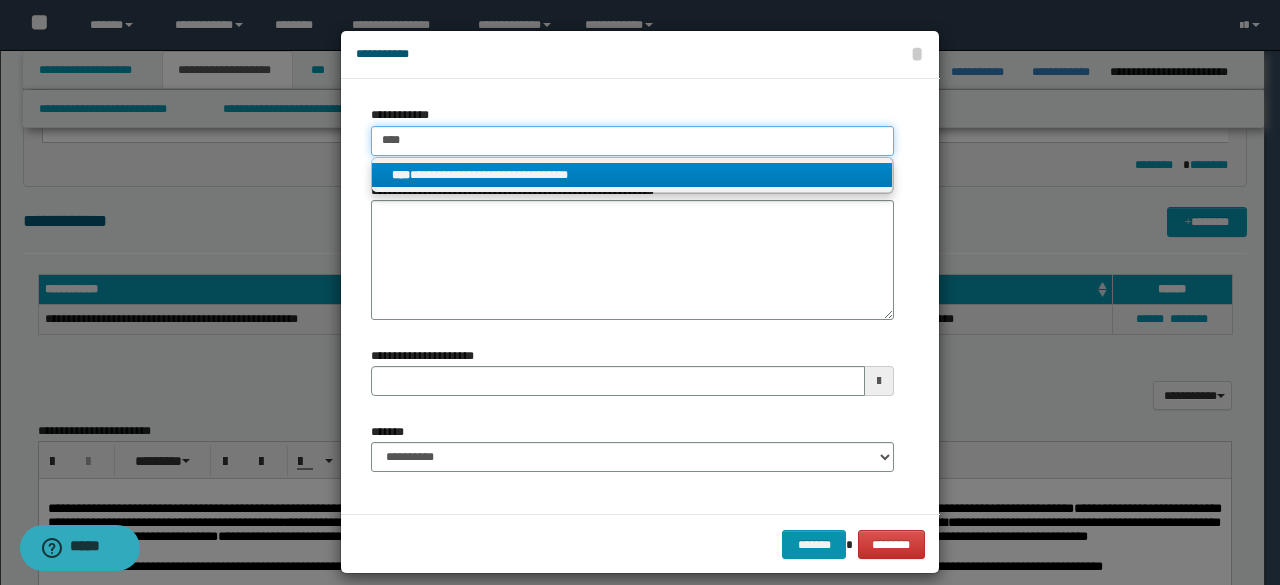 type on "****" 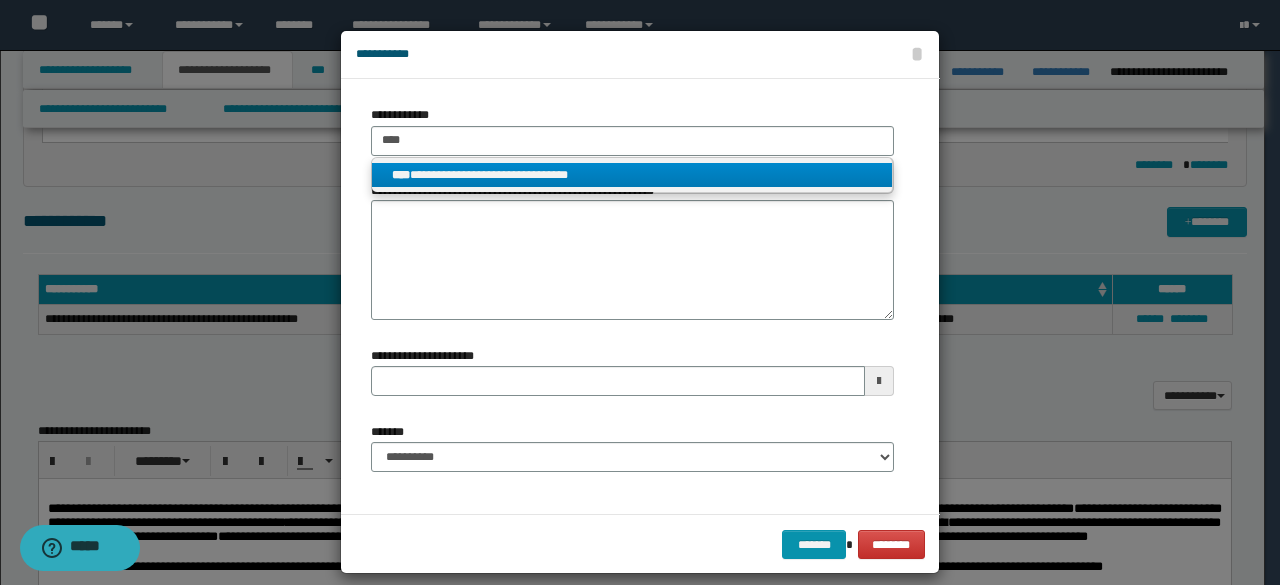 click on "**********" at bounding box center (632, 175) 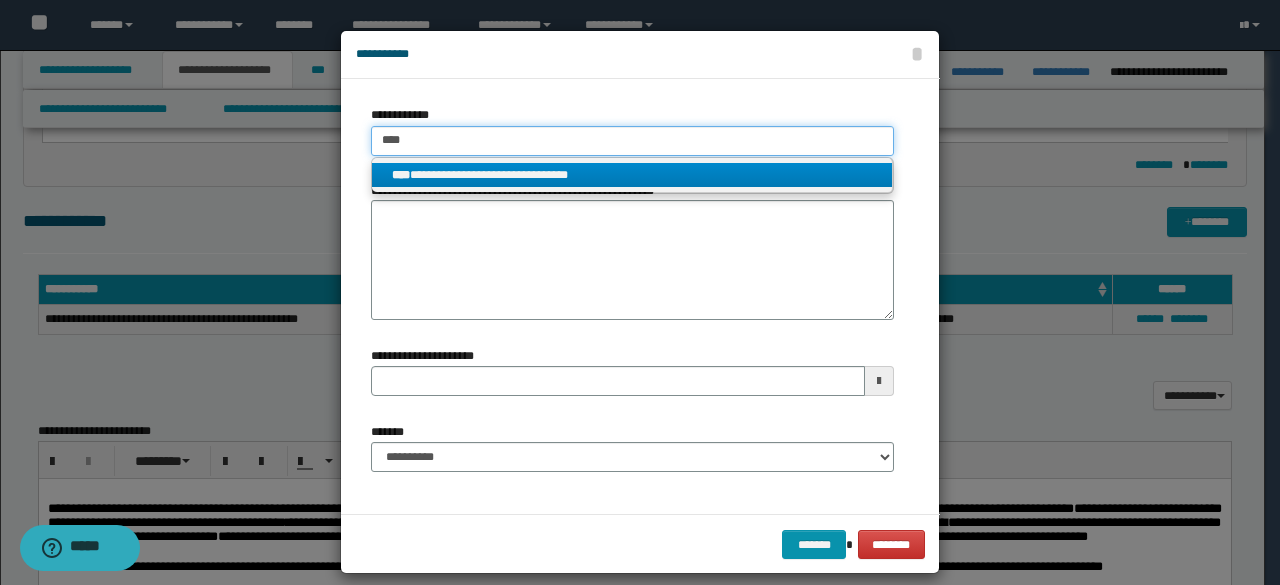 type 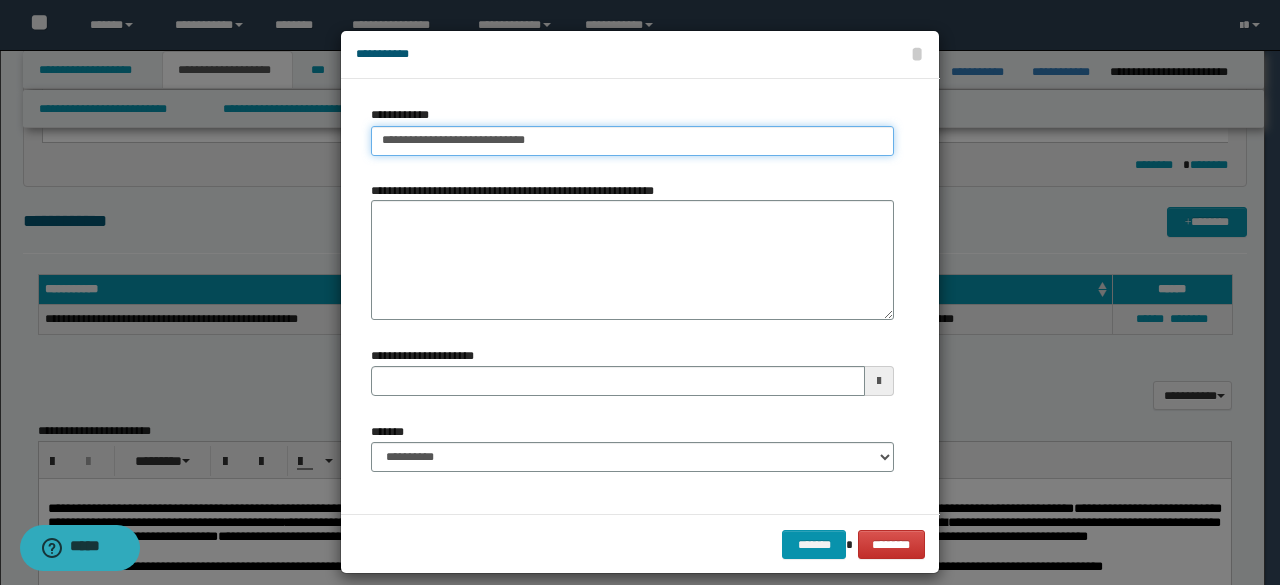 type 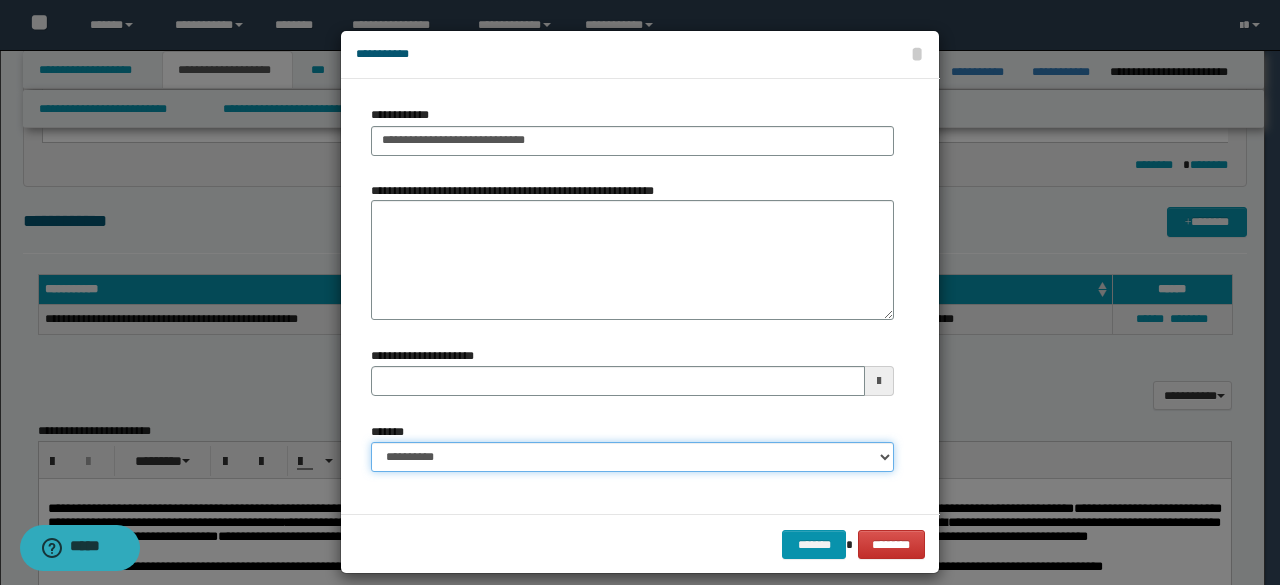 click on "**********" at bounding box center [632, 457] 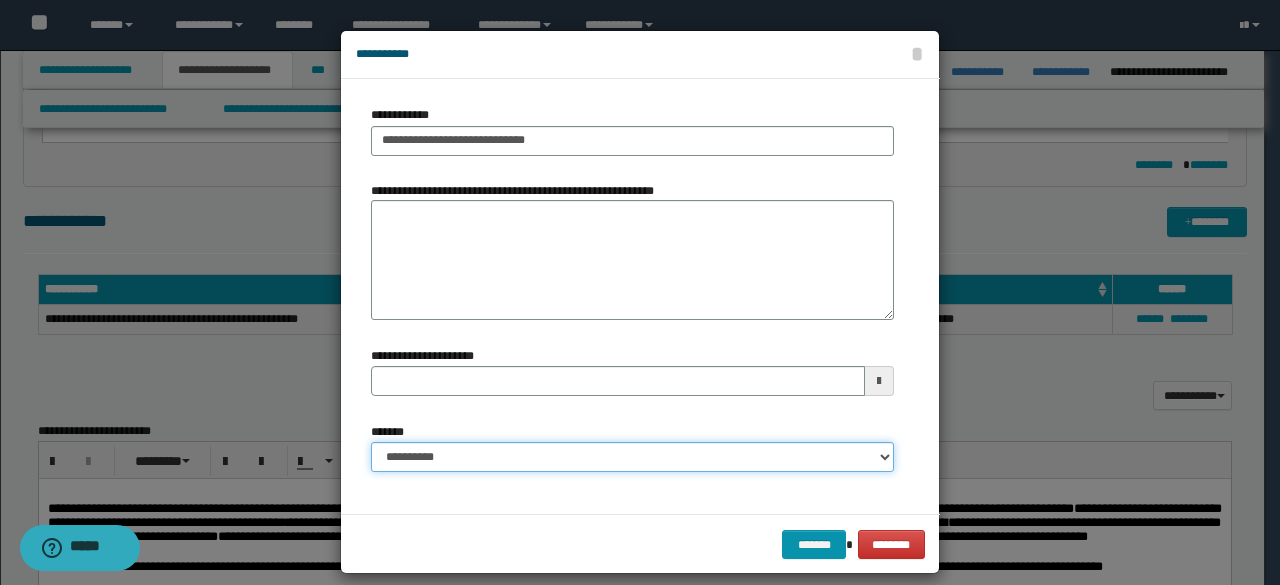 select on "*" 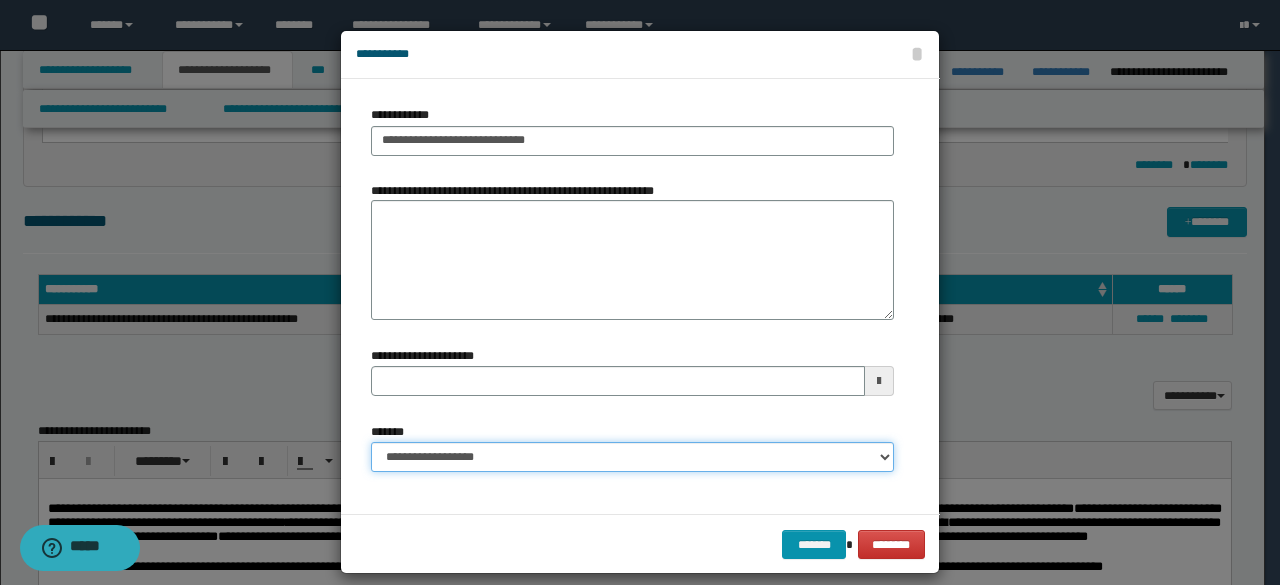 click on "**********" at bounding box center [632, 457] 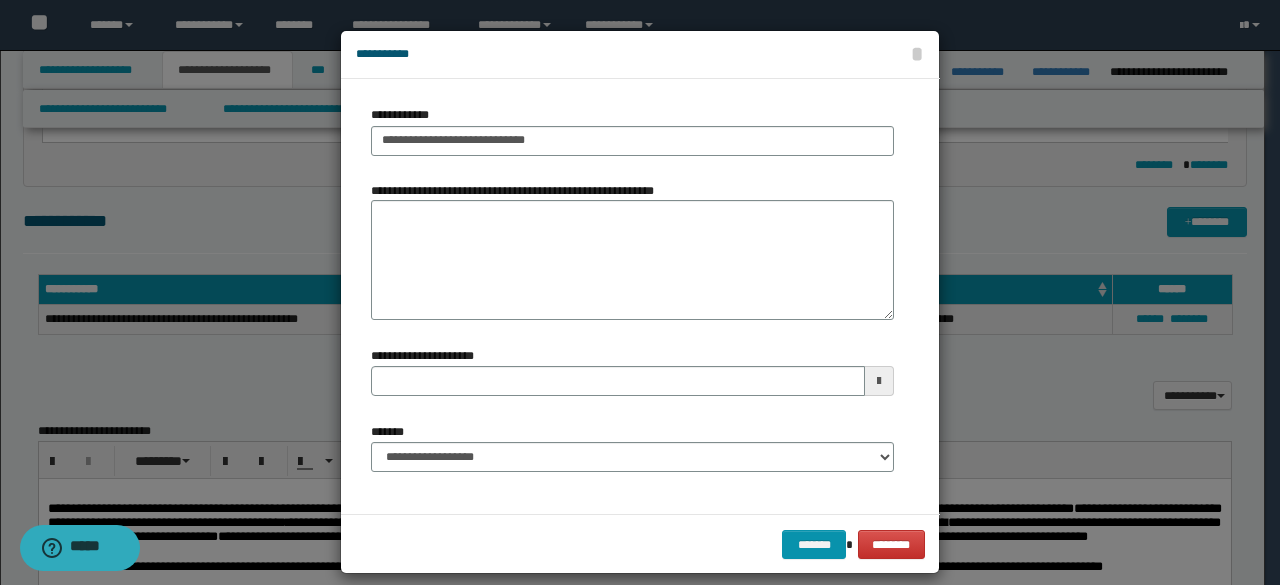 click on "*******
********" at bounding box center [640, 544] 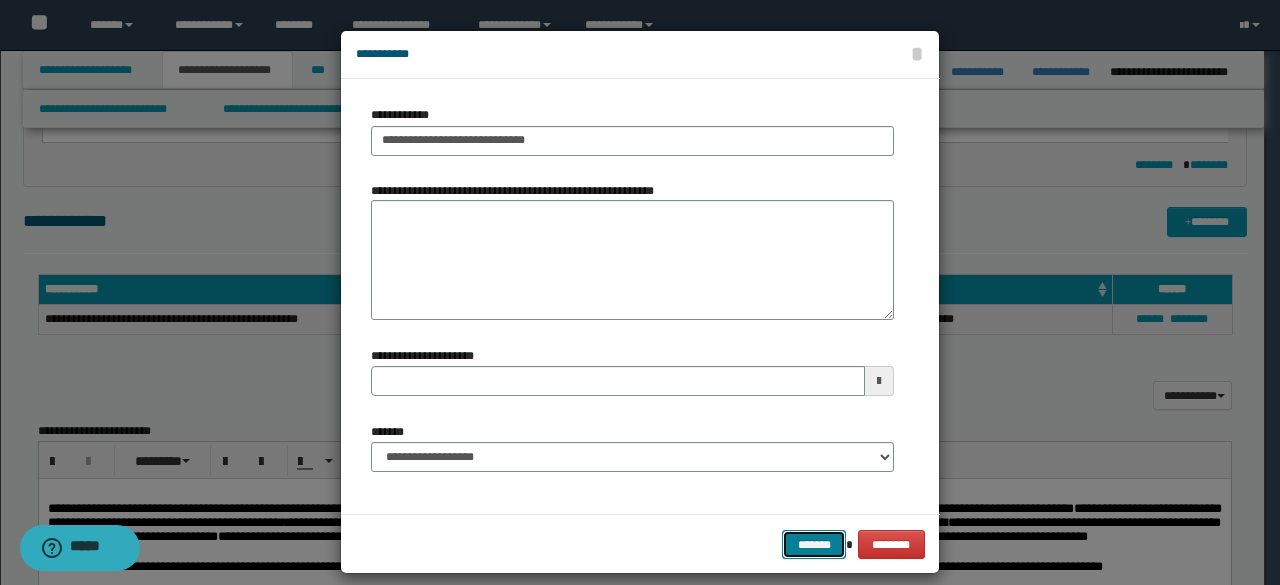 click on "*******" at bounding box center (814, 544) 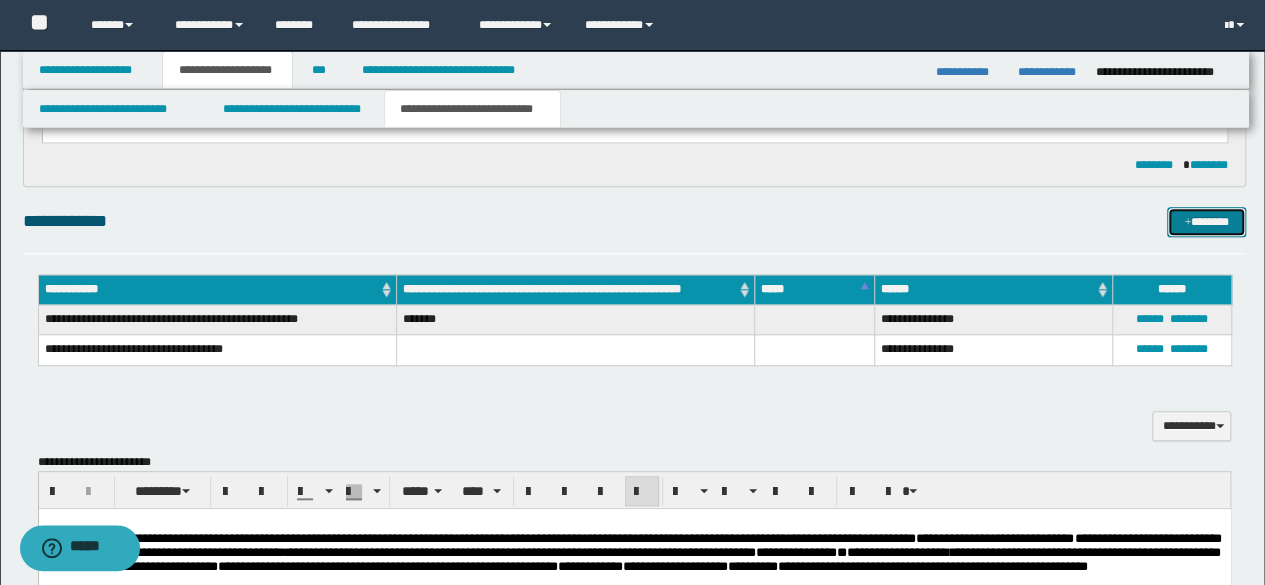 click on "*******" at bounding box center [1206, 221] 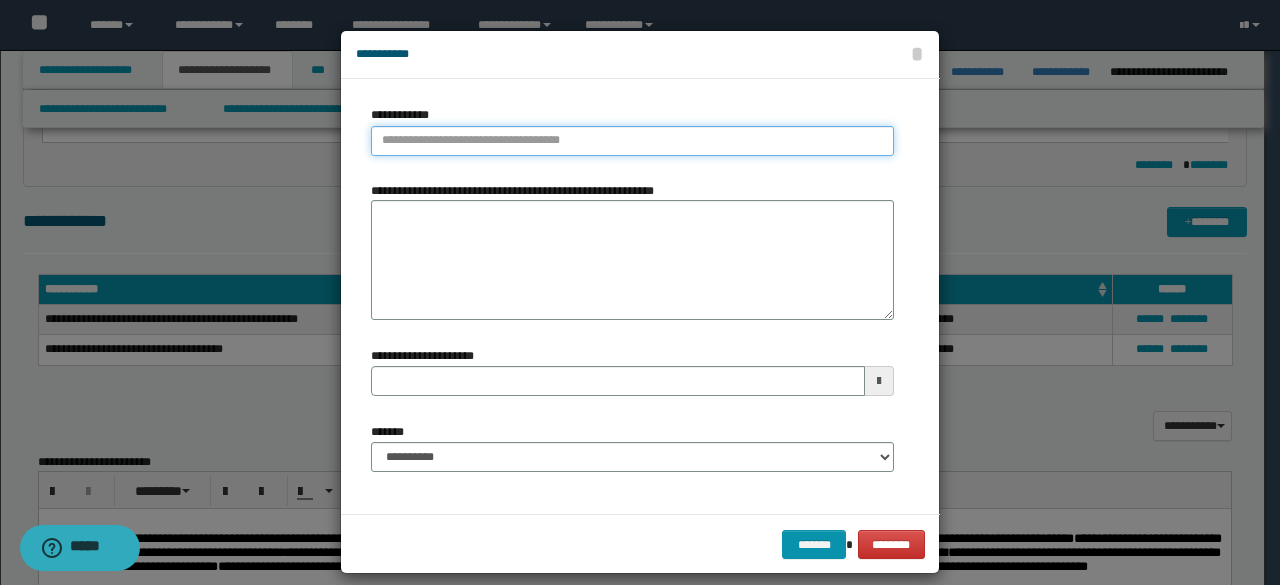 type on "**********" 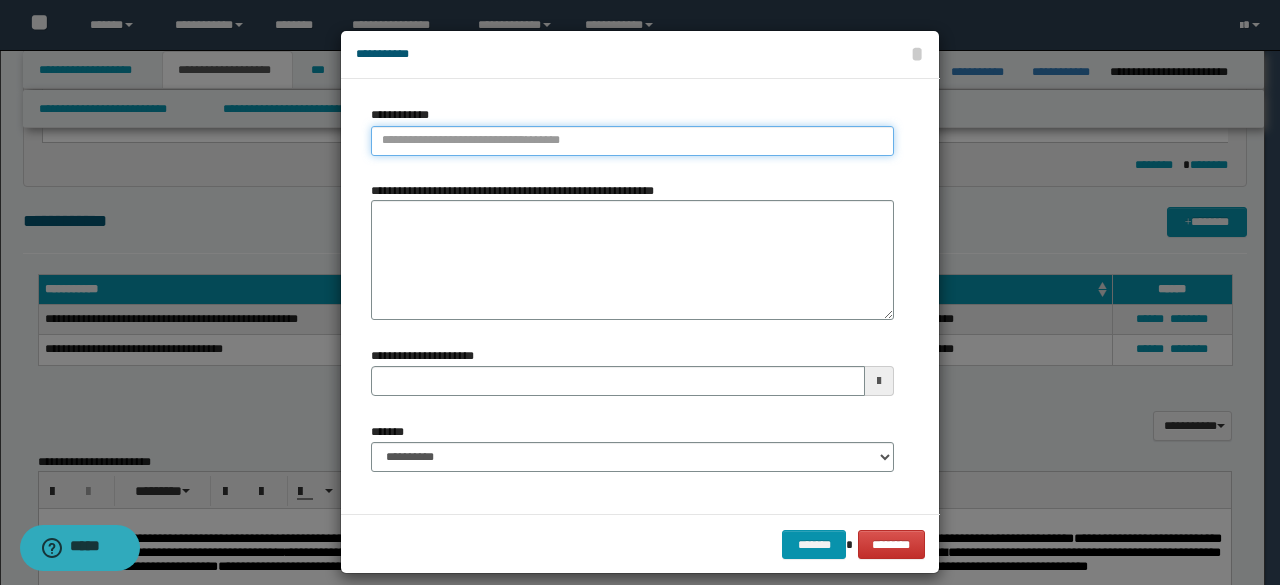 click on "**********" at bounding box center [632, 141] 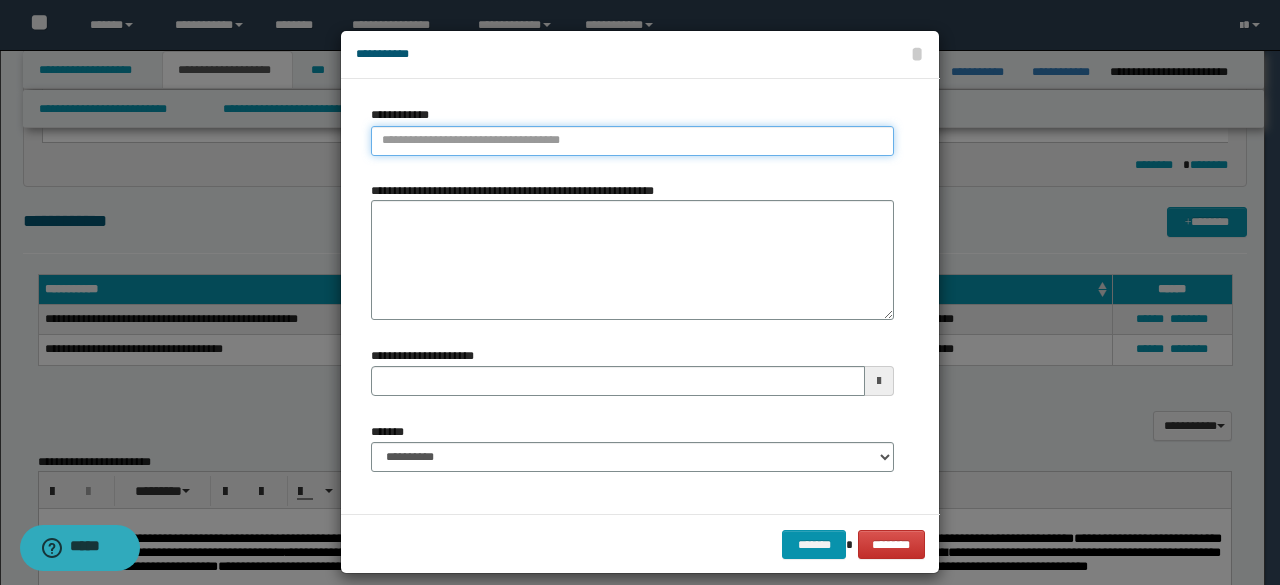 type on "****" 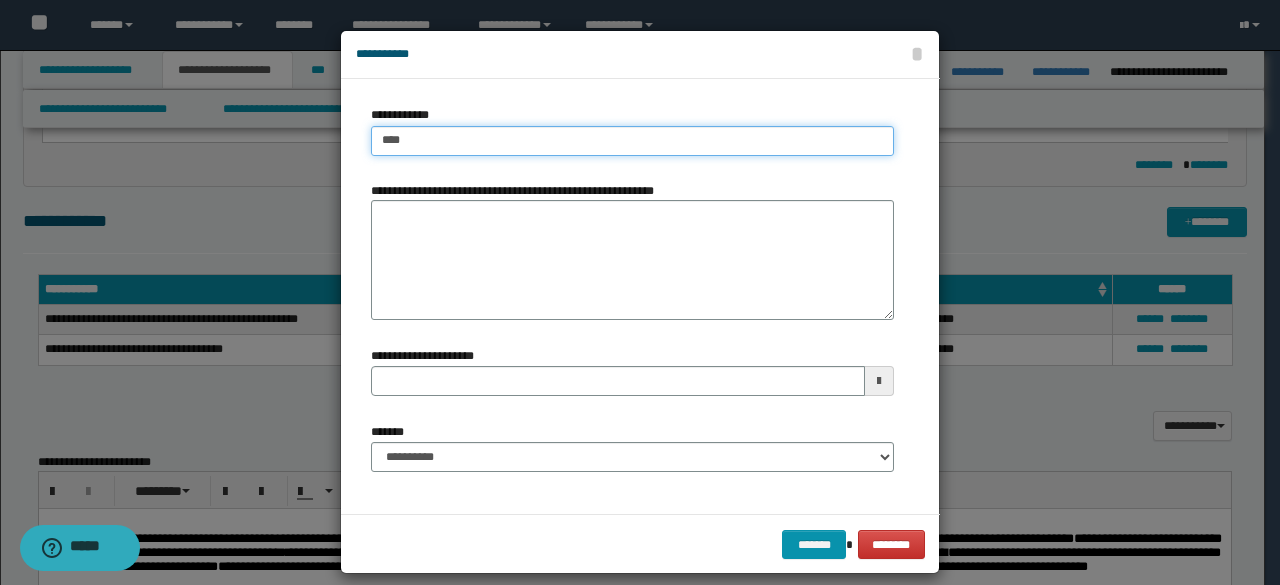 type on "****" 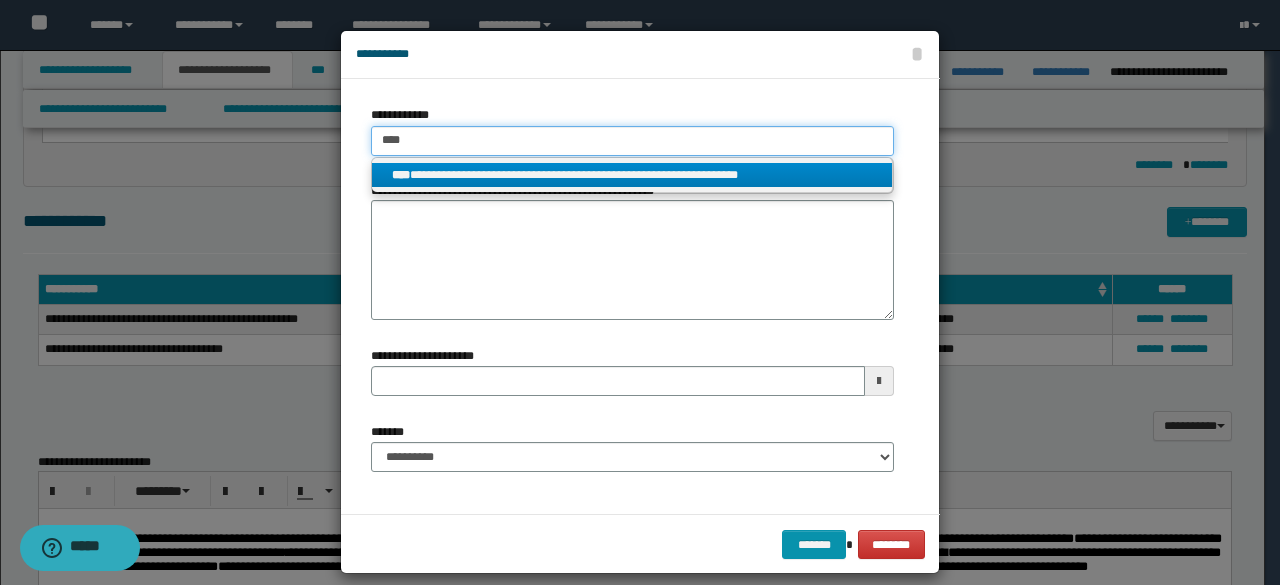 type on "****" 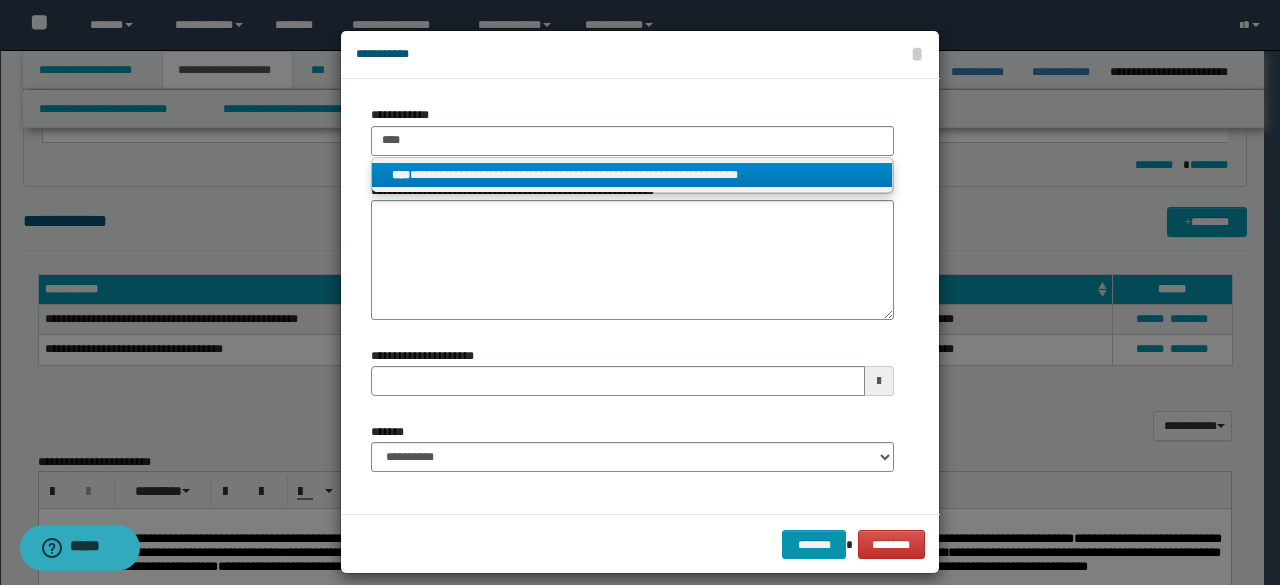 click on "**********" at bounding box center [632, 175] 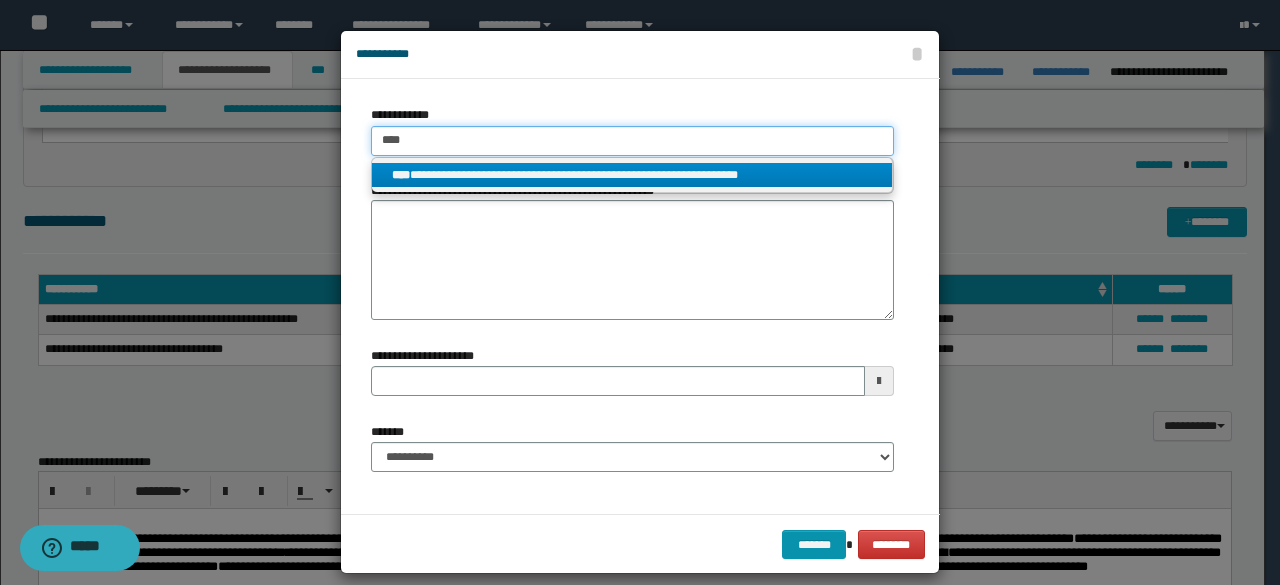 type 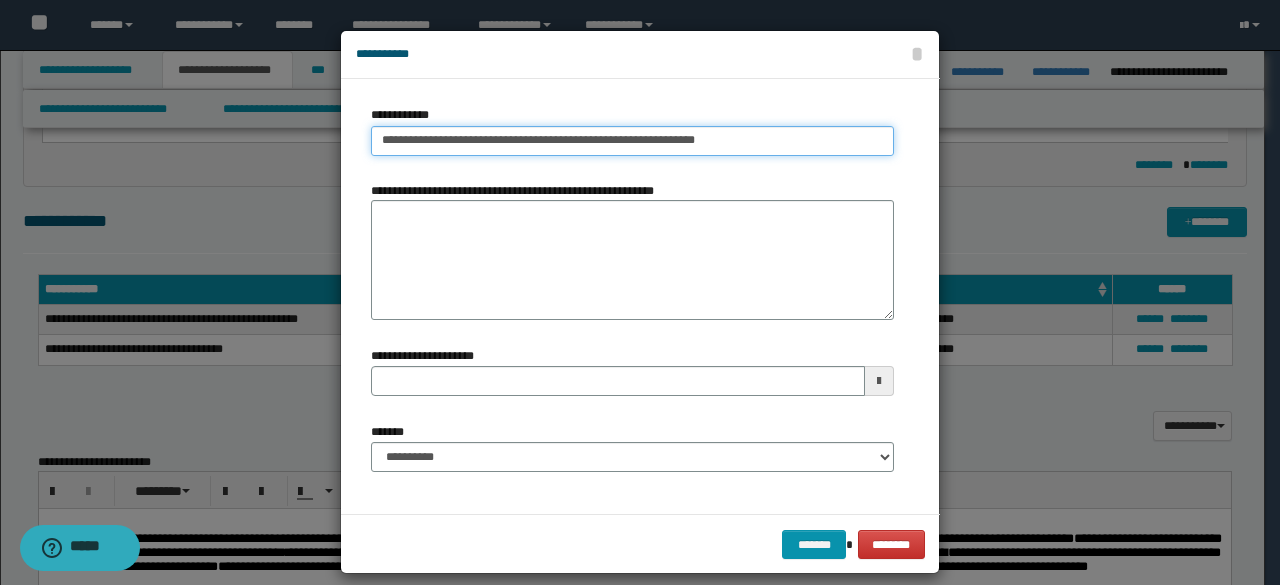 type 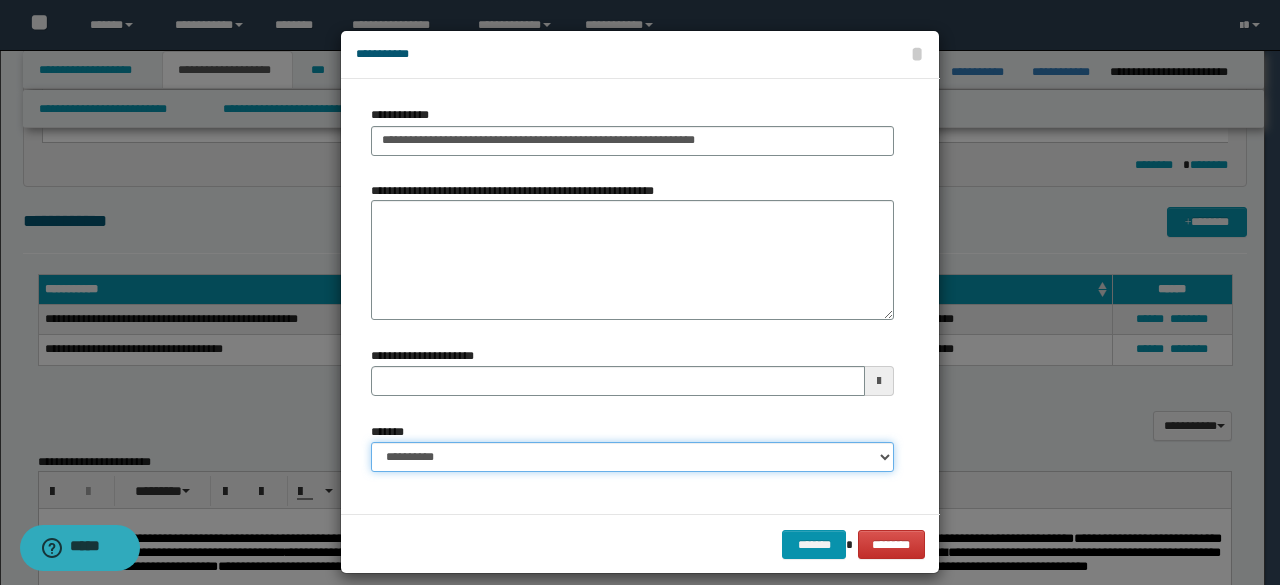 drag, startPoint x: 468, startPoint y: 466, endPoint x: 481, endPoint y: 445, distance: 24.698177 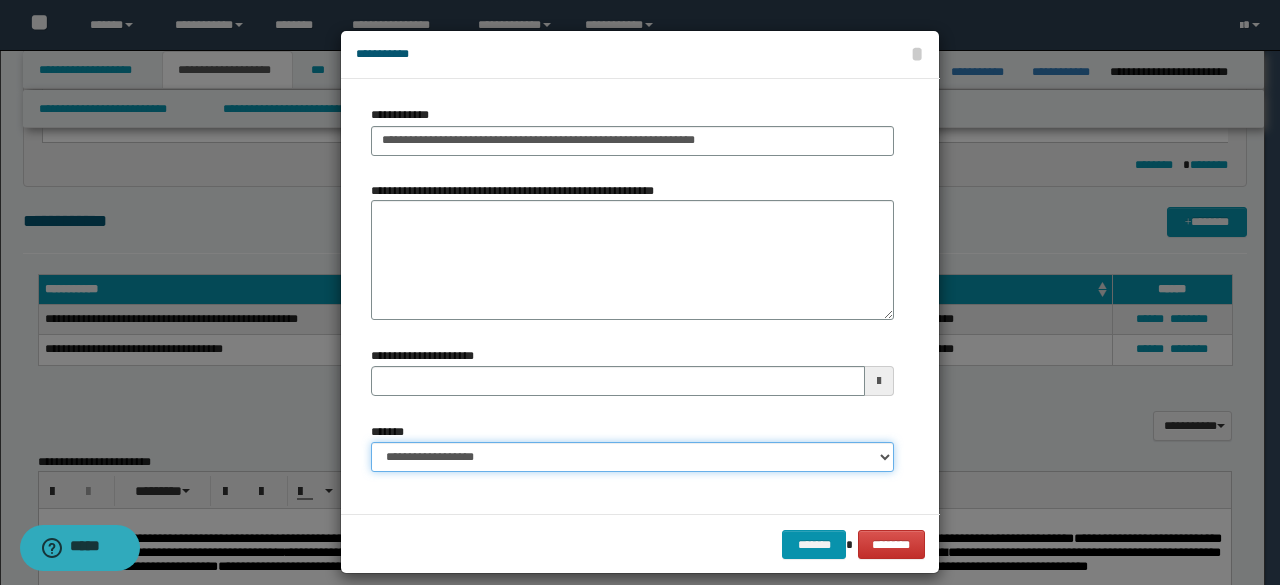 click on "**********" at bounding box center (632, 457) 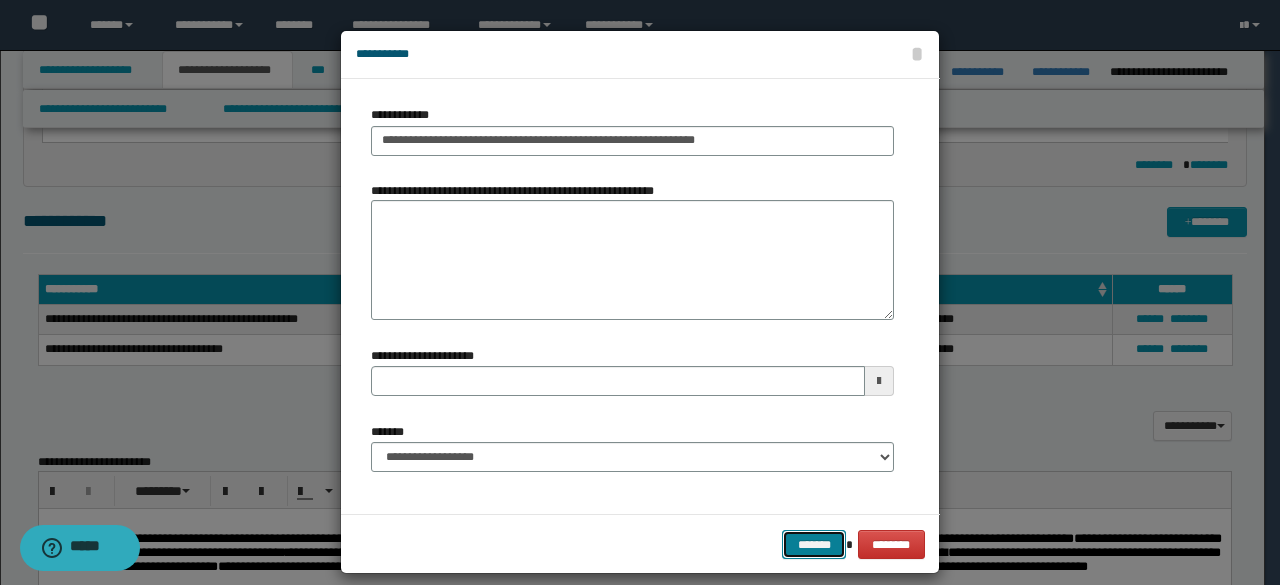 click on "*******" at bounding box center (814, 544) 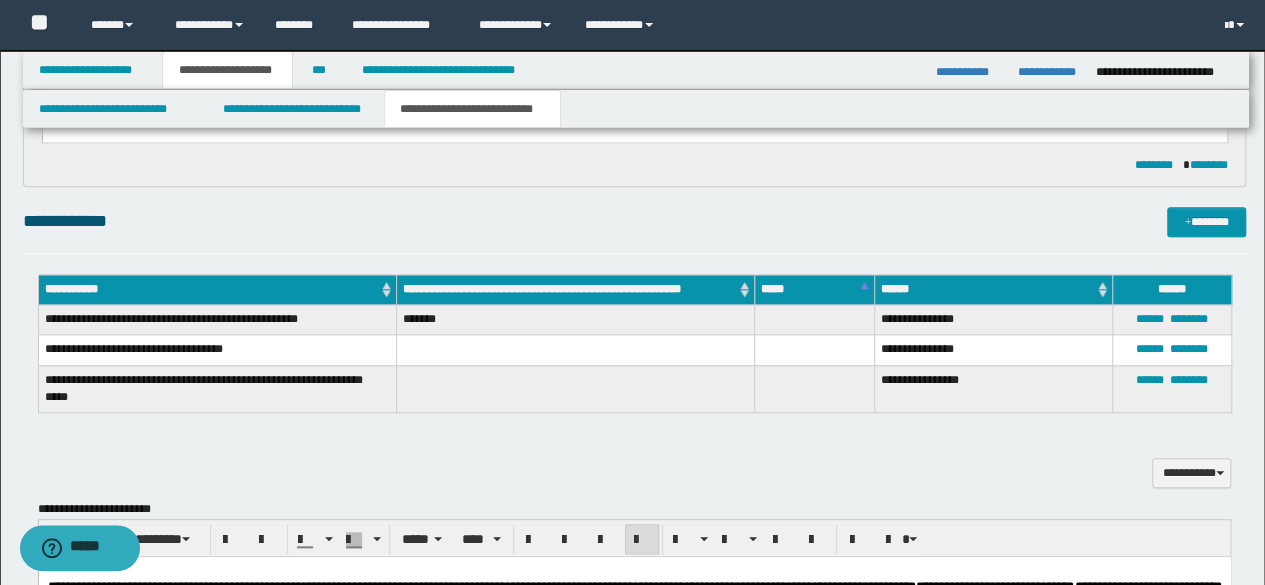 click on "**********" at bounding box center (635, 745) 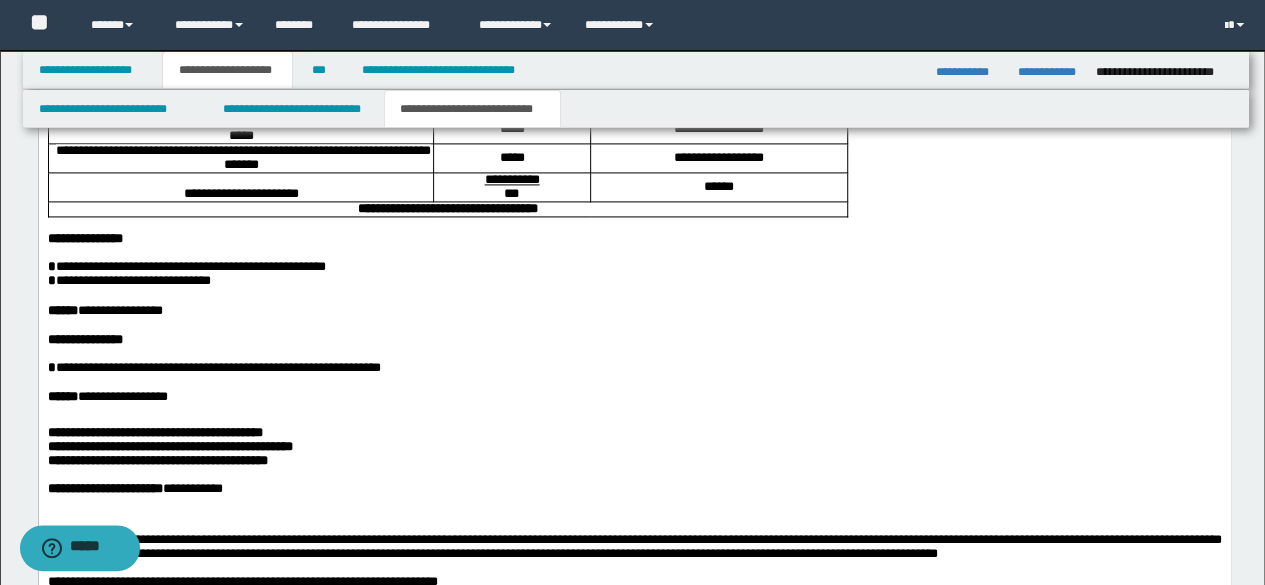scroll, scrollTop: 1400, scrollLeft: 0, axis: vertical 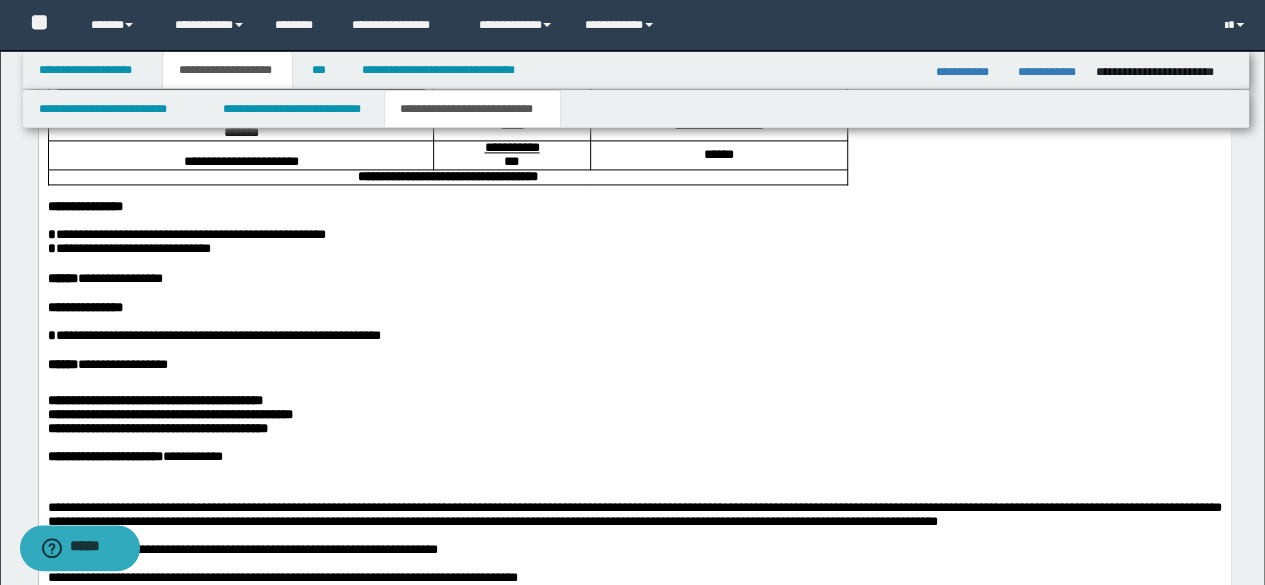 click on "**********" at bounding box center (634, 481) 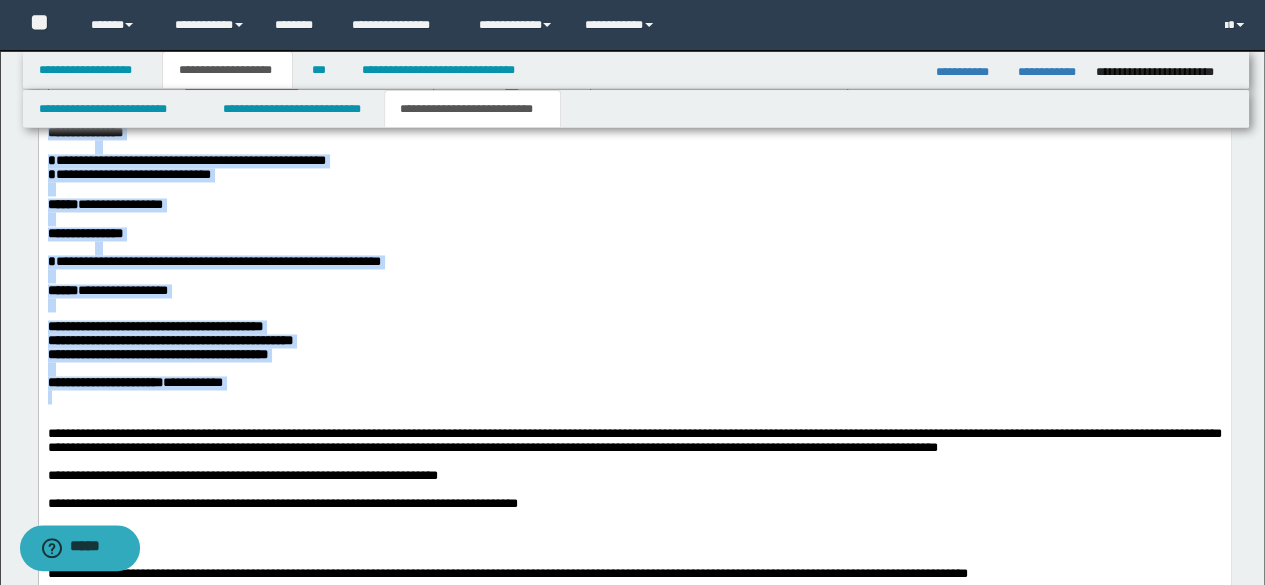 scroll, scrollTop: 1500, scrollLeft: 0, axis: vertical 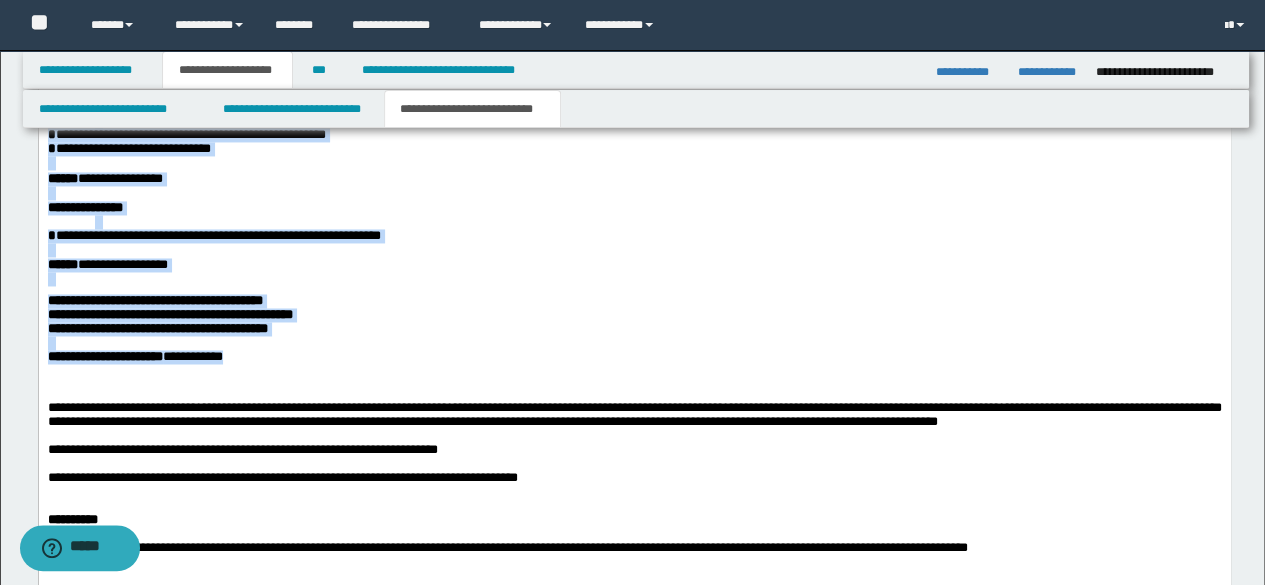 drag, startPoint x: 49, startPoint y: 158, endPoint x: 278, endPoint y: 424, distance: 350.9943 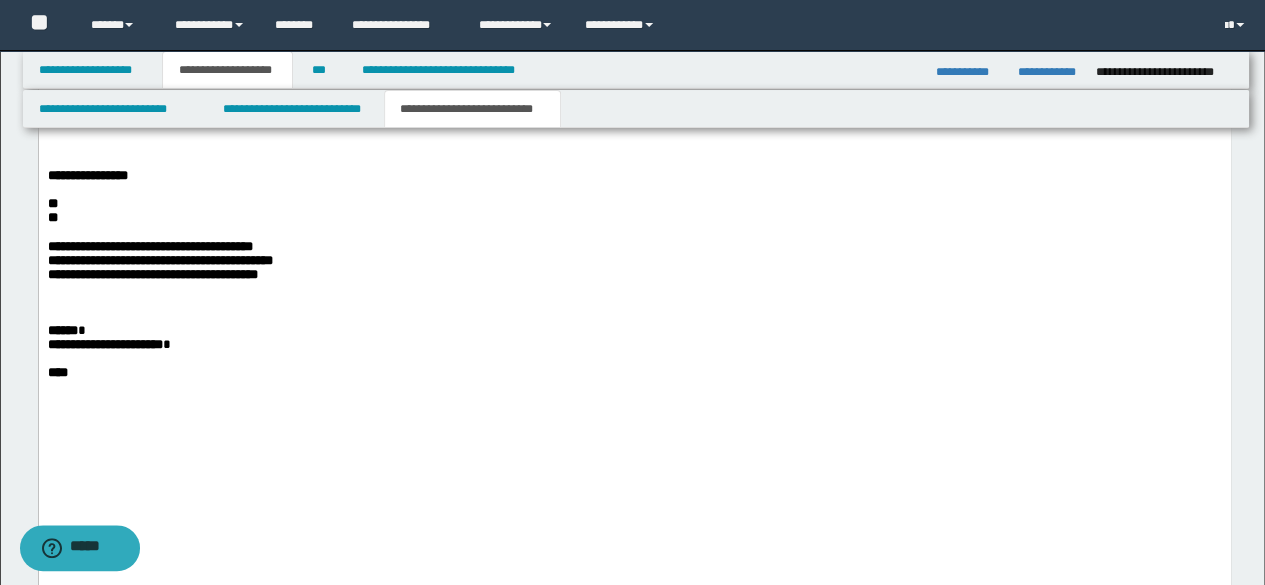 scroll, scrollTop: 1700, scrollLeft: 0, axis: vertical 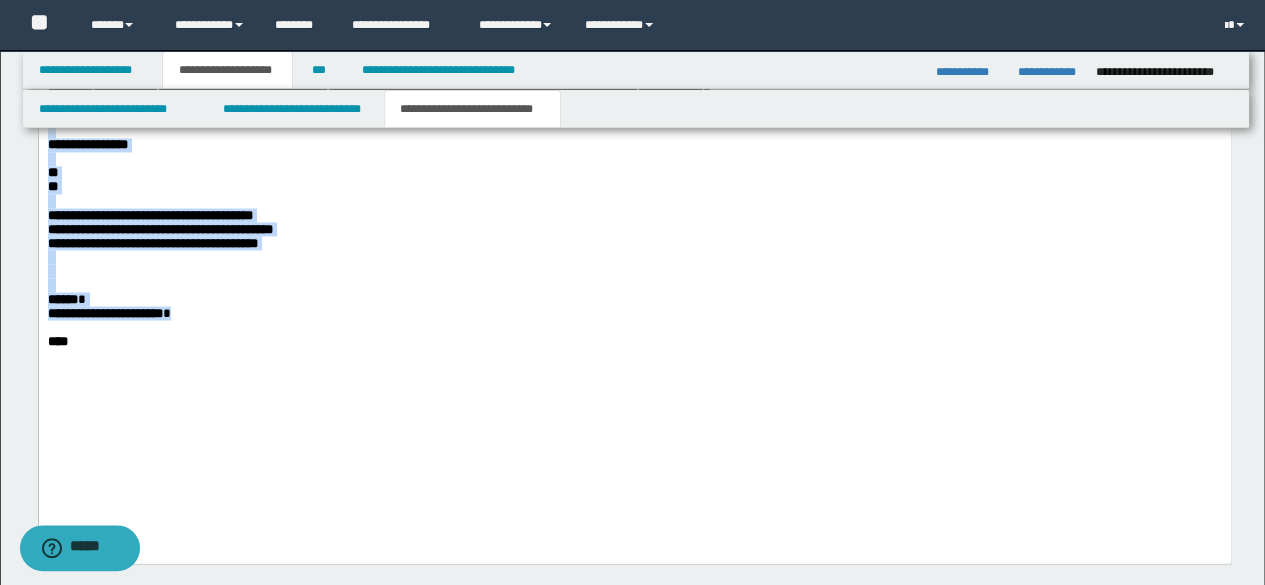 drag, startPoint x: 46, startPoint y: 198, endPoint x: 238, endPoint y: 417, distance: 291.2473 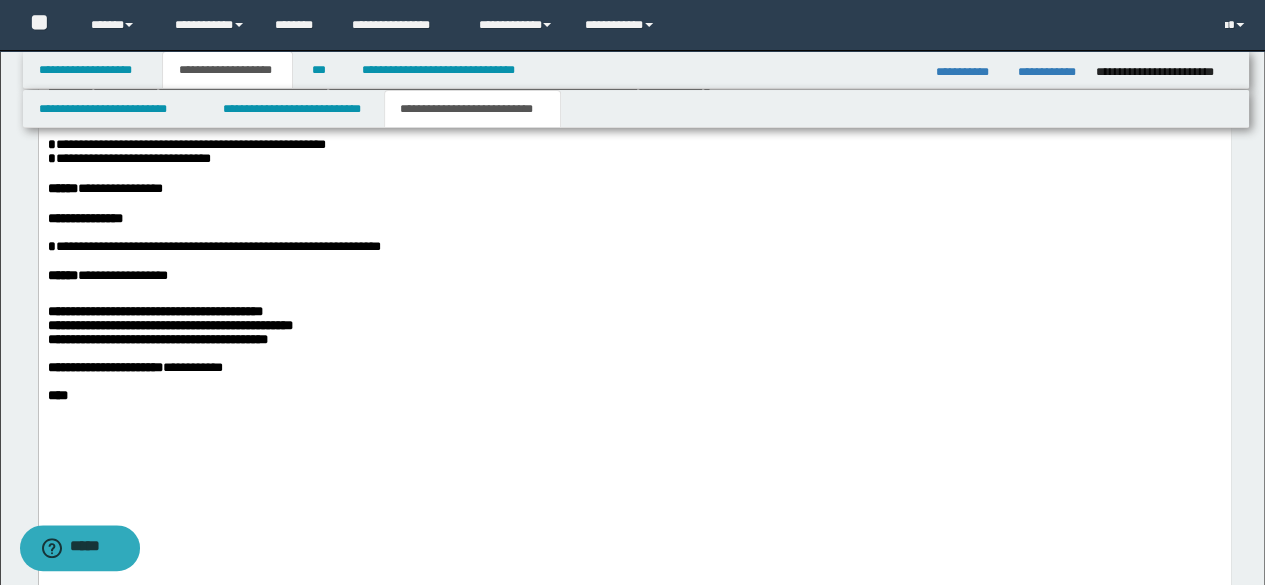 scroll, scrollTop: 1800, scrollLeft: 0, axis: vertical 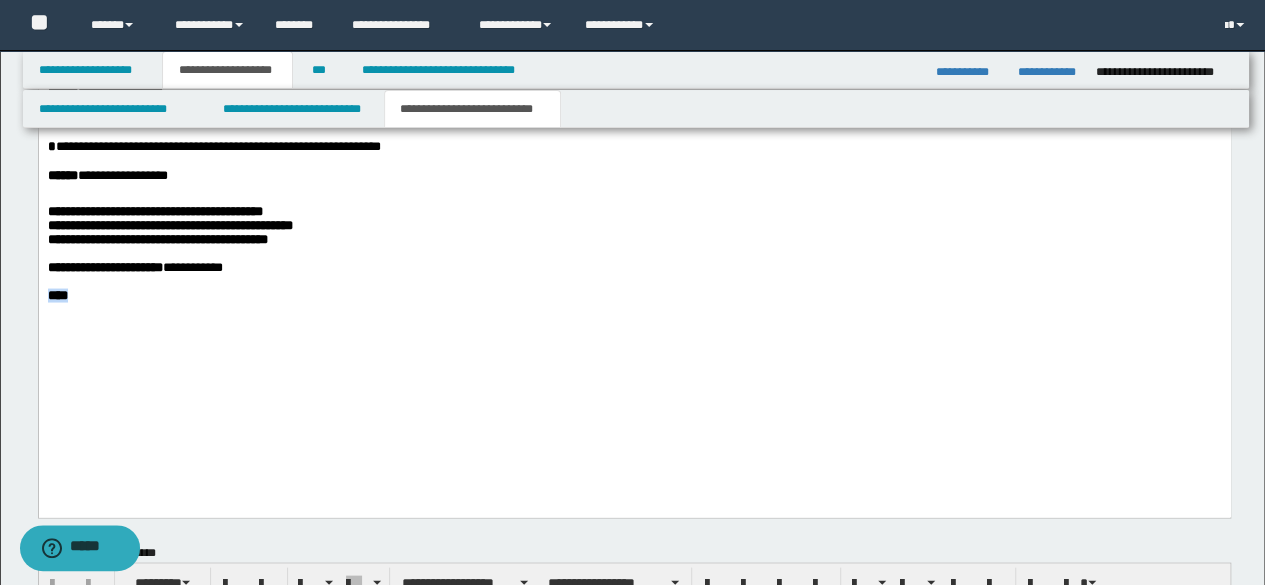 drag, startPoint x: 32, startPoint y: 424, endPoint x: 0, endPoint y: 433, distance: 33.24154 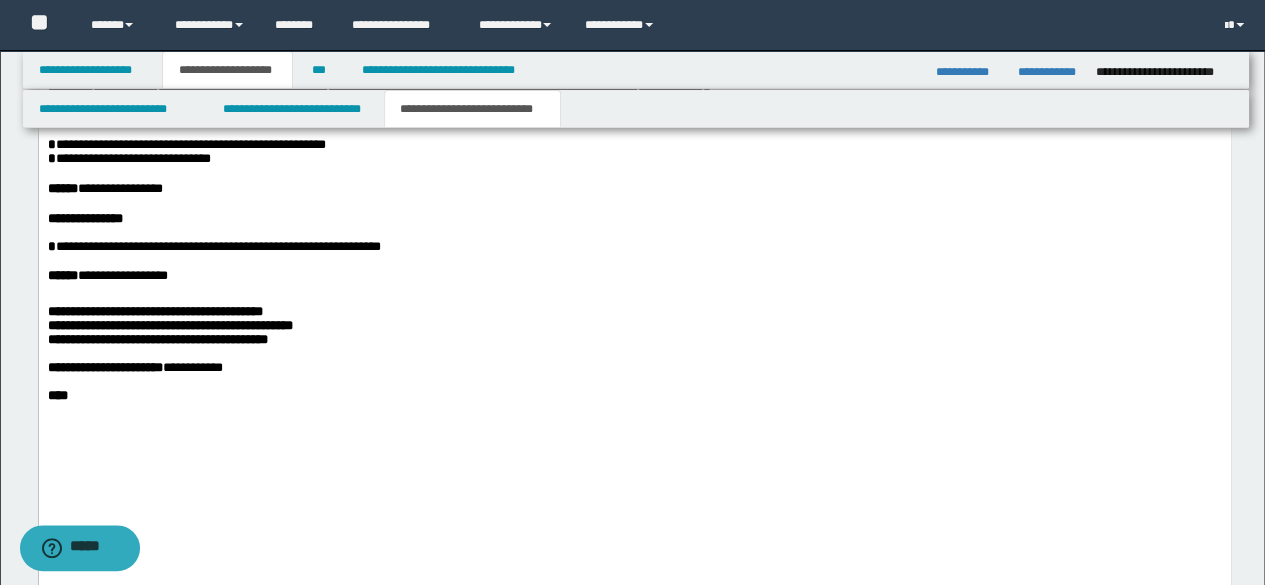 scroll, scrollTop: 1600, scrollLeft: 0, axis: vertical 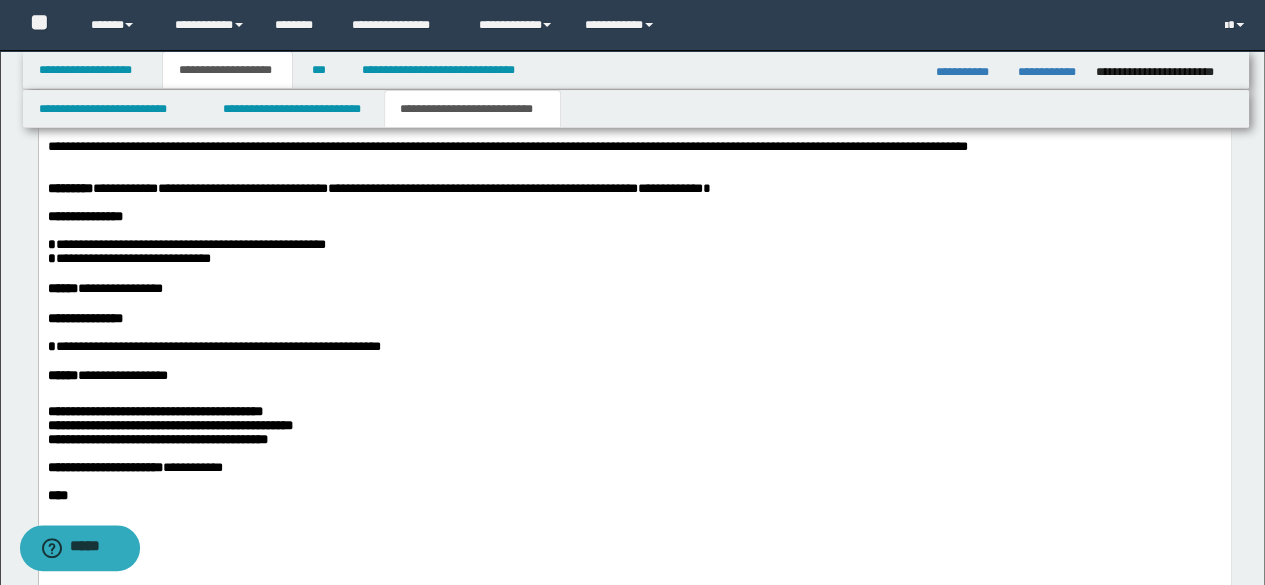 click at bounding box center (634, 175) 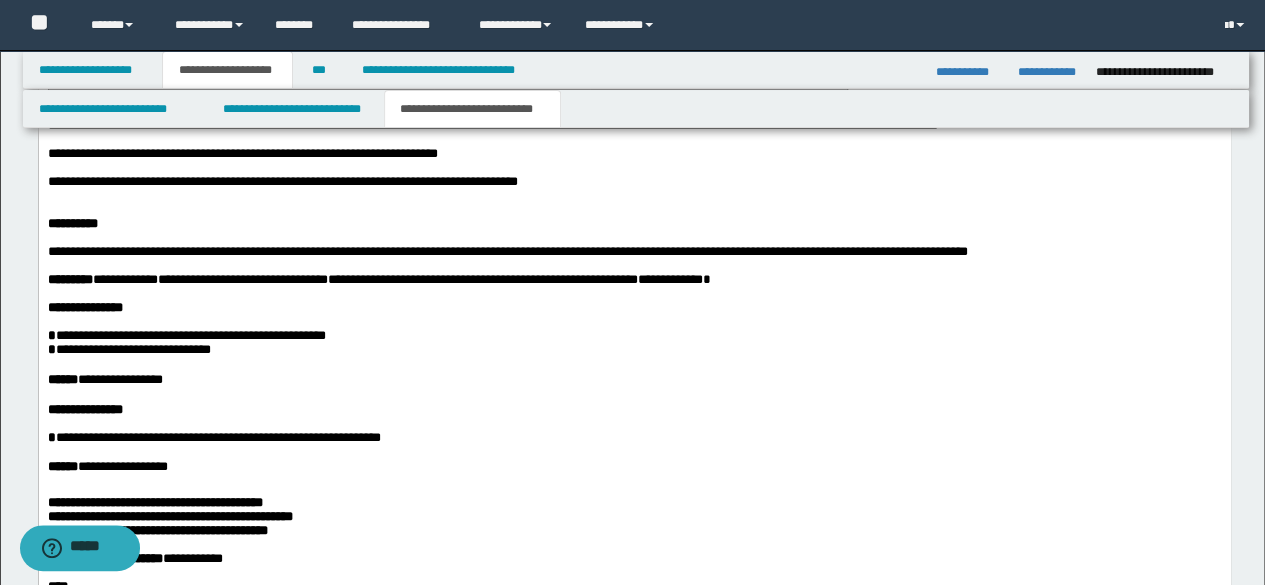 scroll, scrollTop: 1400, scrollLeft: 0, axis: vertical 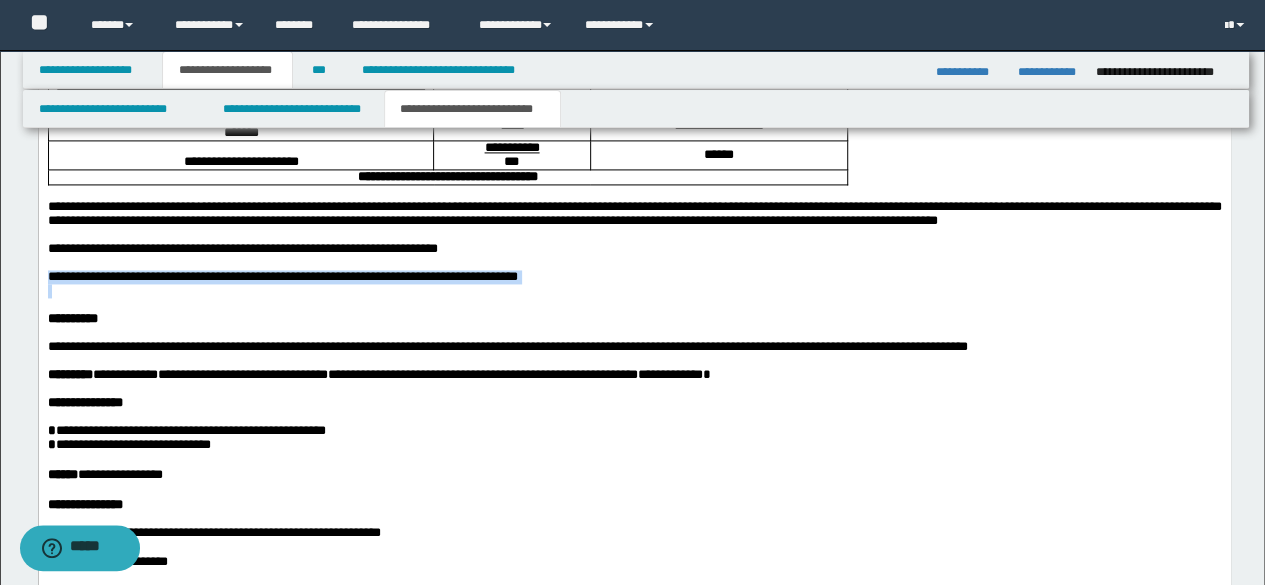 drag, startPoint x: 46, startPoint y: 341, endPoint x: 54, endPoint y: 358, distance: 18.788294 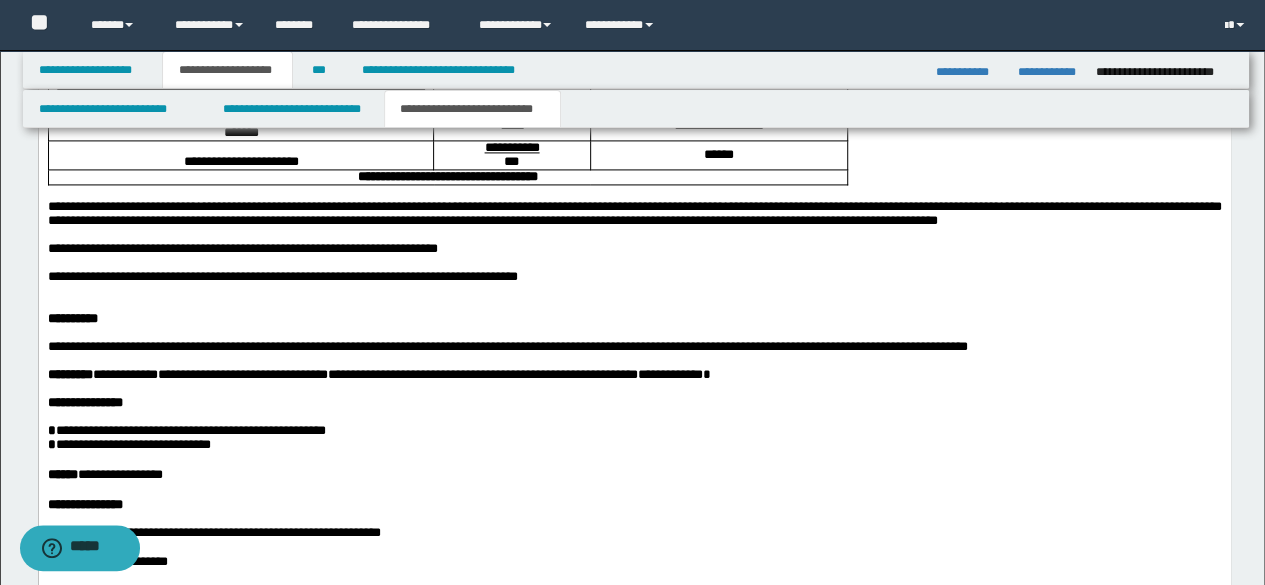 click on "**********" at bounding box center [282, 276] 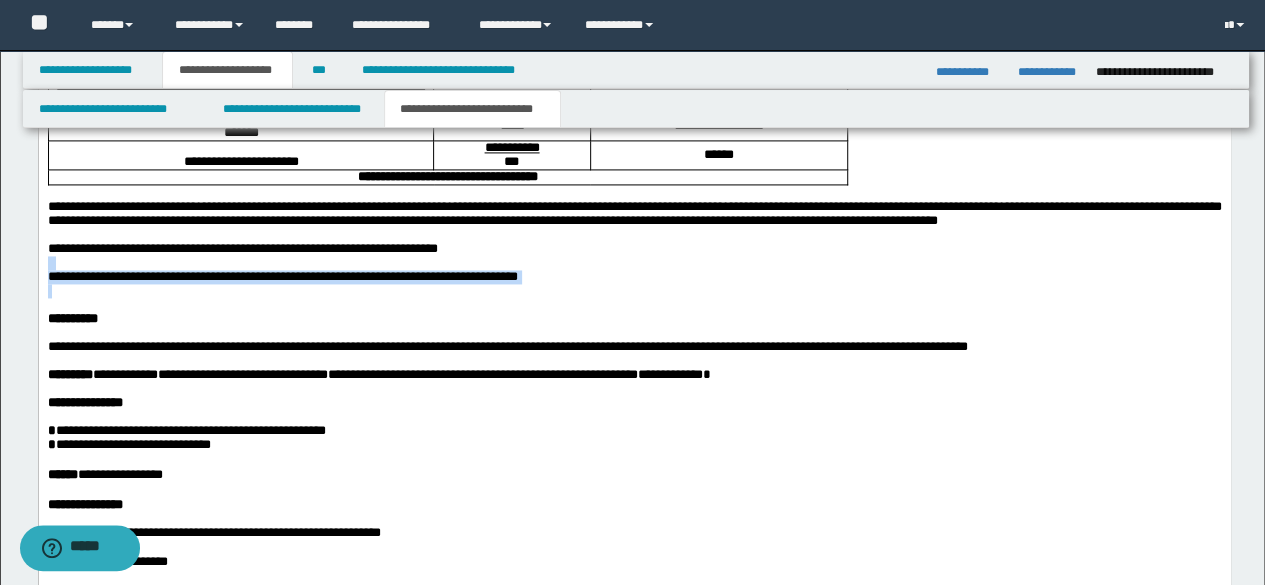 drag, startPoint x: 48, startPoint y: 336, endPoint x: 60, endPoint y: 364, distance: 30.463093 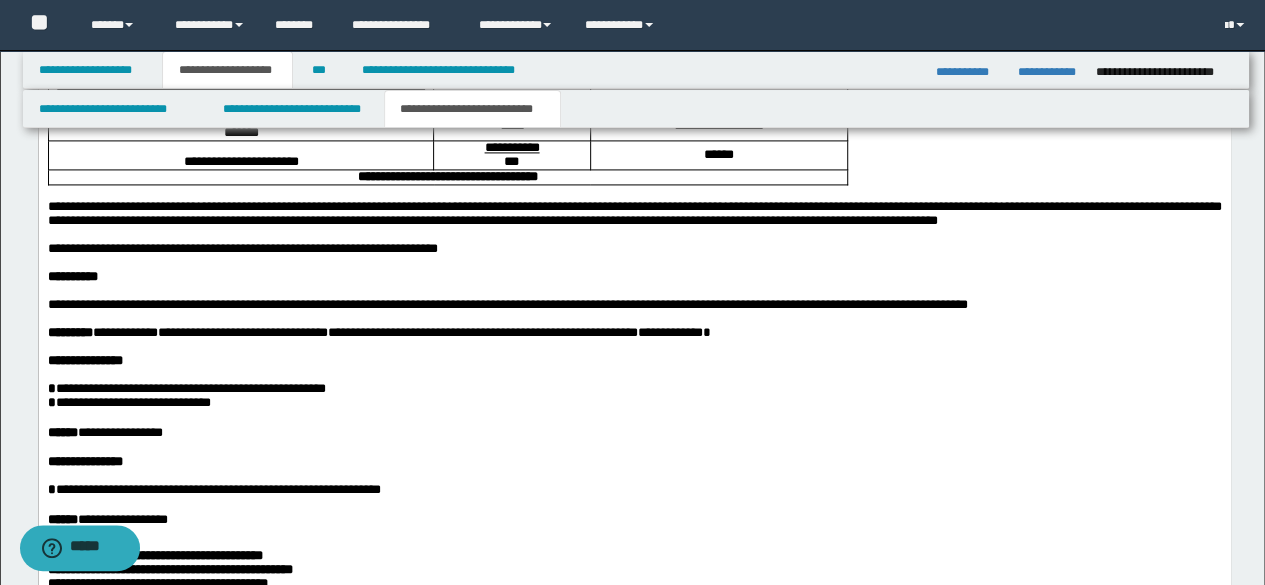 scroll, scrollTop: 1600, scrollLeft: 0, axis: vertical 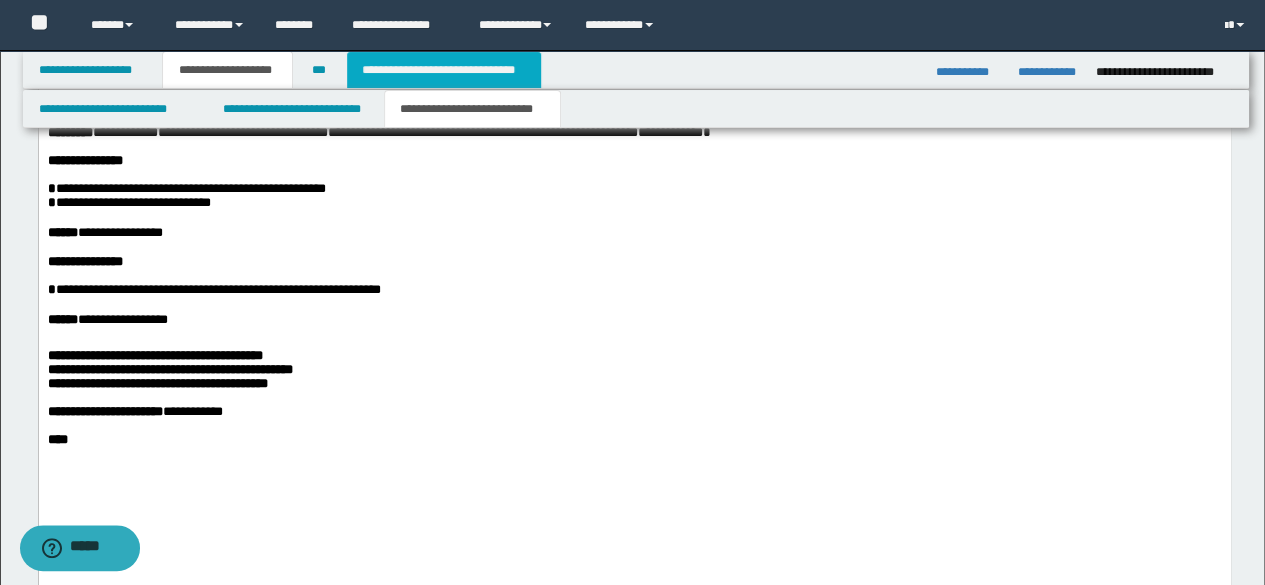 click on "**********" at bounding box center (444, 70) 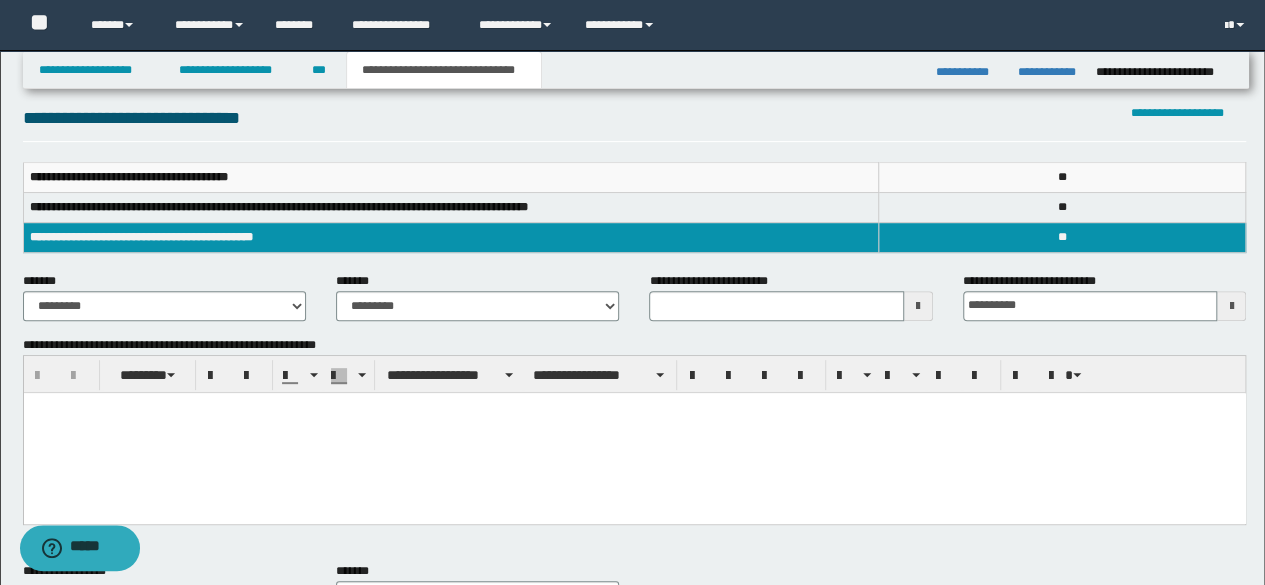 scroll, scrollTop: 300, scrollLeft: 0, axis: vertical 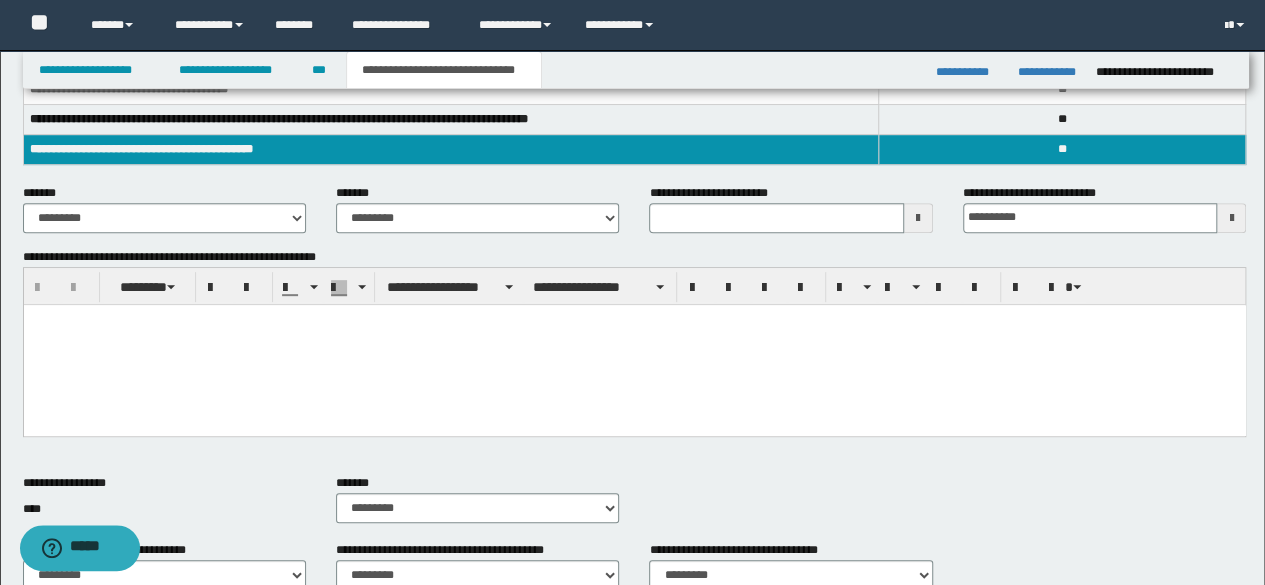 drag, startPoint x: 356, startPoint y: 309, endPoint x: 349, endPoint y: 334, distance: 25.96151 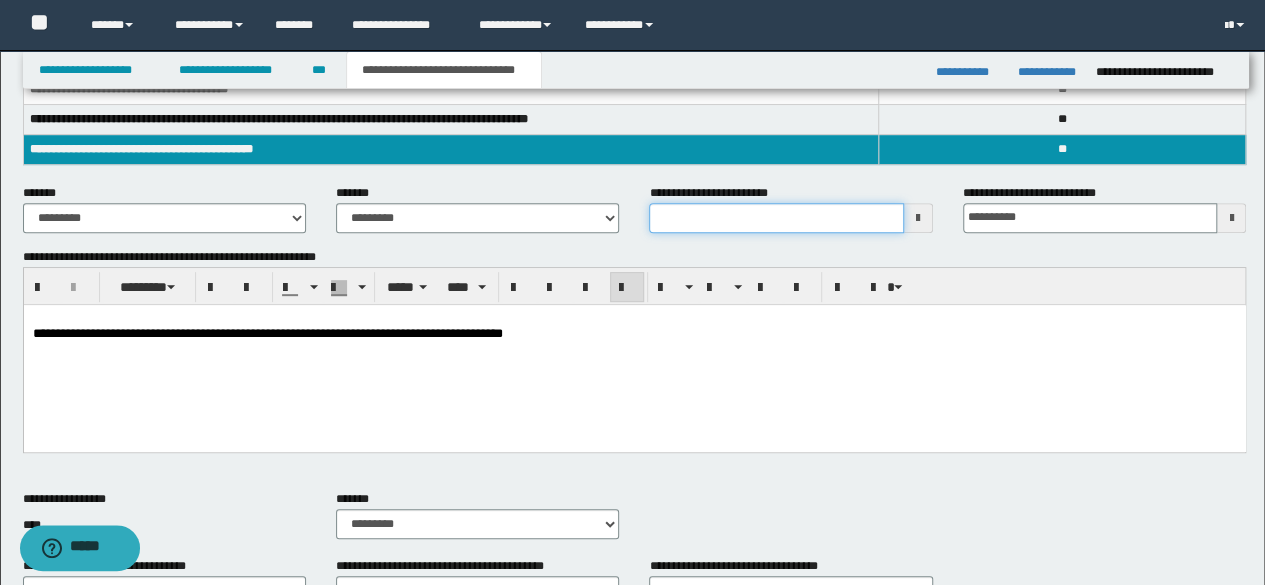 click on "**********" at bounding box center (776, 218) 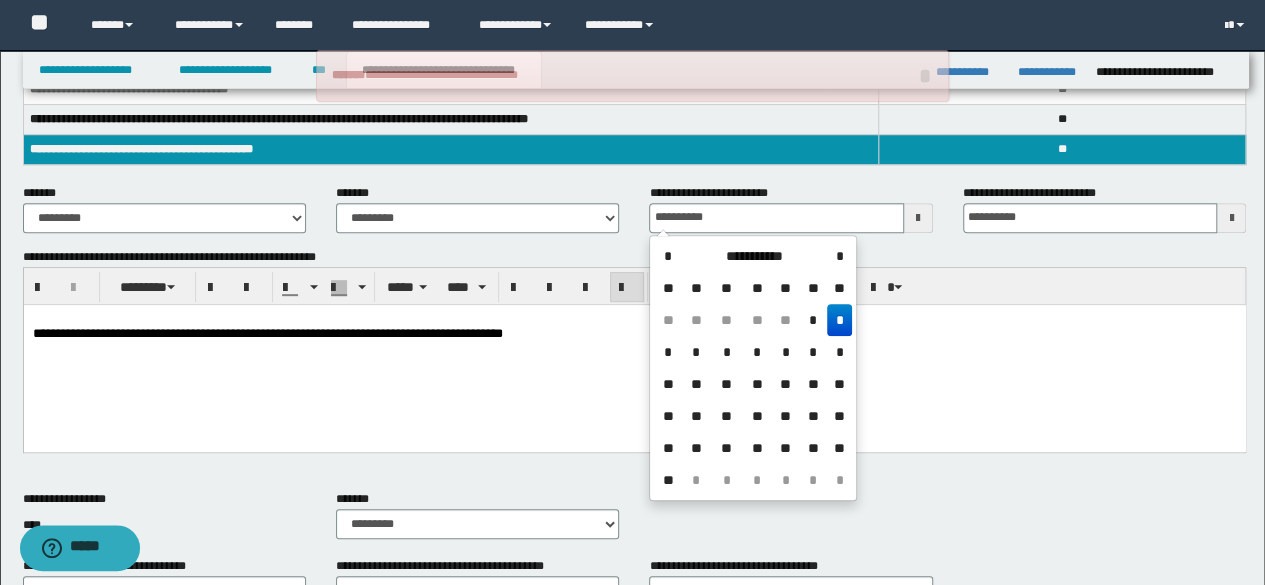type on "**********" 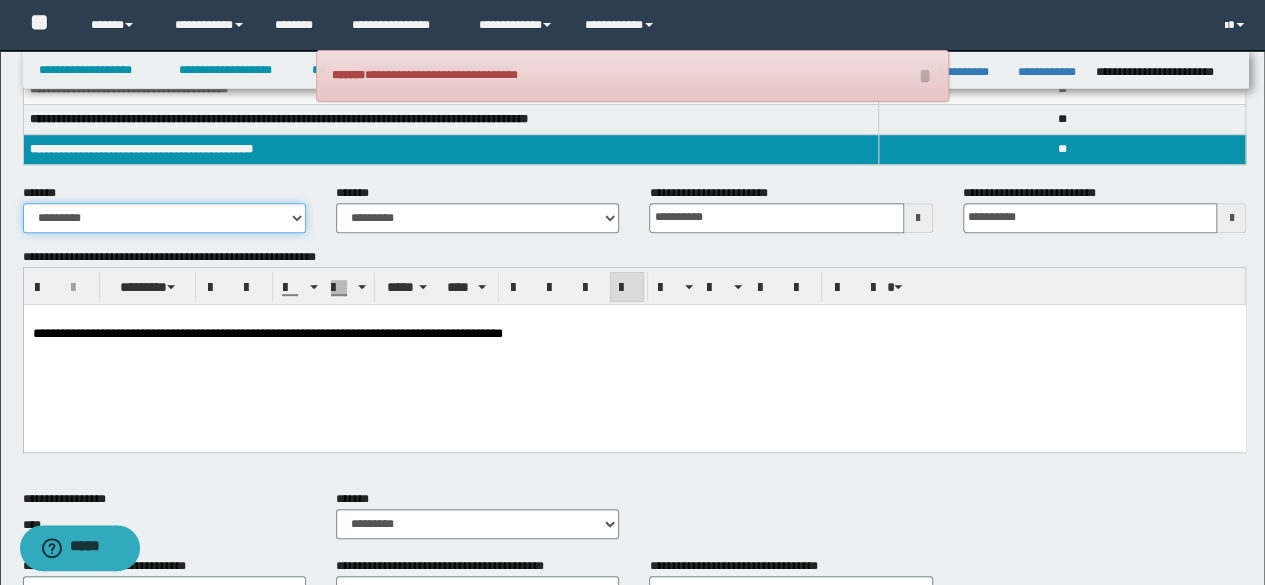 click on "**********" at bounding box center [164, 218] 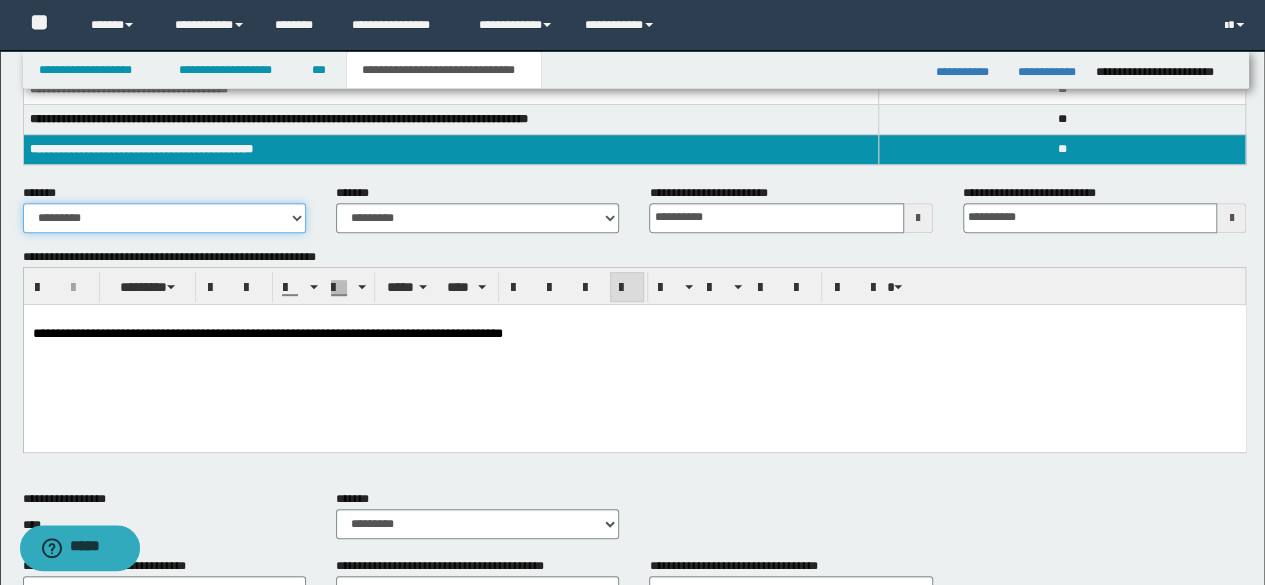 select on "*" 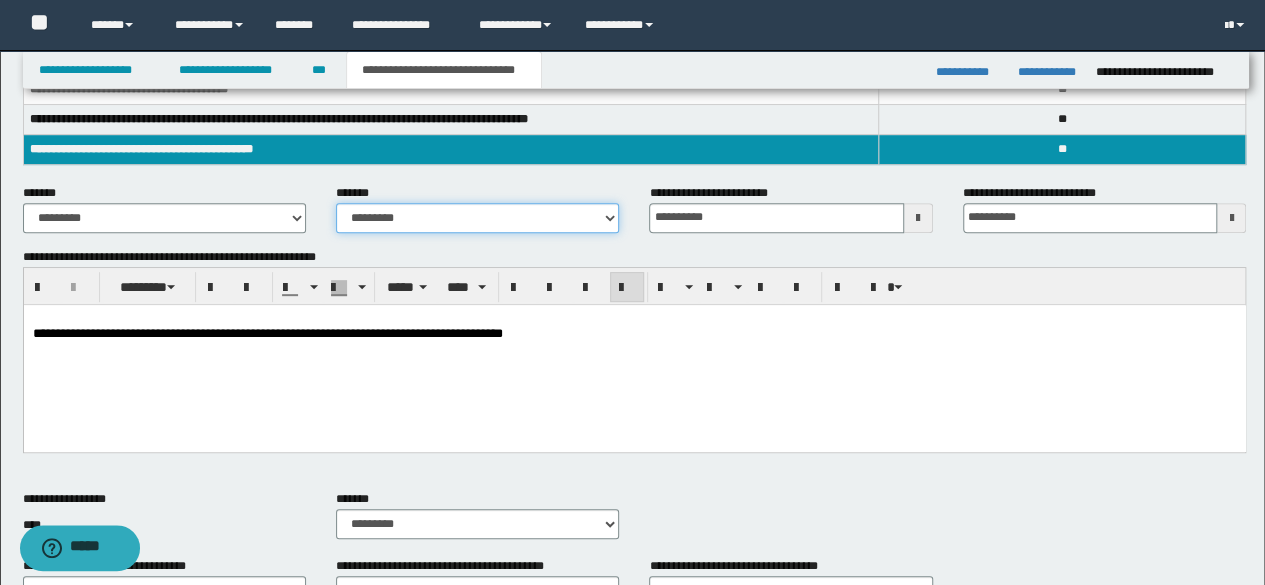 click on "**********" at bounding box center (477, 218) 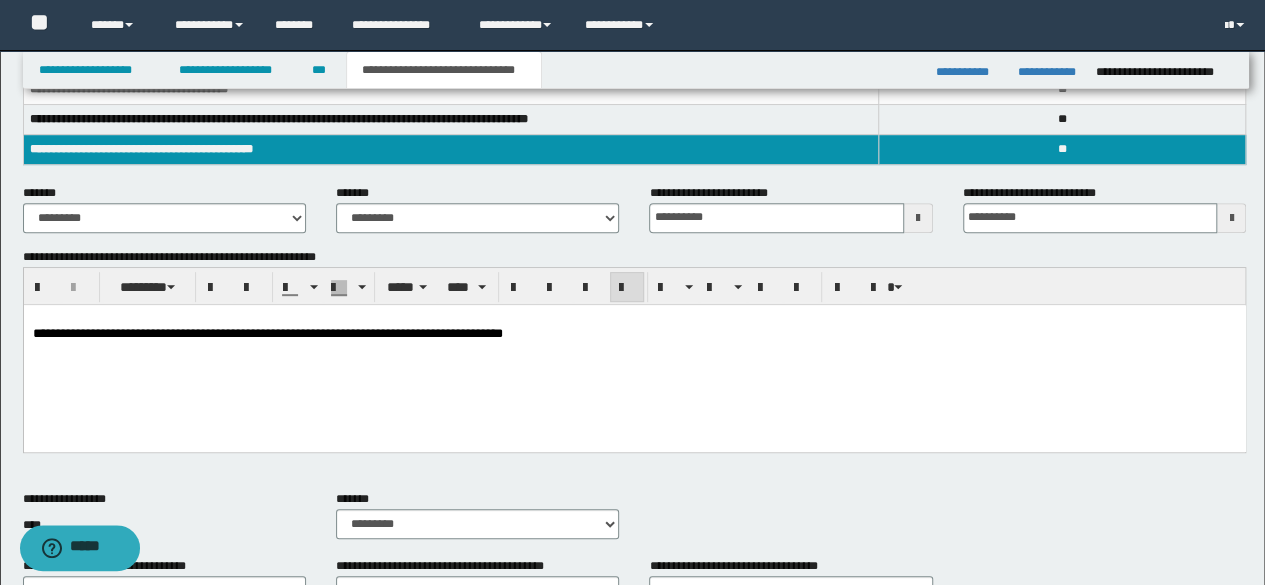 click on "**********" at bounding box center (634, 351) 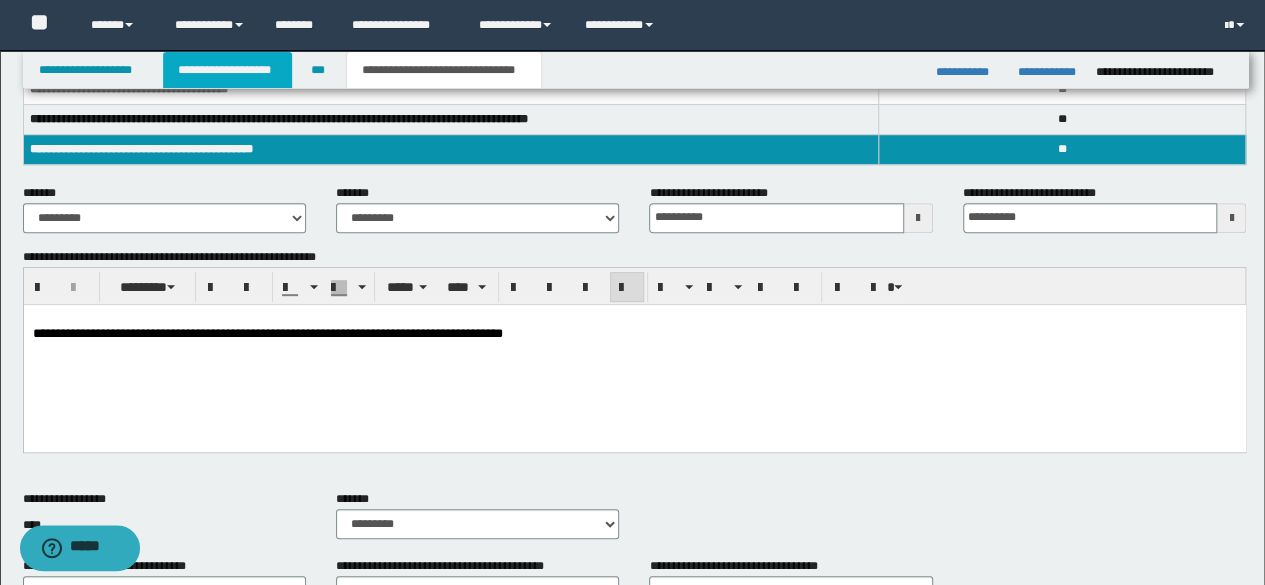 click on "**********" at bounding box center (227, 70) 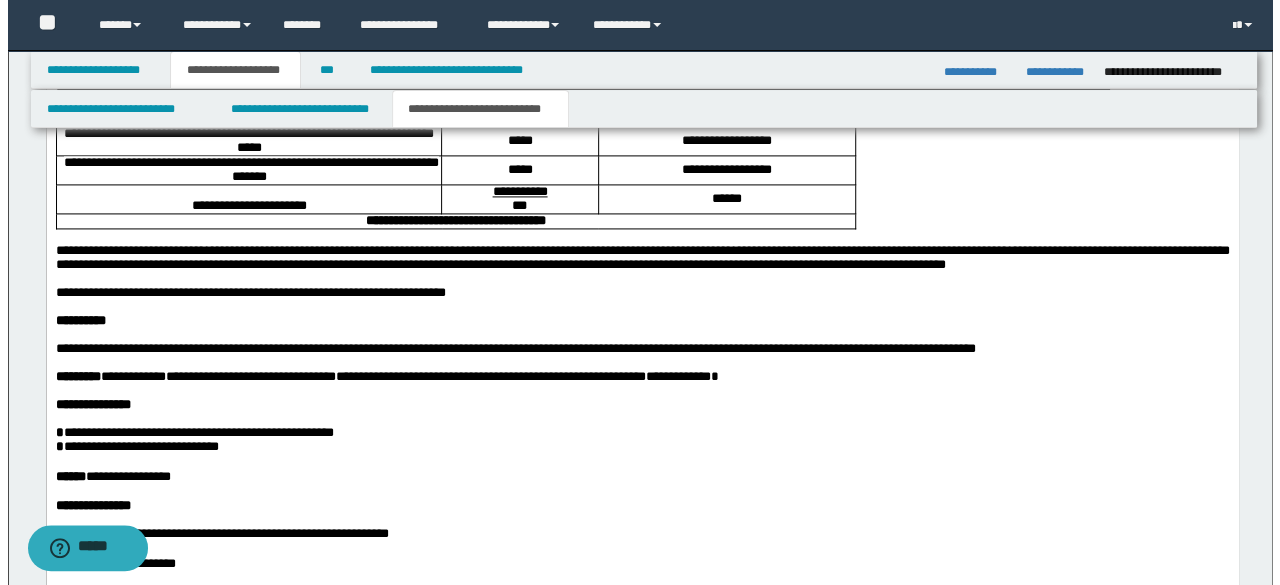 scroll, scrollTop: 1430, scrollLeft: 0, axis: vertical 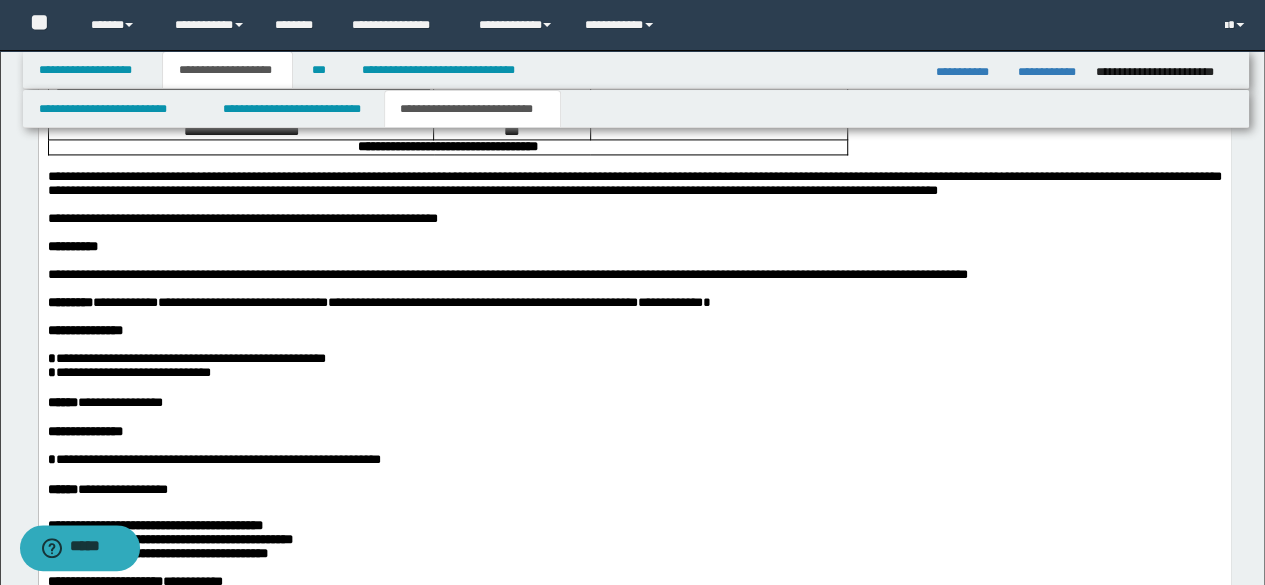 click at bounding box center (634, 233) 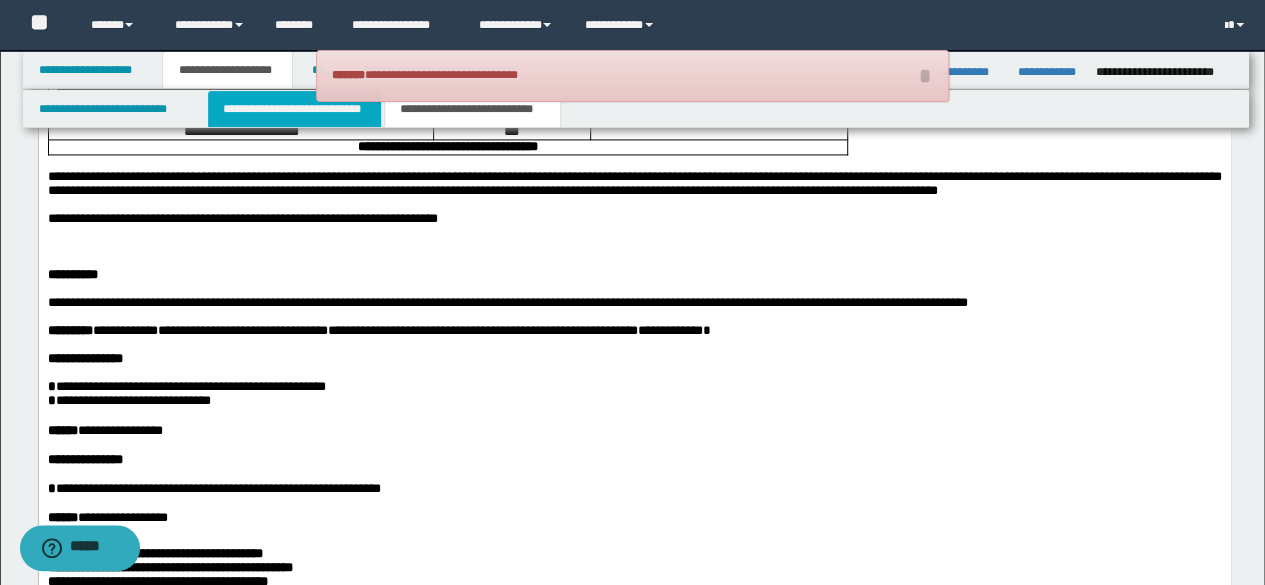 click on "**********" at bounding box center (294, 109) 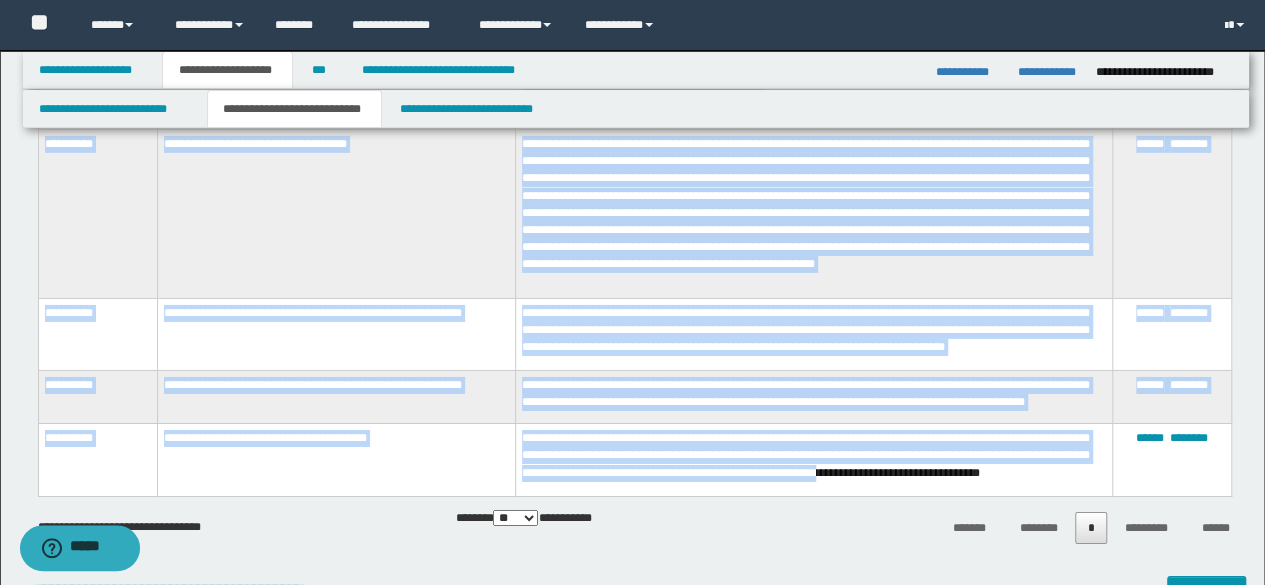 scroll, scrollTop: 3530, scrollLeft: 0, axis: vertical 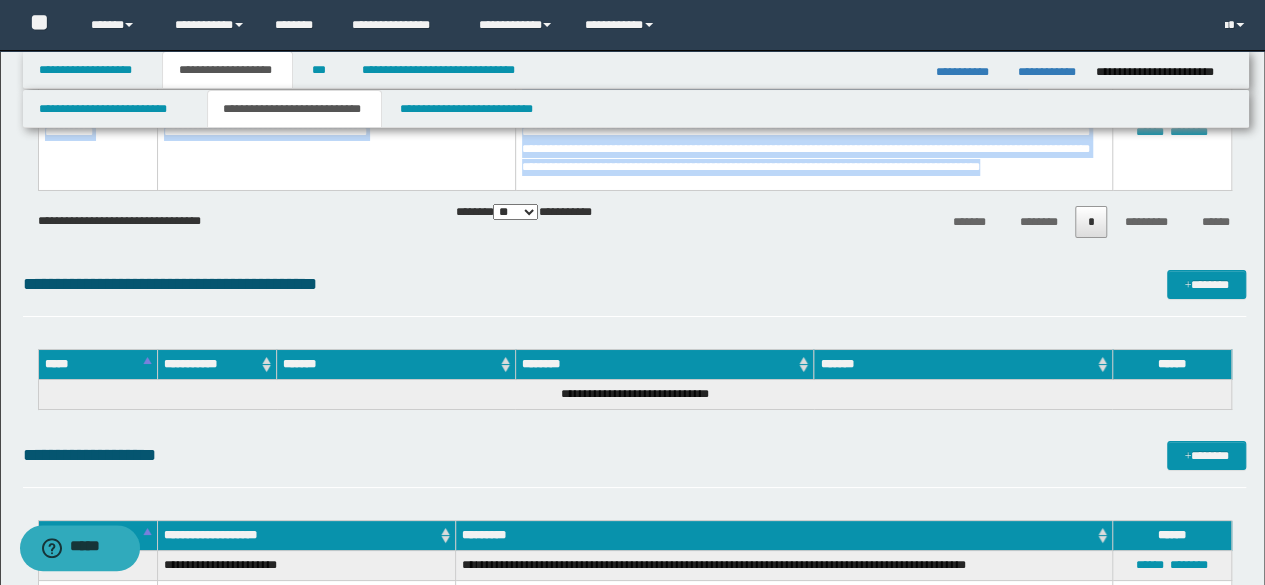 drag, startPoint x: 44, startPoint y: 252, endPoint x: 1095, endPoint y: 181, distance: 1053.3955 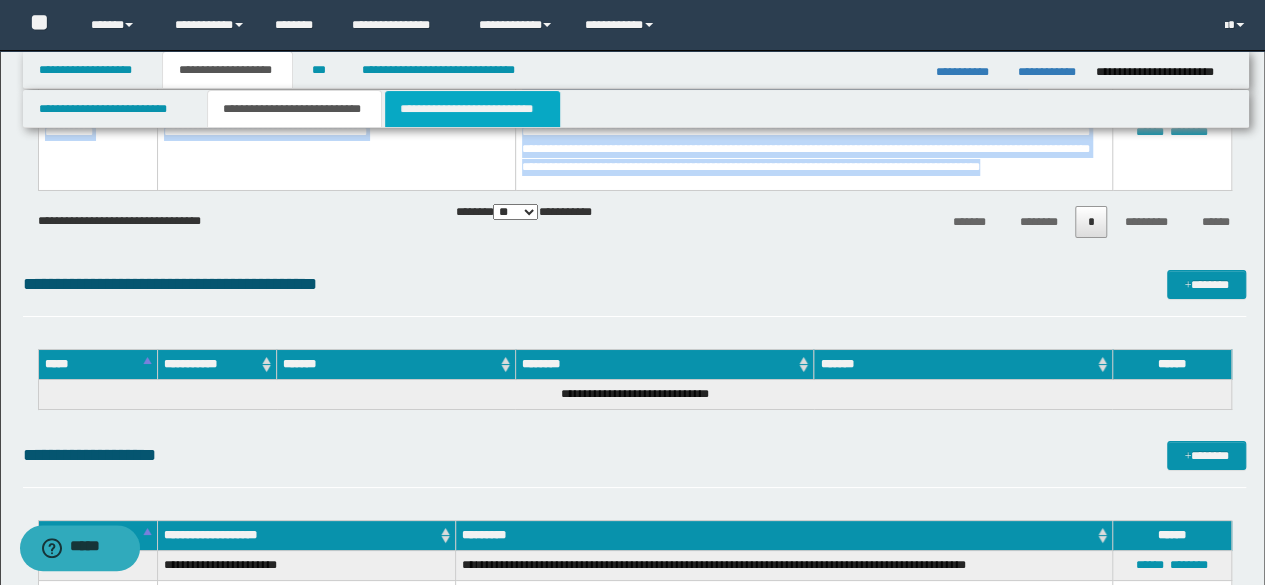 click on "**********" at bounding box center (472, 109) 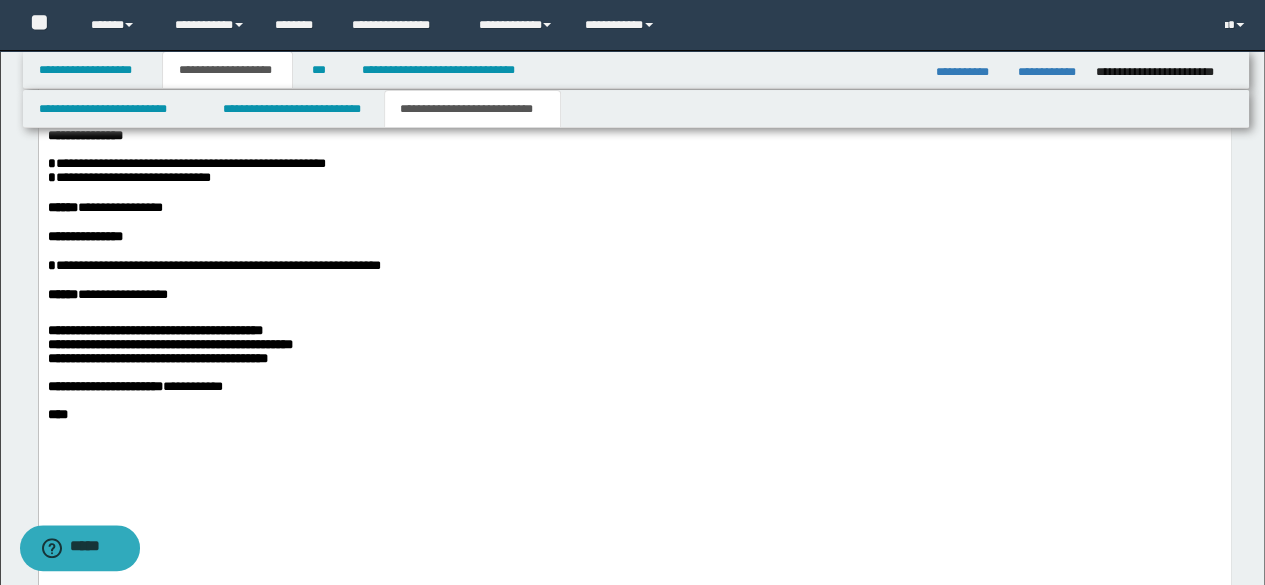 scroll, scrollTop: 1453, scrollLeft: 0, axis: vertical 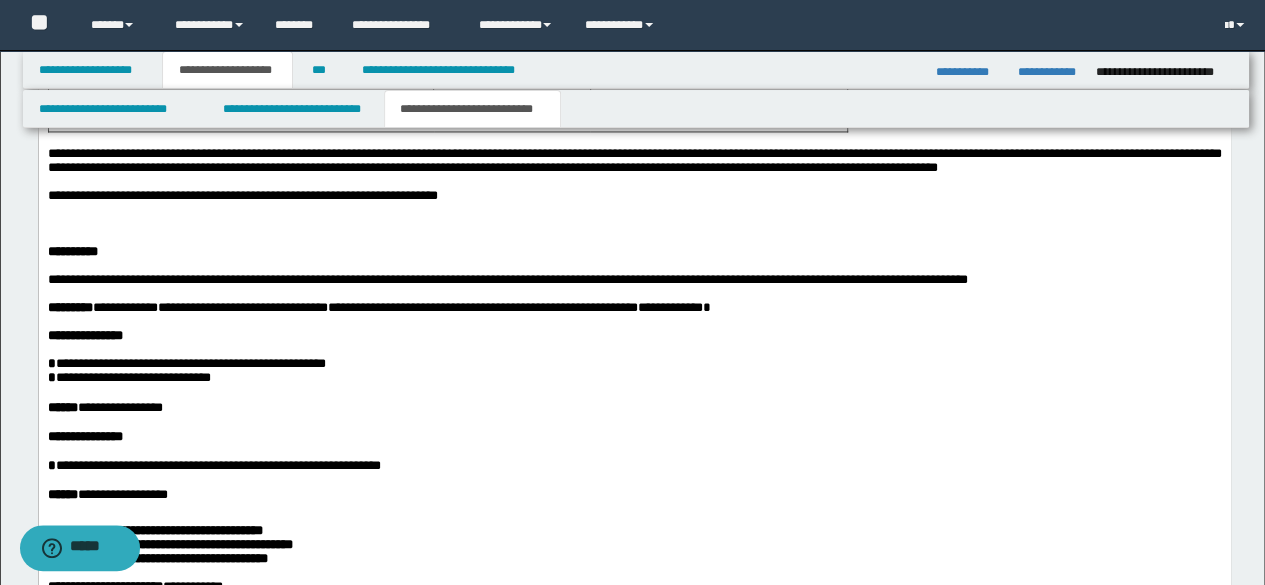click at bounding box center (634, 224) 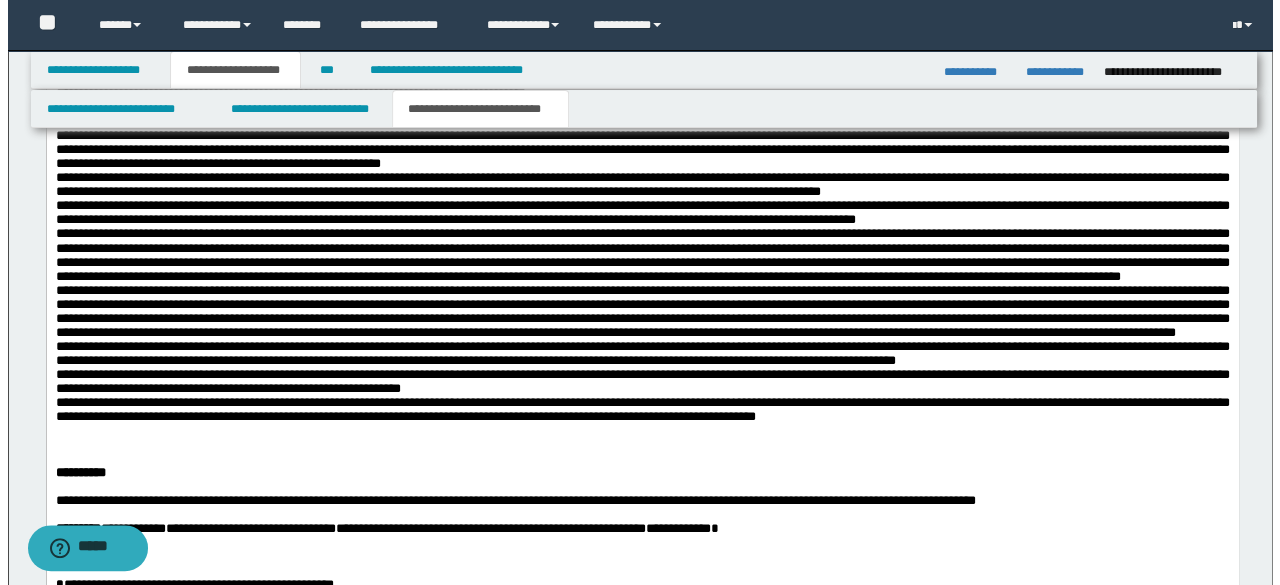 scroll, scrollTop: 1953, scrollLeft: 0, axis: vertical 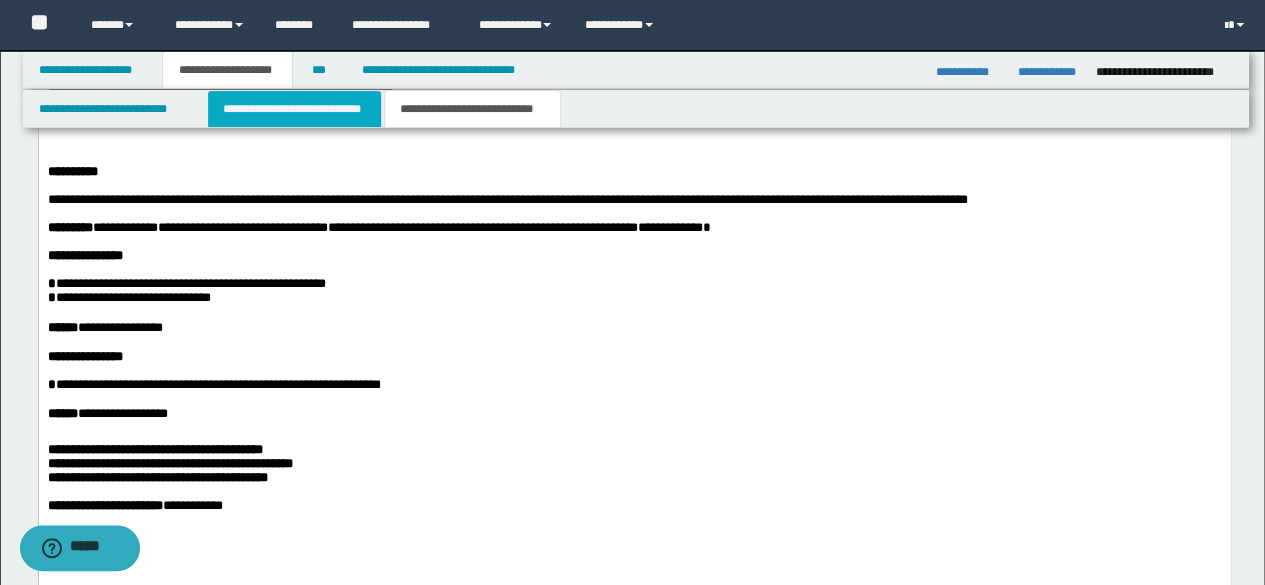 click on "**********" at bounding box center (294, 109) 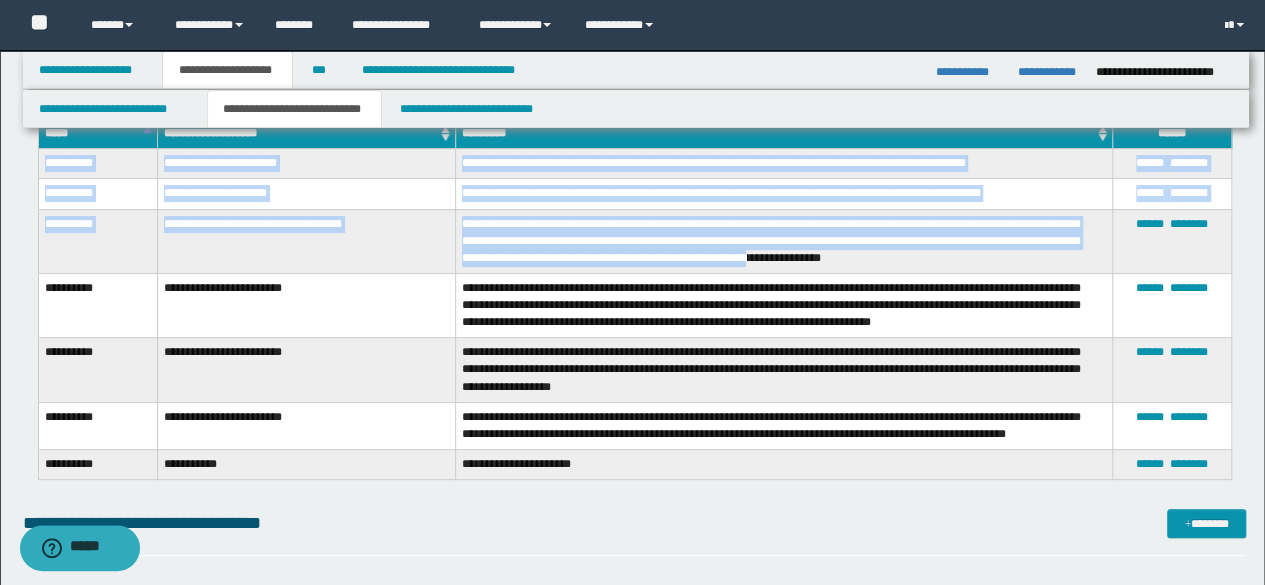 scroll, scrollTop: 4053, scrollLeft: 0, axis: vertical 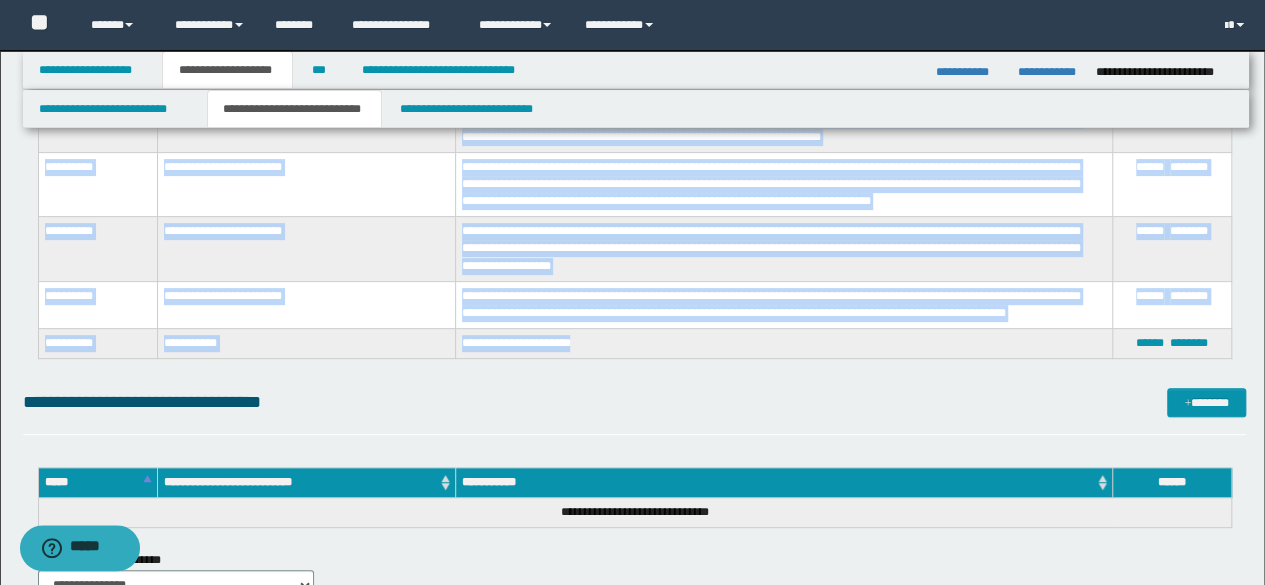 drag, startPoint x: 44, startPoint y: 236, endPoint x: 661, endPoint y: 335, distance: 624.89197 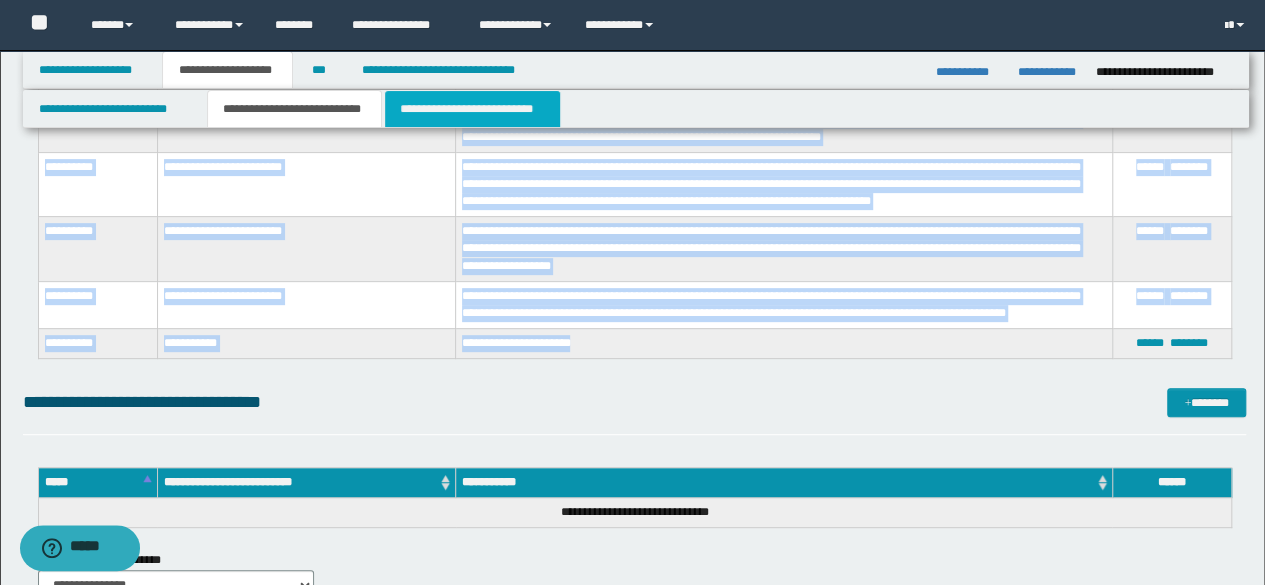 drag, startPoint x: 449, startPoint y: 111, endPoint x: 479, endPoint y: 1465, distance: 1354.3323 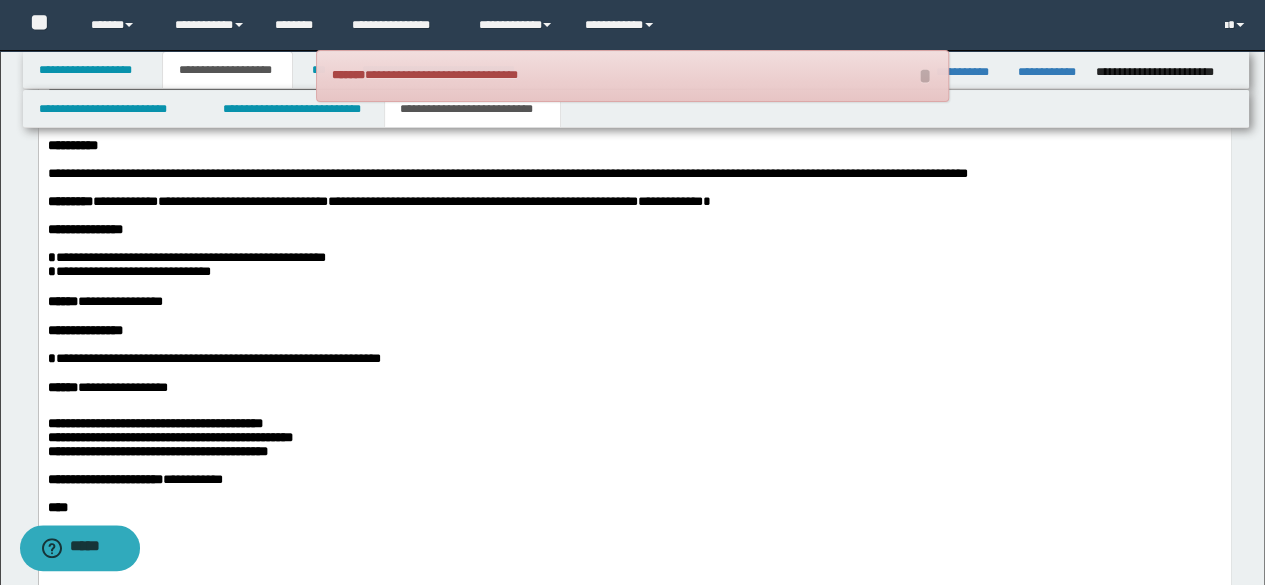 scroll, scrollTop: 1890, scrollLeft: 0, axis: vertical 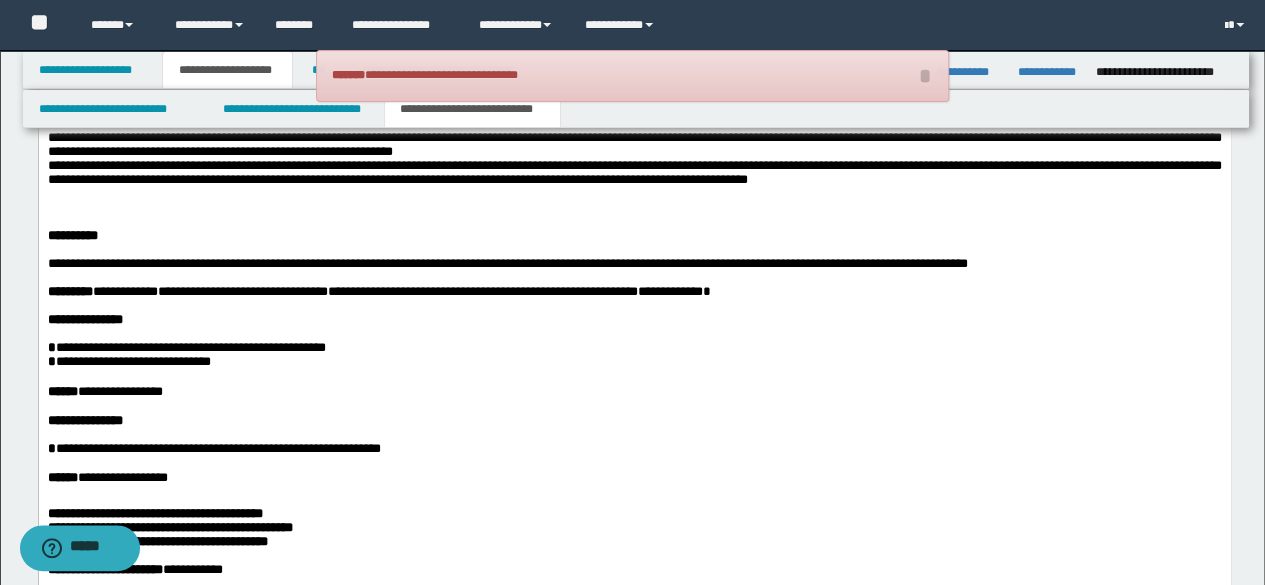 click at bounding box center (634, 207) 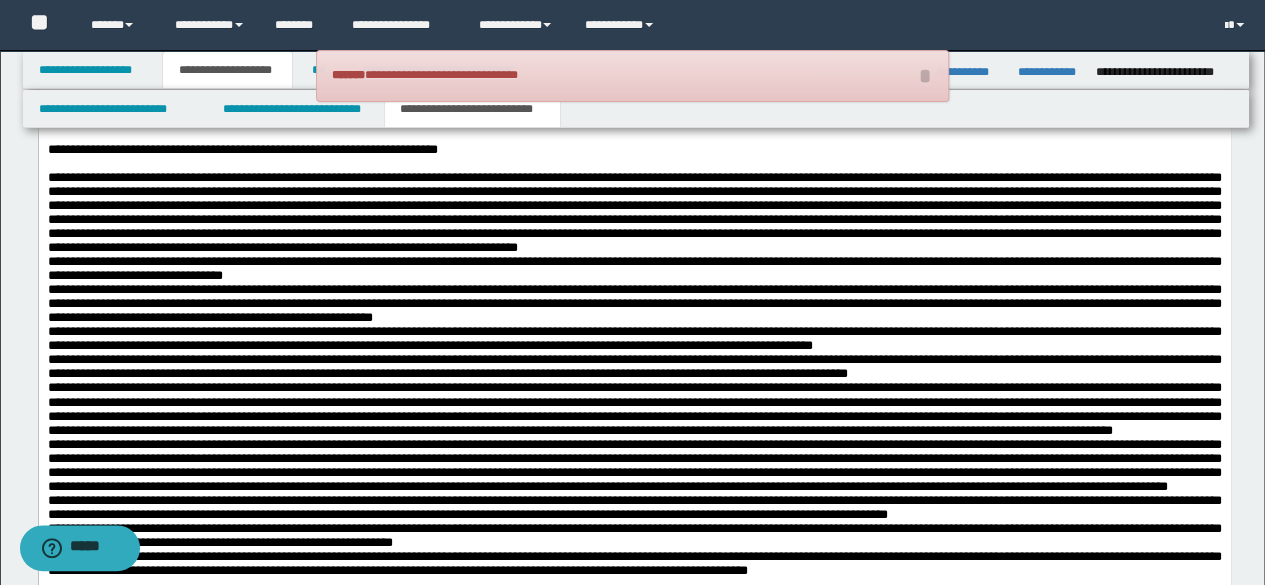 scroll, scrollTop: 1390, scrollLeft: 0, axis: vertical 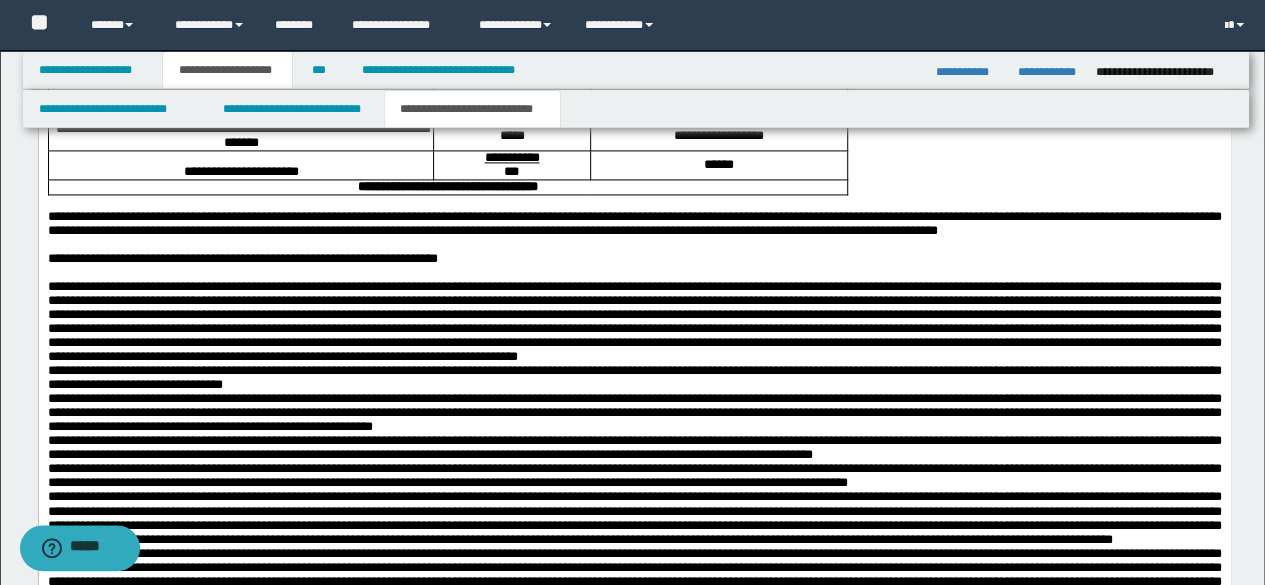 click at bounding box center [634, 245] 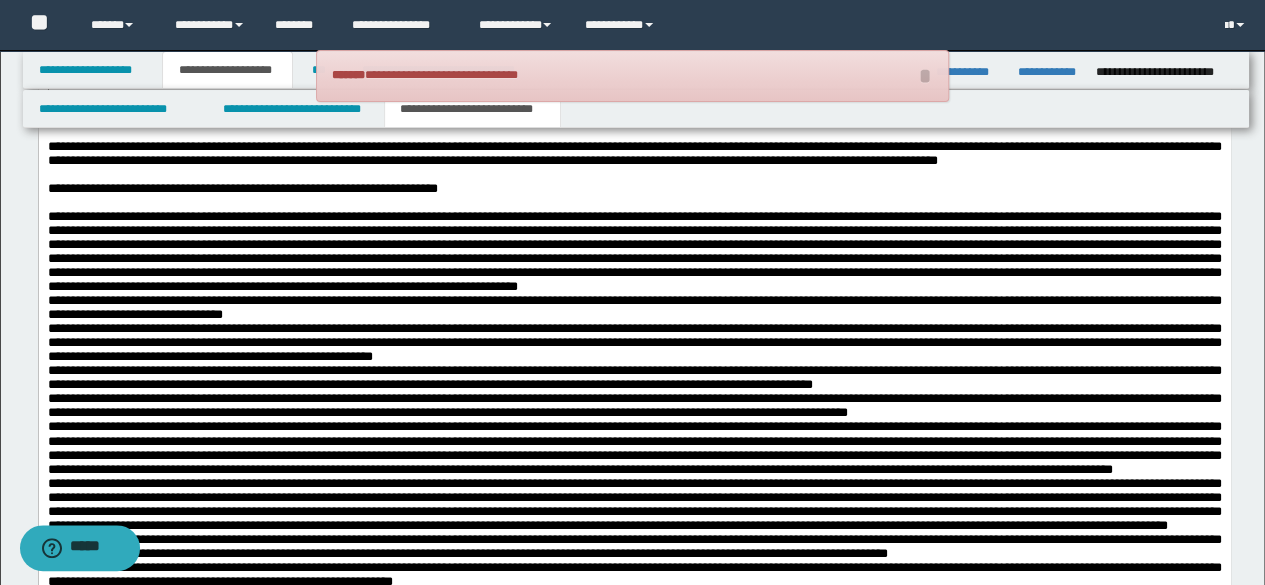 scroll, scrollTop: 1490, scrollLeft: 0, axis: vertical 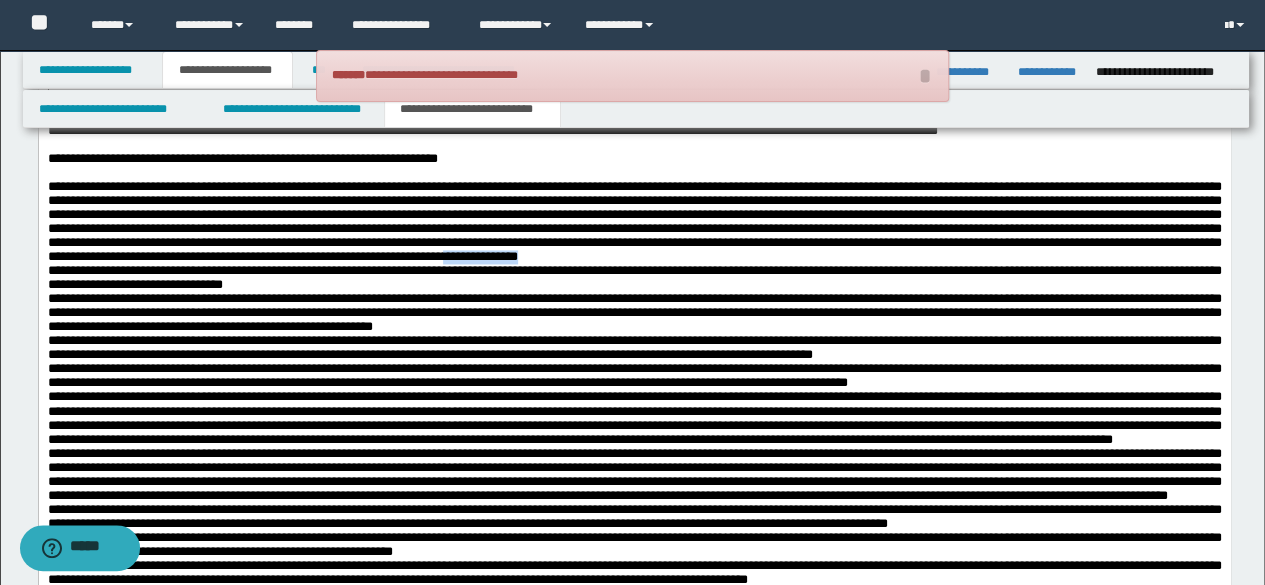 drag, startPoint x: 521, startPoint y: 349, endPoint x: 630, endPoint y: 352, distance: 109.041275 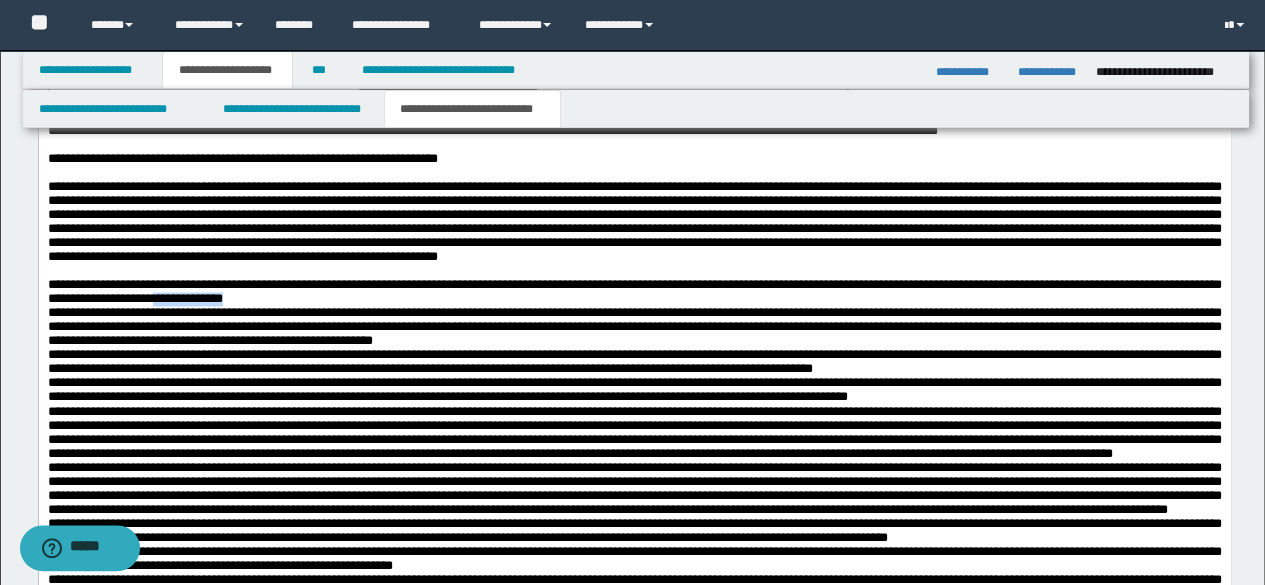 drag, startPoint x: 419, startPoint y: 394, endPoint x: 533, endPoint y: 394, distance: 114 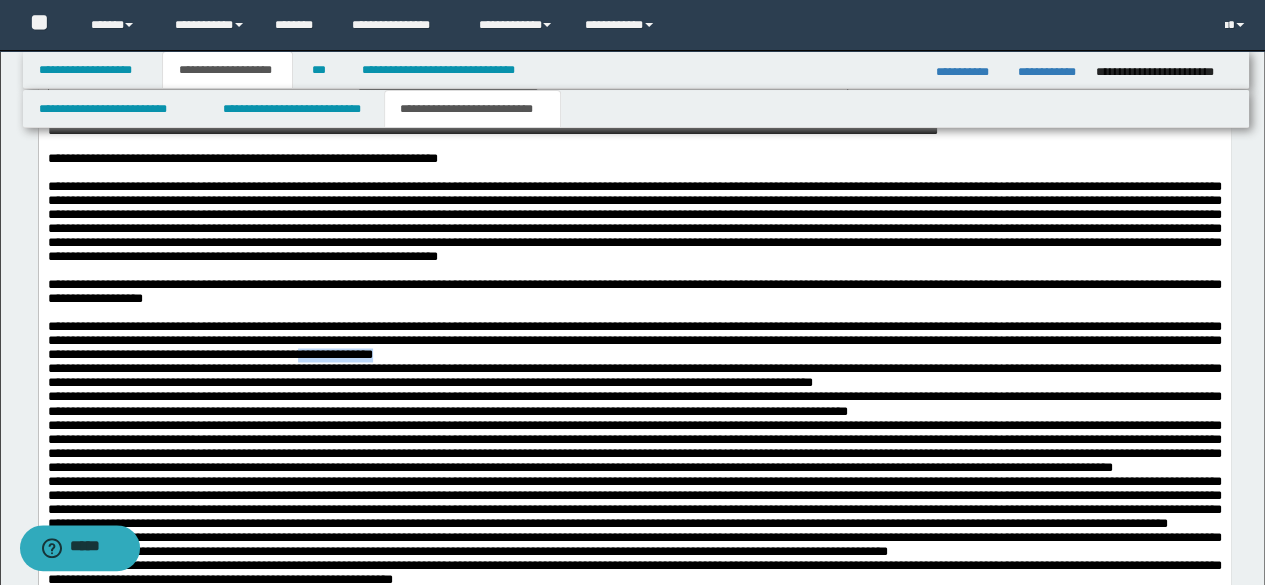 drag, startPoint x: 831, startPoint y: 456, endPoint x: 985, endPoint y: 457, distance: 154.00325 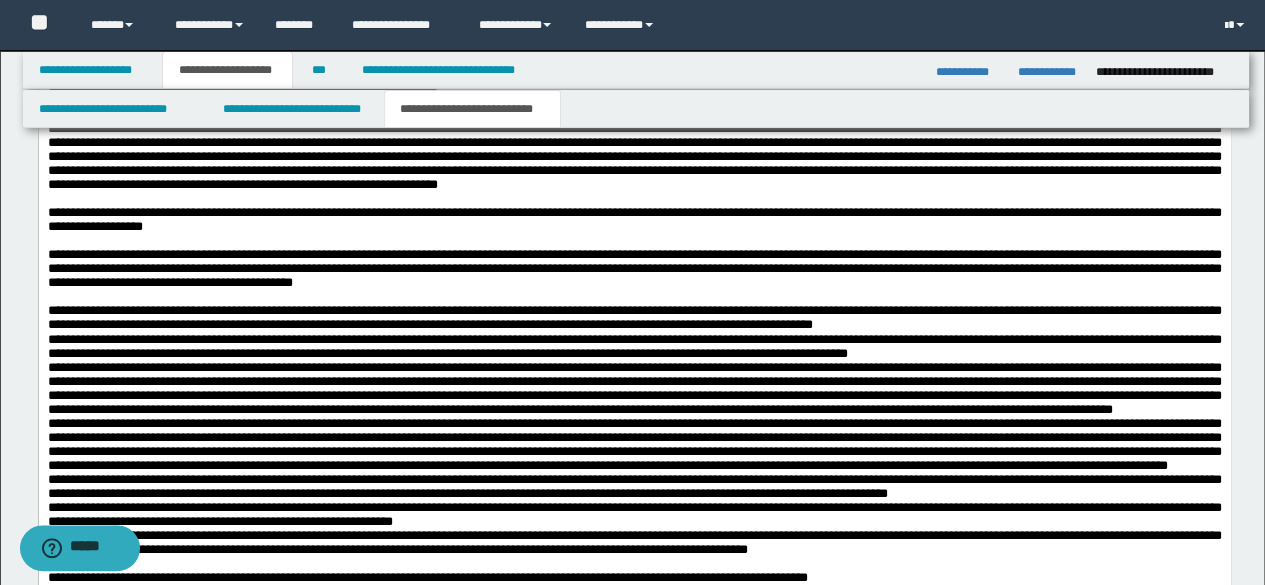 scroll, scrollTop: 1590, scrollLeft: 0, axis: vertical 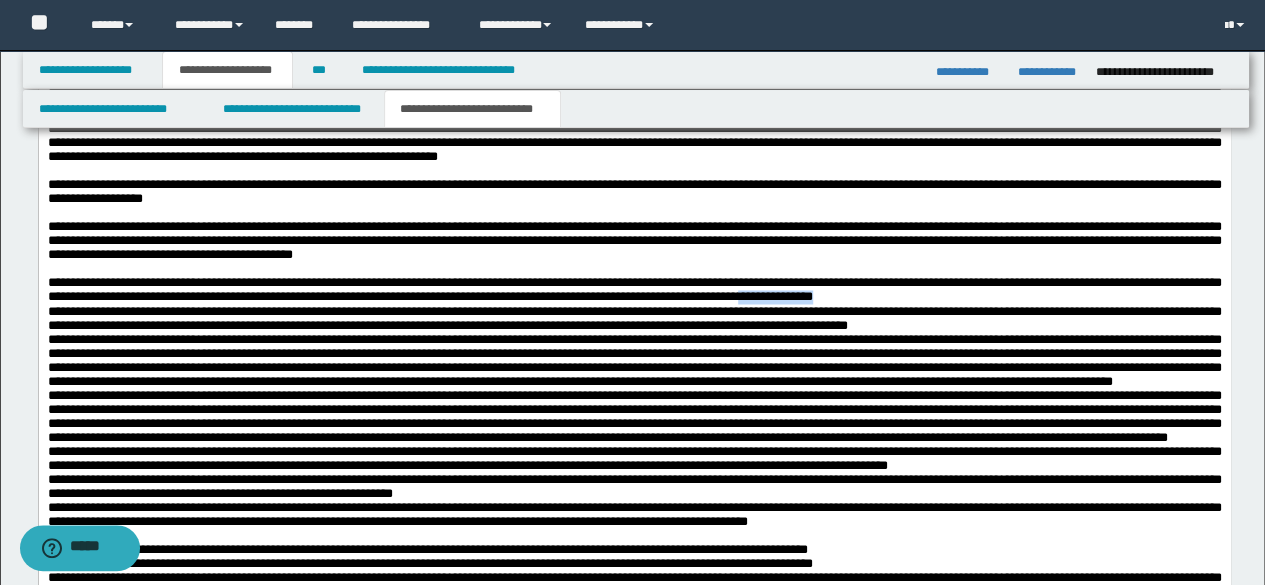 drag, startPoint x: 1132, startPoint y: 402, endPoint x: 1249, endPoint y: 409, distance: 117.20921 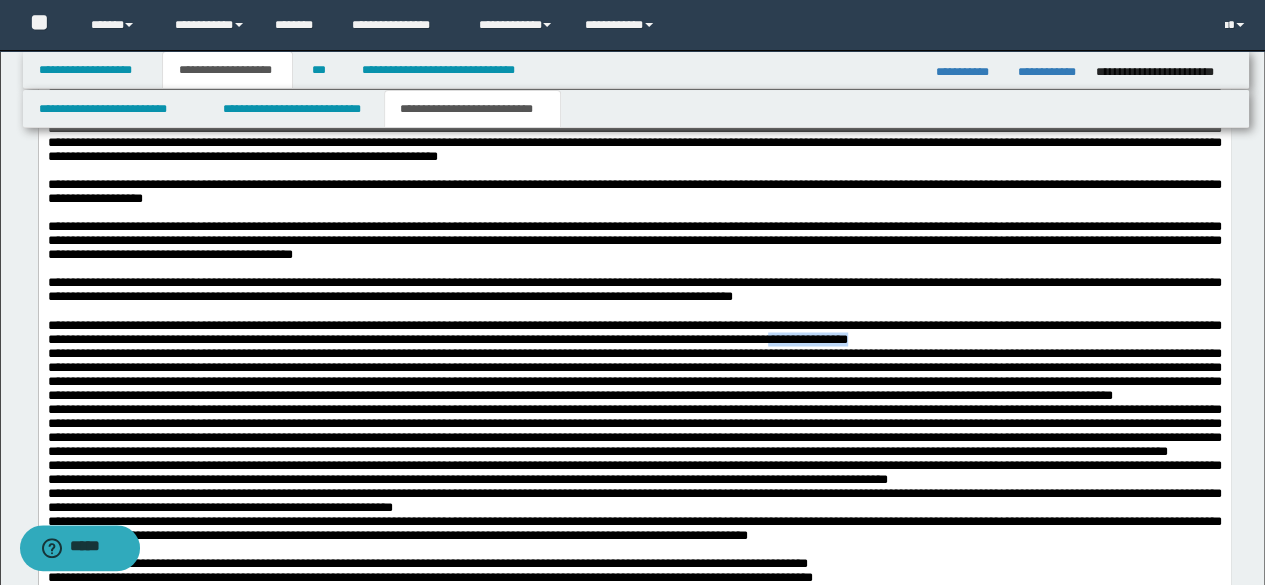 drag, startPoint x: 1184, startPoint y: 450, endPoint x: 1197, endPoint y: 460, distance: 16.40122 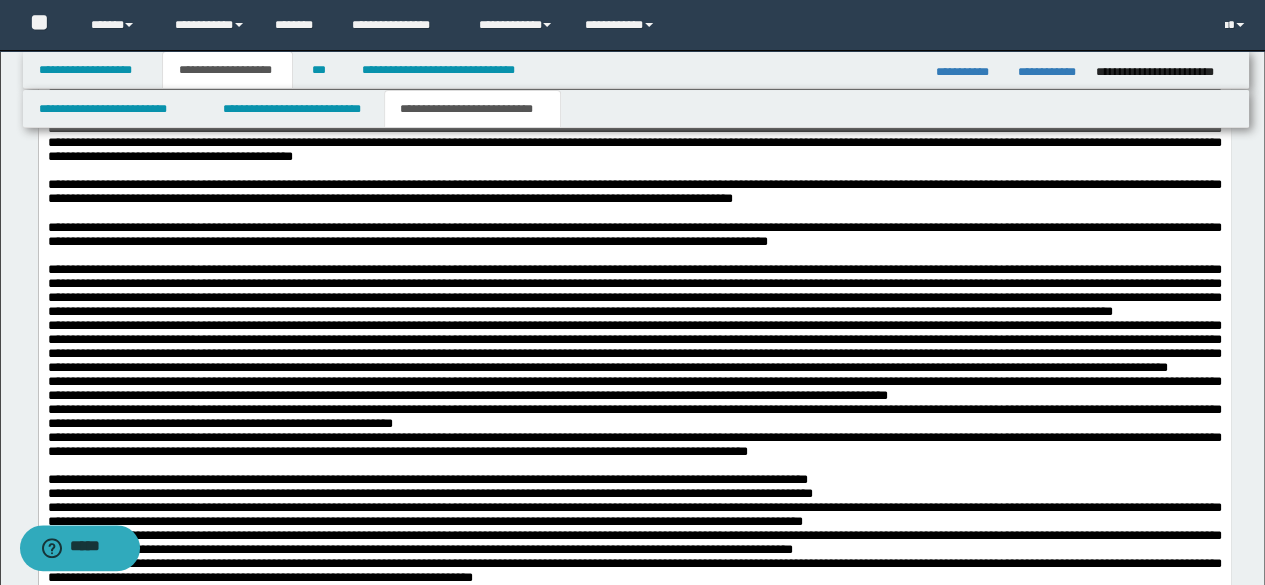 scroll, scrollTop: 1790, scrollLeft: 0, axis: vertical 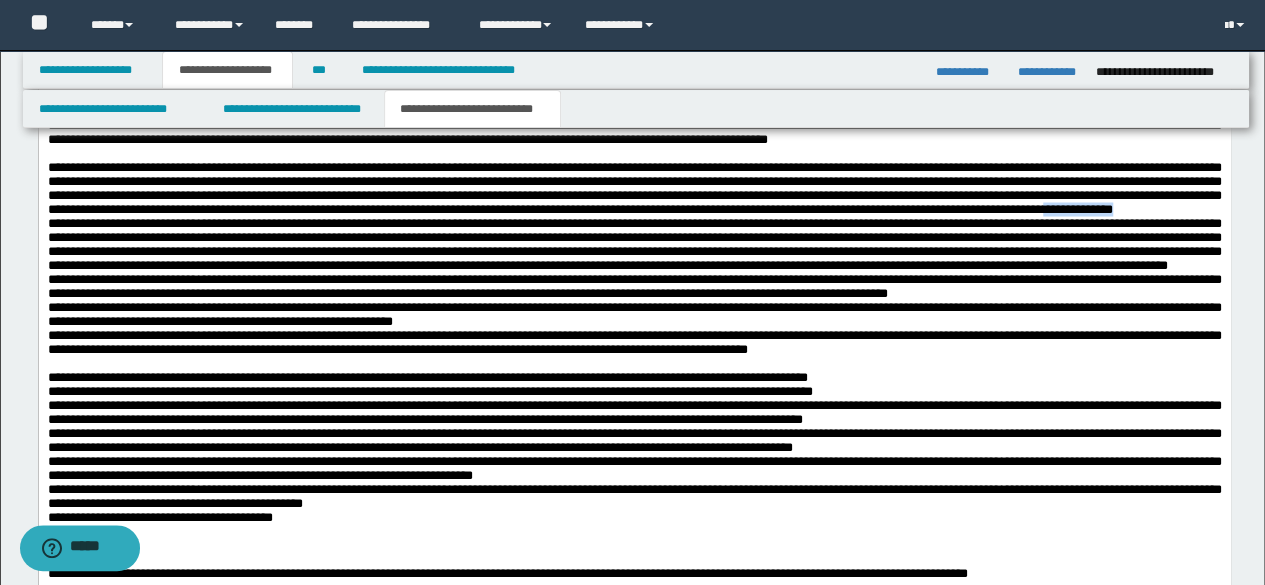 drag, startPoint x: 911, startPoint y: 343, endPoint x: 1054, endPoint y: 346, distance: 143.03146 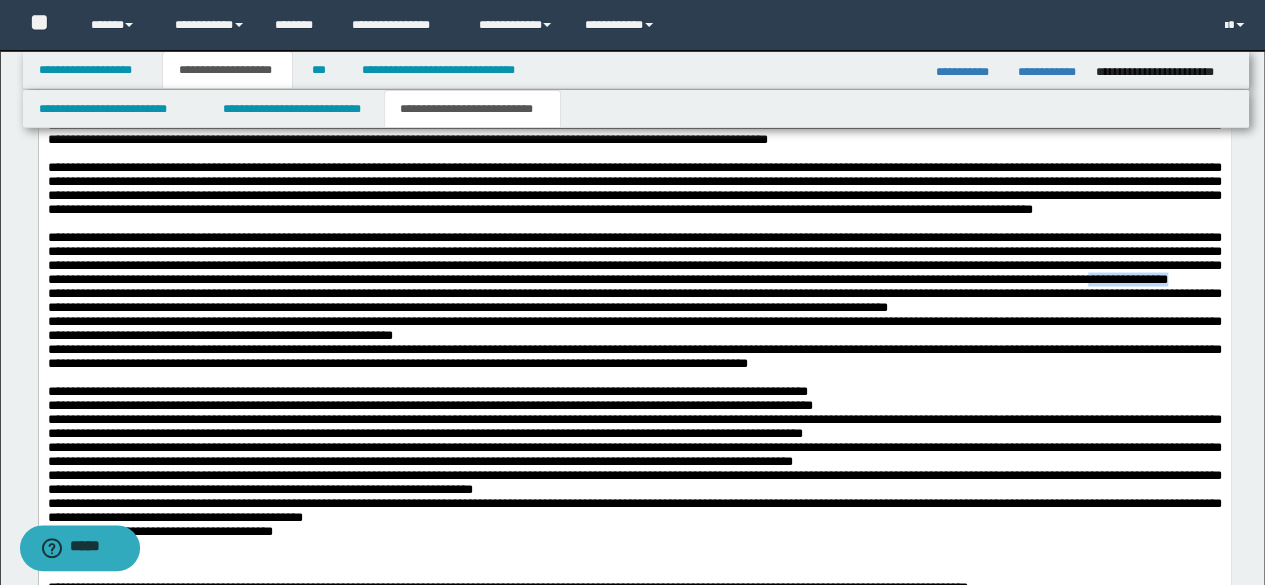 drag, startPoint x: 881, startPoint y: 431, endPoint x: 992, endPoint y: 440, distance: 111.364265 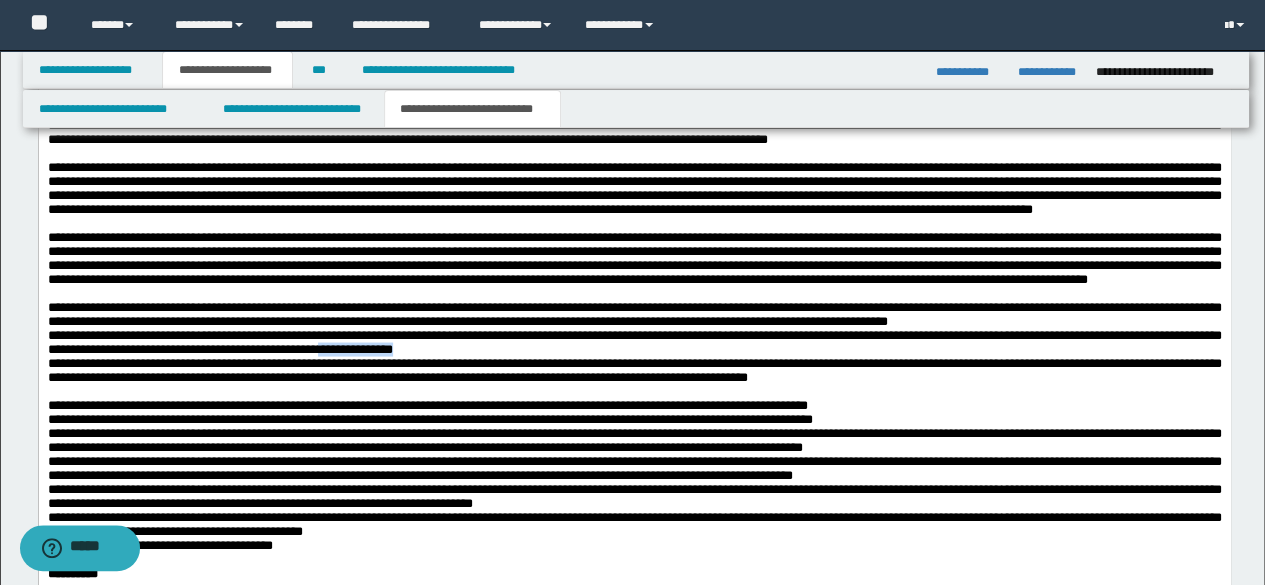 drag, startPoint x: 690, startPoint y: 526, endPoint x: 832, endPoint y: 529, distance: 142.0317 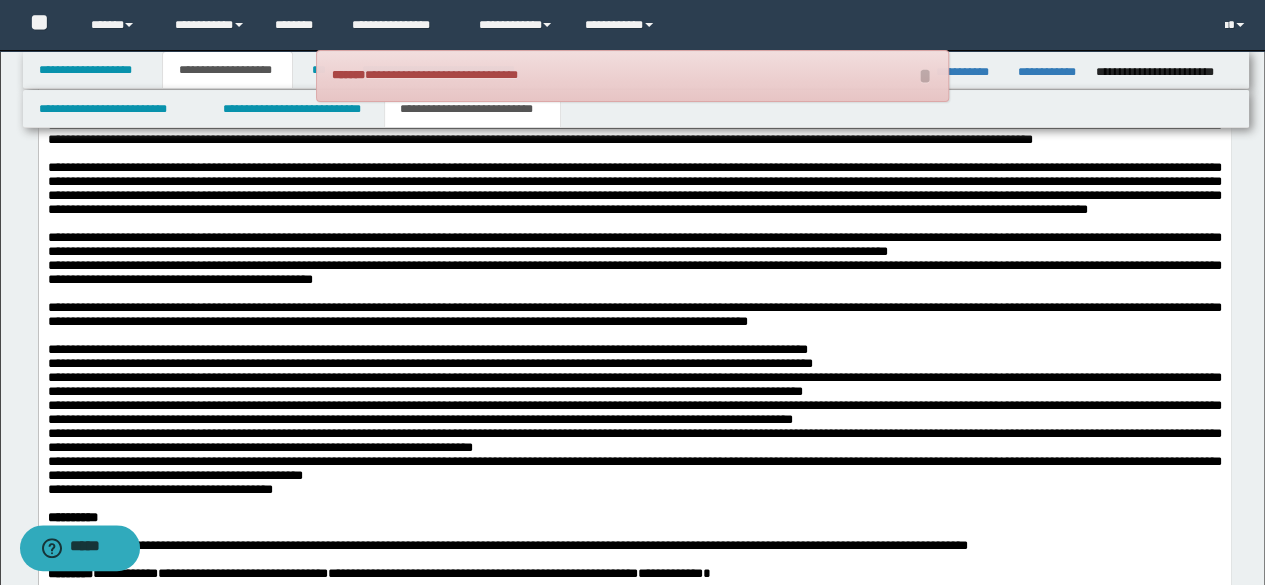 scroll, scrollTop: 1890, scrollLeft: 0, axis: vertical 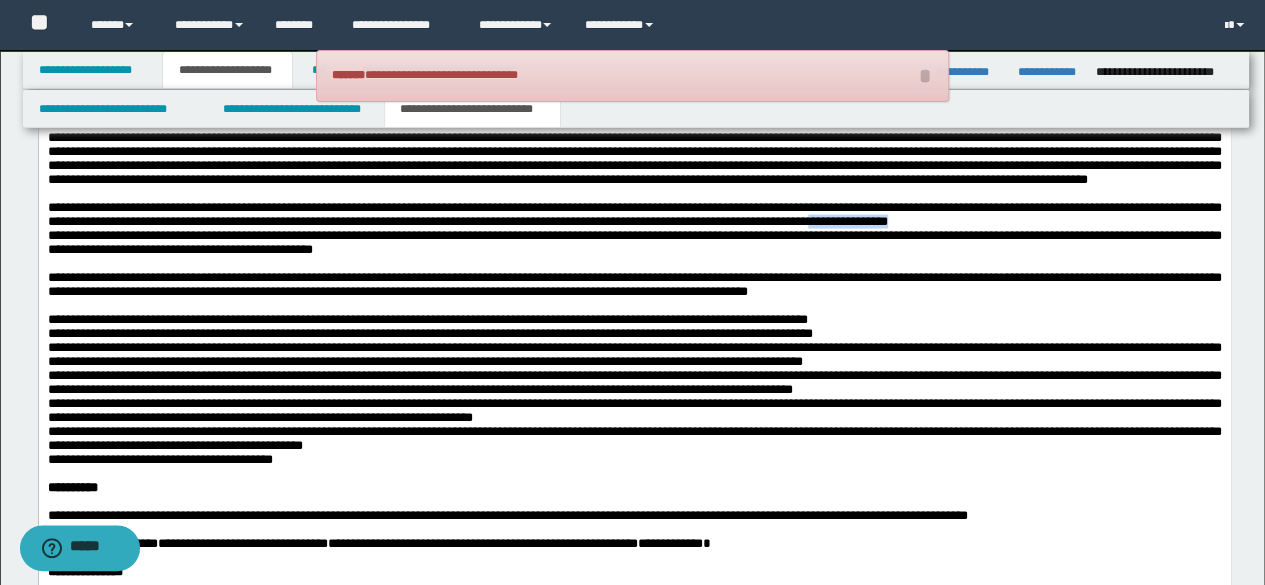 drag, startPoint x: 92, startPoint y: 396, endPoint x: 240, endPoint y: 395, distance: 148.00337 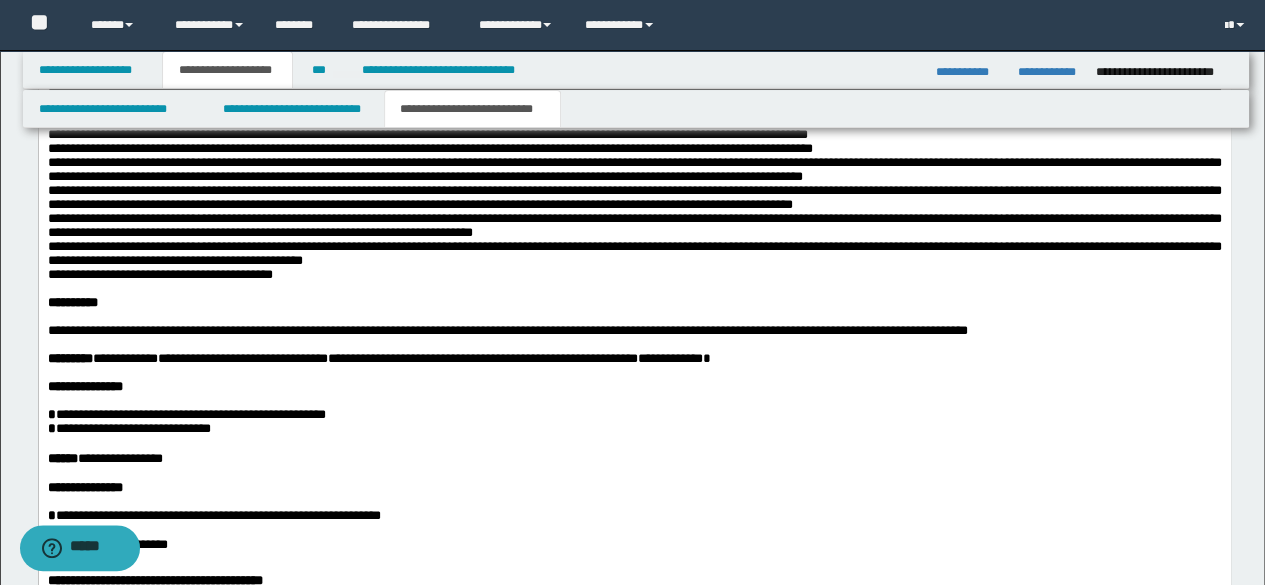 scroll, scrollTop: 2190, scrollLeft: 0, axis: vertical 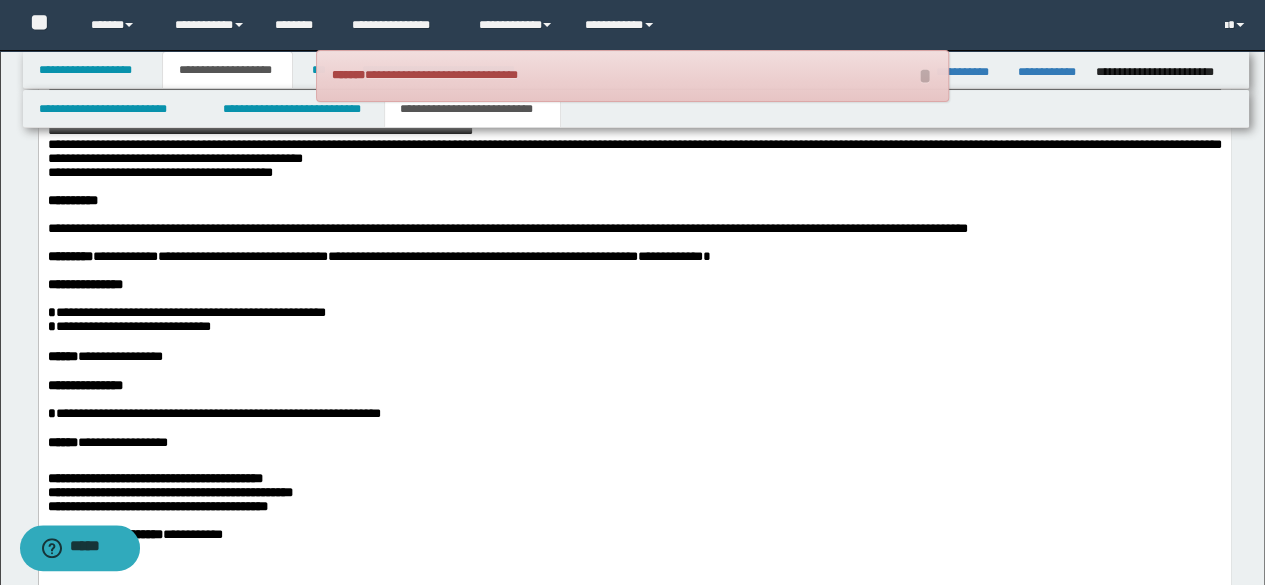 drag, startPoint x: 850, startPoint y: 217, endPoint x: 994, endPoint y: 228, distance: 144.41953 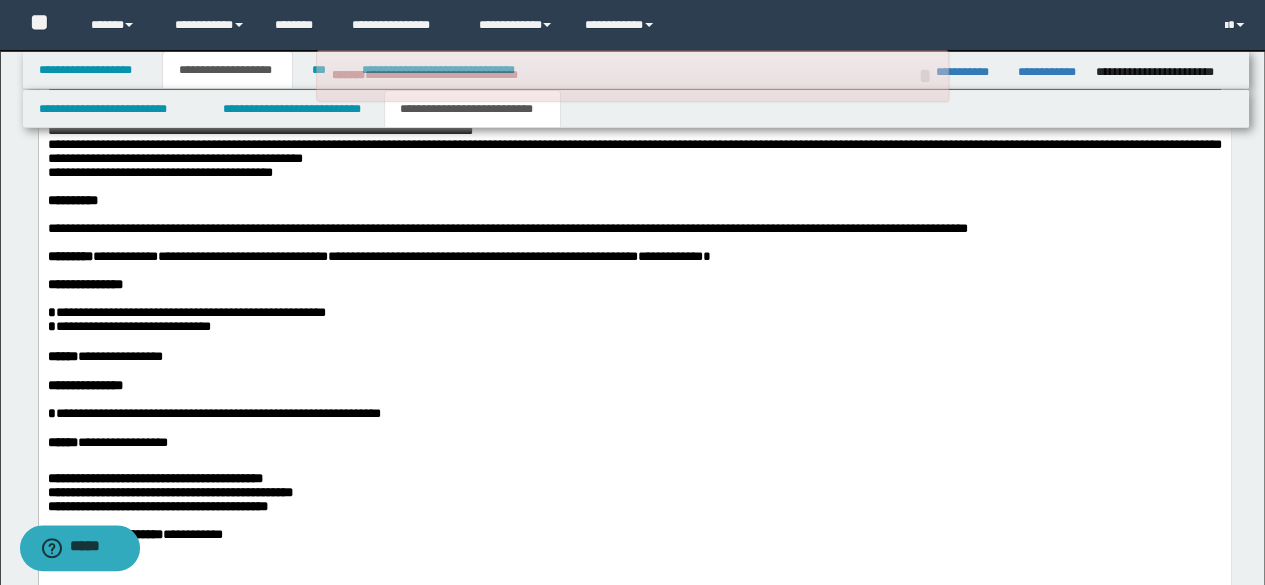 drag, startPoint x: 845, startPoint y: 218, endPoint x: 968, endPoint y: 219, distance: 123.00407 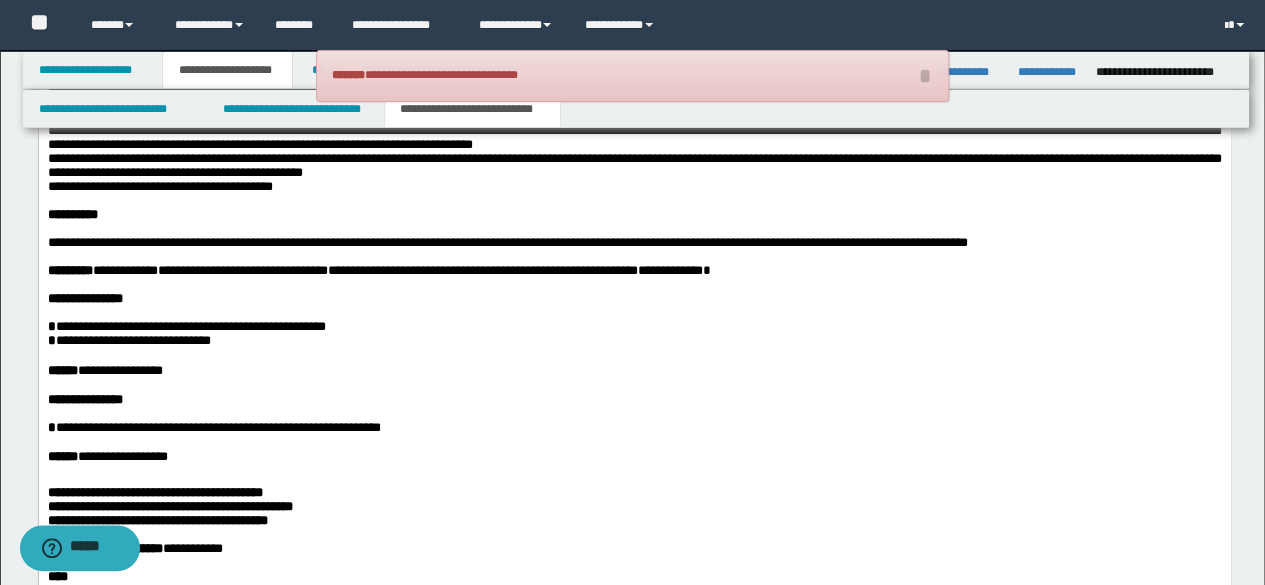 drag, startPoint x: 853, startPoint y: 248, endPoint x: 946, endPoint y: 248, distance: 93 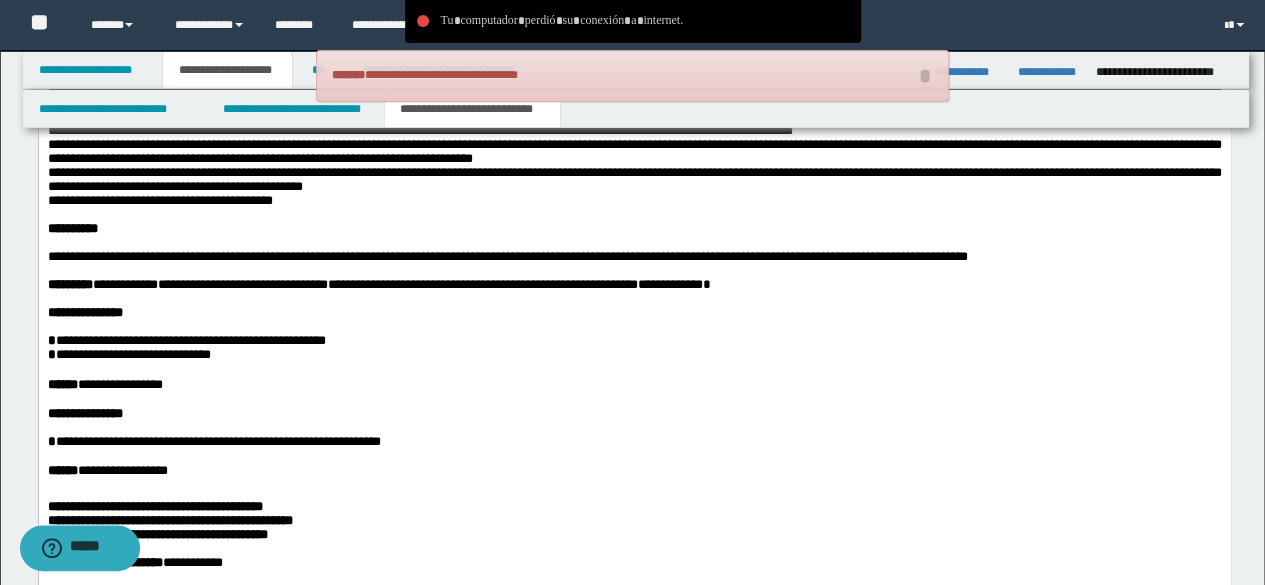 drag, startPoint x: 1124, startPoint y: 292, endPoint x: 1246, endPoint y: 300, distance: 122.26202 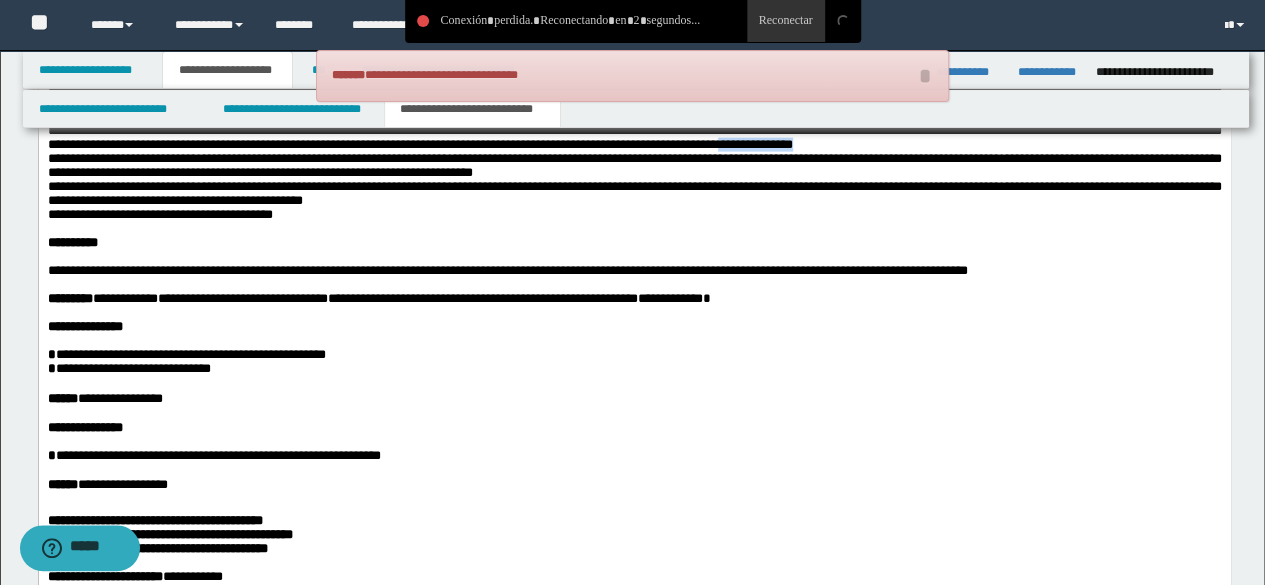 drag, startPoint x: 1152, startPoint y: 339, endPoint x: 1220, endPoint y: 340, distance: 68.007355 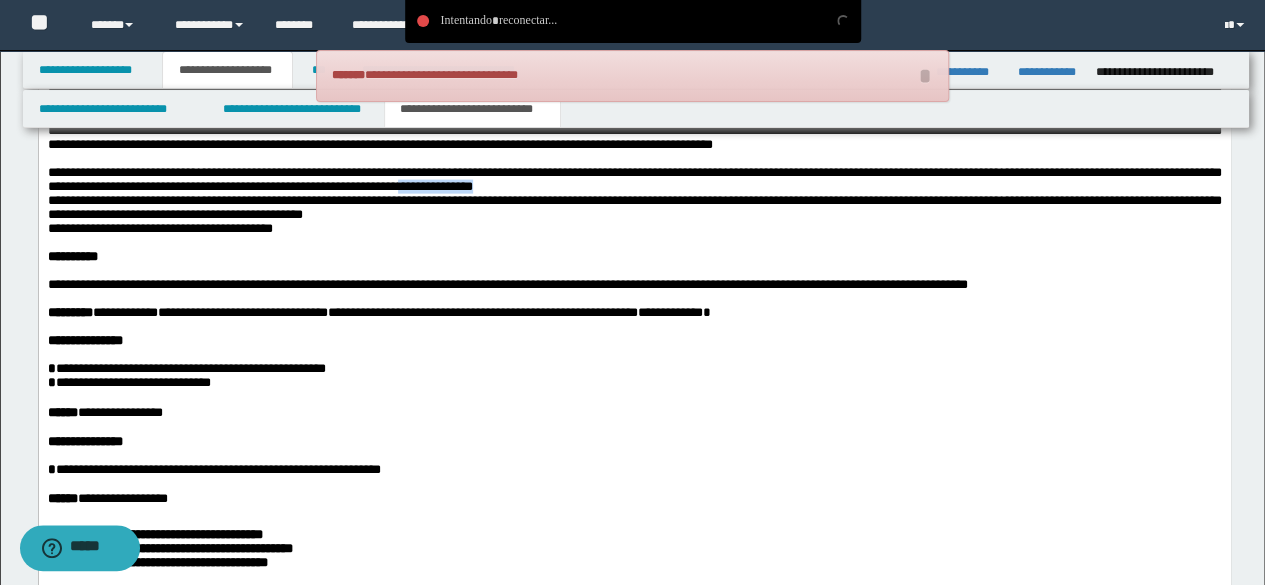 drag, startPoint x: 682, startPoint y: 388, endPoint x: 692, endPoint y: 394, distance: 11.661903 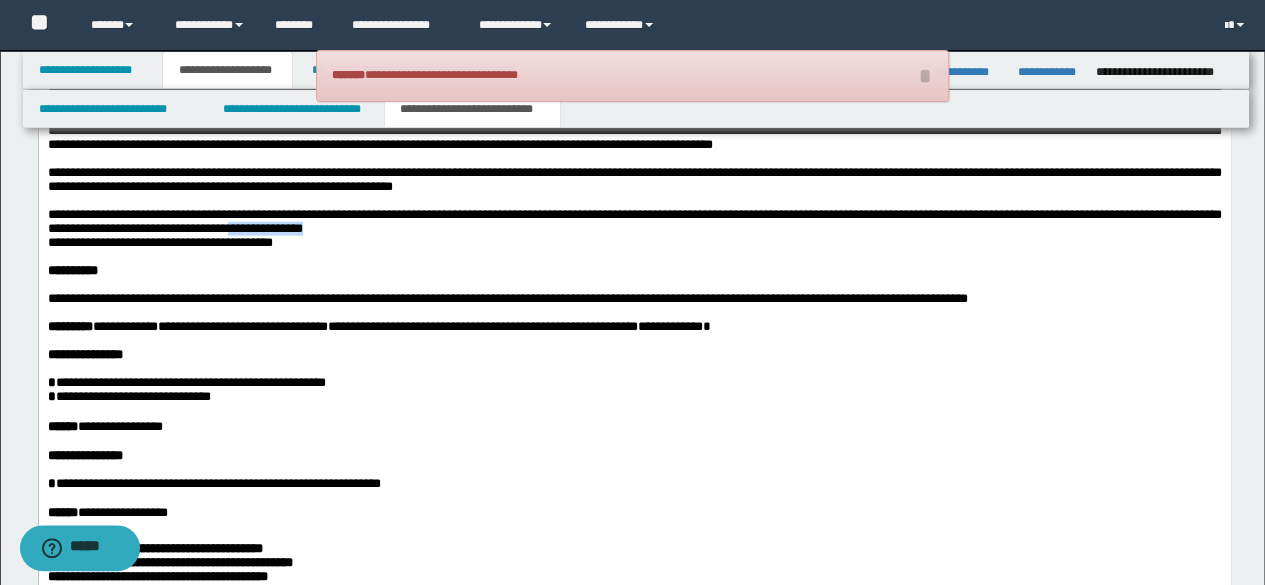 drag, startPoint x: 504, startPoint y: 434, endPoint x: 648, endPoint y: 438, distance: 144.05554 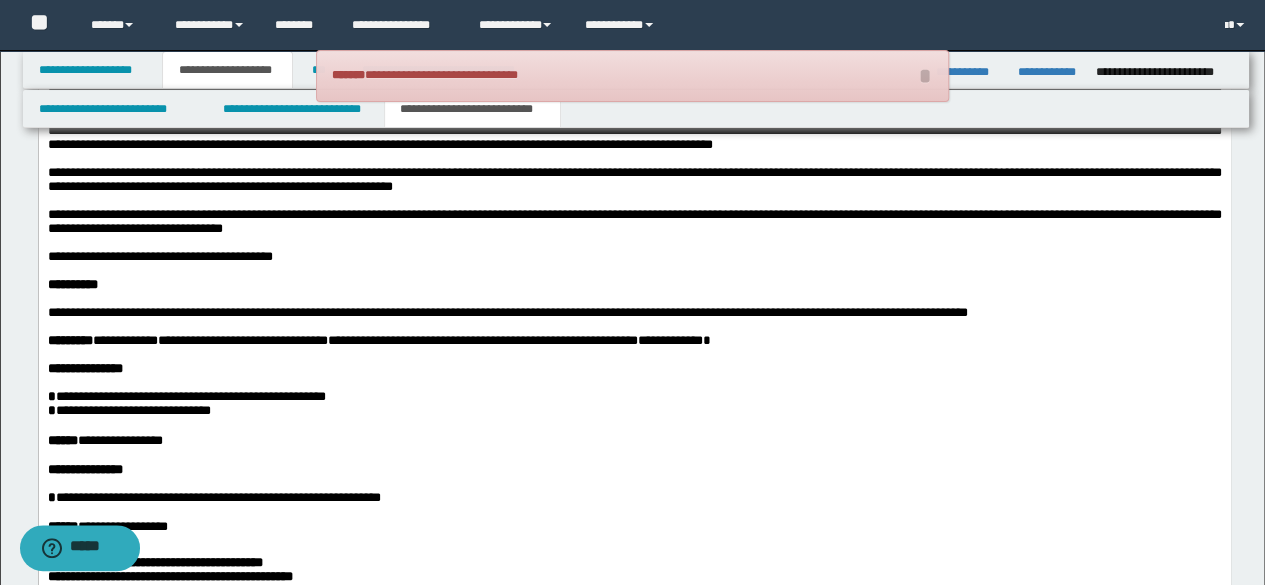 click on "**********" at bounding box center [634, 137] 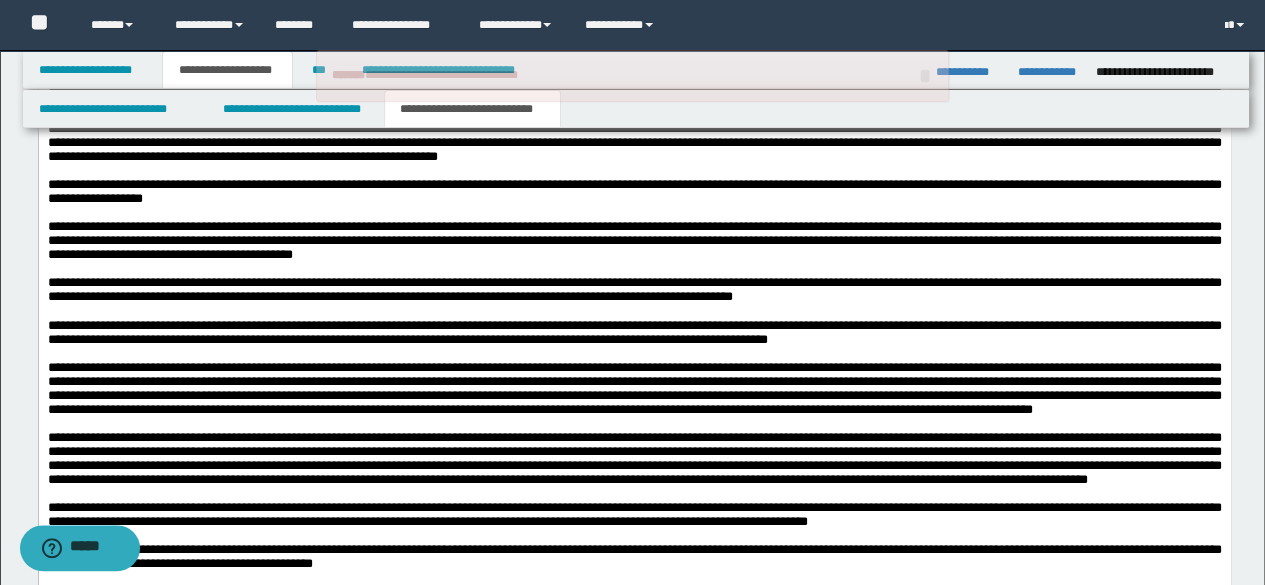 scroll, scrollTop: 1390, scrollLeft: 0, axis: vertical 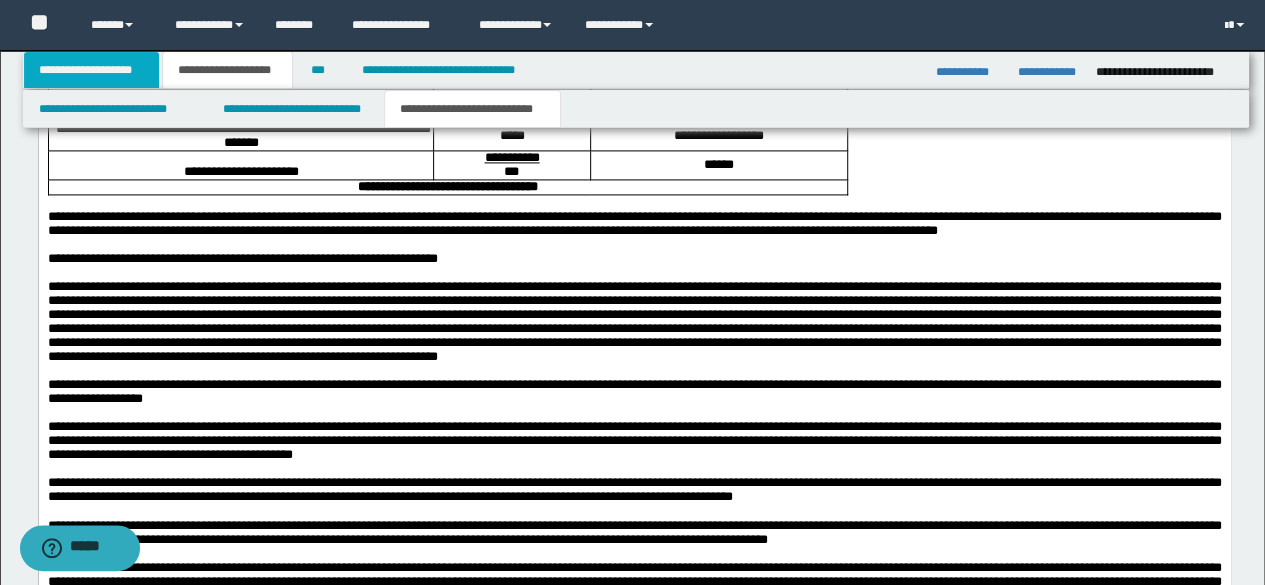 click on "**********" at bounding box center [92, 70] 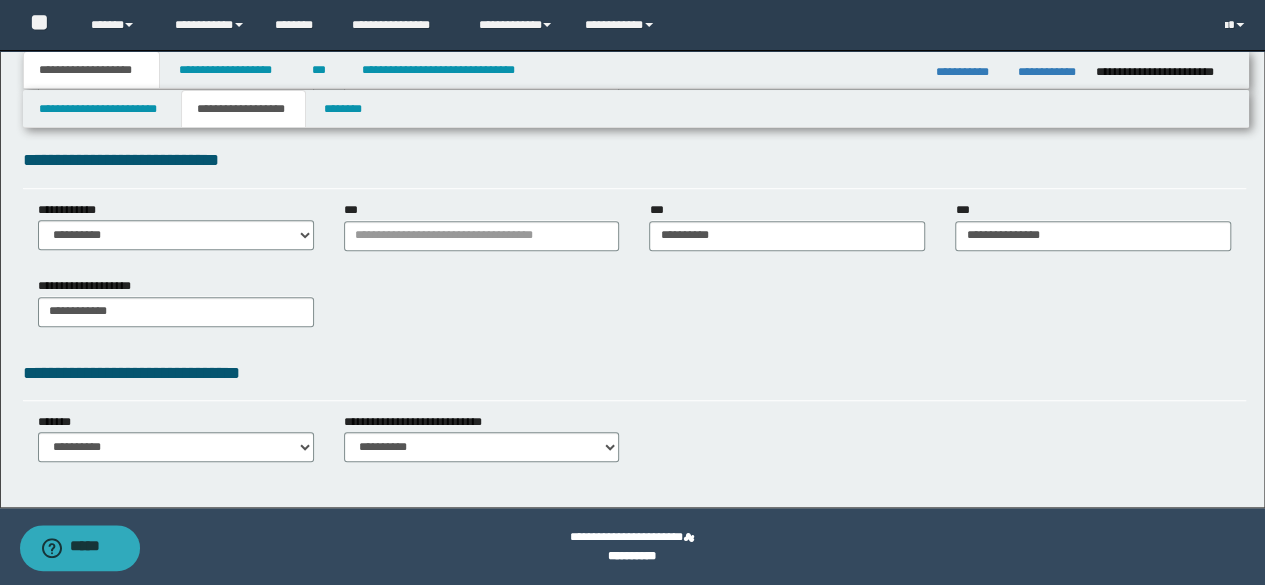 scroll, scrollTop: 520, scrollLeft: 0, axis: vertical 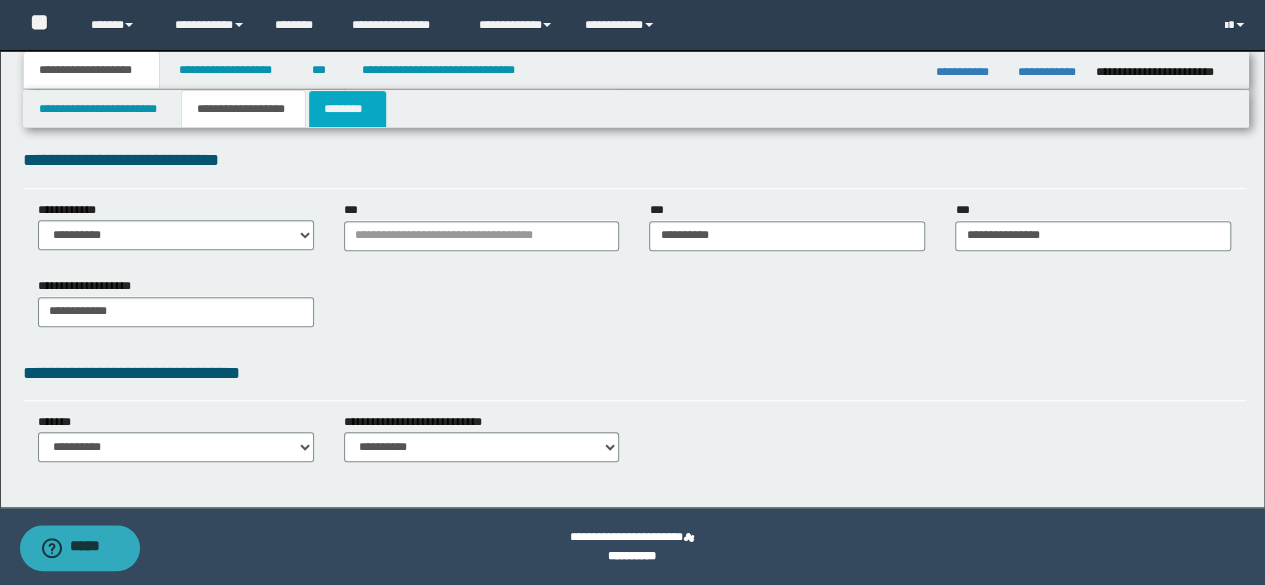 click on "********" at bounding box center [347, 109] 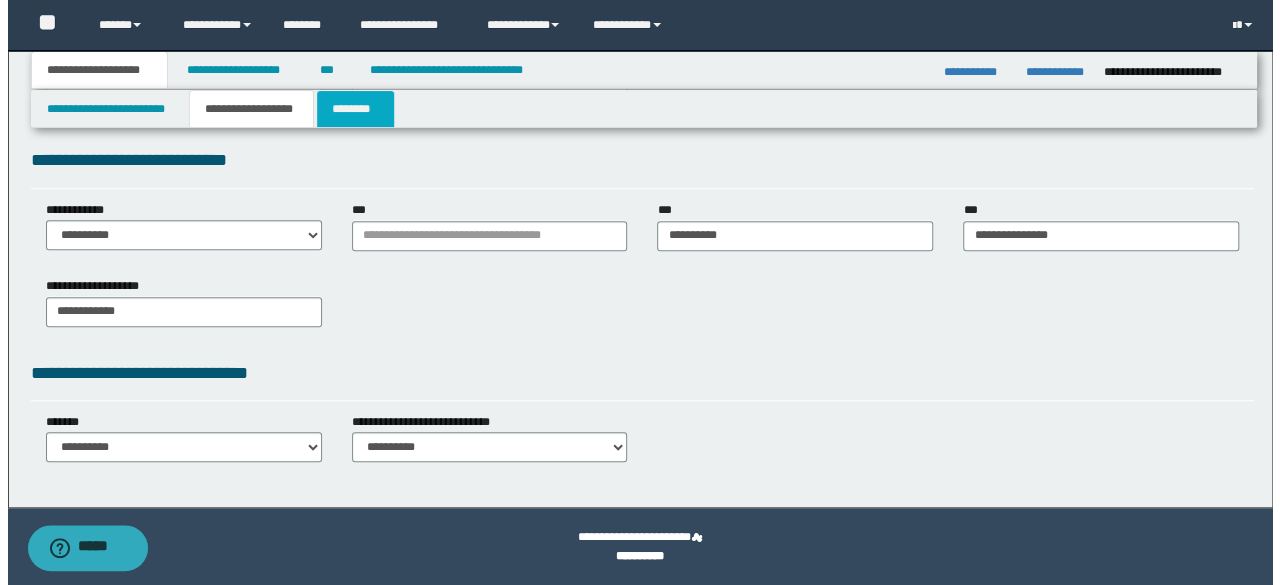 scroll, scrollTop: 0, scrollLeft: 0, axis: both 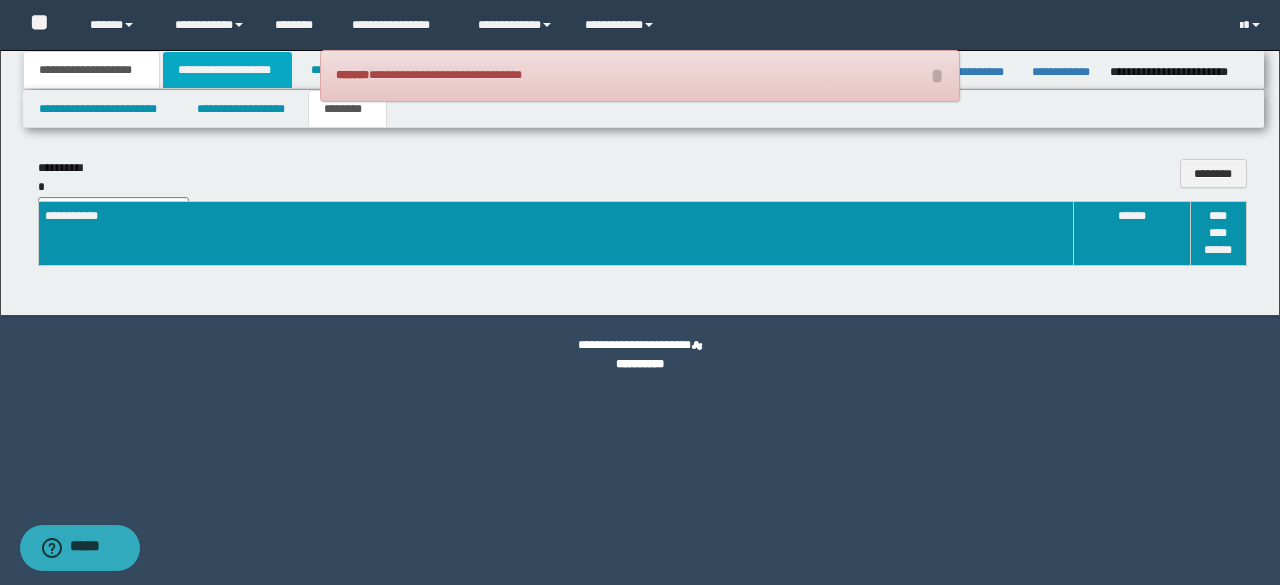 click on "**********" at bounding box center (227, 70) 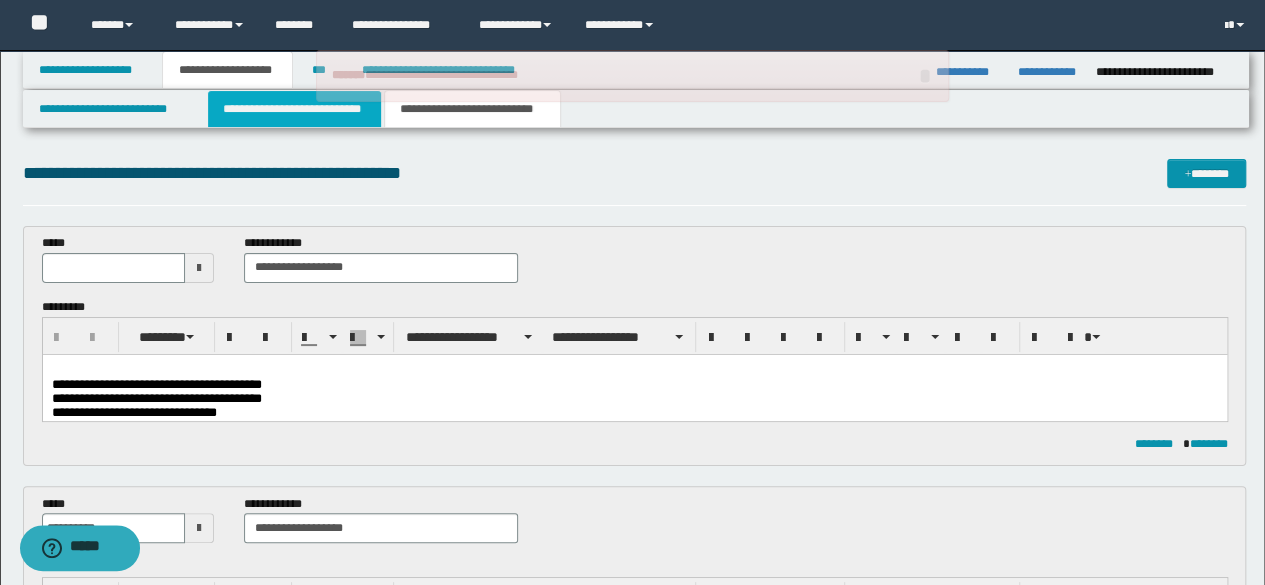click on "**********" at bounding box center (294, 109) 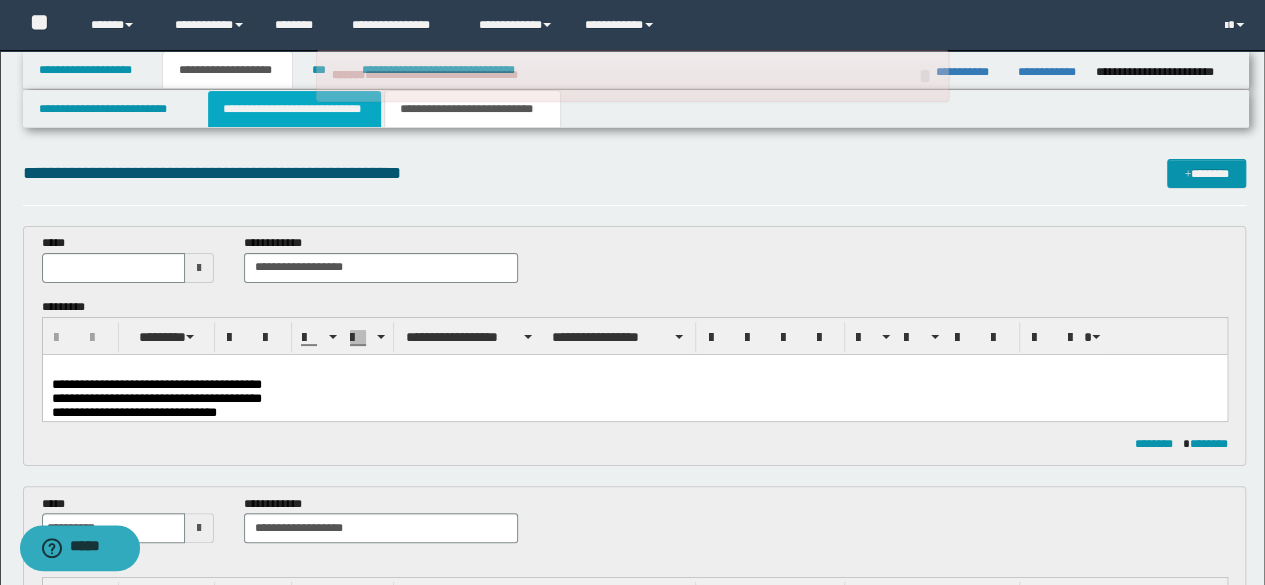 type 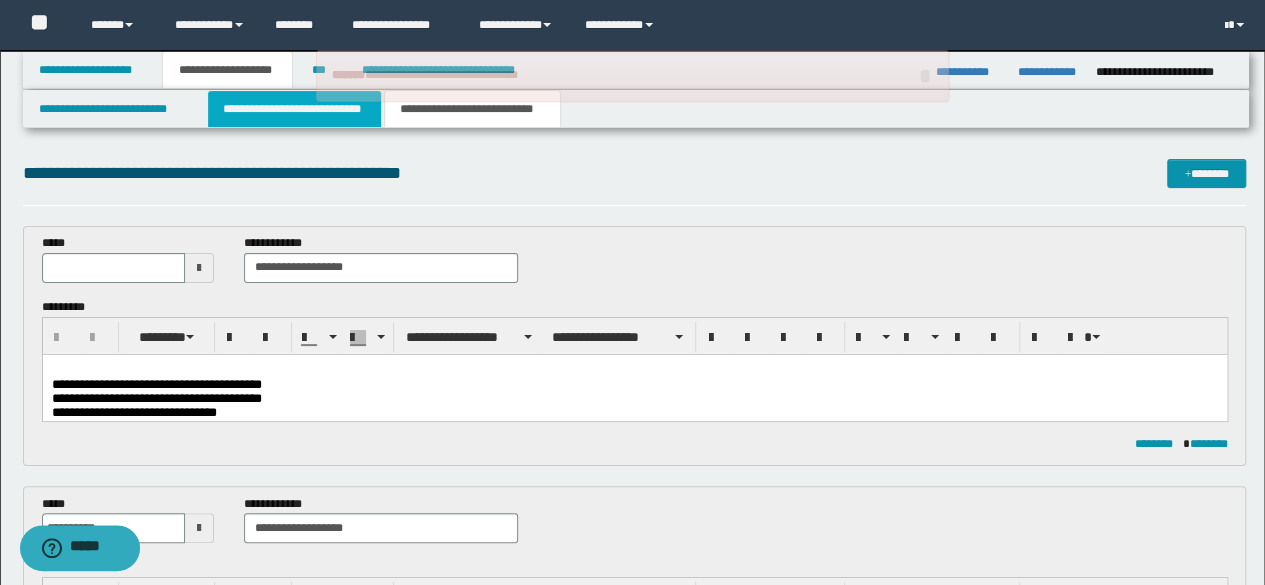 type 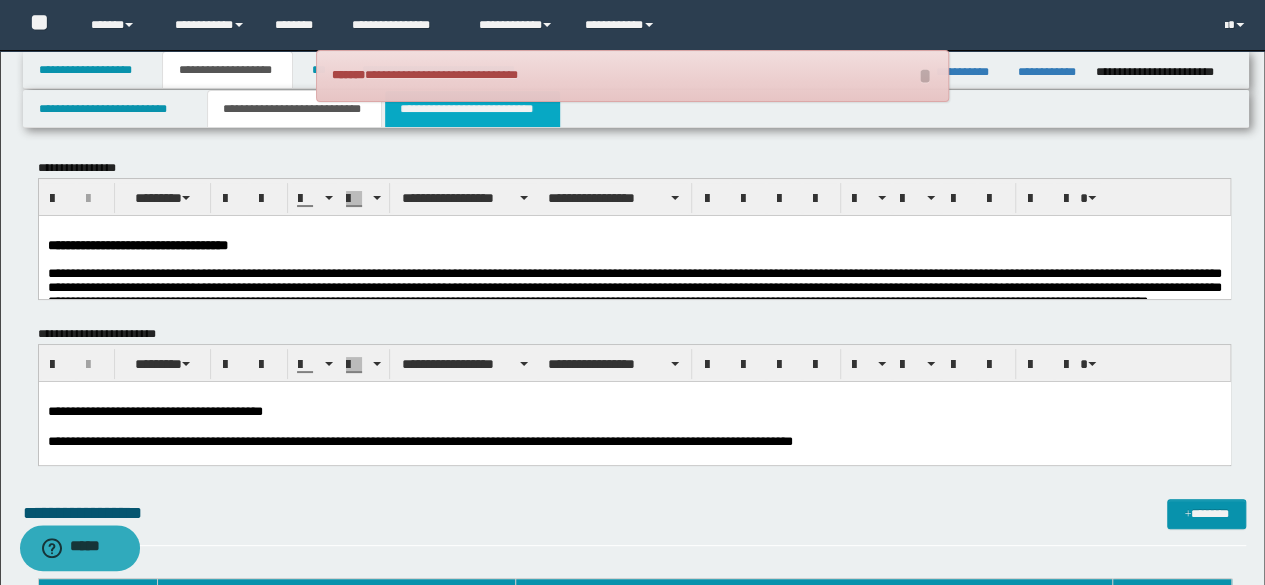 click on "**********" at bounding box center (472, 109) 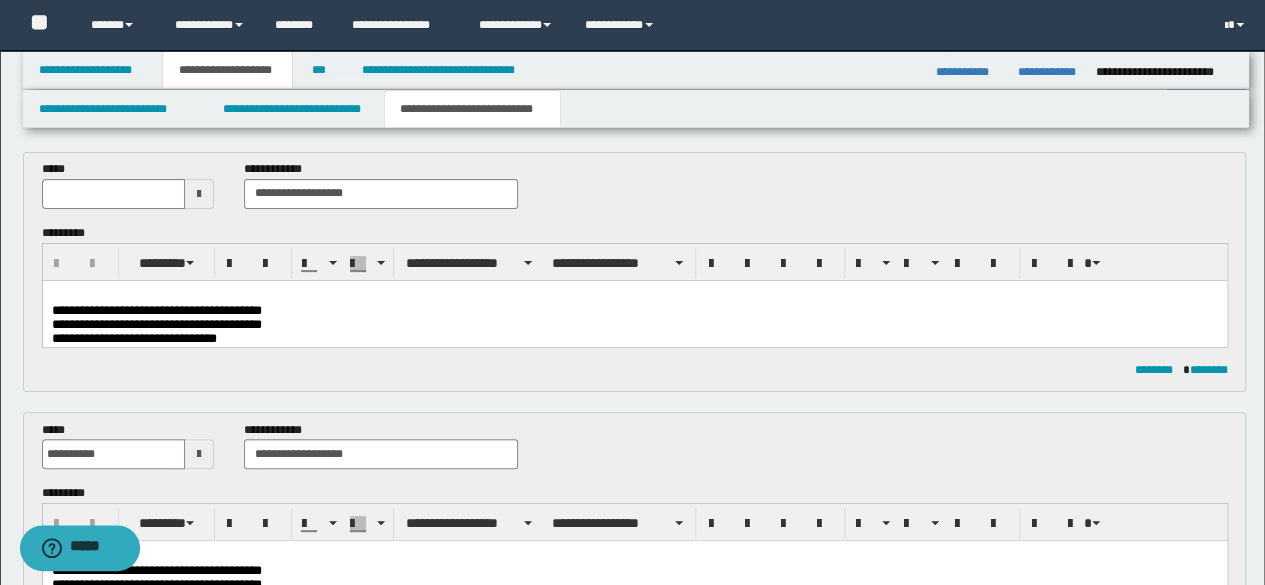 scroll, scrollTop: 0, scrollLeft: 0, axis: both 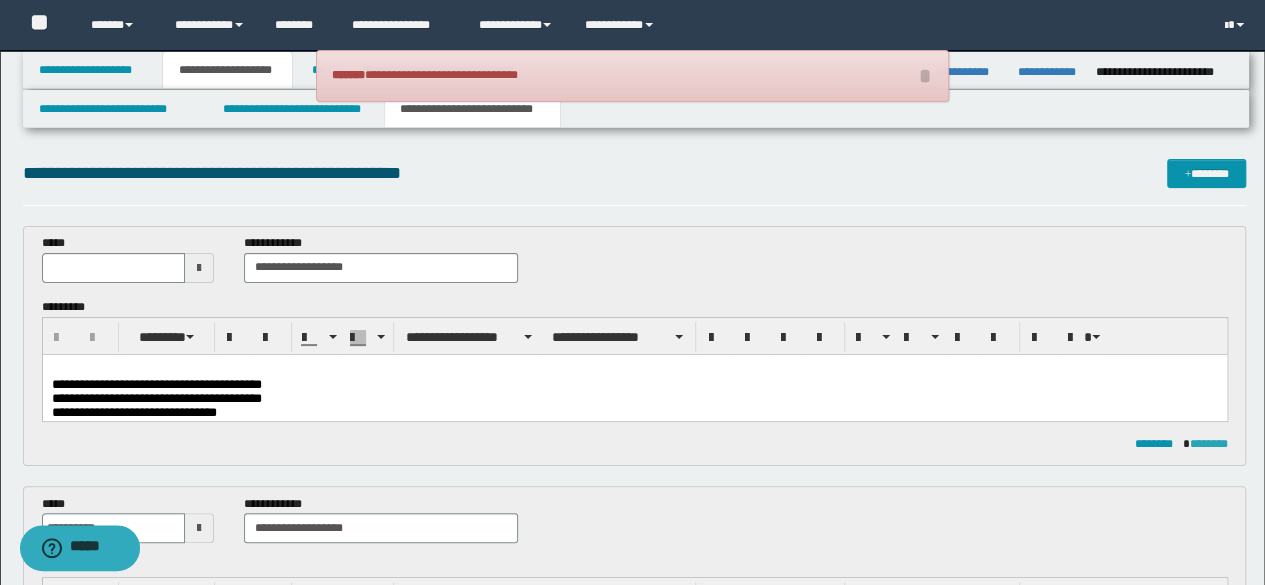 click on "********" at bounding box center [1209, 444] 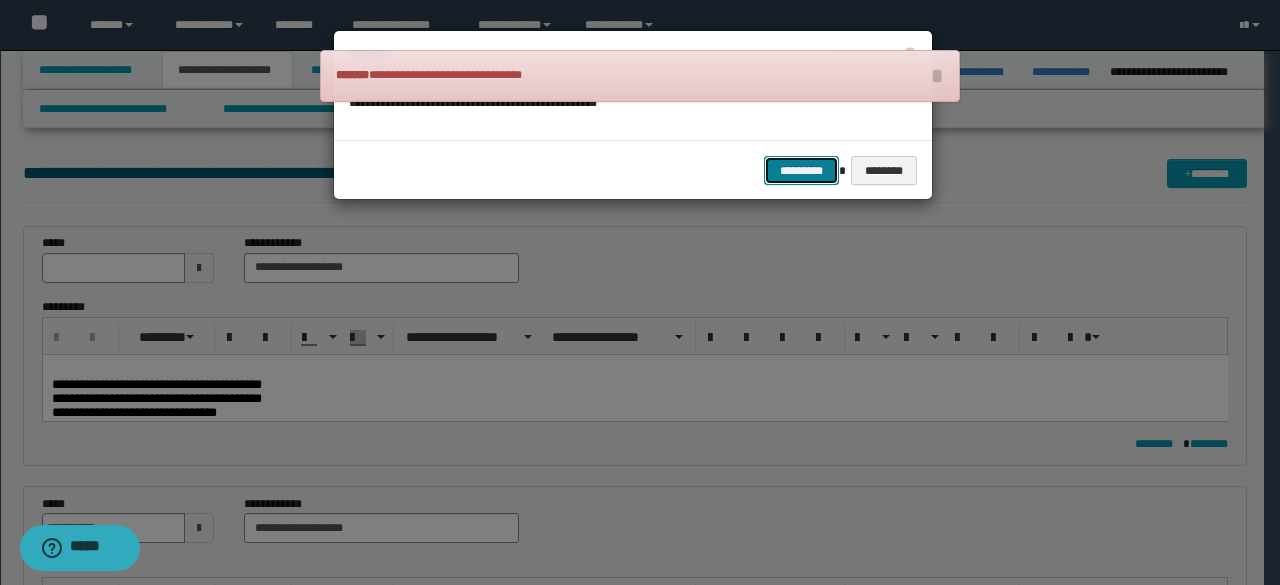 click on "*********" at bounding box center [801, 170] 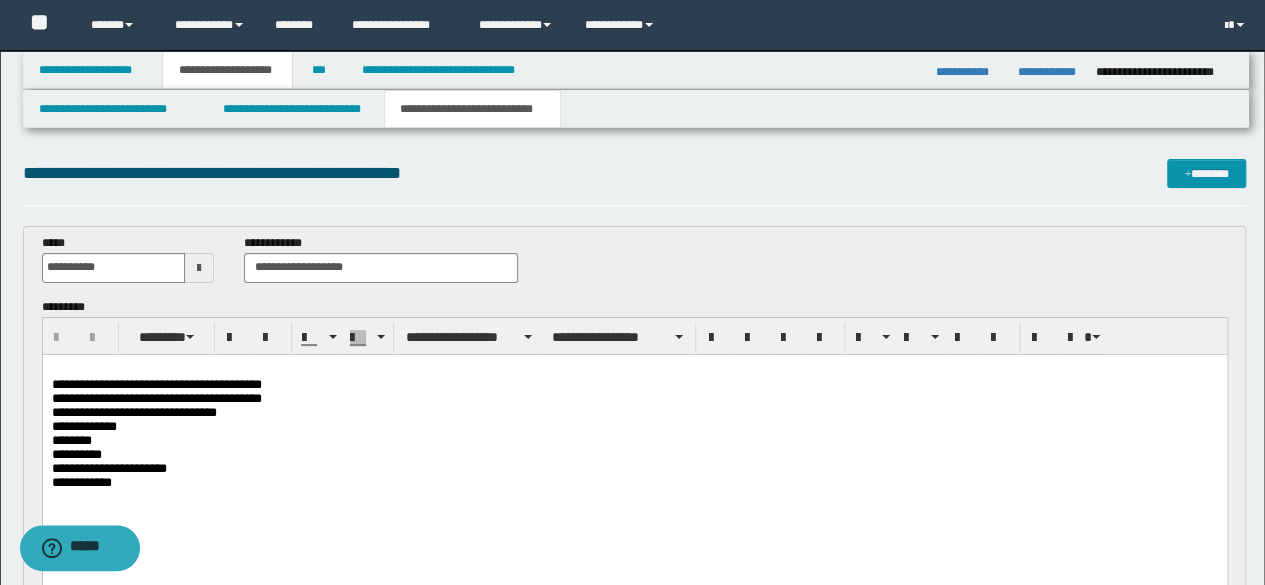 scroll, scrollTop: 0, scrollLeft: 0, axis: both 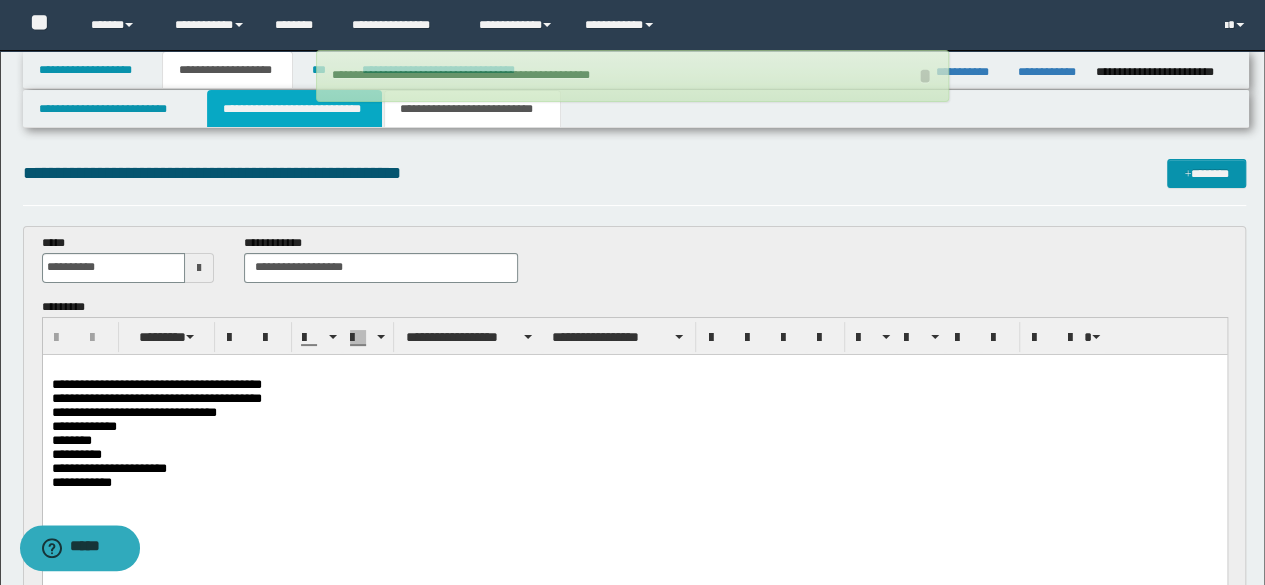 click on "**********" at bounding box center (294, 109) 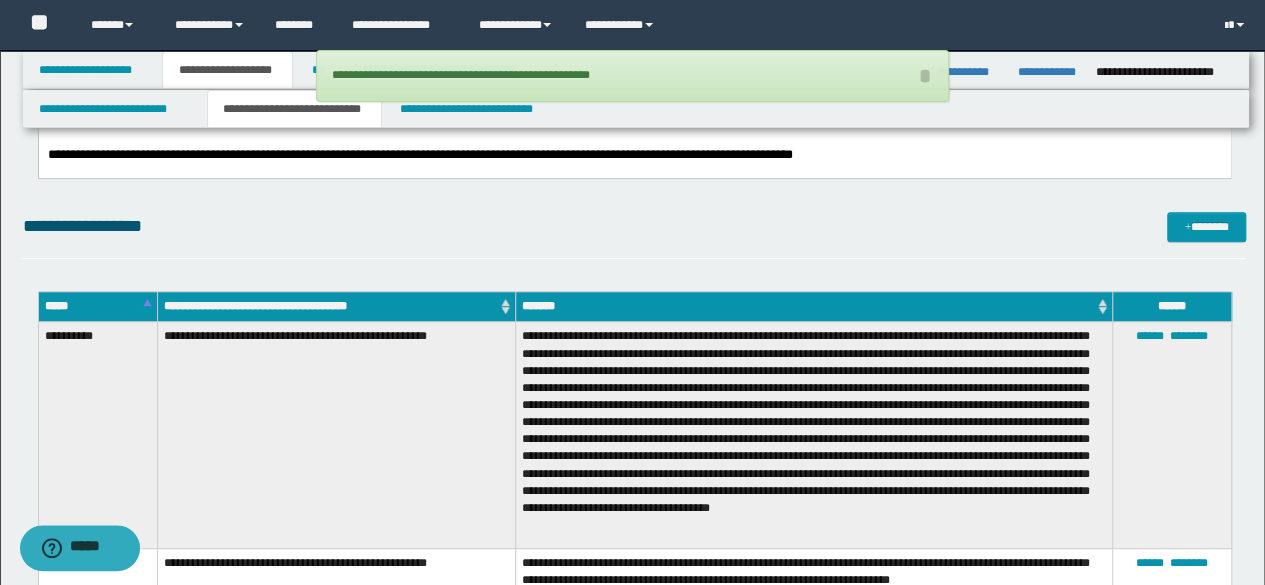 scroll, scrollTop: 400, scrollLeft: 0, axis: vertical 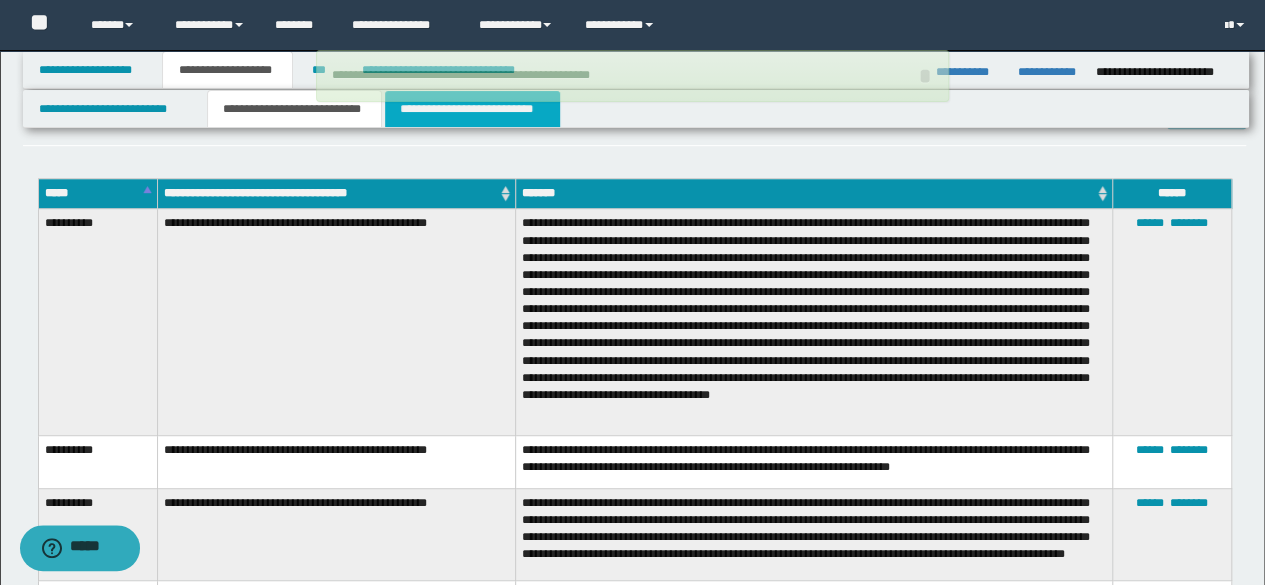 click on "**********" at bounding box center [472, 109] 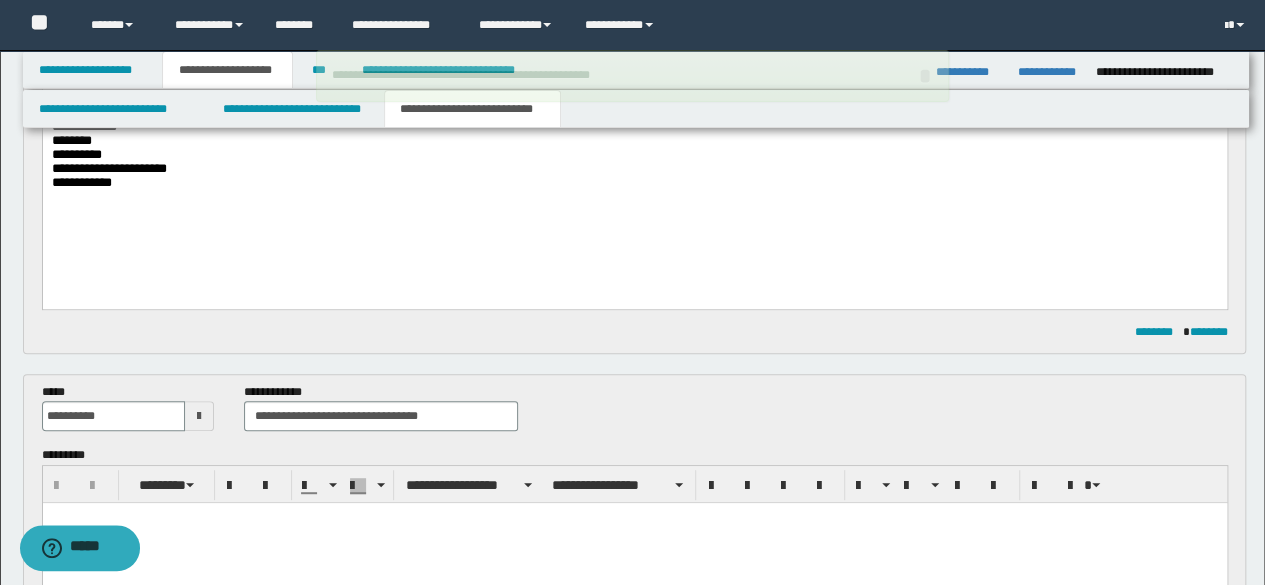 scroll, scrollTop: 500, scrollLeft: 0, axis: vertical 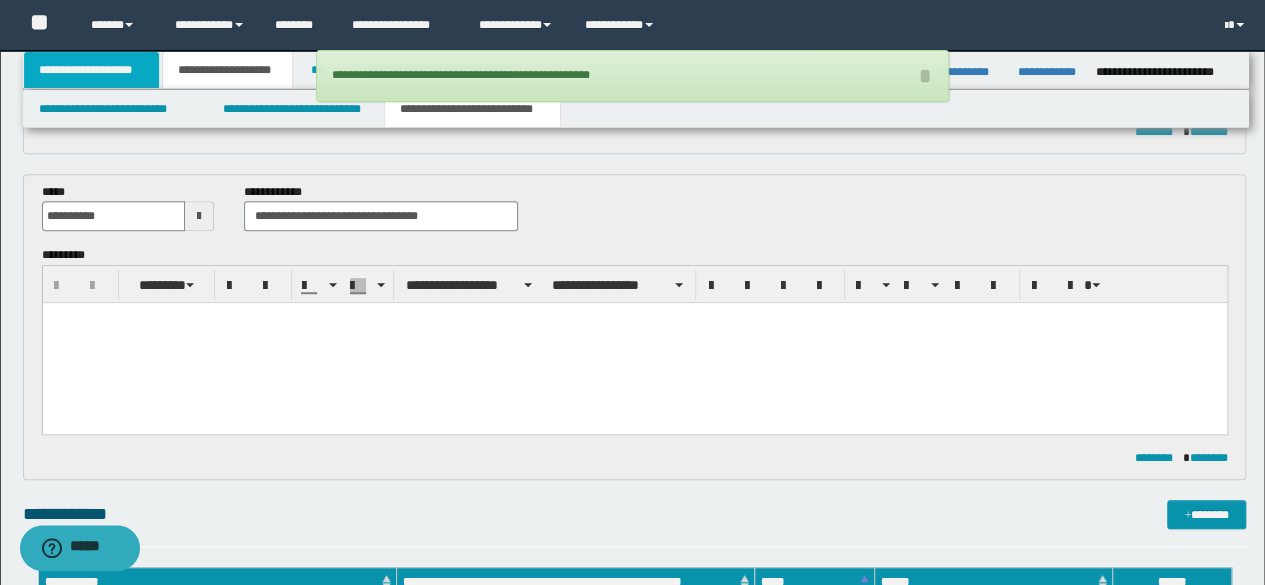 click on "**********" at bounding box center (92, 70) 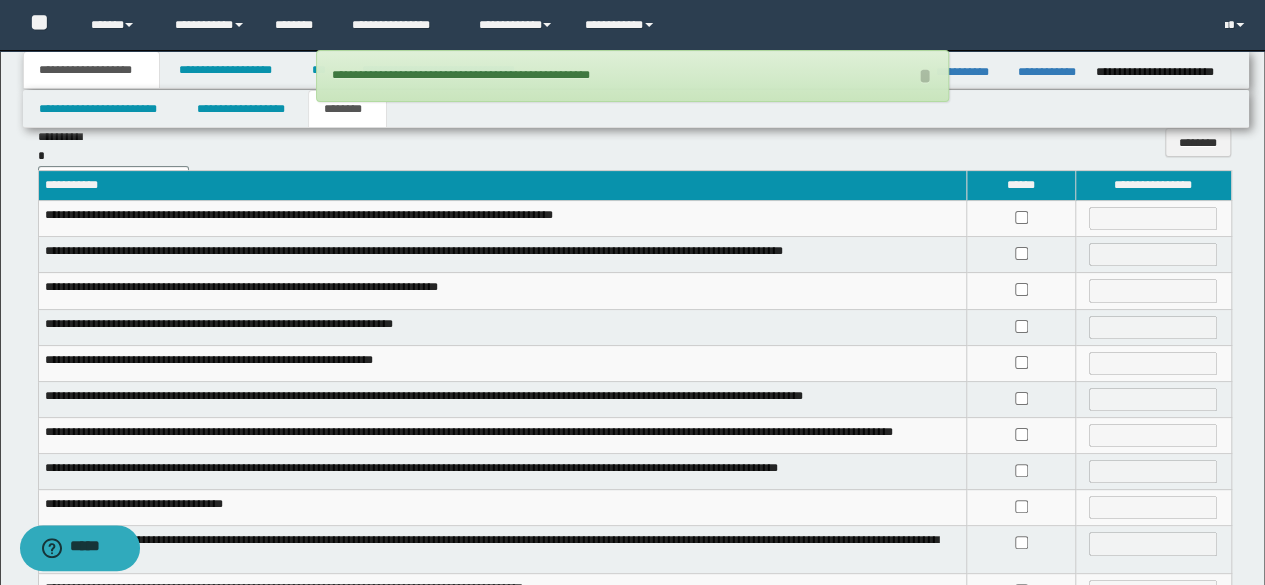 scroll, scrollTop: 0, scrollLeft: 0, axis: both 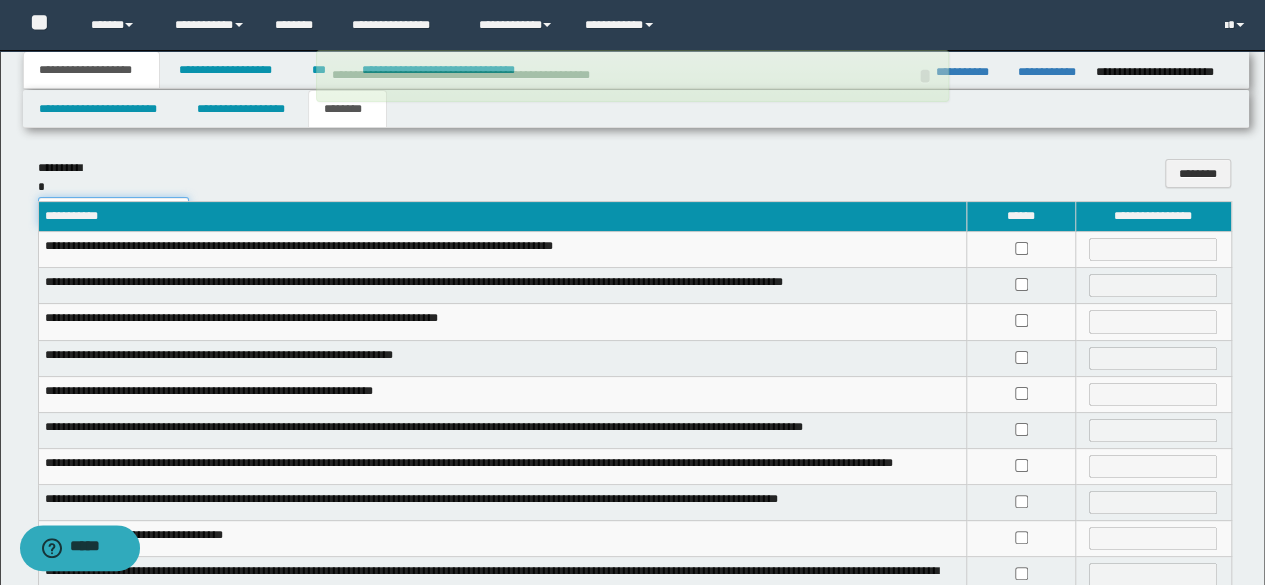 click on "**********" at bounding box center [113, 212] 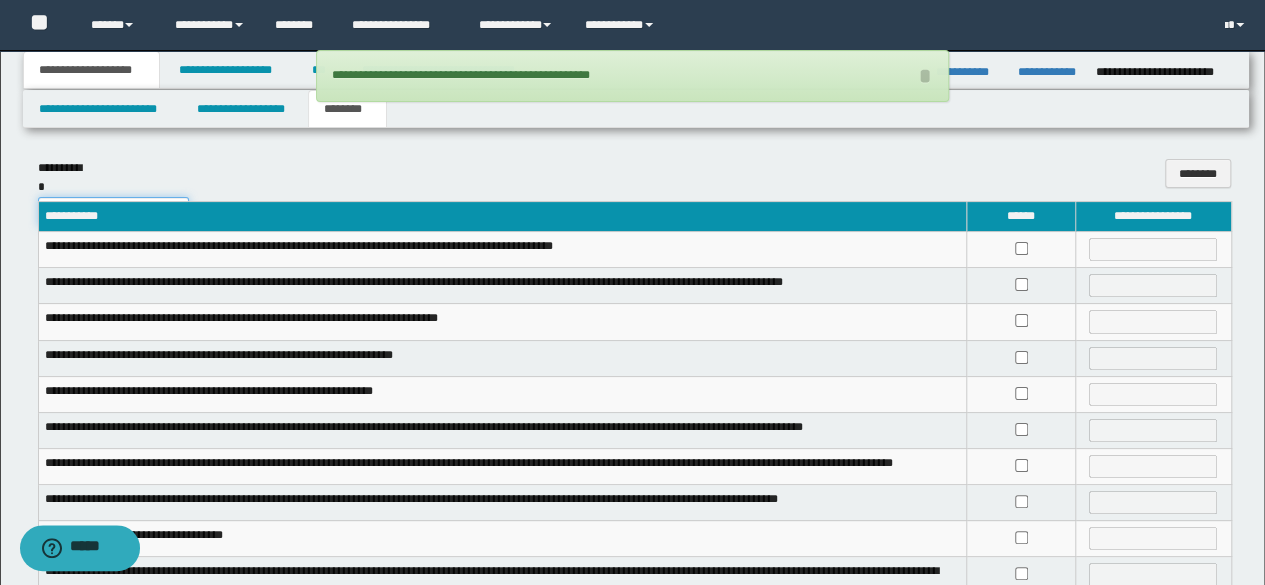 click on "**********" at bounding box center (113, 212) 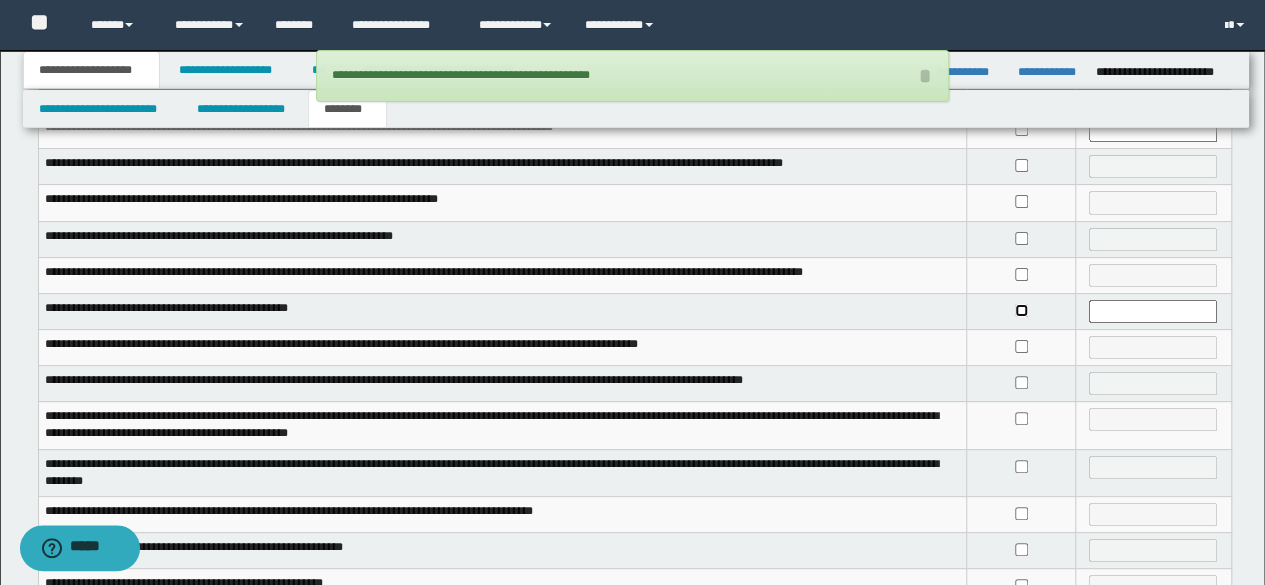 scroll, scrollTop: 298, scrollLeft: 0, axis: vertical 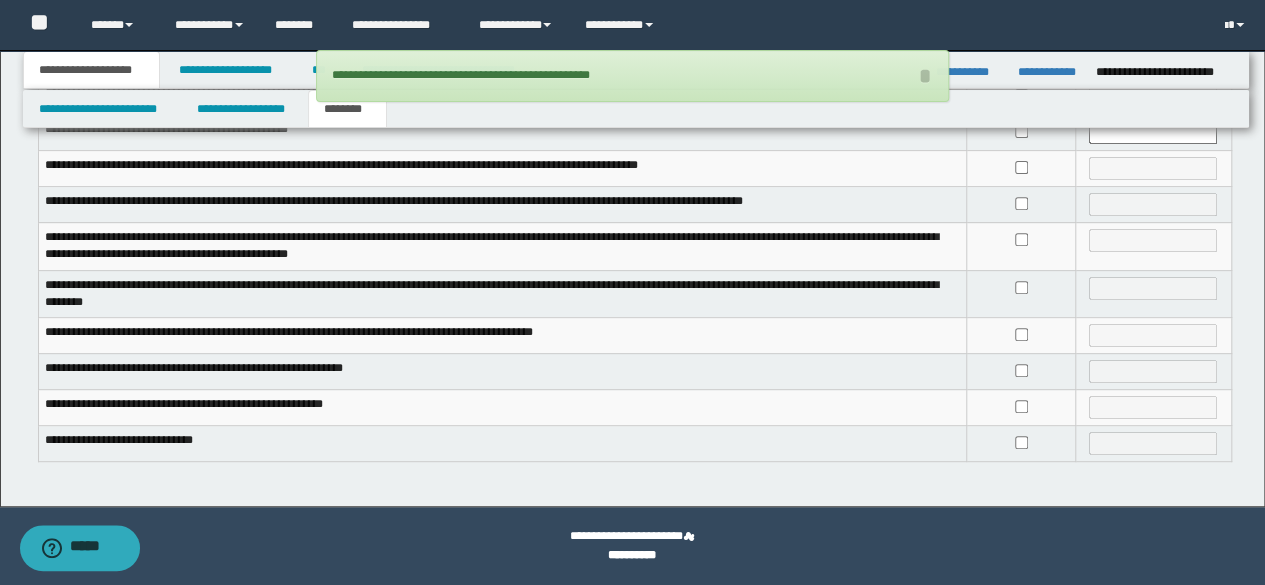 click at bounding box center (1021, 293) 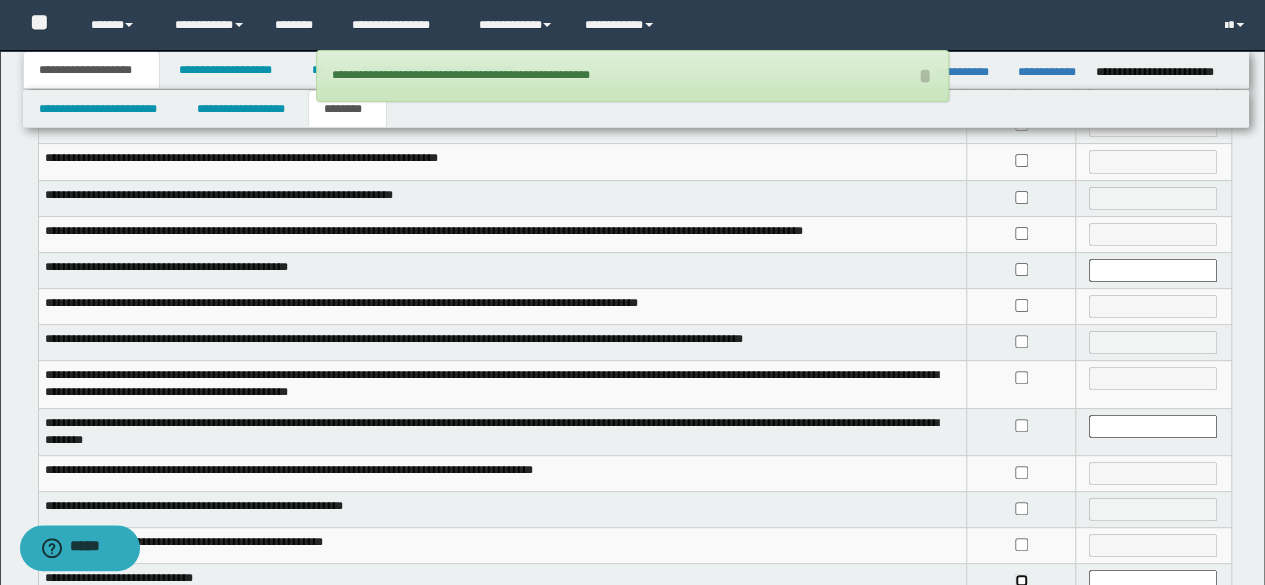 scroll, scrollTop: 0, scrollLeft: 0, axis: both 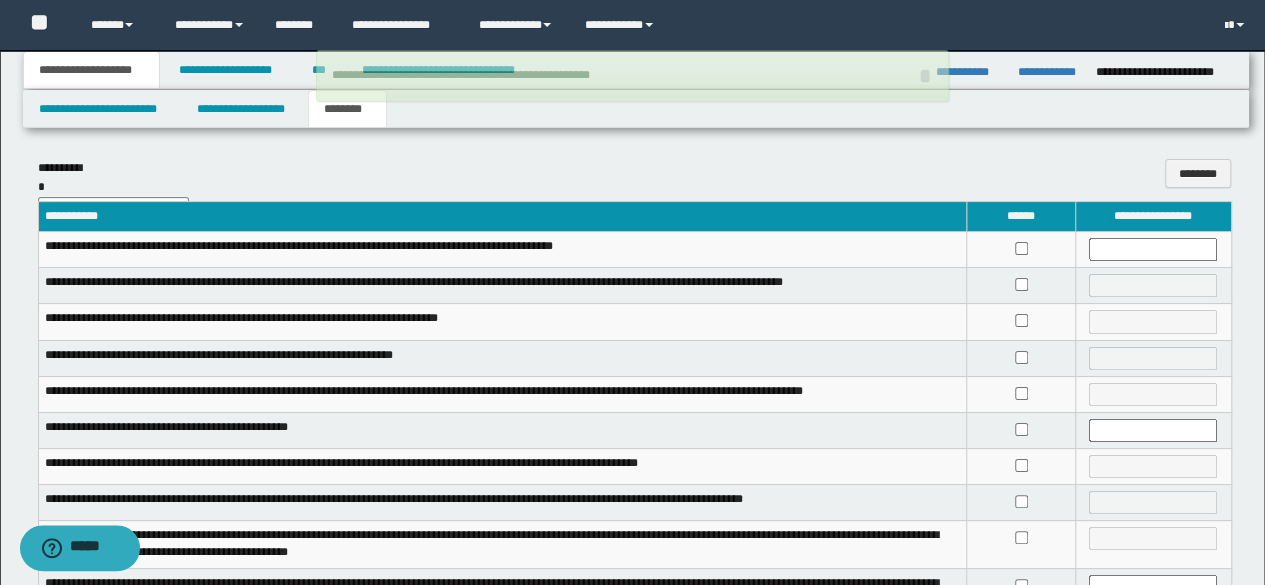 click on "**********" at bounding box center [632, 76] 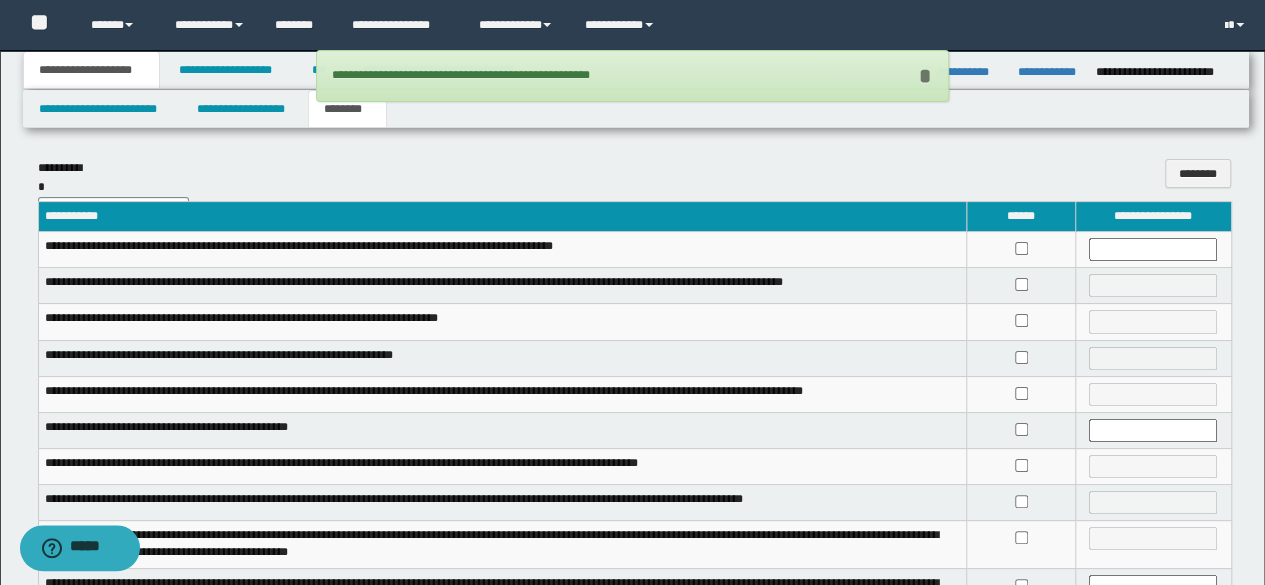 click on "*" at bounding box center [925, 76] 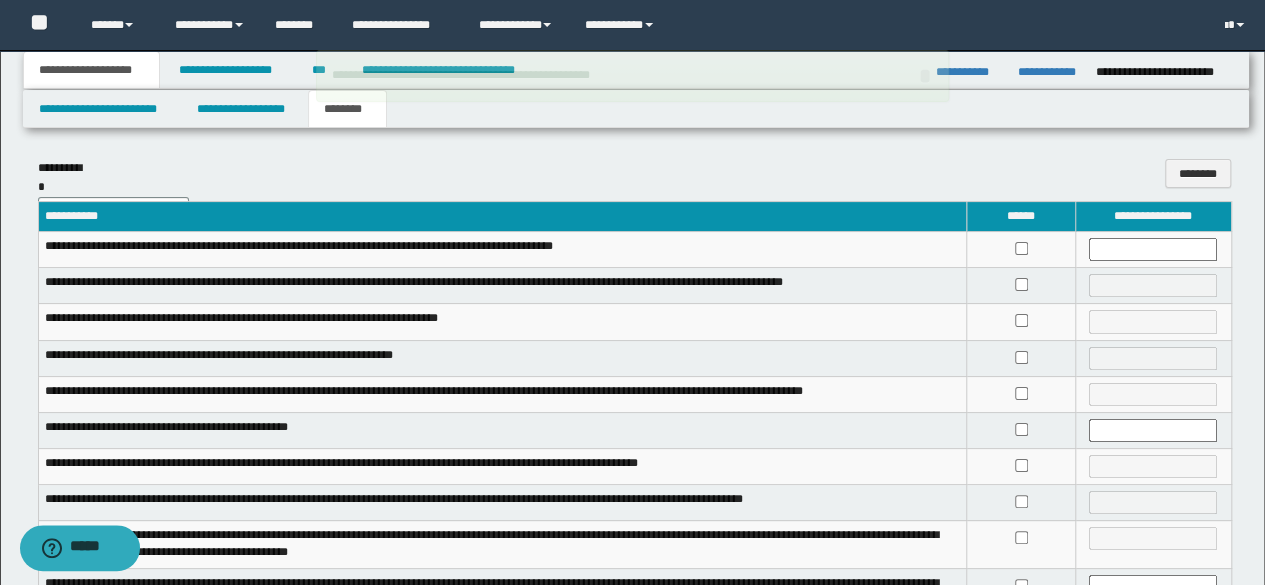 click on "**********" at bounding box center (632, 76) 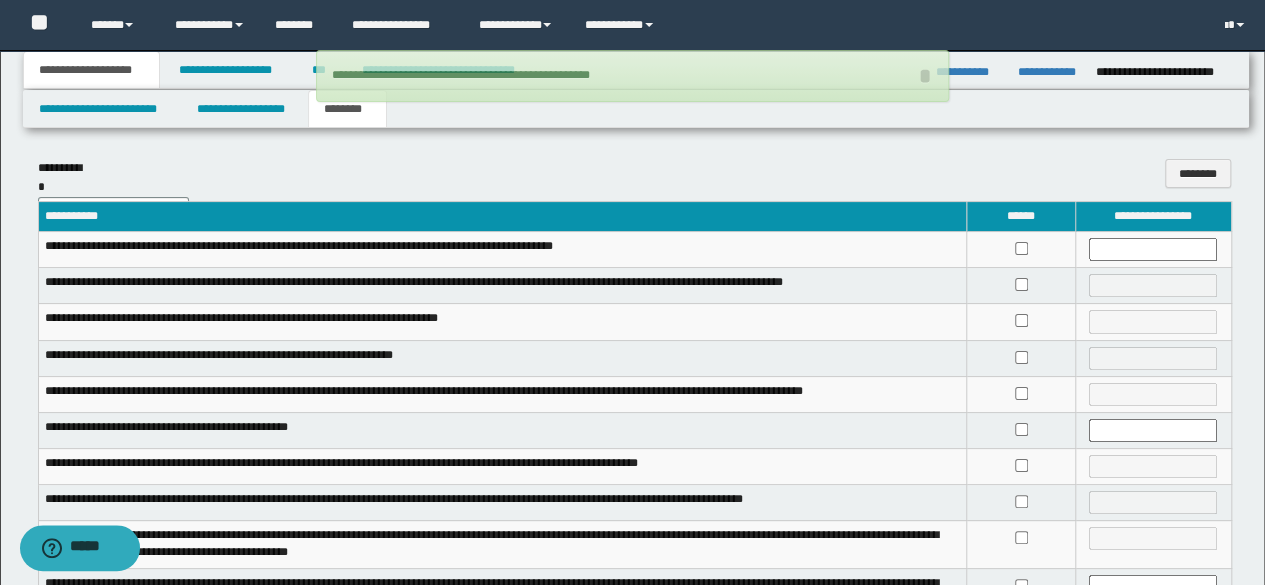click on "**********" at bounding box center [461, 75] 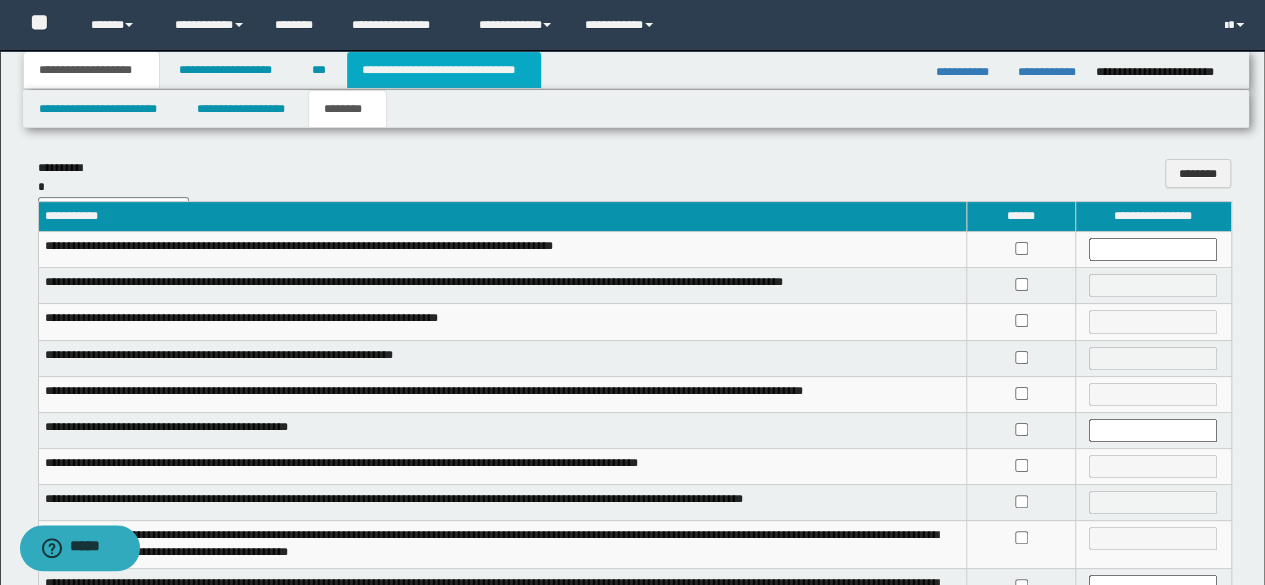 click on "**********" at bounding box center (444, 70) 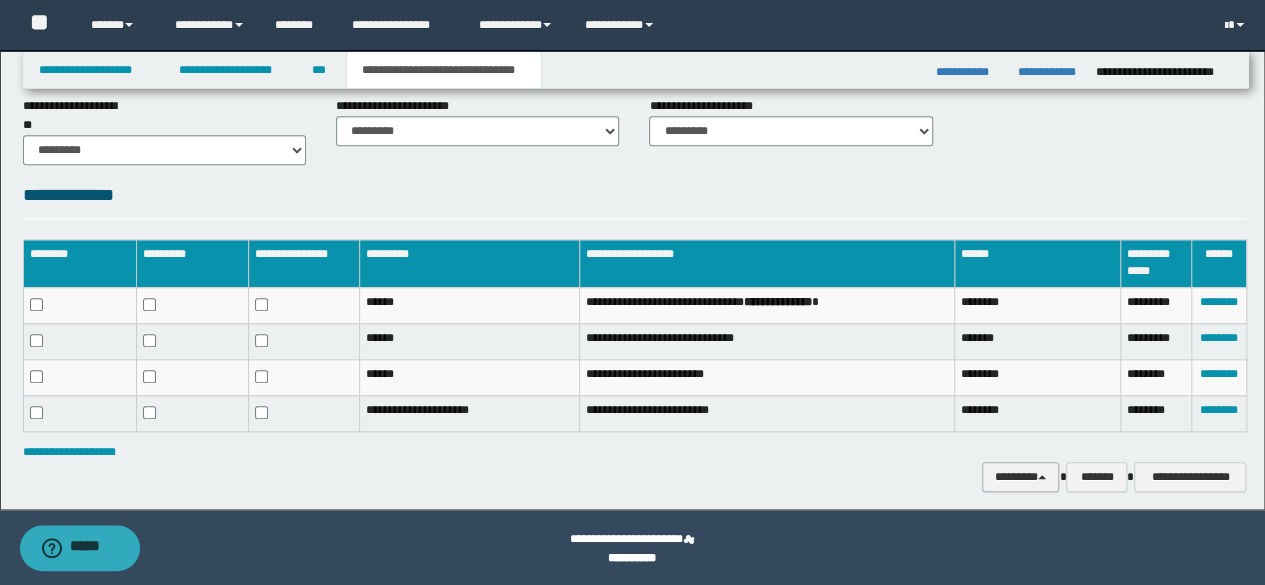 scroll, scrollTop: 808, scrollLeft: 0, axis: vertical 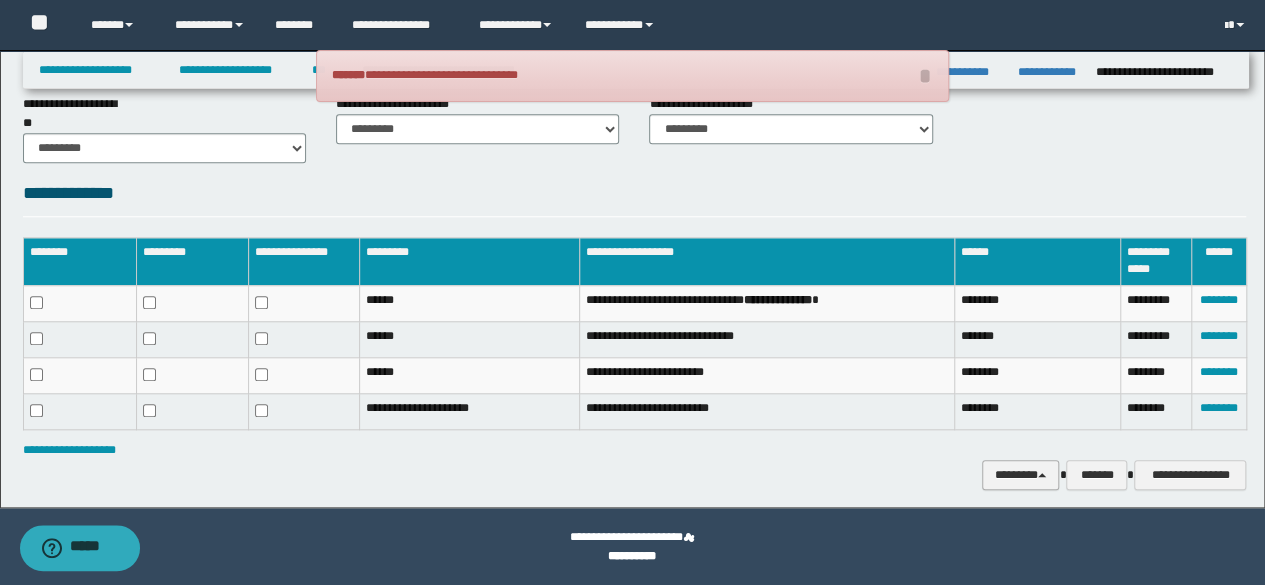 click on "********" at bounding box center [1021, 474] 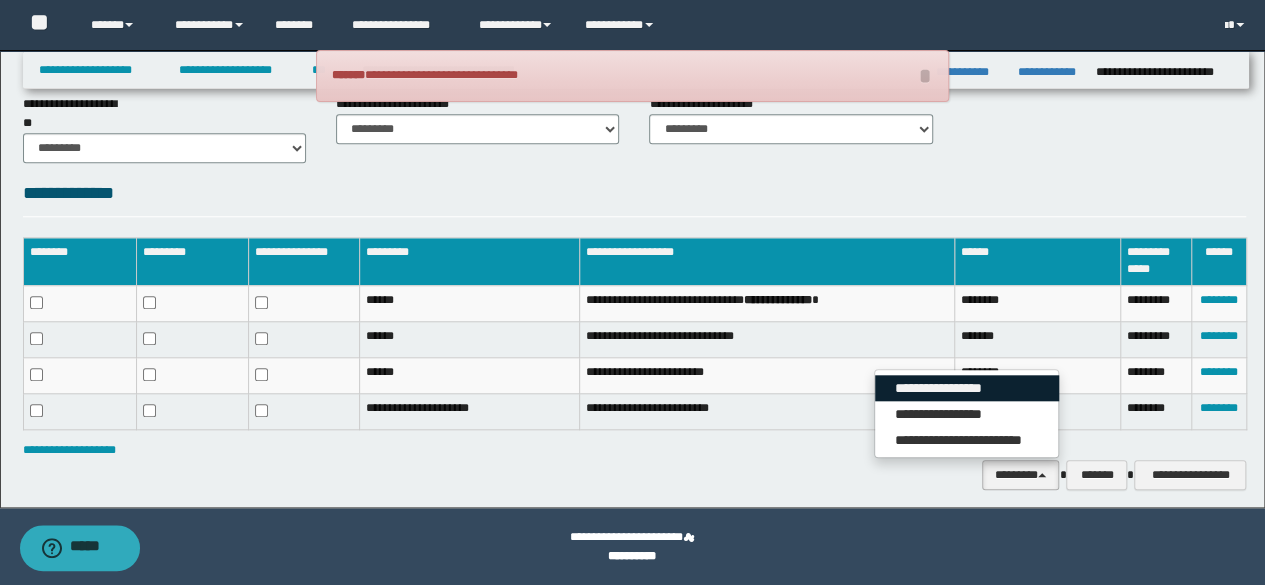 click on "**********" at bounding box center [967, 388] 